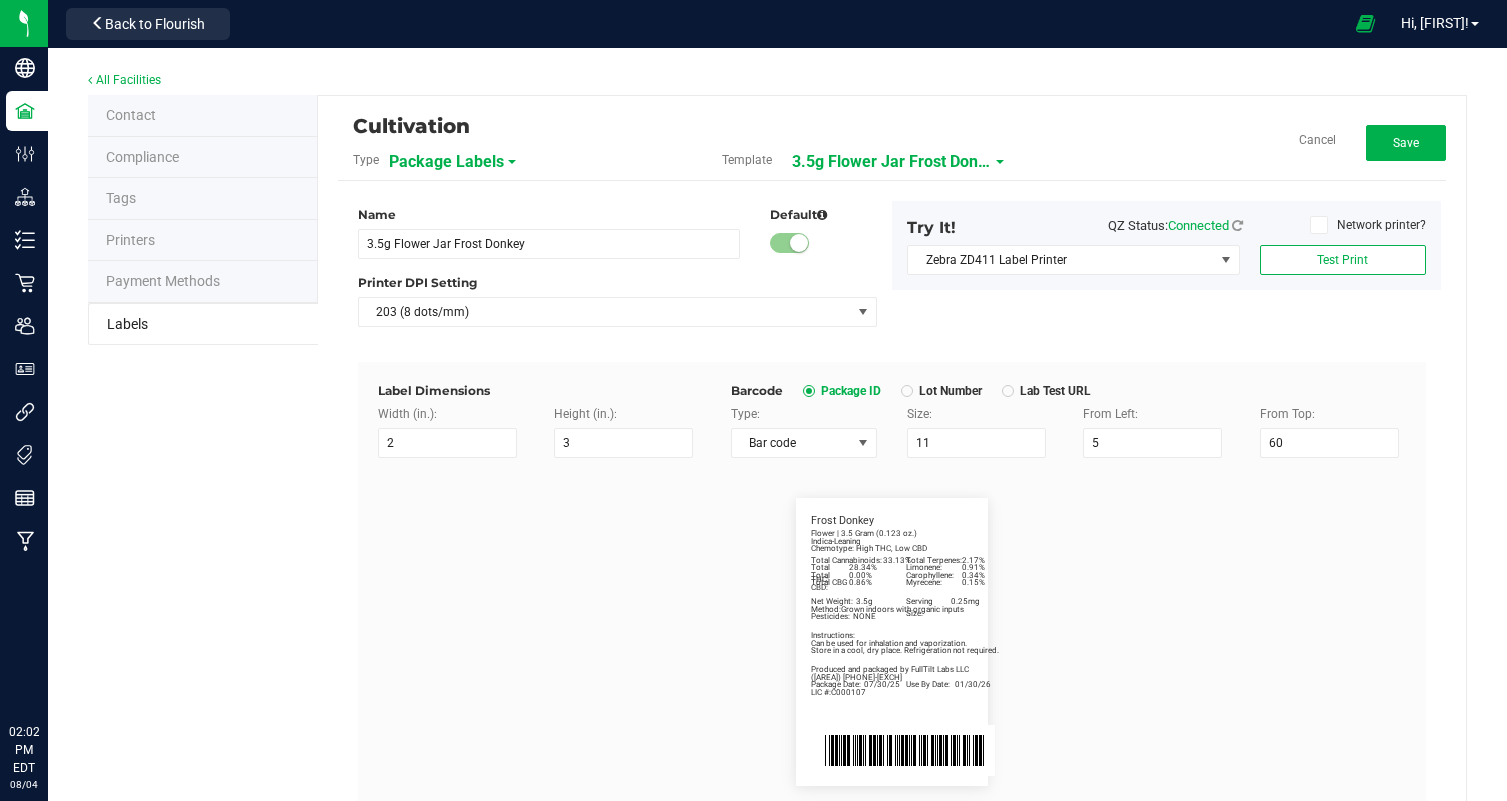 scroll, scrollTop: 0, scrollLeft: 0, axis: both 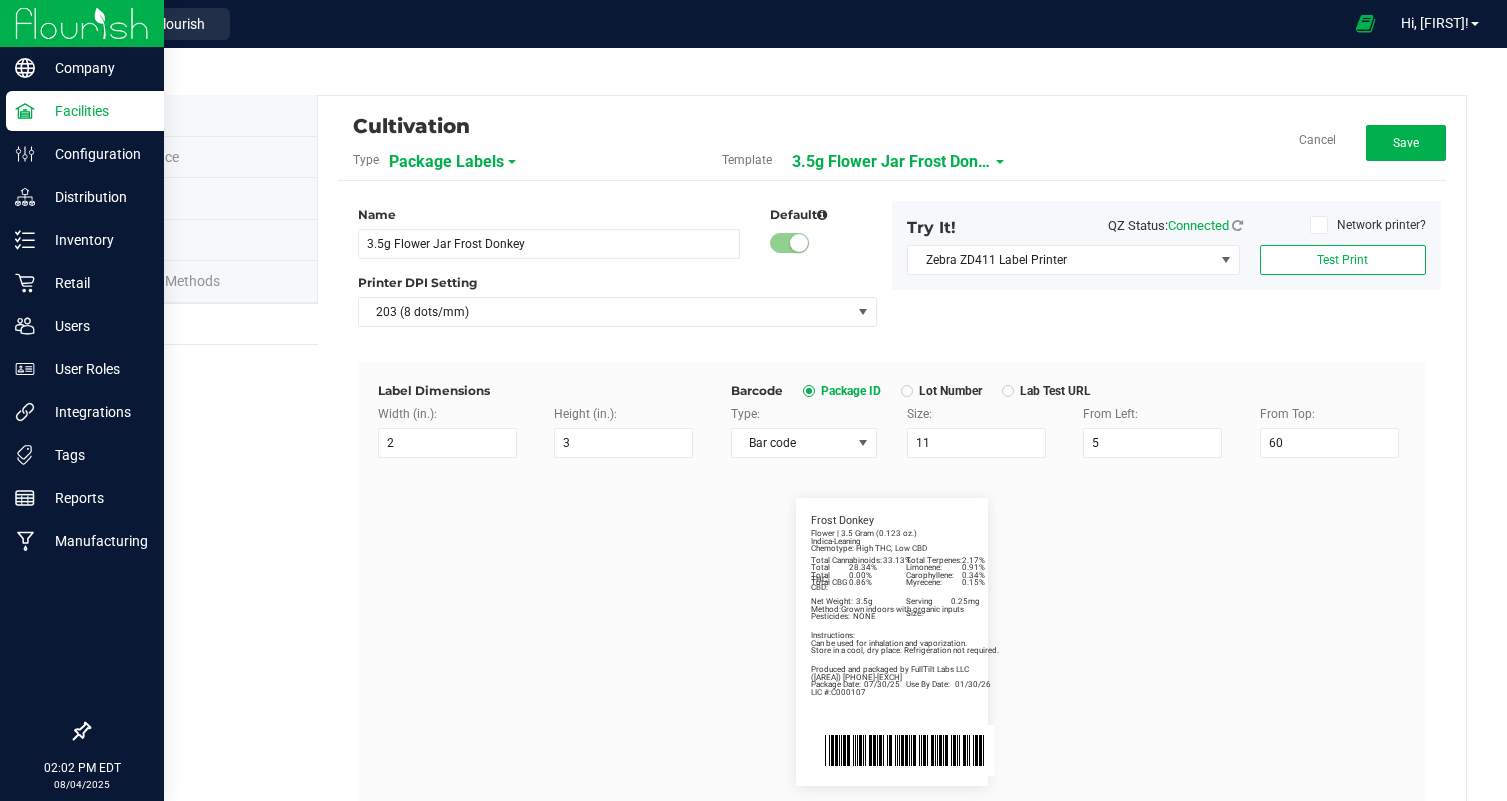 click at bounding box center [82, 23] 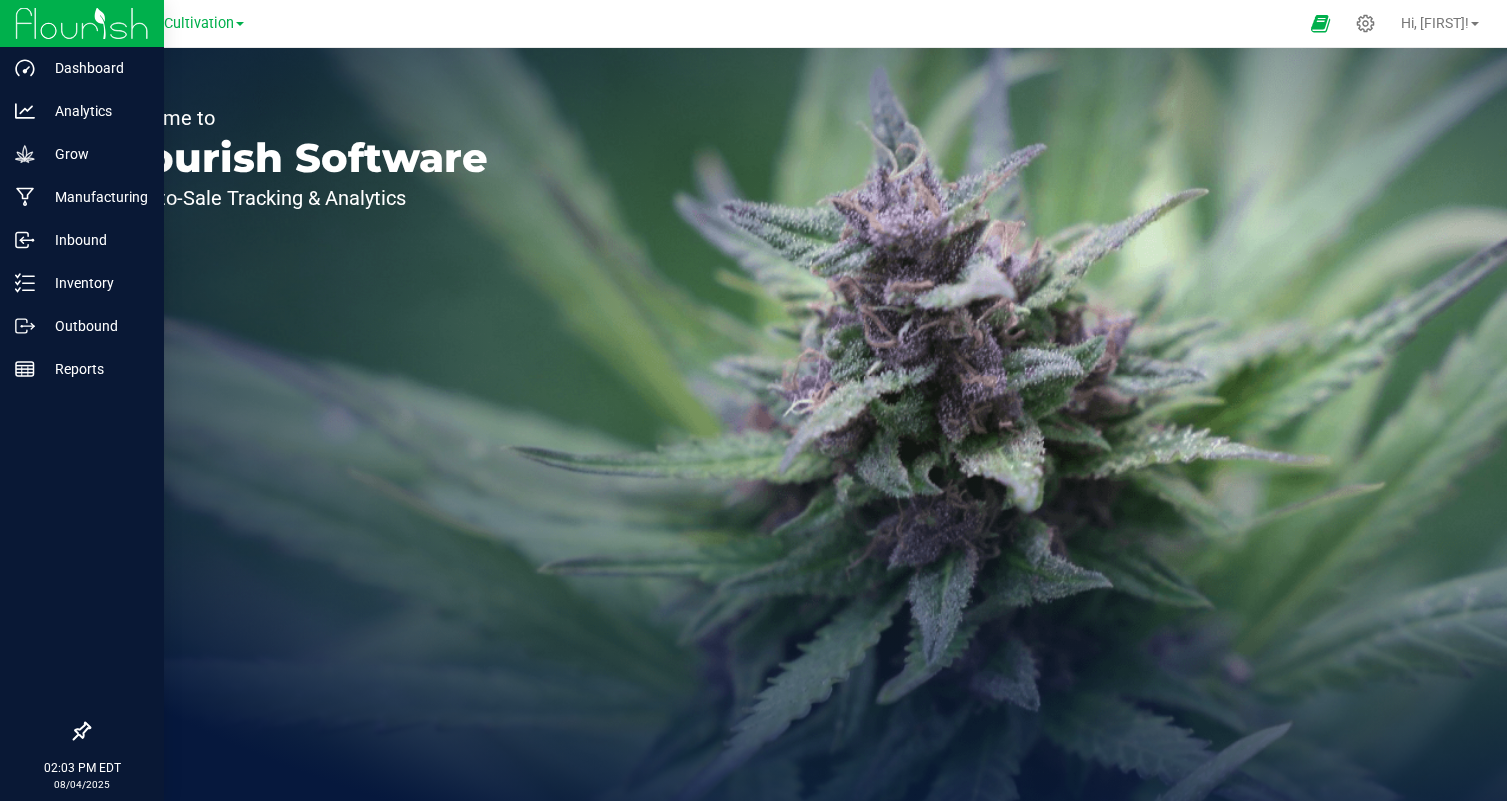 click at bounding box center [82, 23] 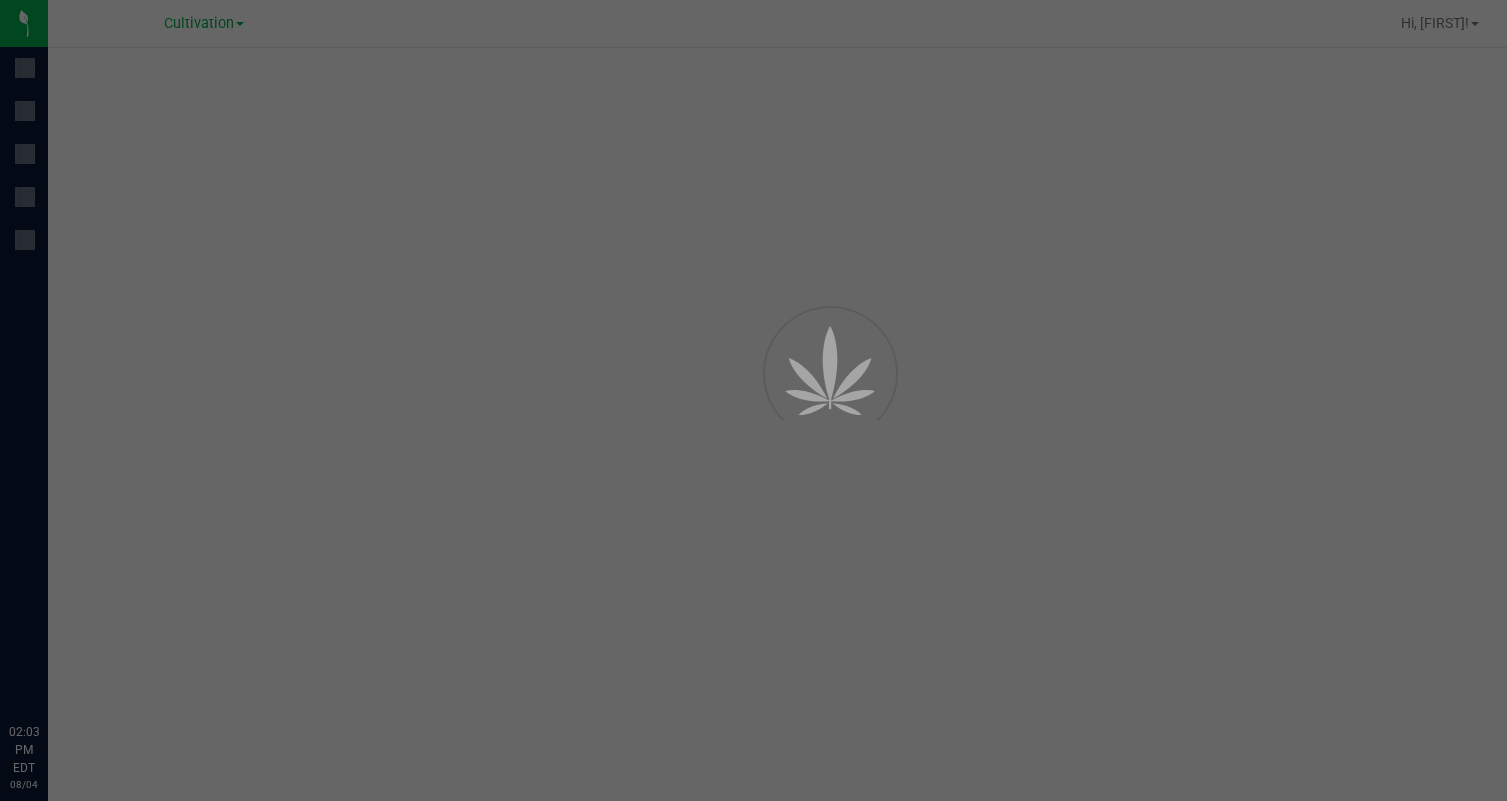 scroll, scrollTop: 0, scrollLeft: 0, axis: both 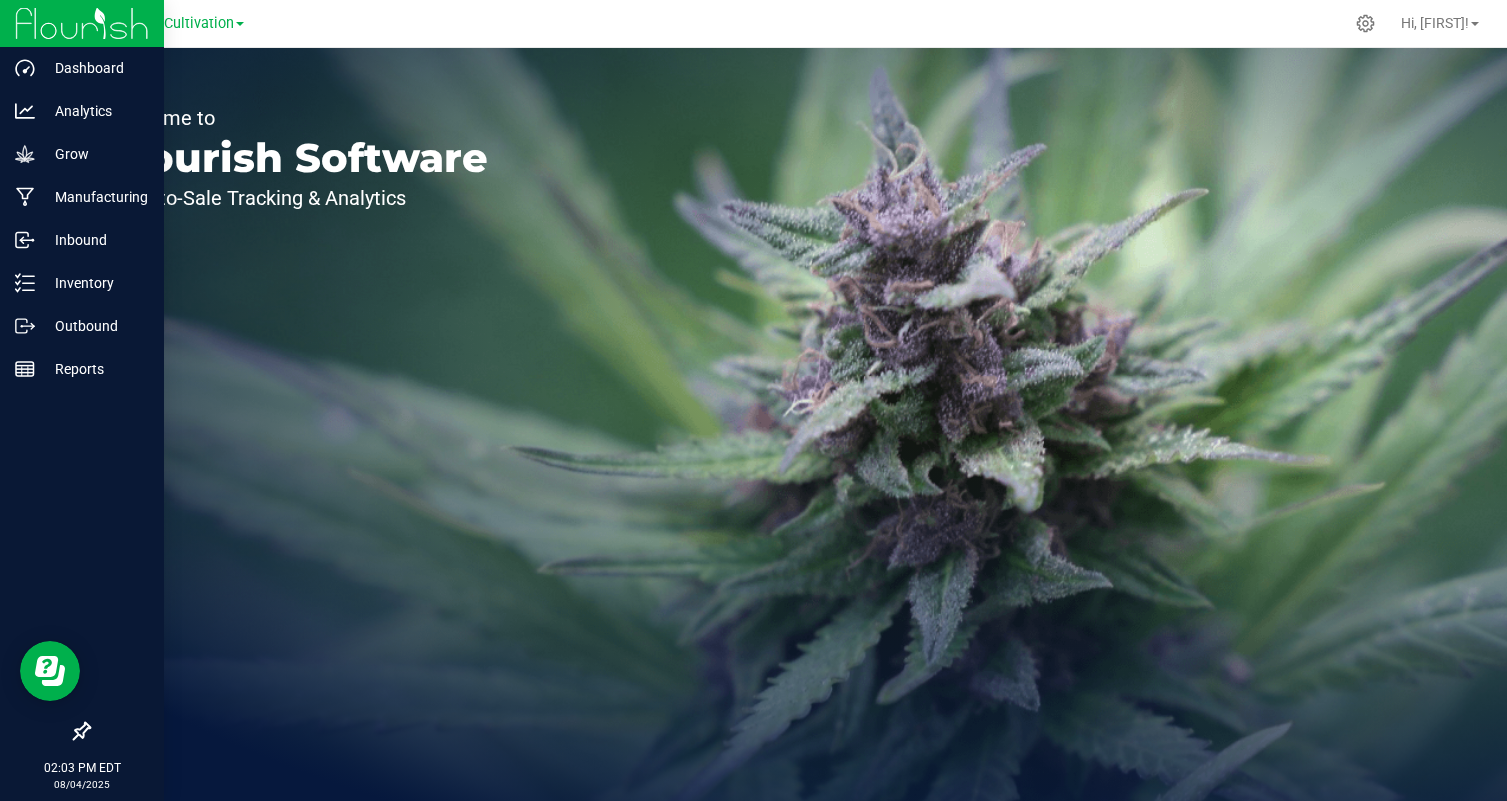 click at bounding box center [82, 23] 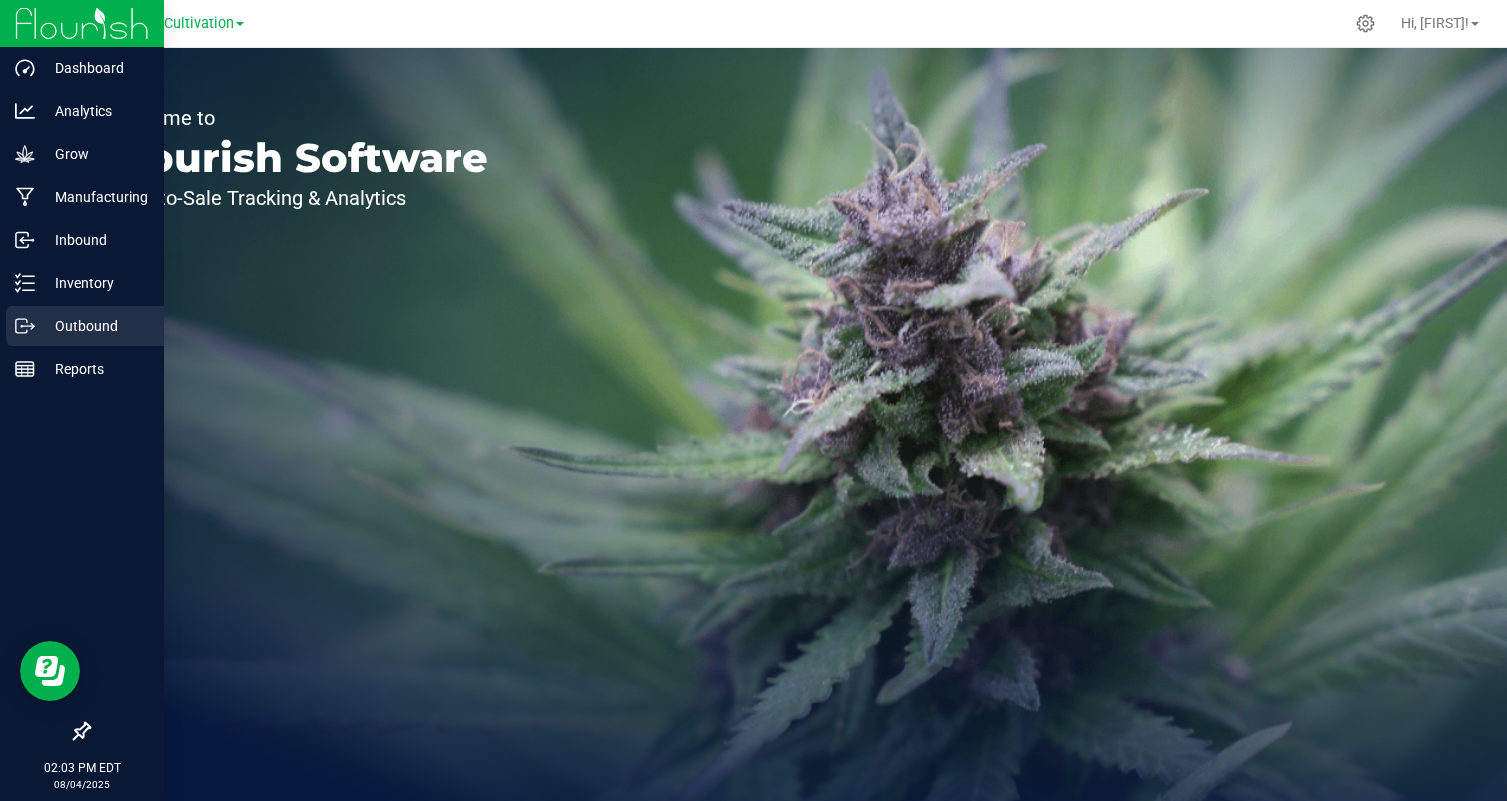 click on "Outbound" at bounding box center (95, 326) 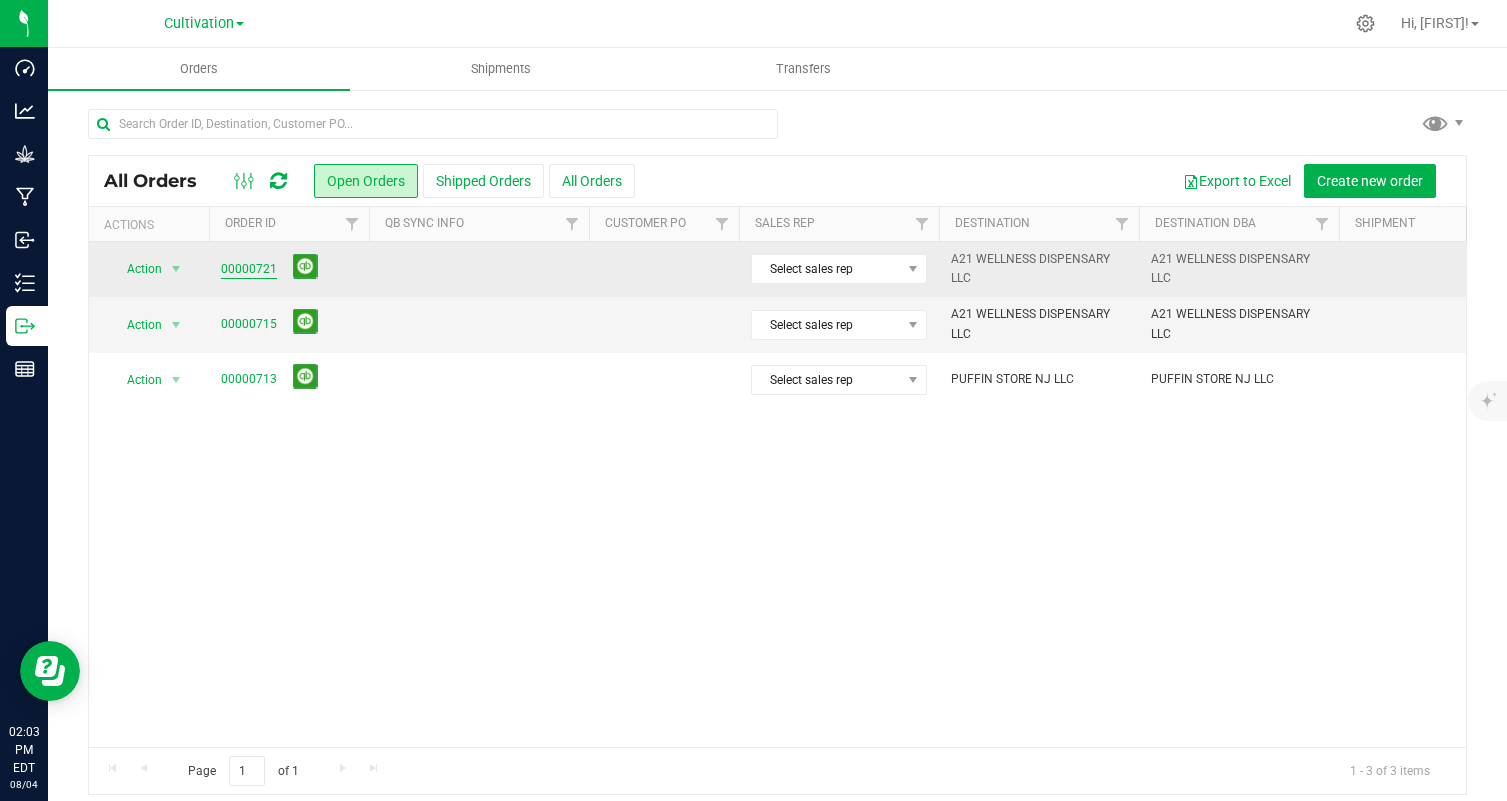 click on "00000721" at bounding box center (249, 269) 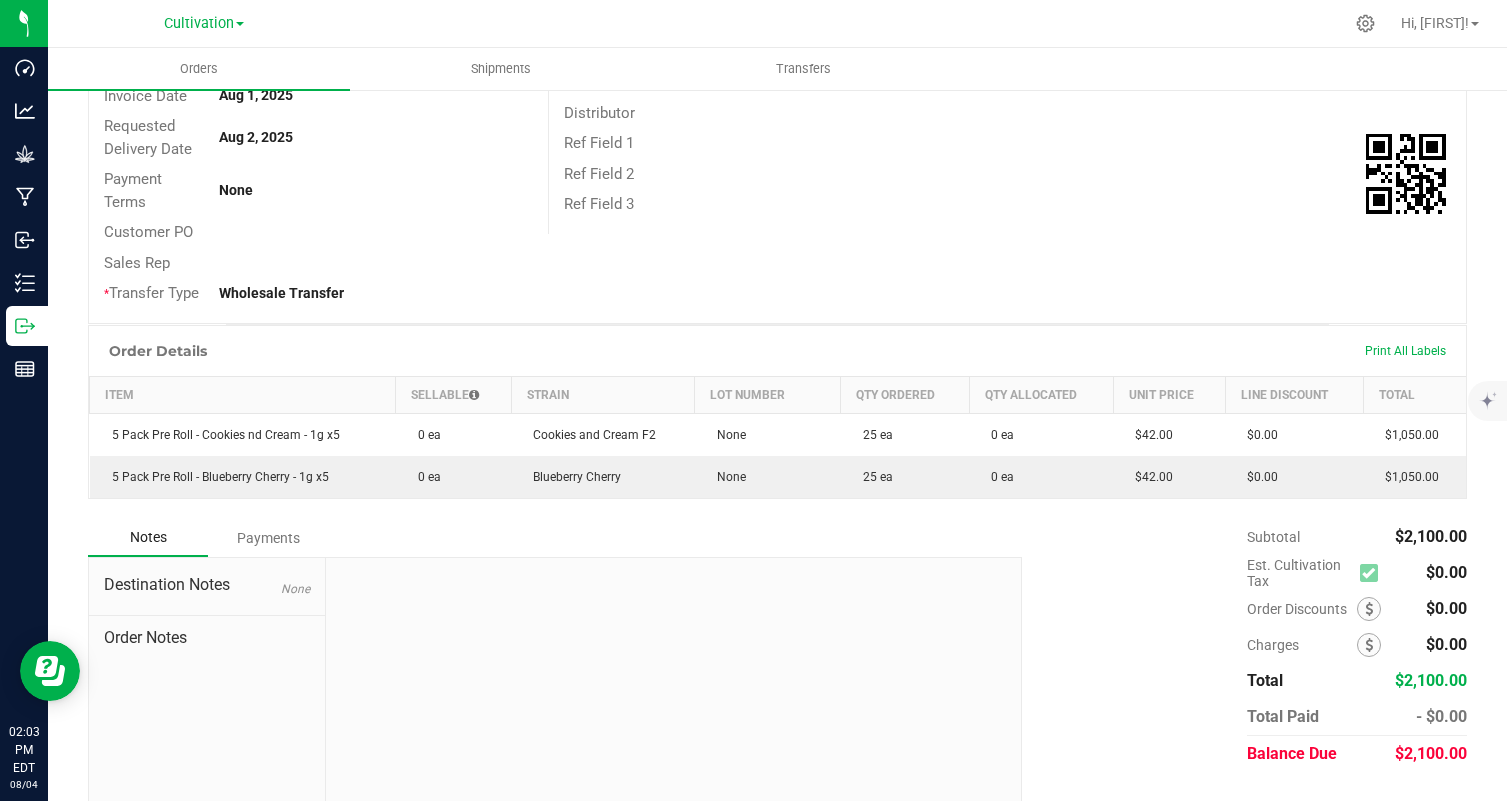 scroll, scrollTop: 0, scrollLeft: 0, axis: both 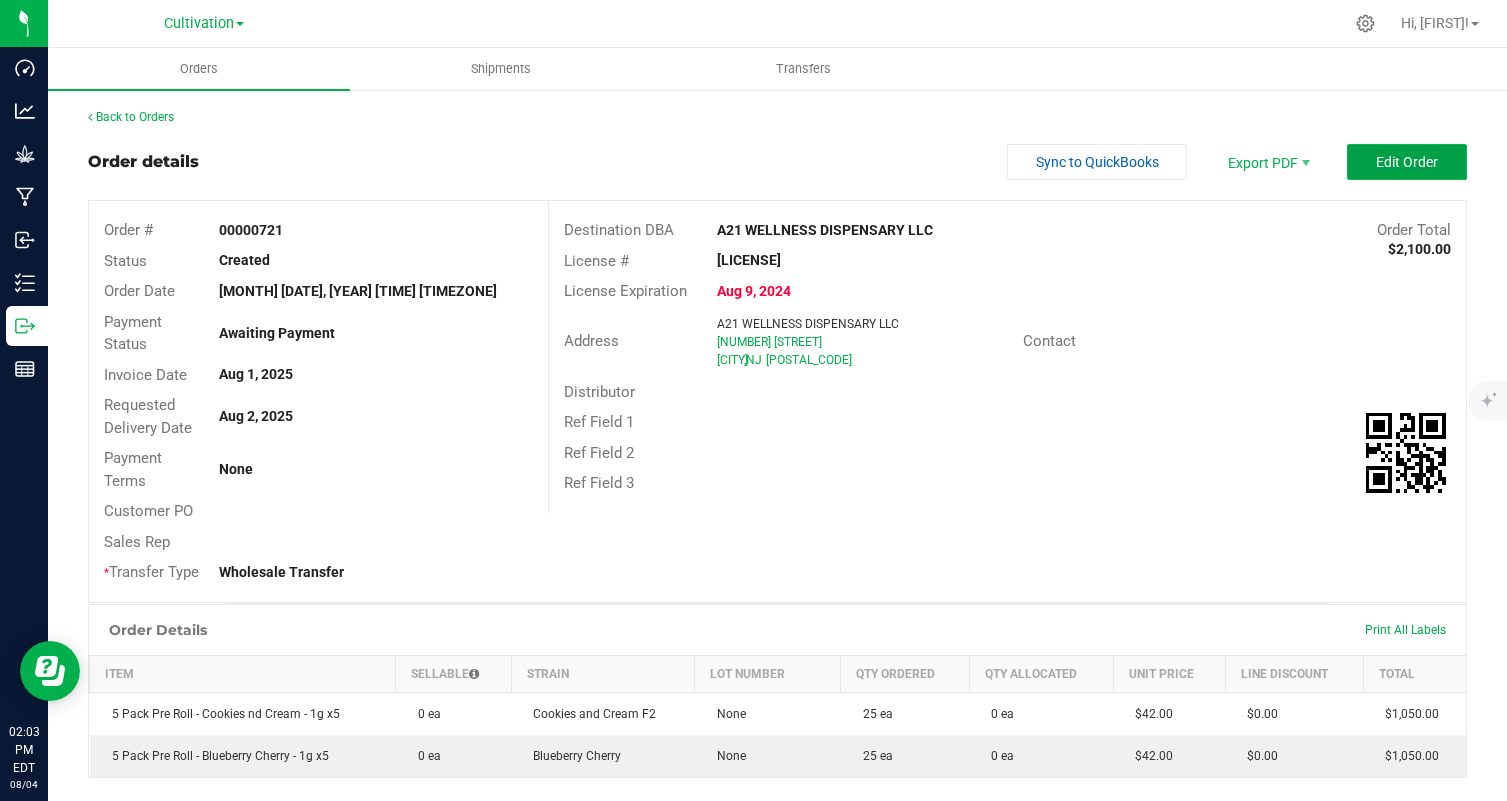 click on "Edit Order" at bounding box center [1407, 162] 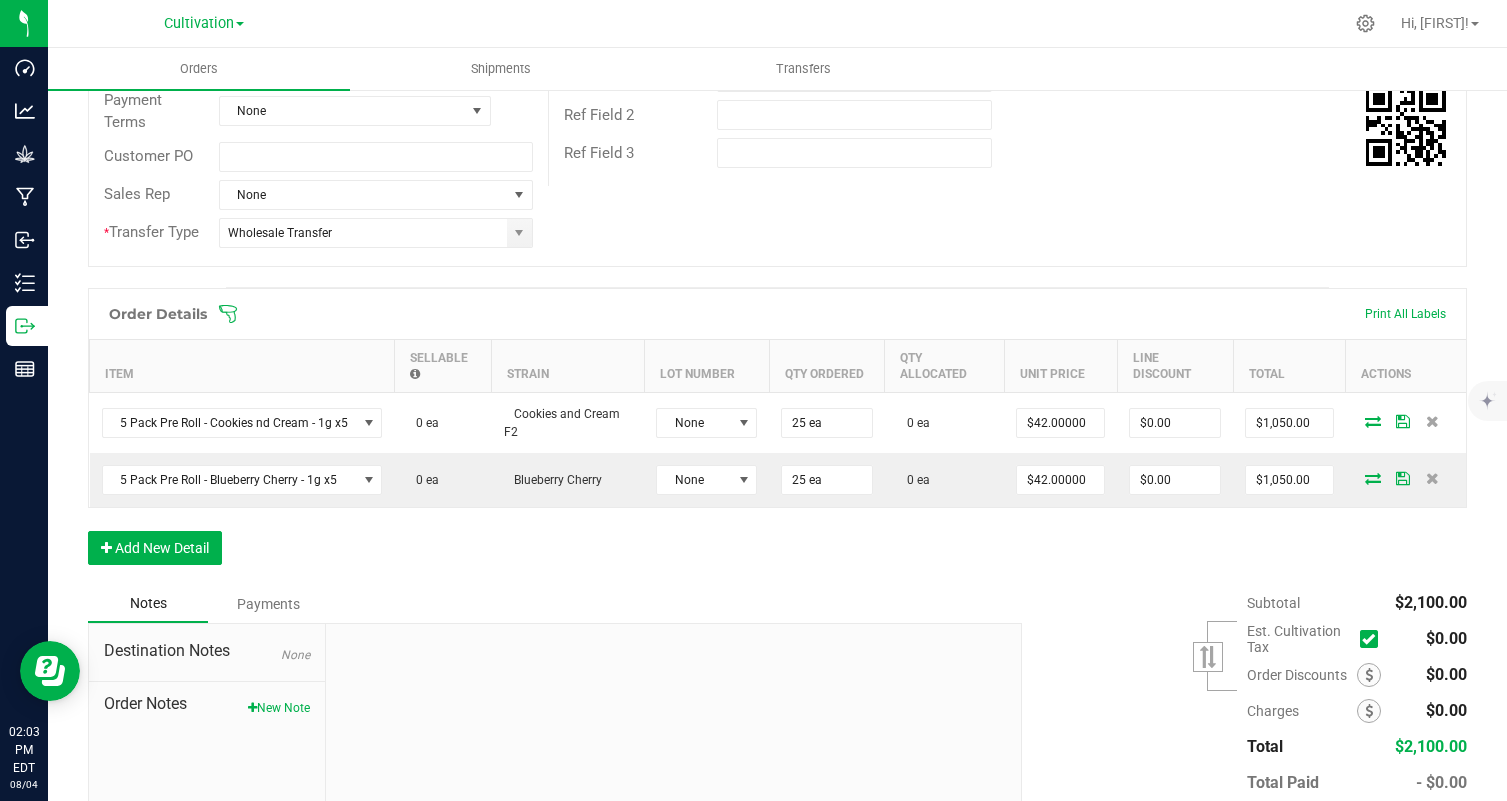 scroll, scrollTop: 368, scrollLeft: 0, axis: vertical 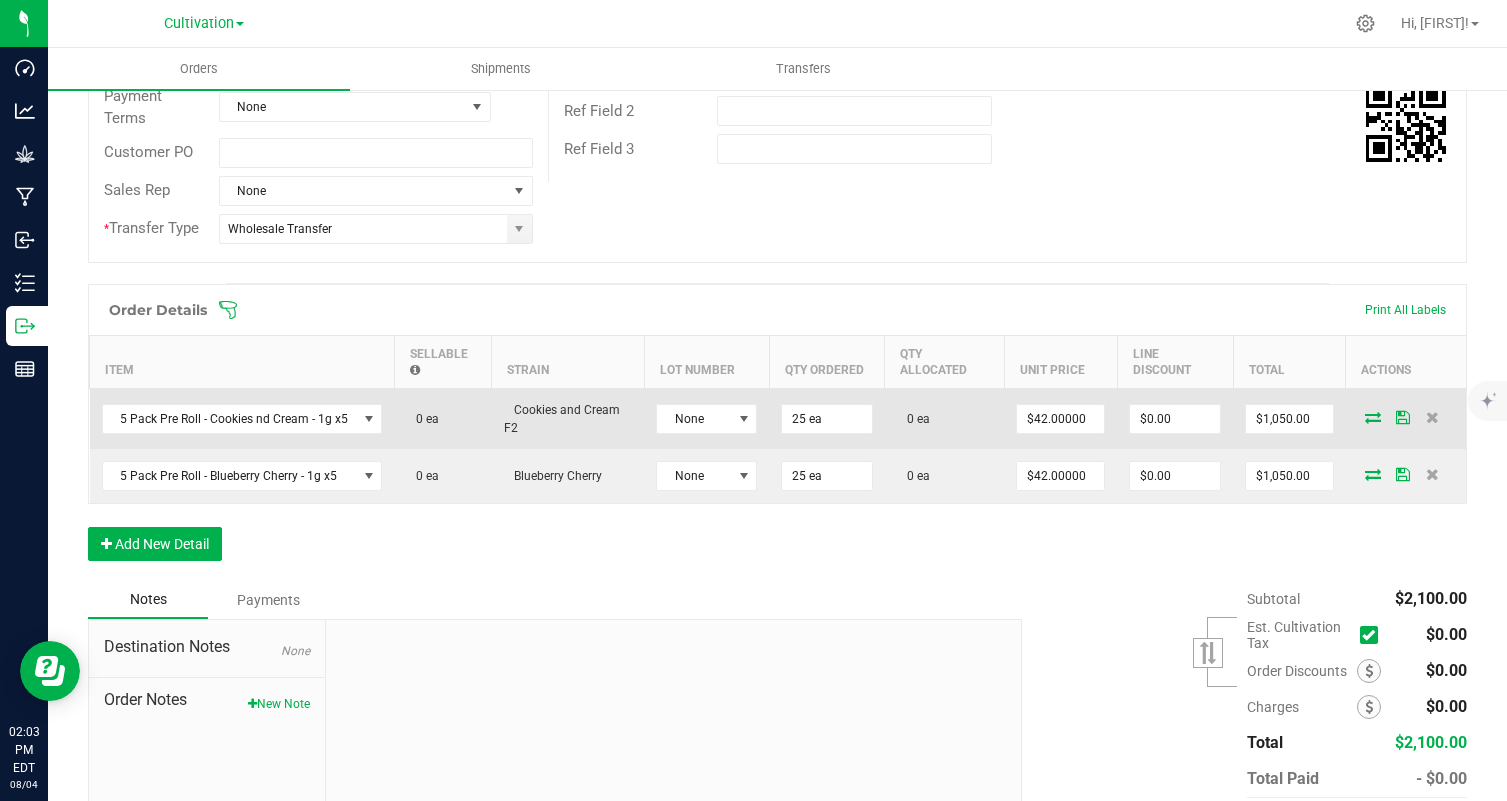 click at bounding box center [1373, 417] 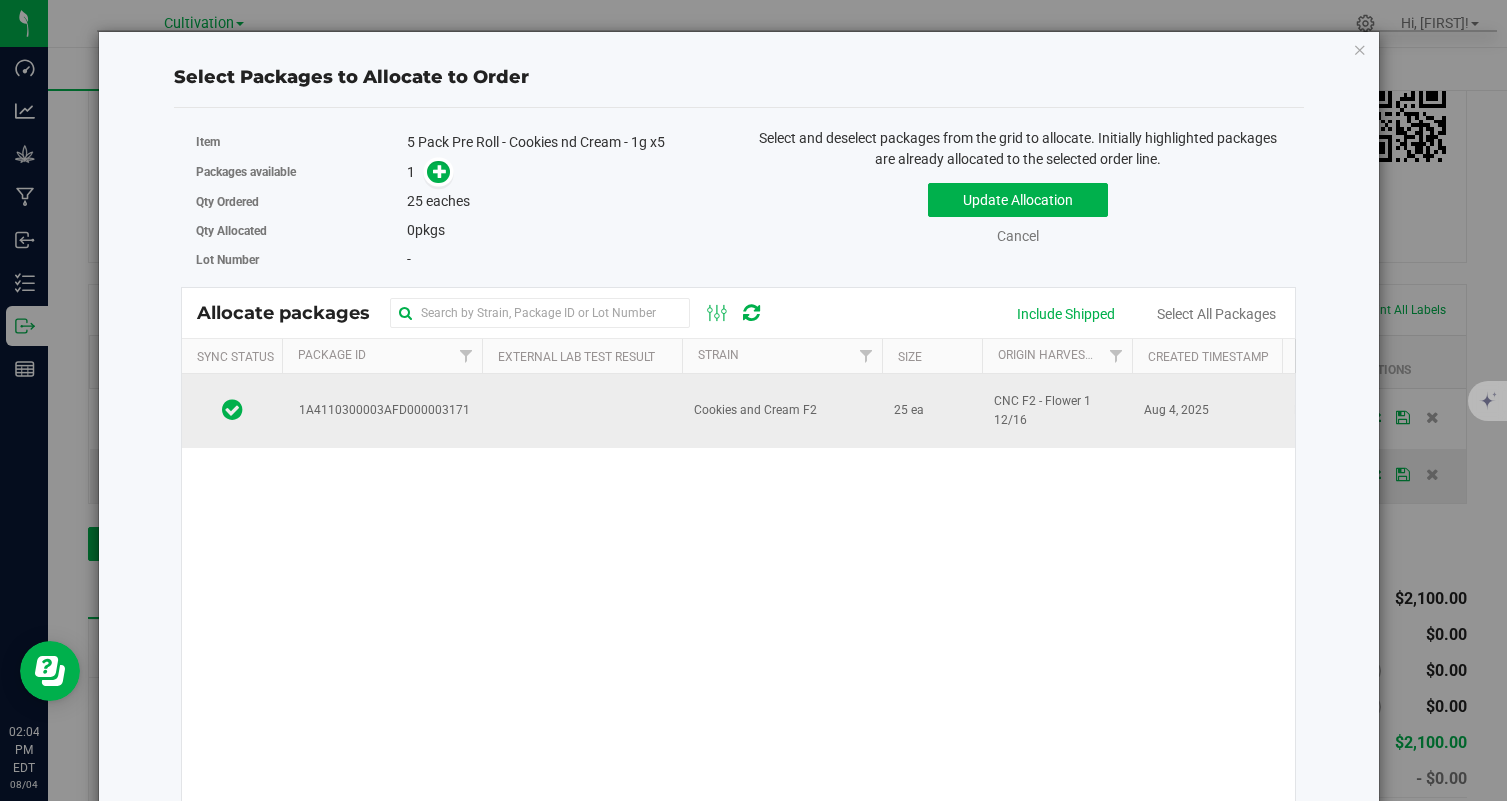 click on "25 ea" at bounding box center (932, 411) 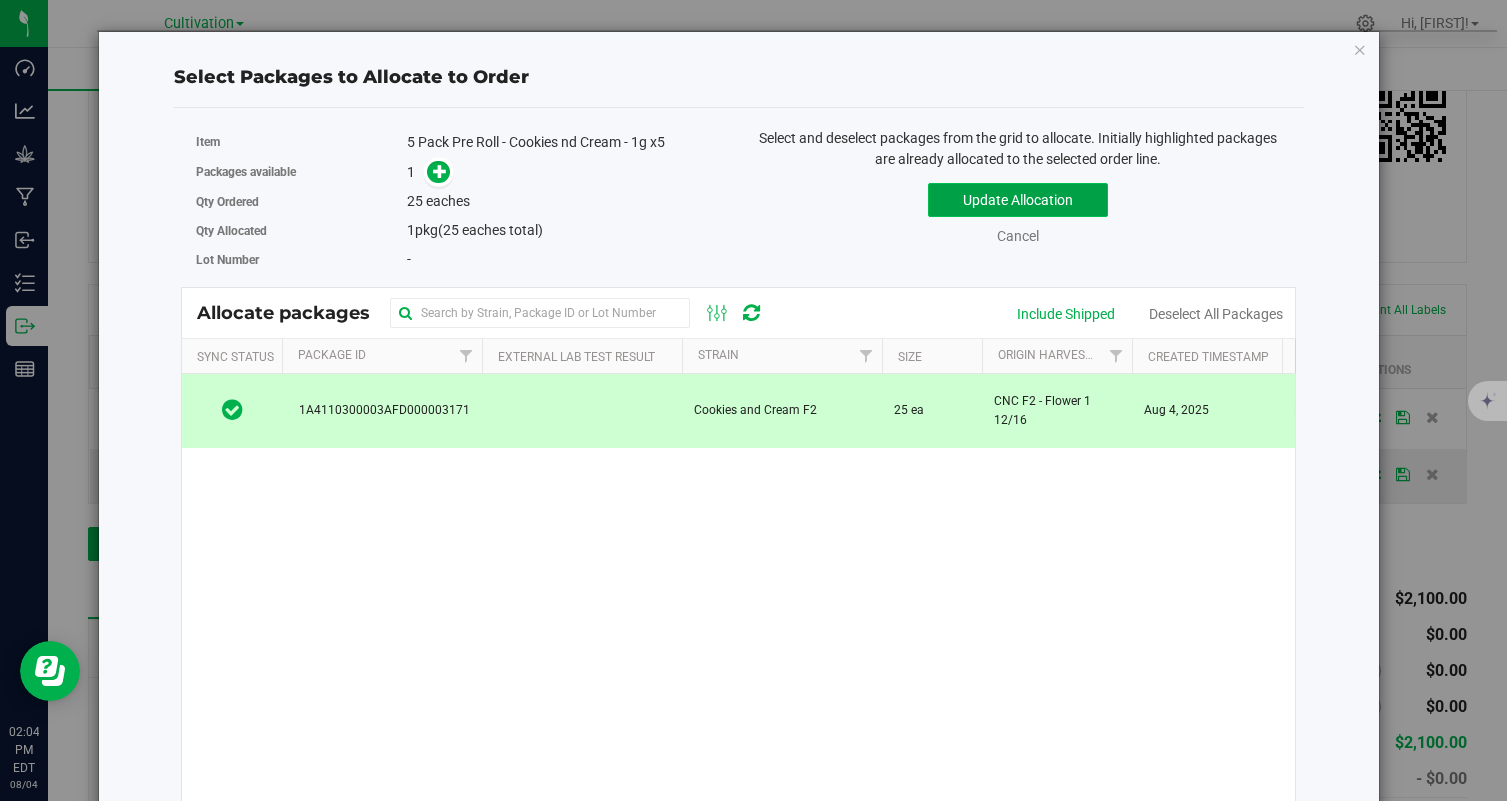 click on "Update Allocation" at bounding box center (1018, 200) 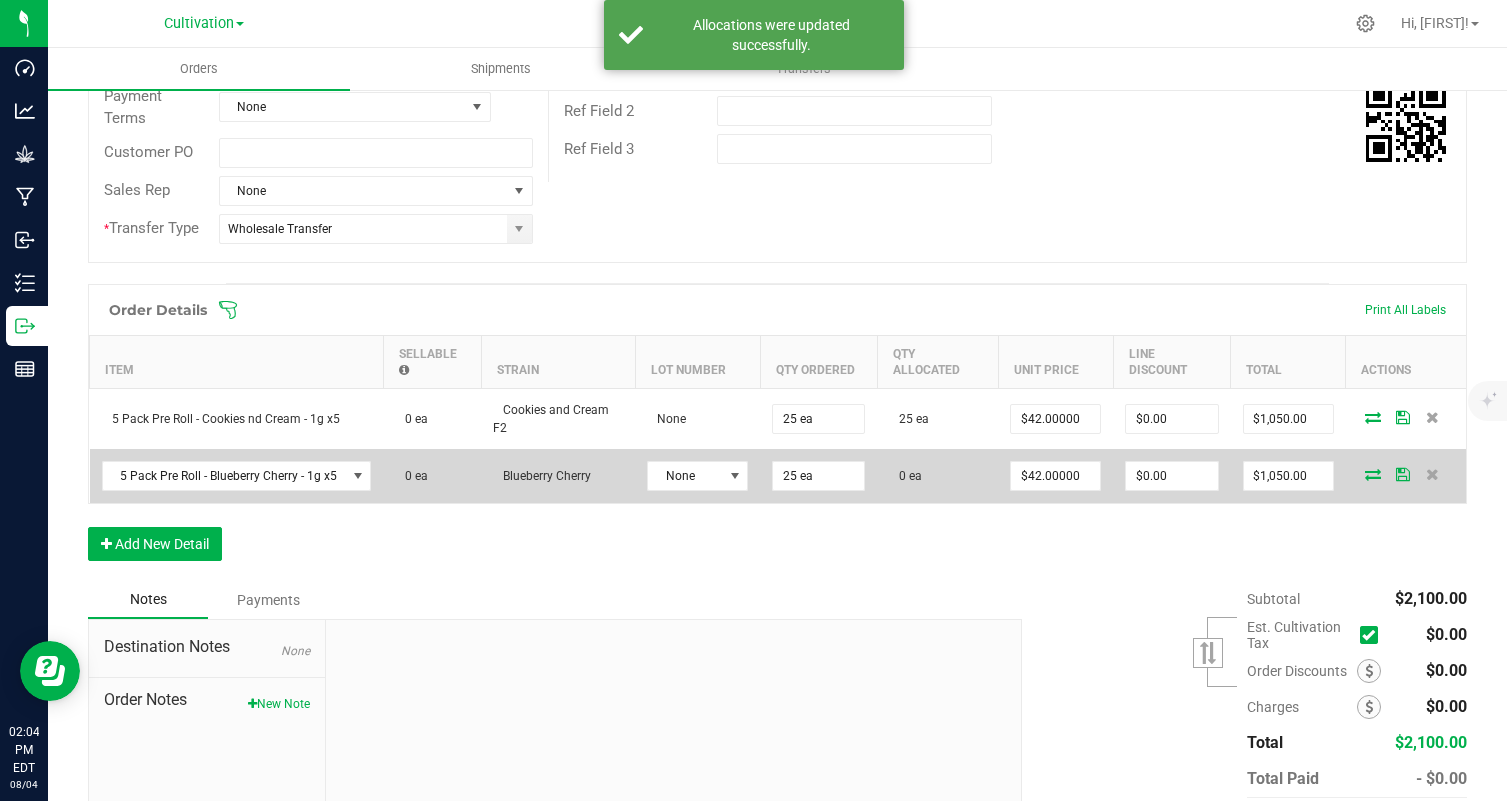 click at bounding box center [1373, 474] 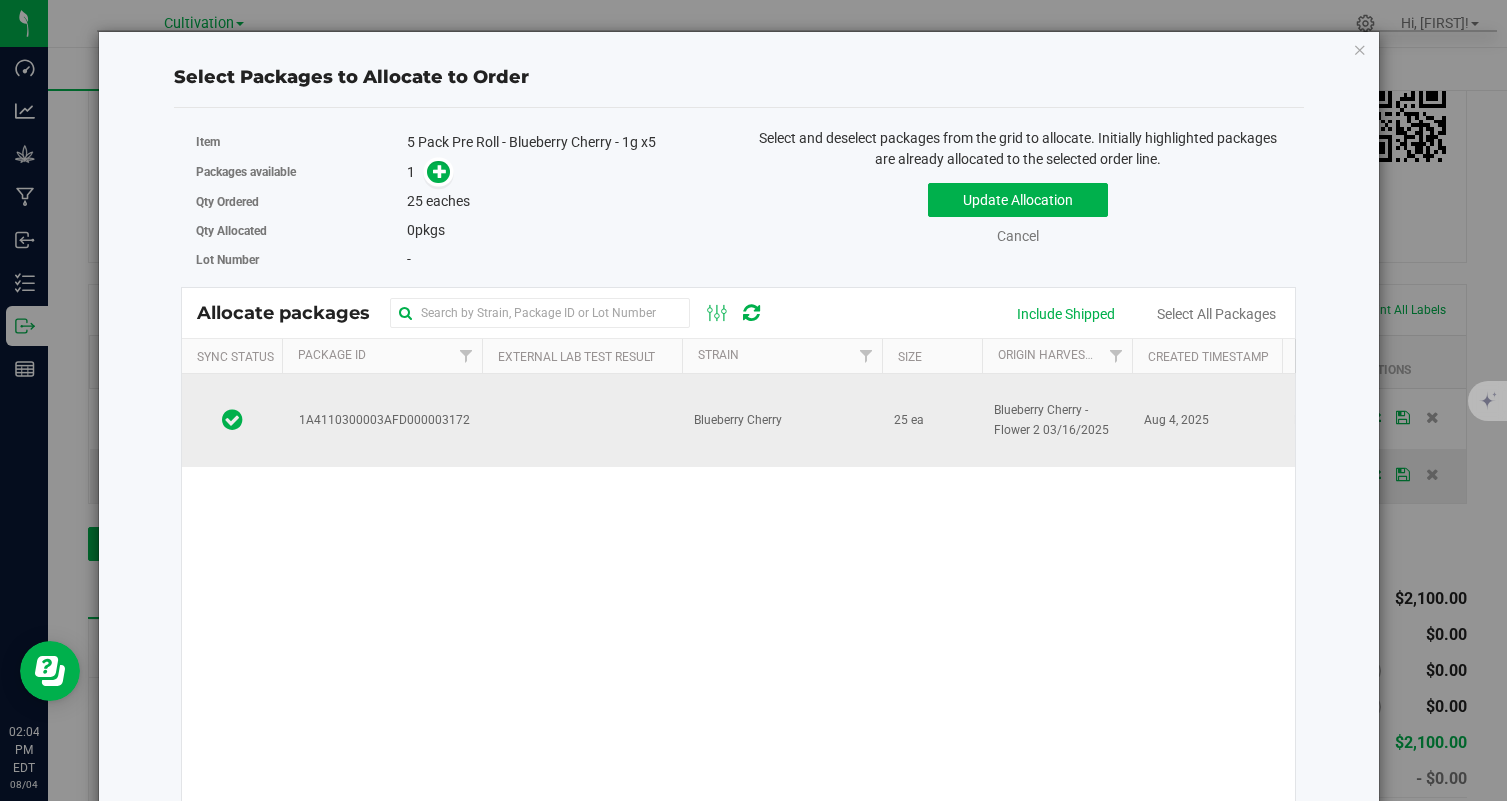 click on "Blueberry Cherry" at bounding box center (782, 420) 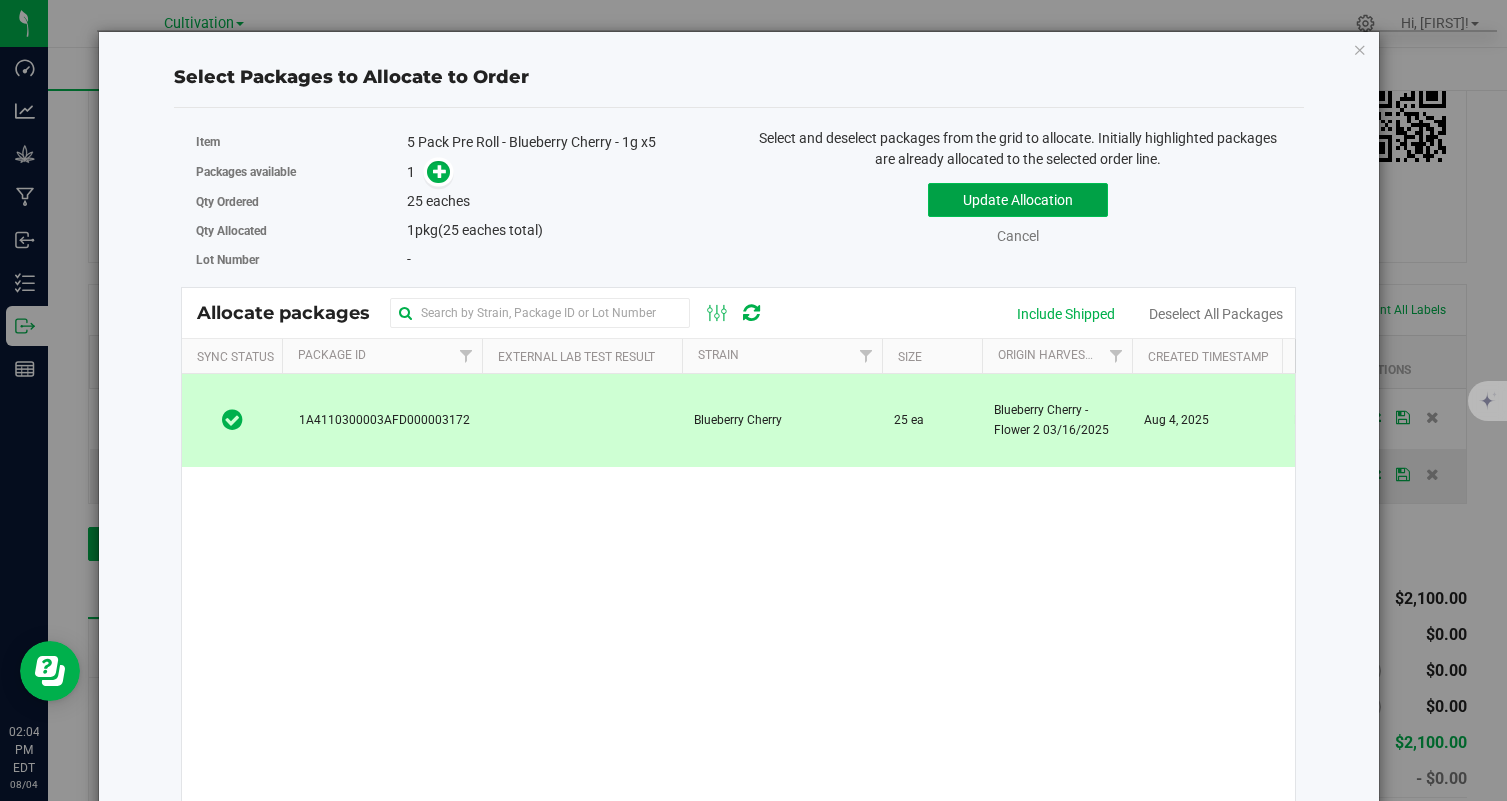 click on "Update Allocation" at bounding box center [1018, 200] 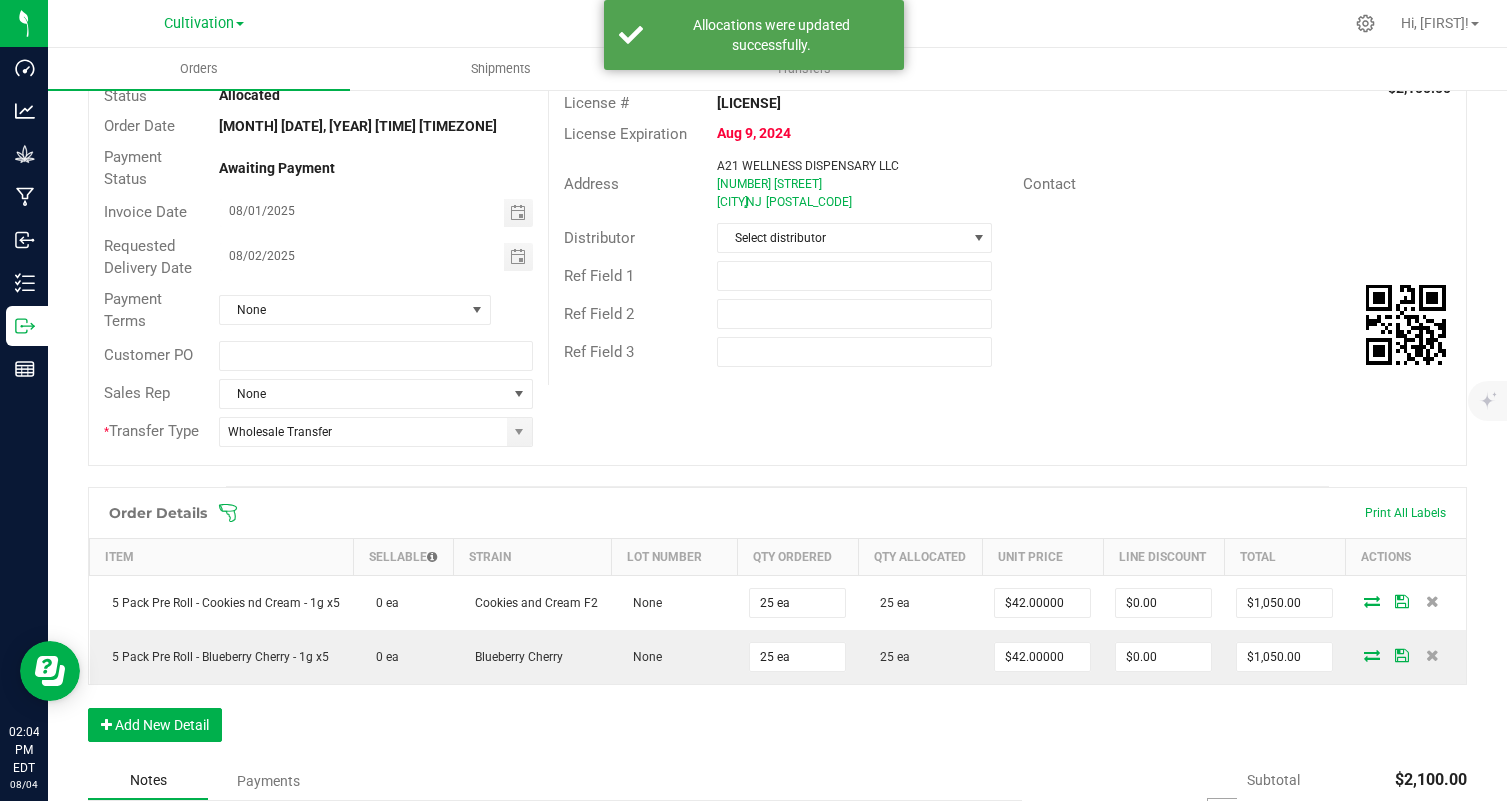 scroll, scrollTop: 0, scrollLeft: 0, axis: both 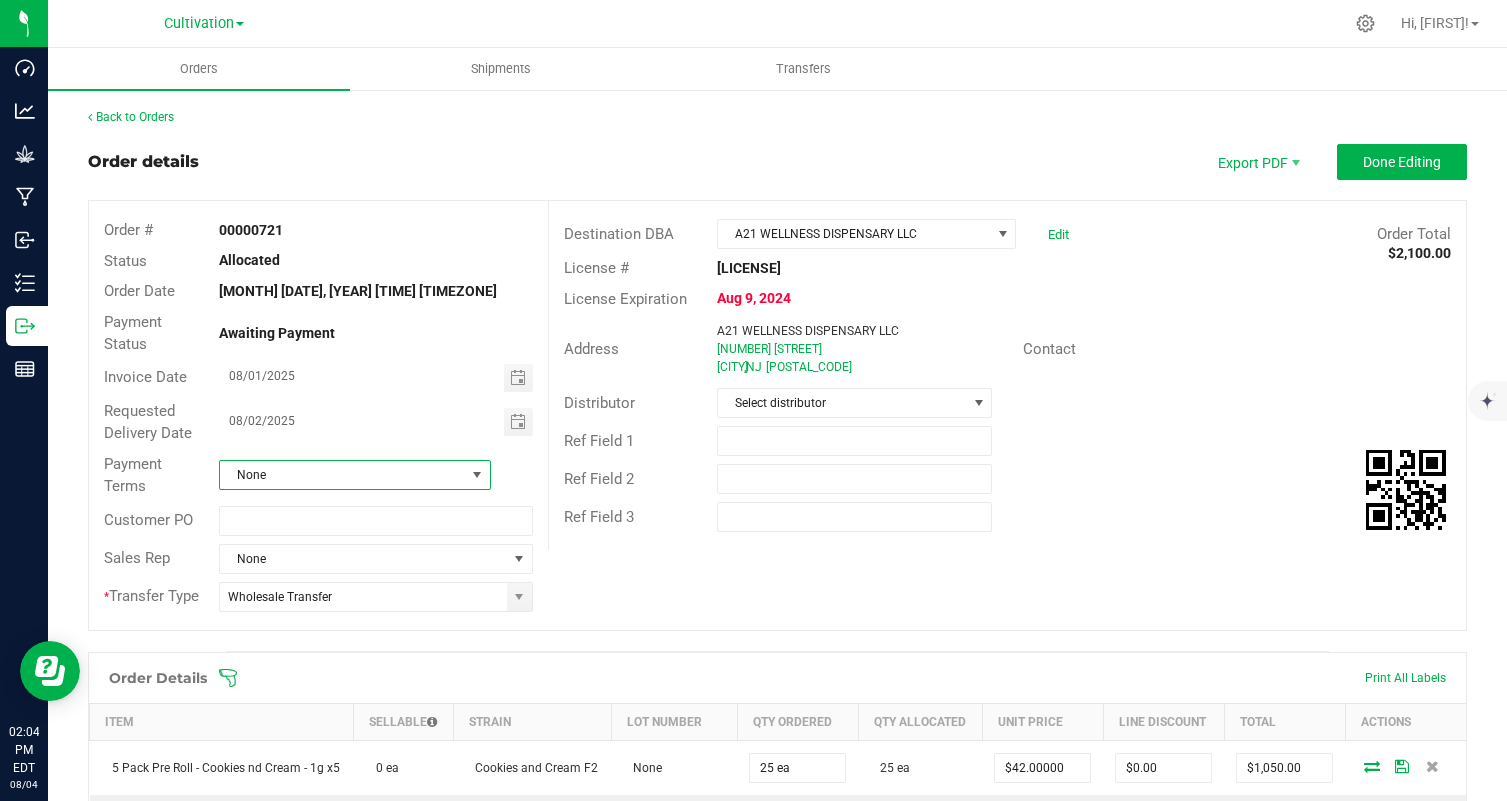 click at bounding box center (477, 475) 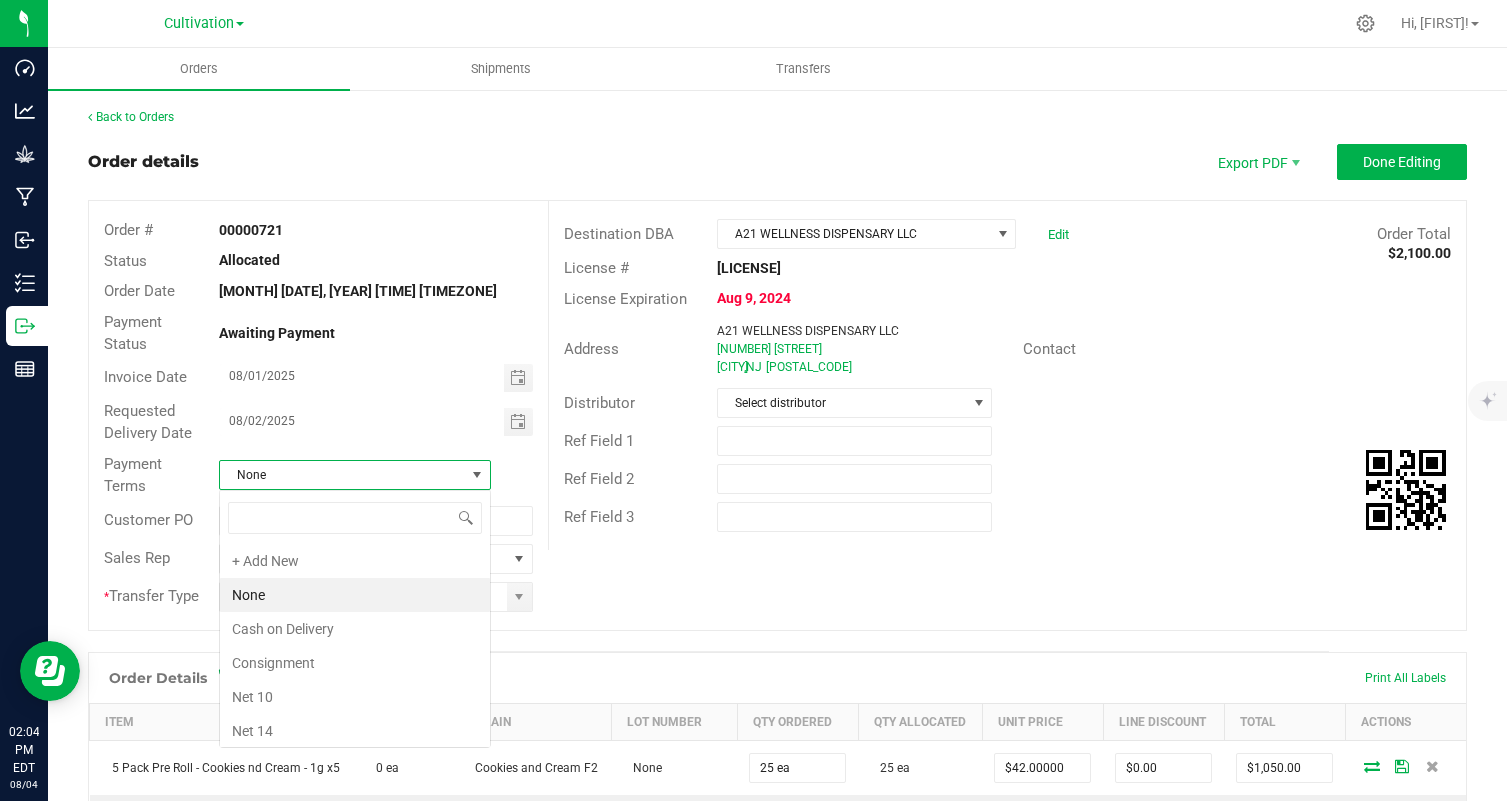 click at bounding box center [477, 475] 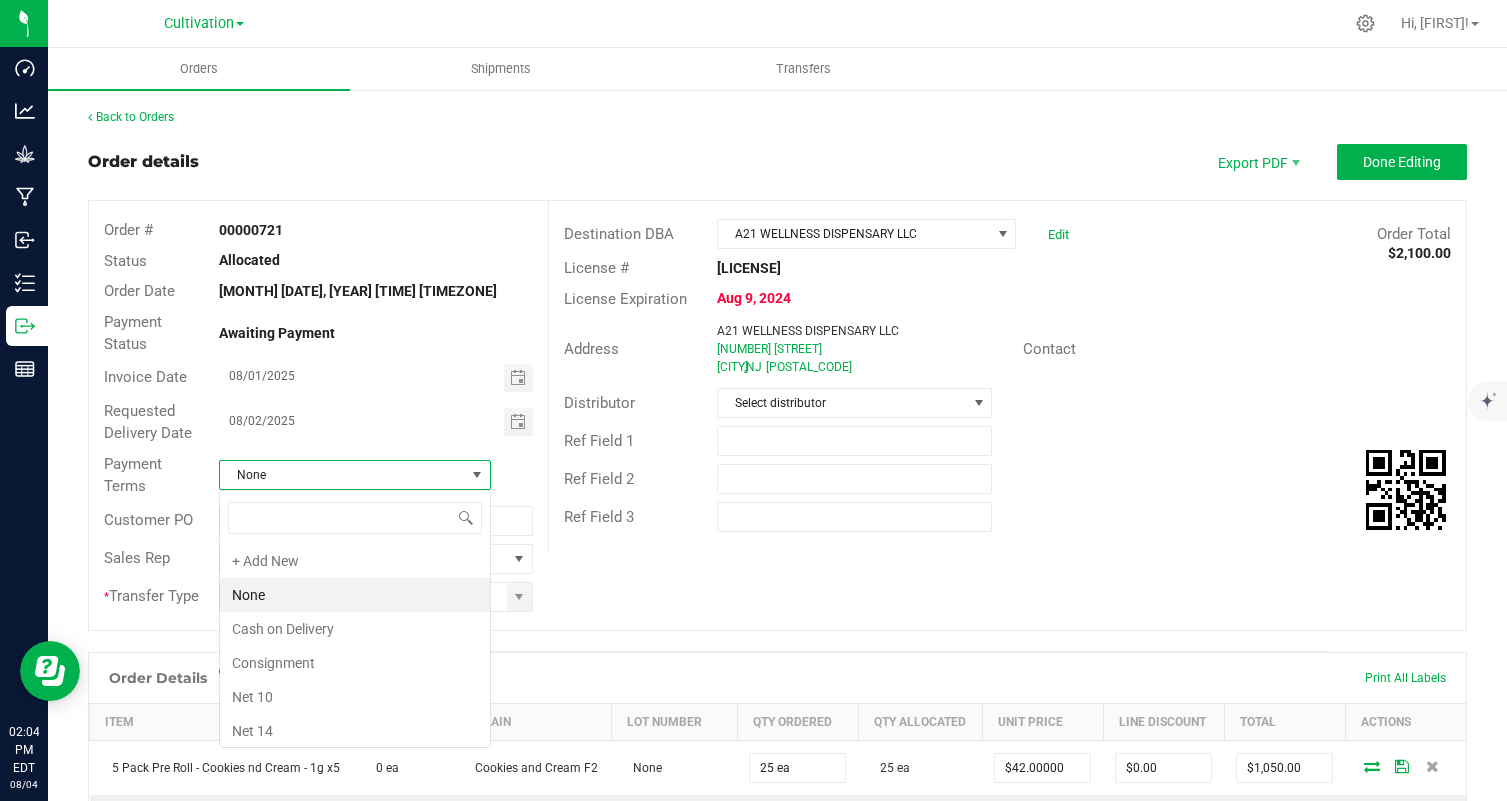 click at bounding box center (477, 475) 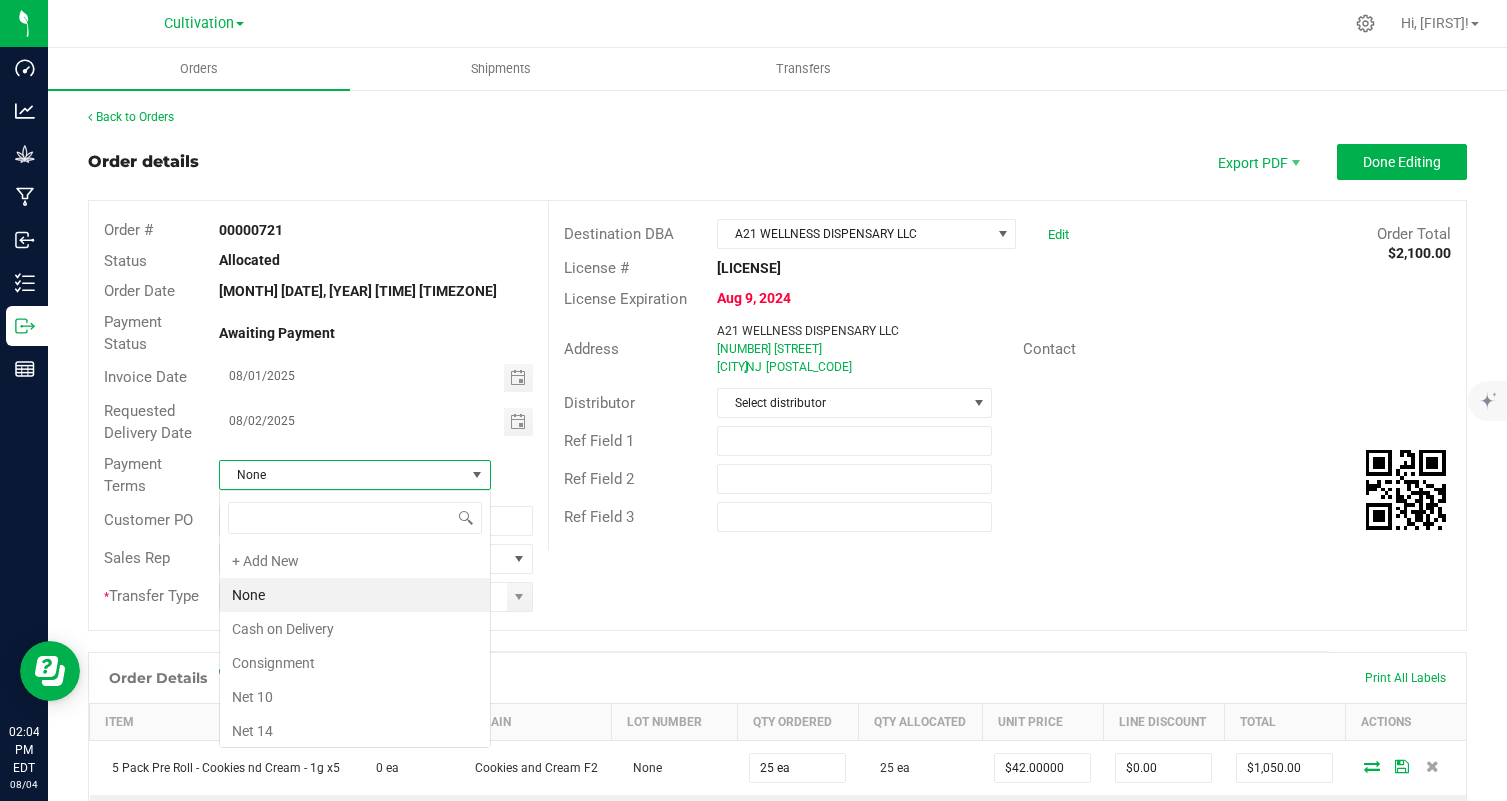 scroll, scrollTop: 99970, scrollLeft: 99728, axis: both 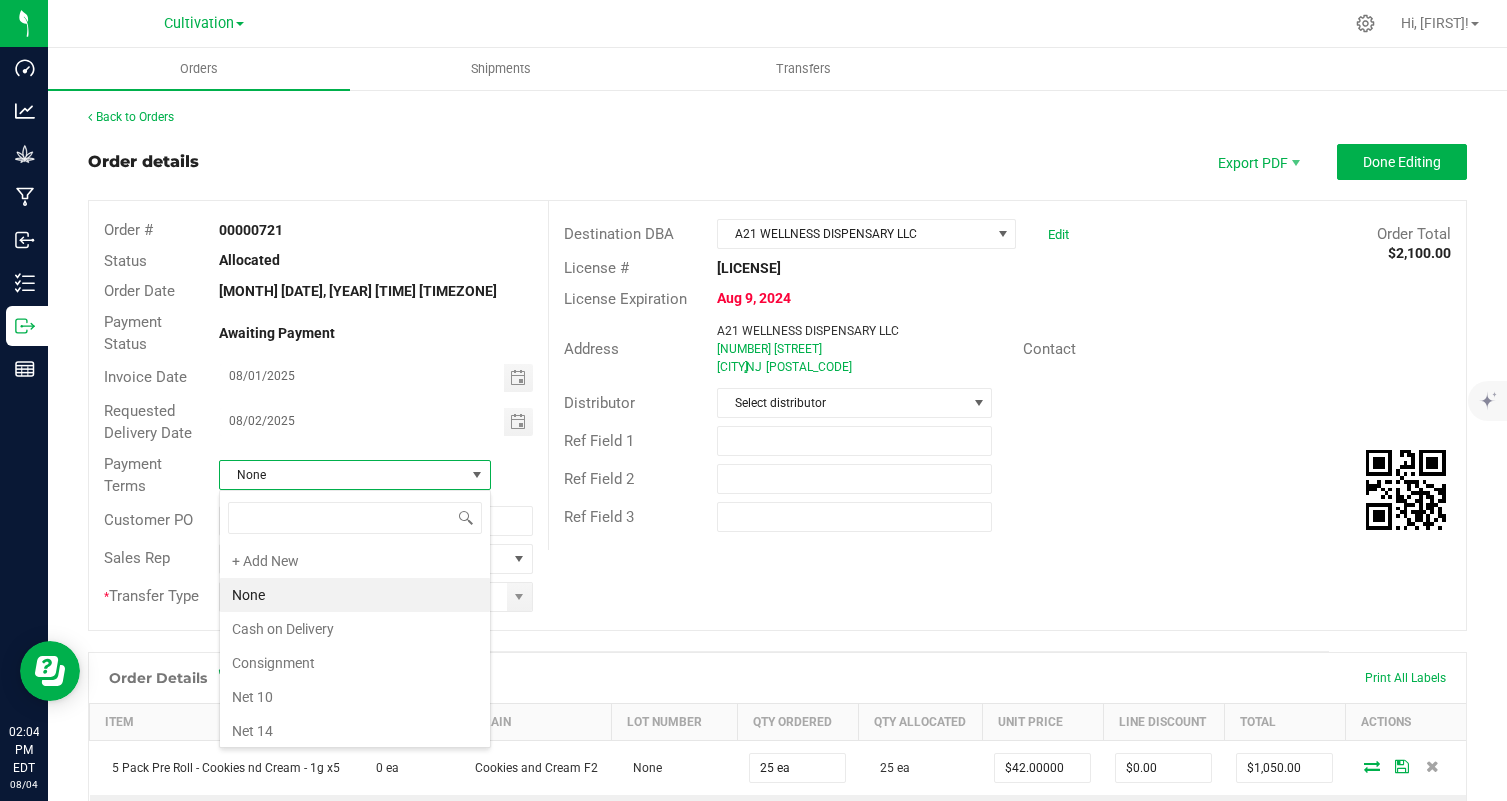 click on "None" at bounding box center (376, 475) 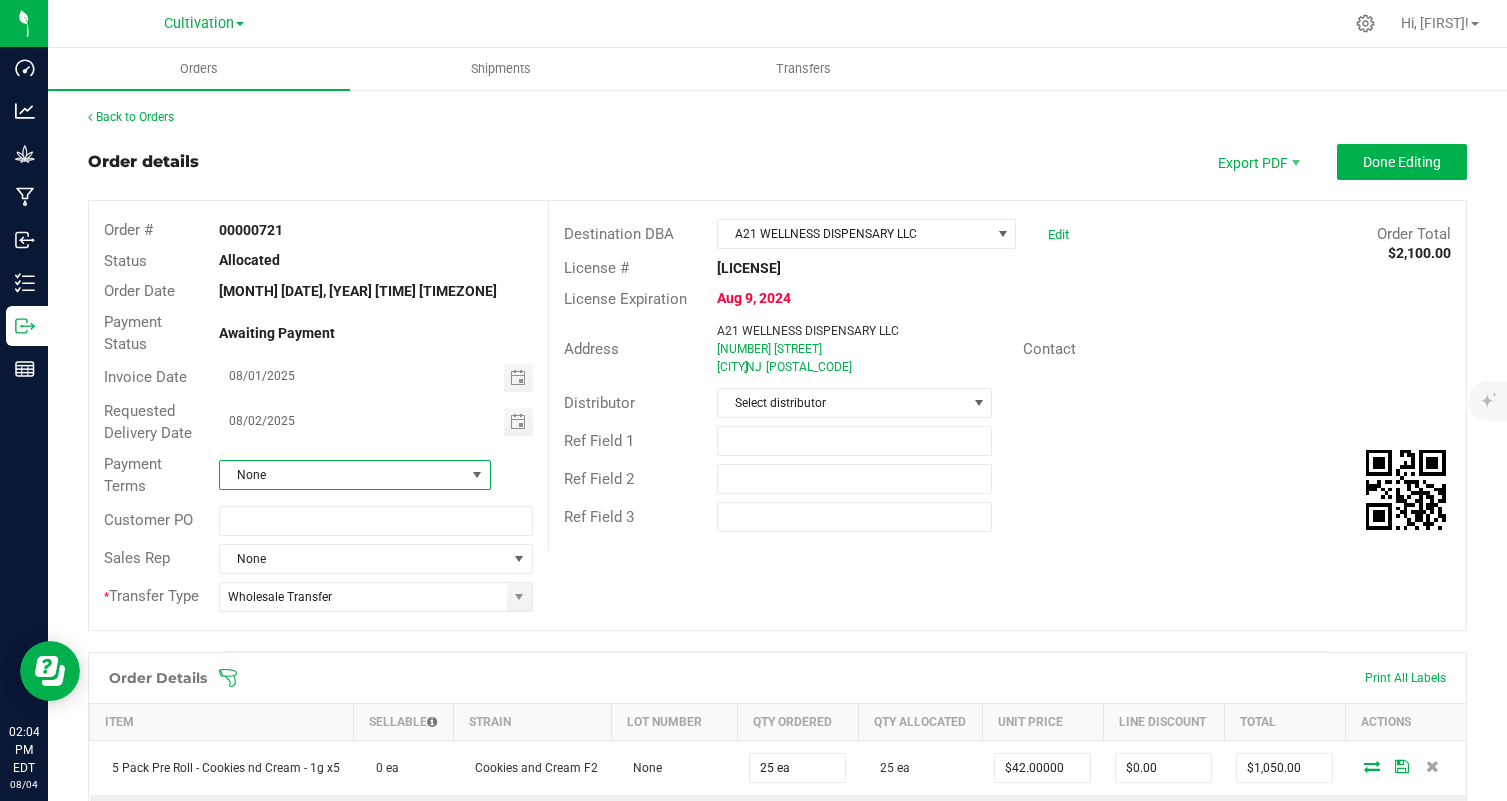 click at bounding box center (477, 475) 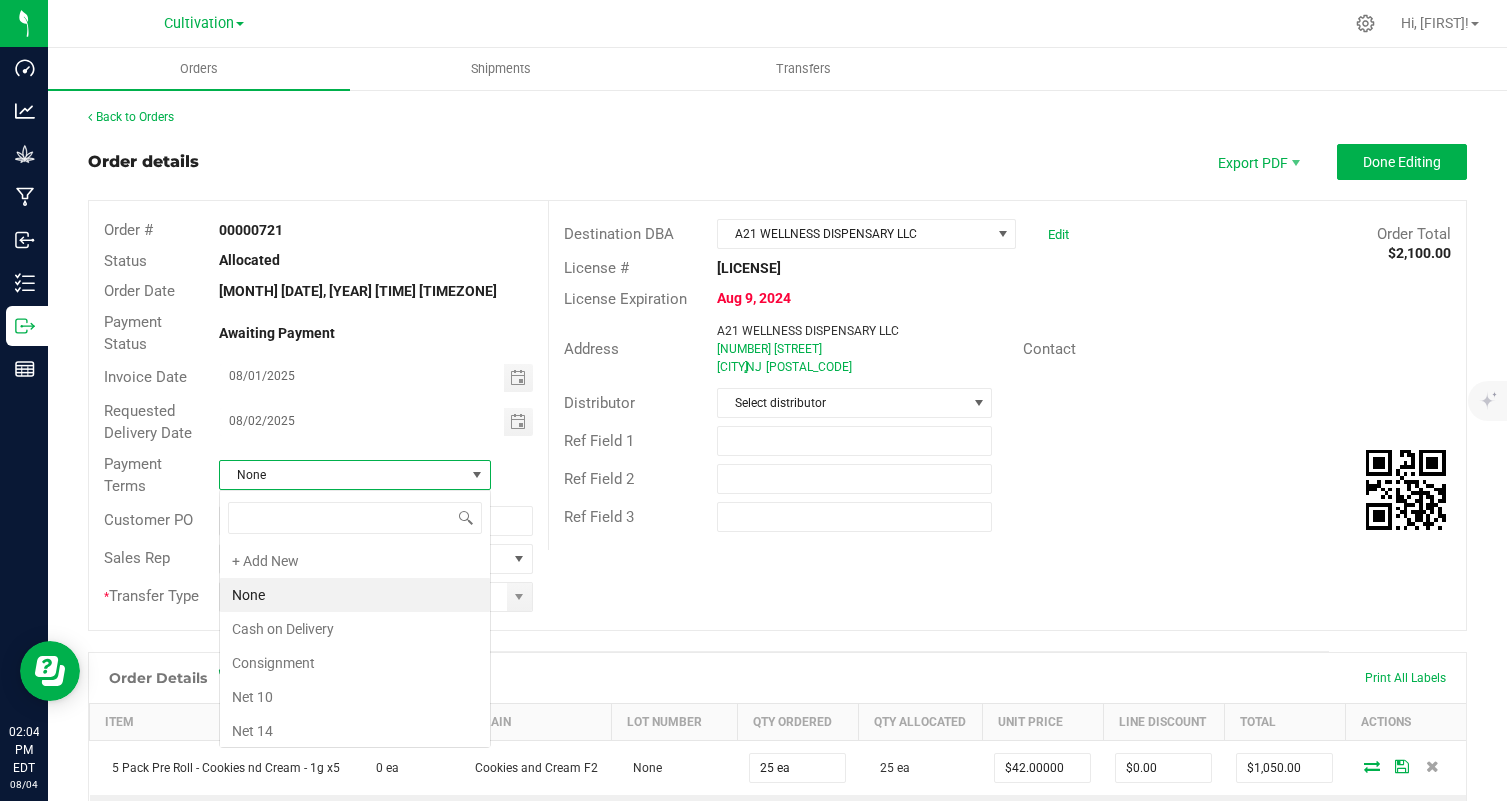 scroll, scrollTop: 99970, scrollLeft: 99728, axis: both 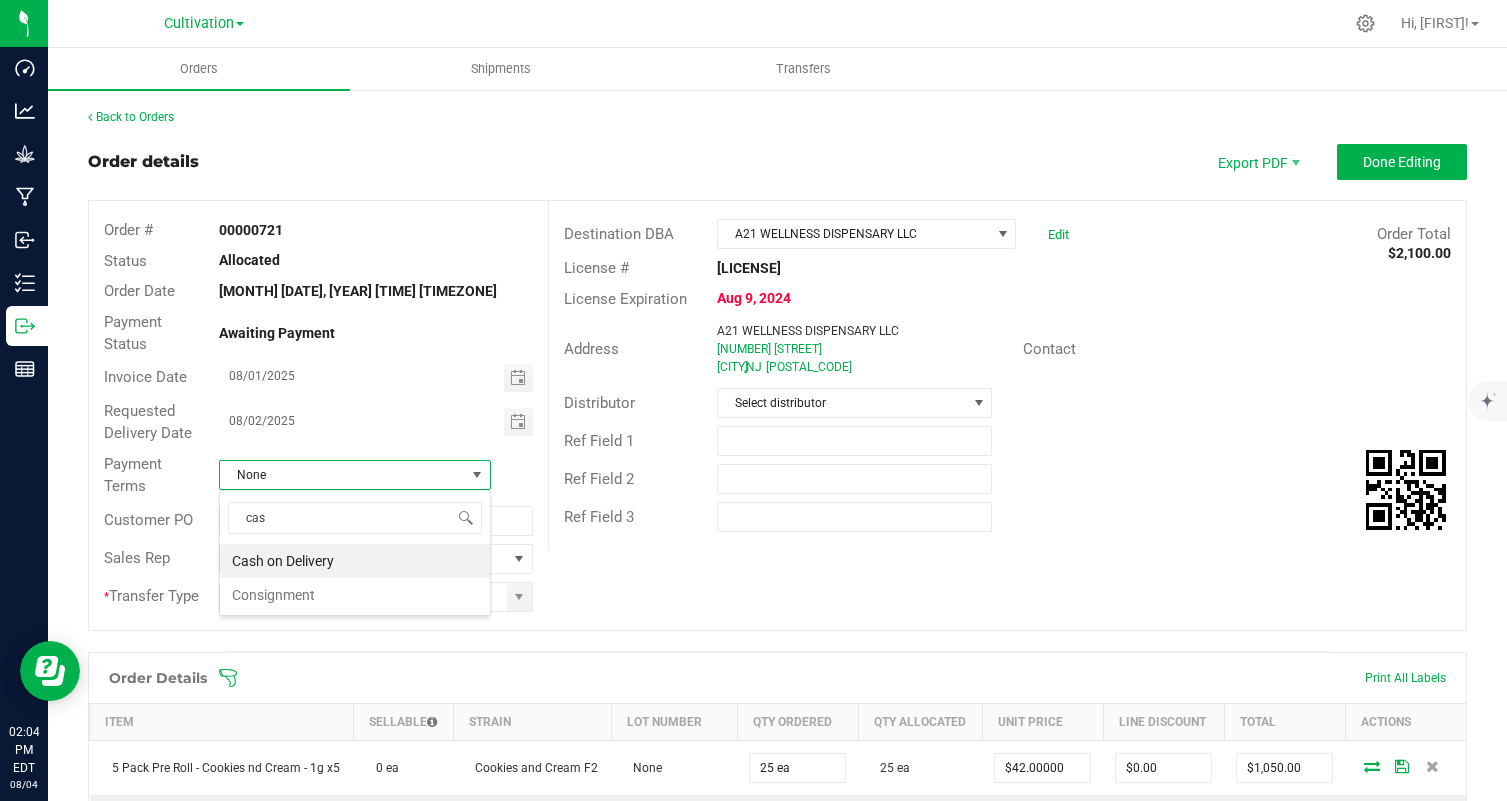type on "cash" 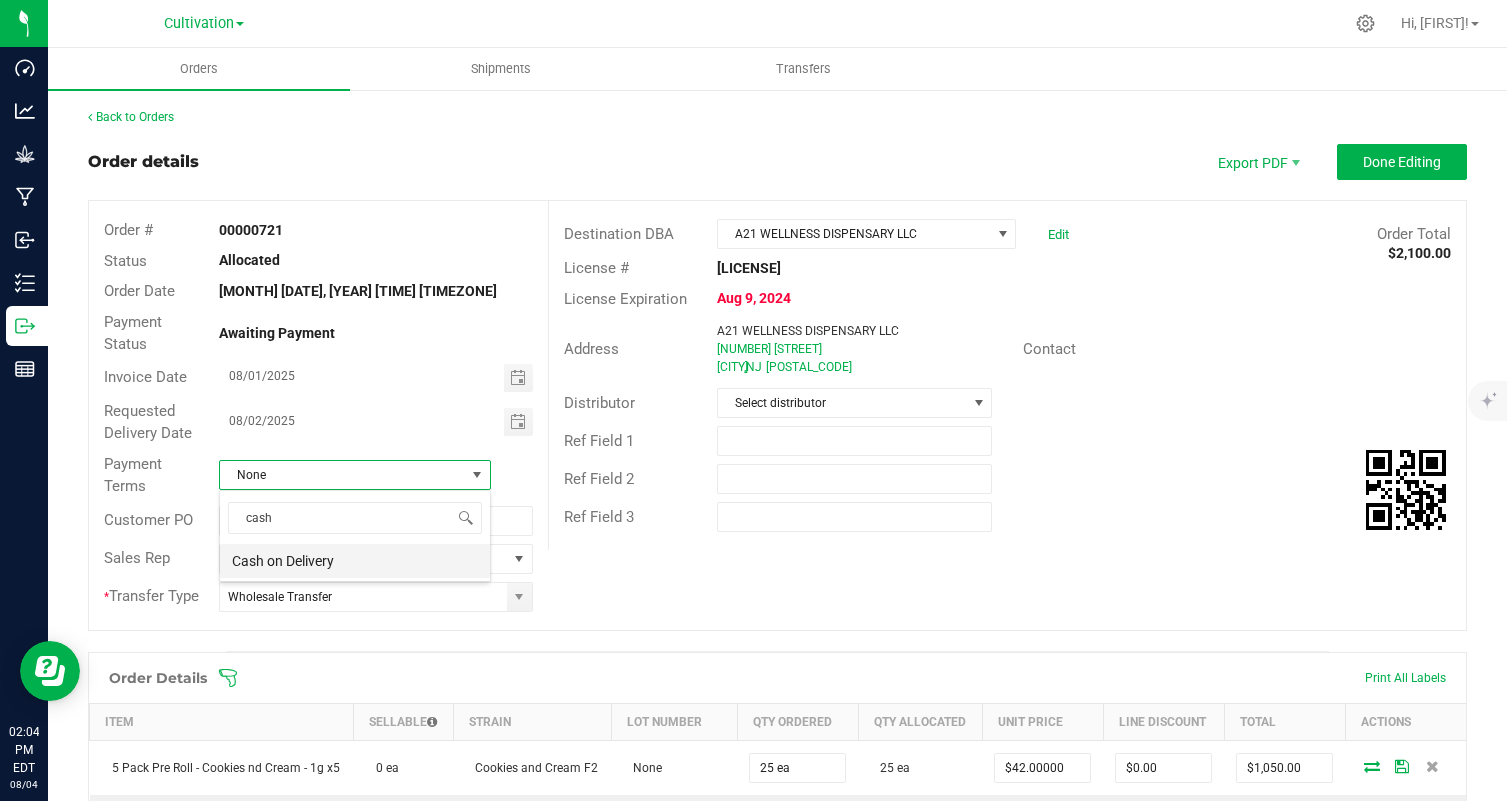 click on "Cash on Delivery" at bounding box center (355, 561) 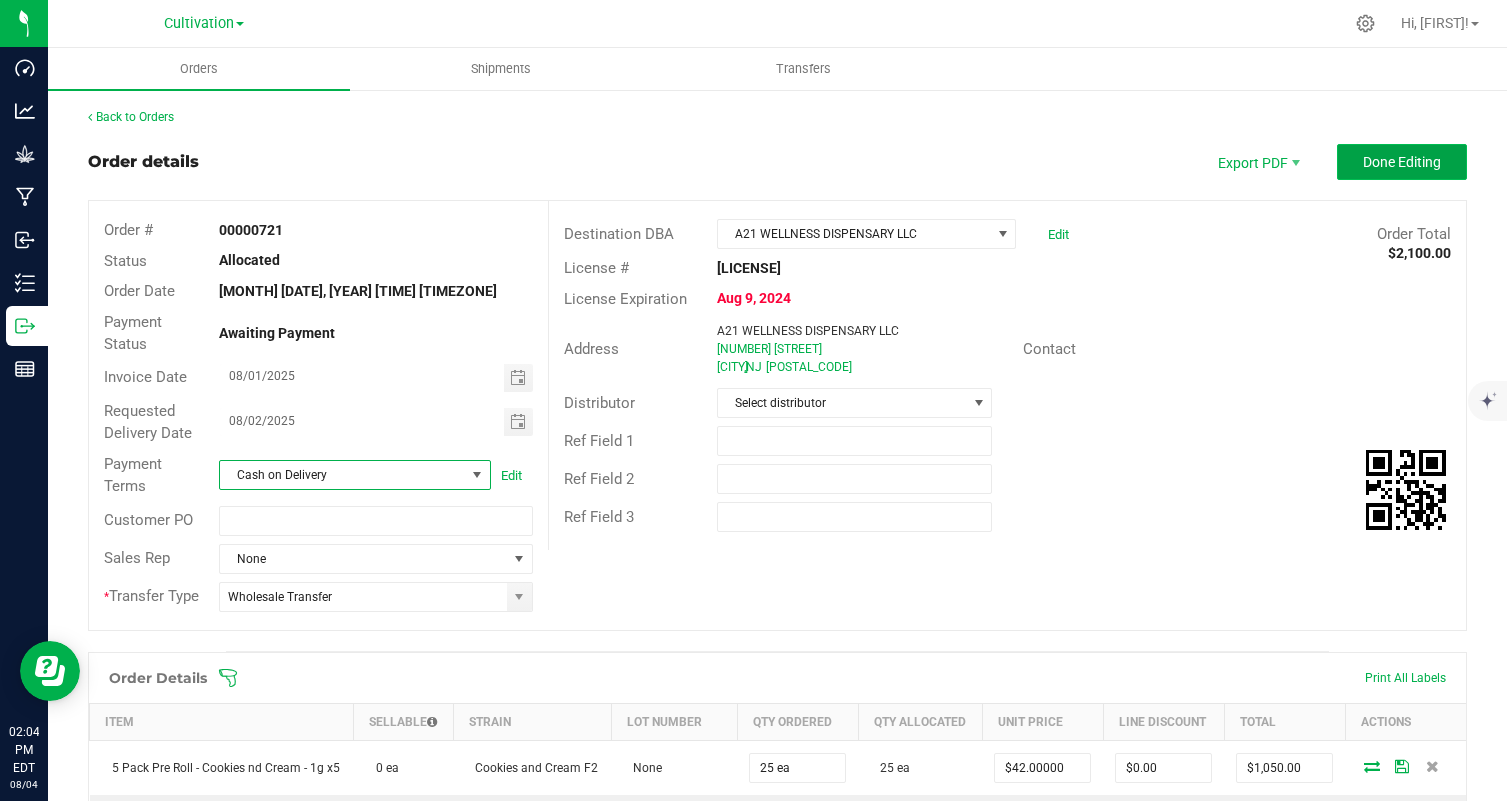 click on "Done Editing" at bounding box center (1402, 162) 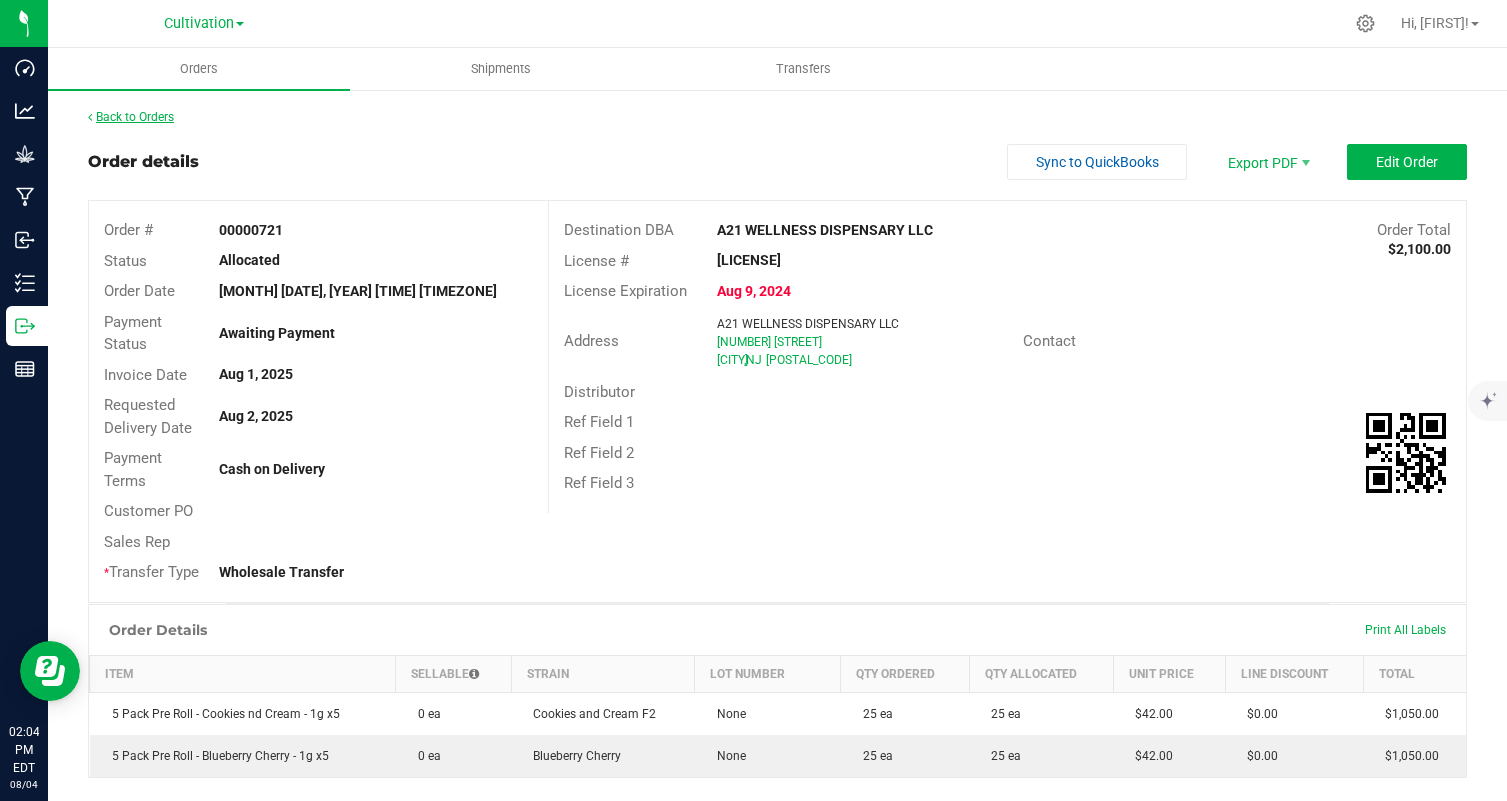 click on "Back to Orders" at bounding box center [131, 117] 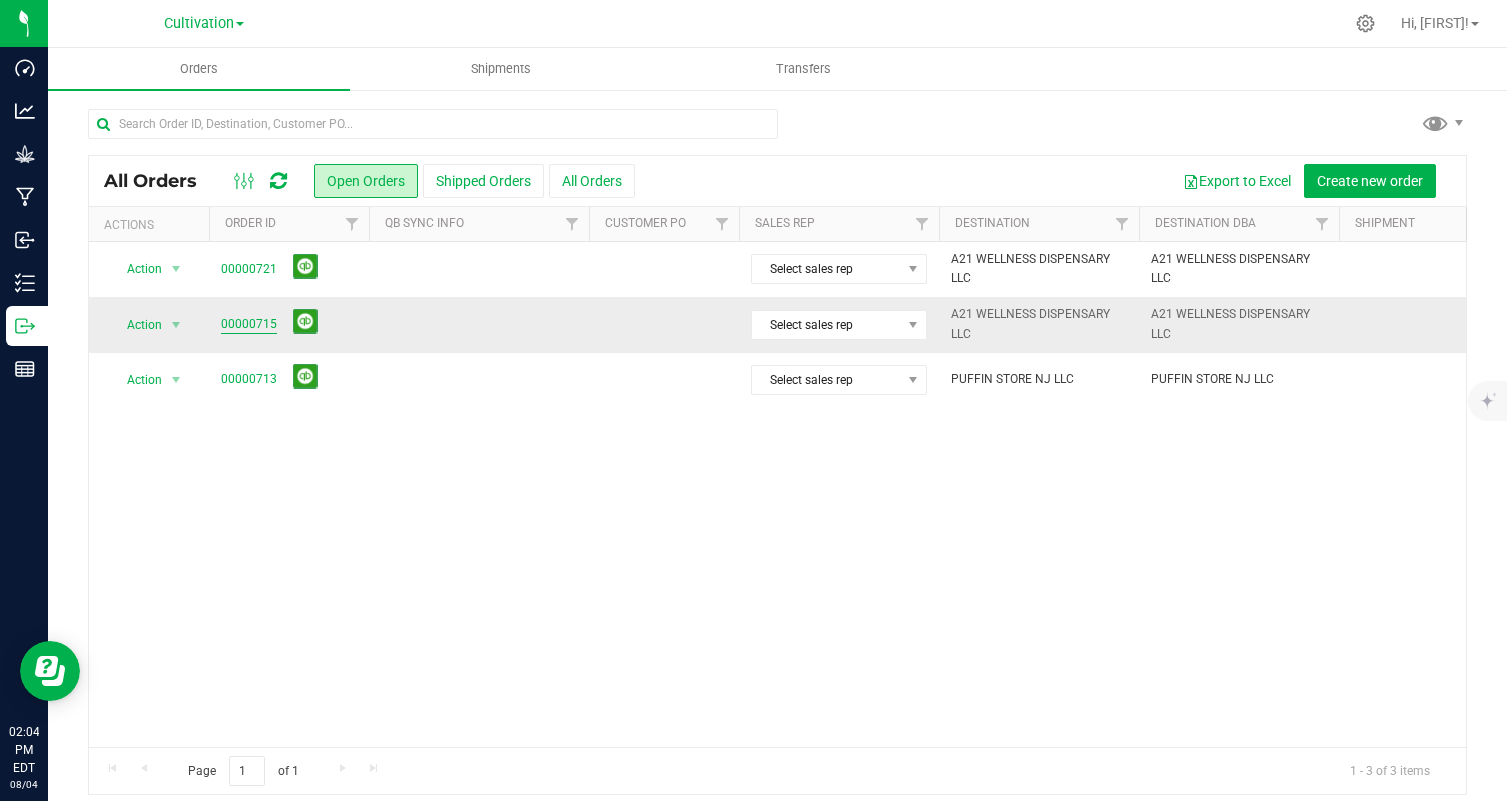 click on "00000715" at bounding box center [249, 324] 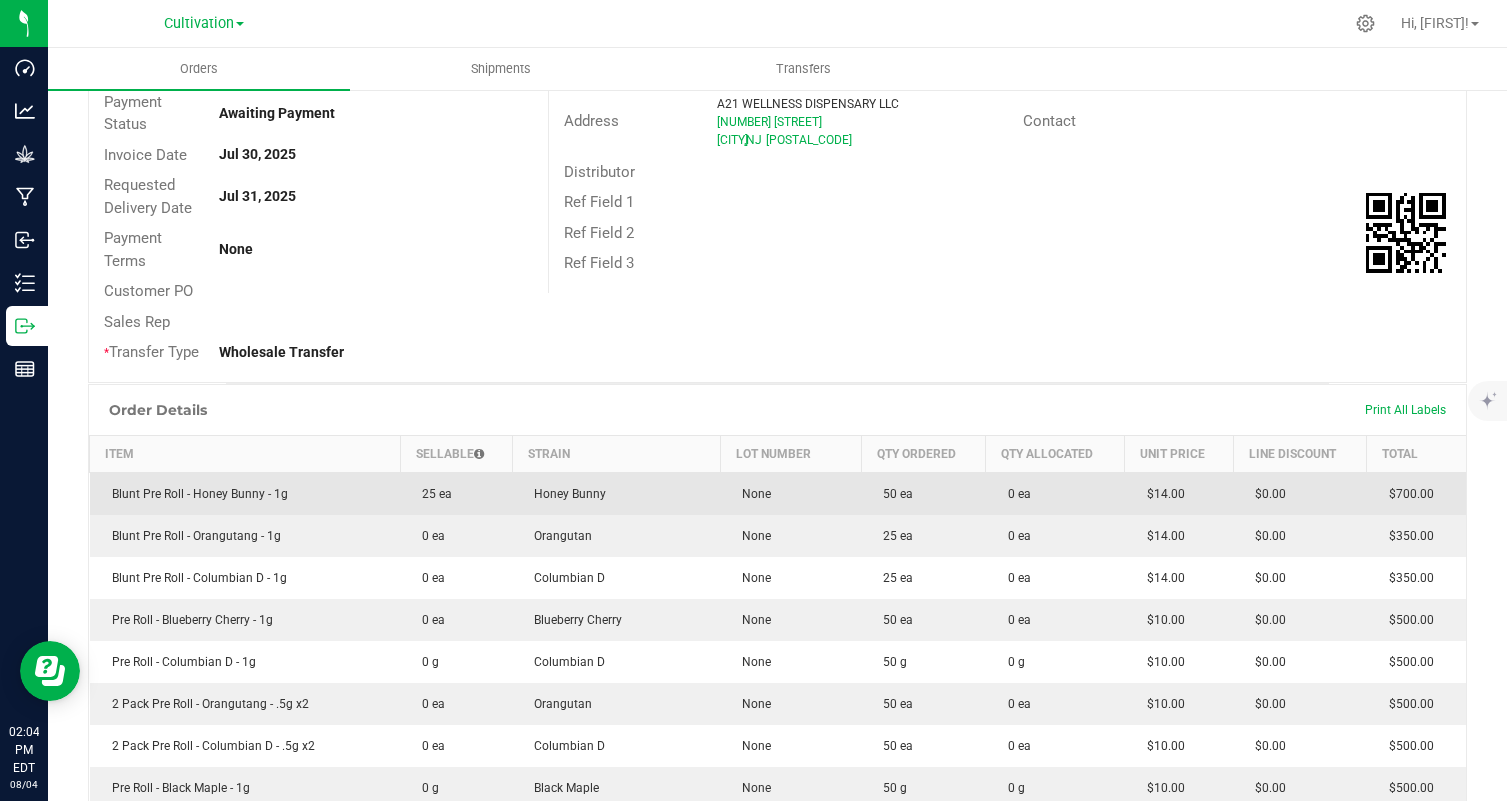 scroll, scrollTop: 0, scrollLeft: 0, axis: both 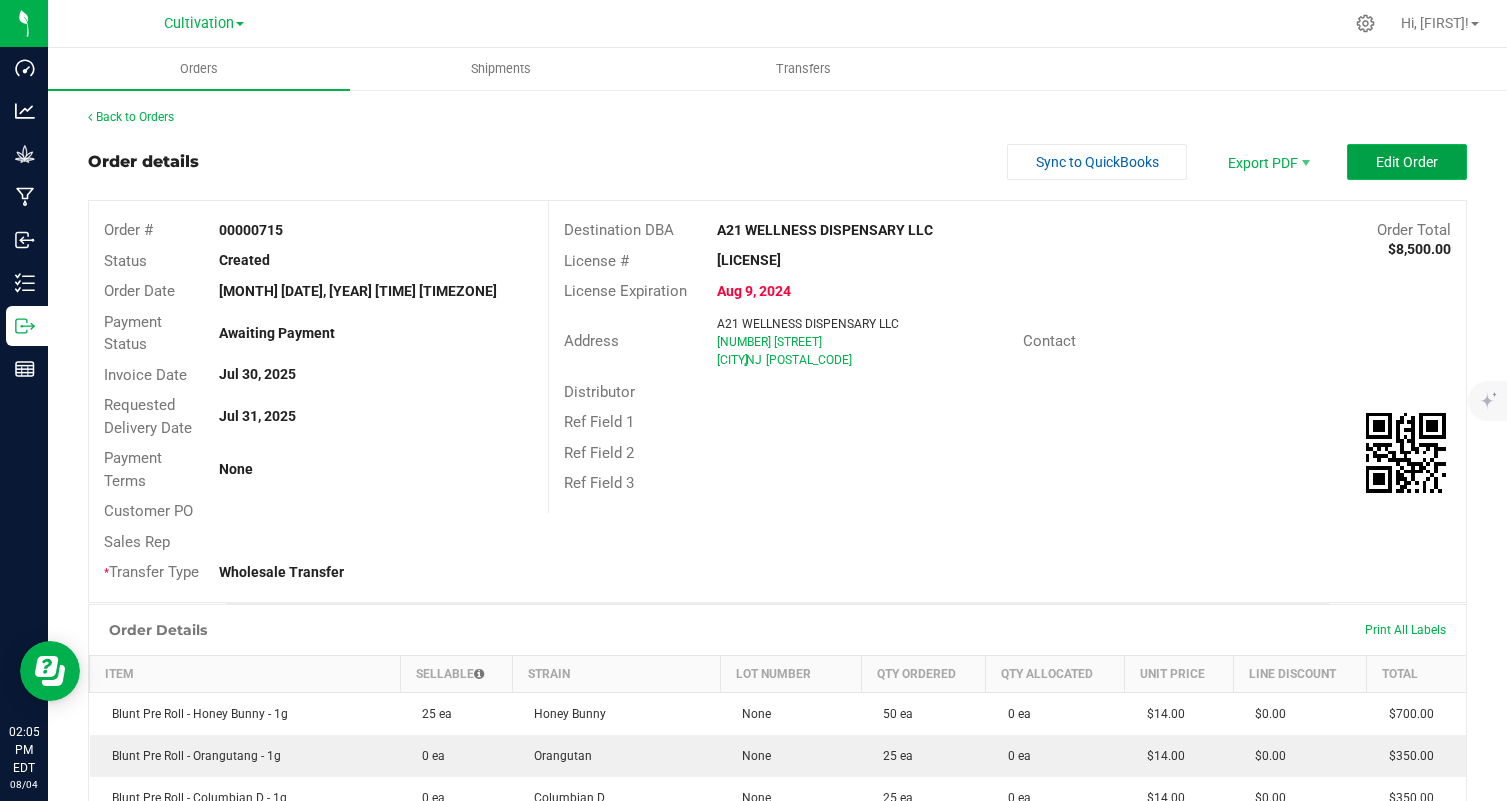 click on "Edit Order" at bounding box center (1407, 162) 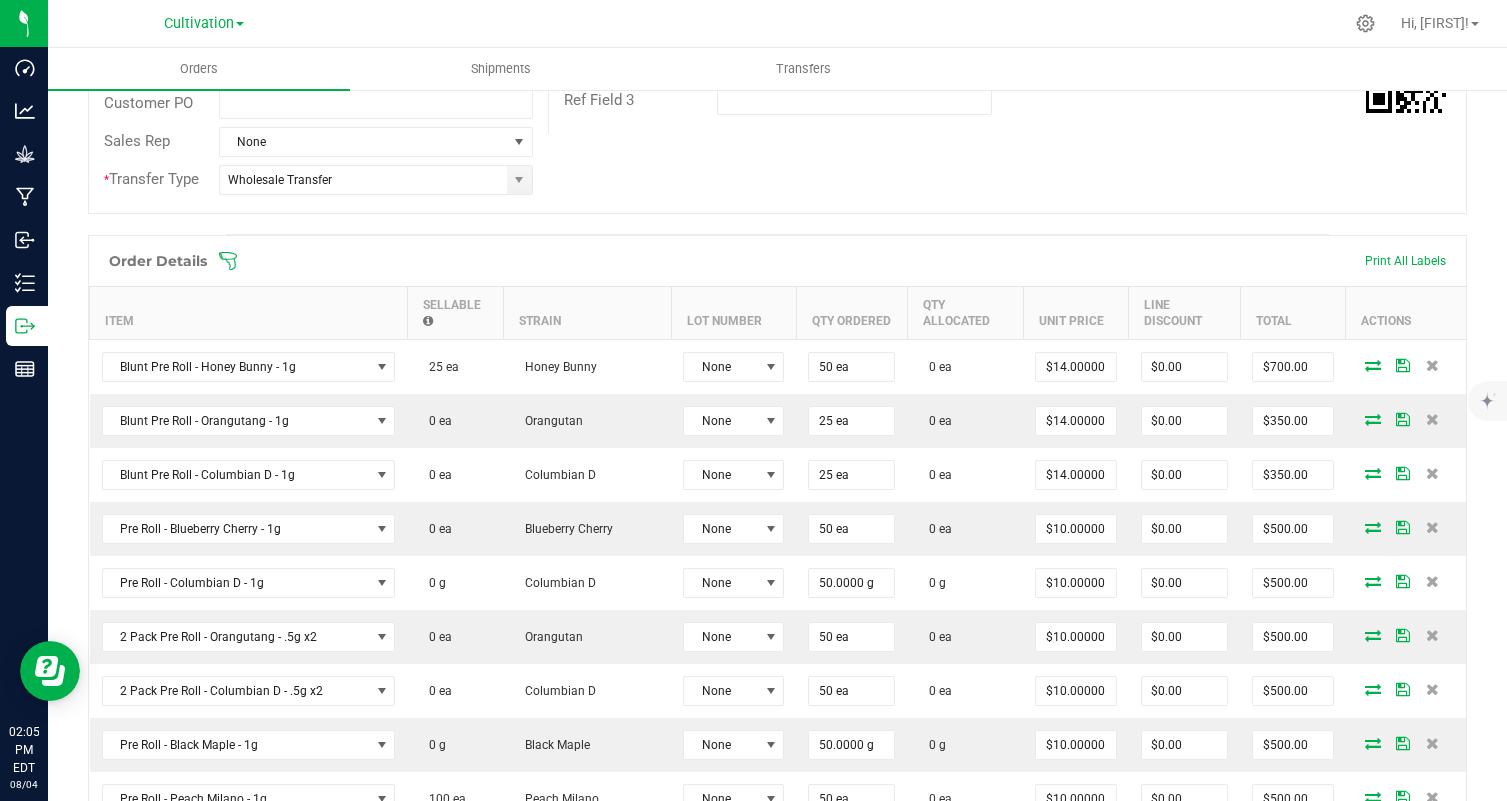 scroll, scrollTop: 419, scrollLeft: 0, axis: vertical 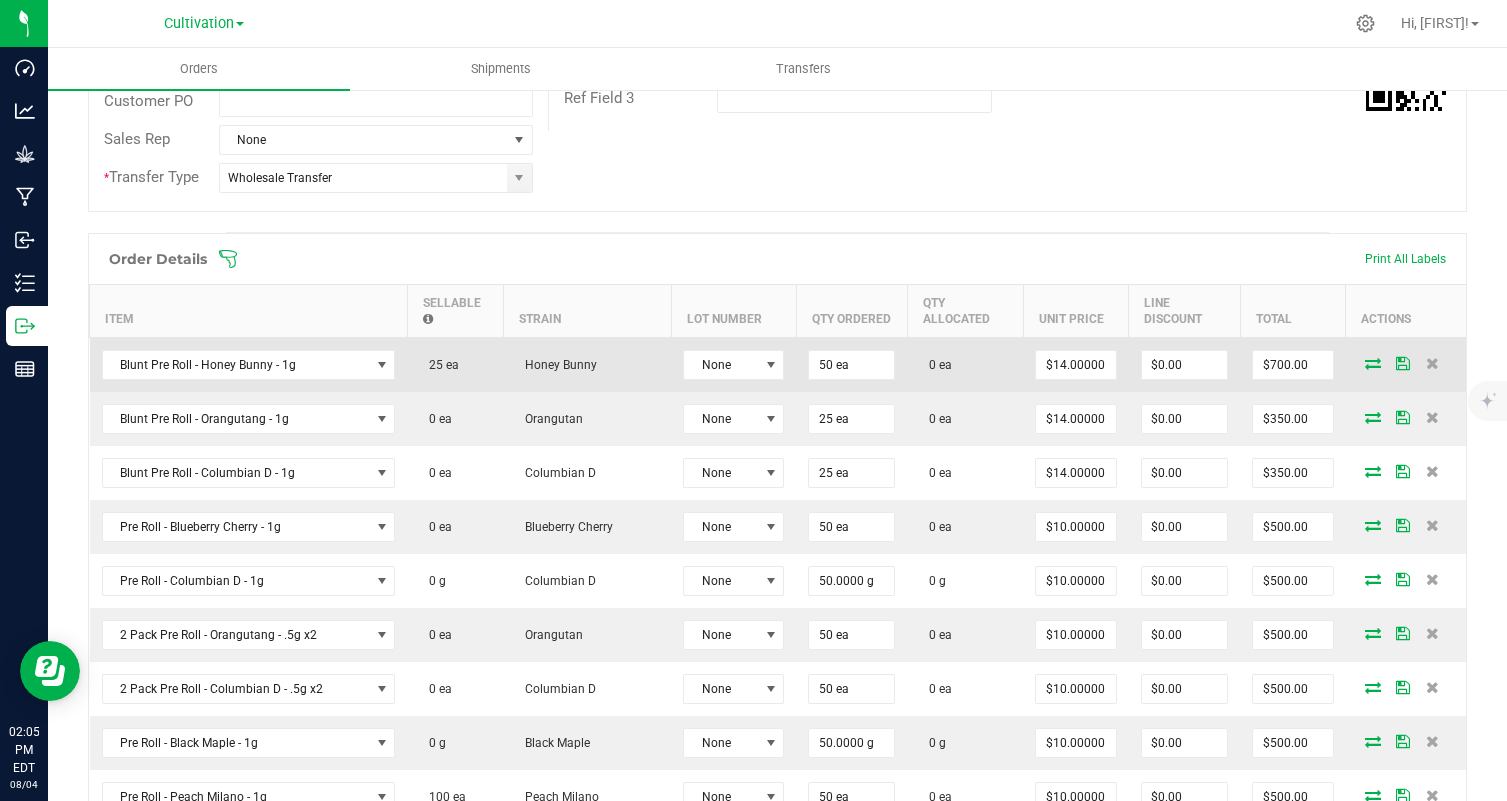 click at bounding box center [1373, 363] 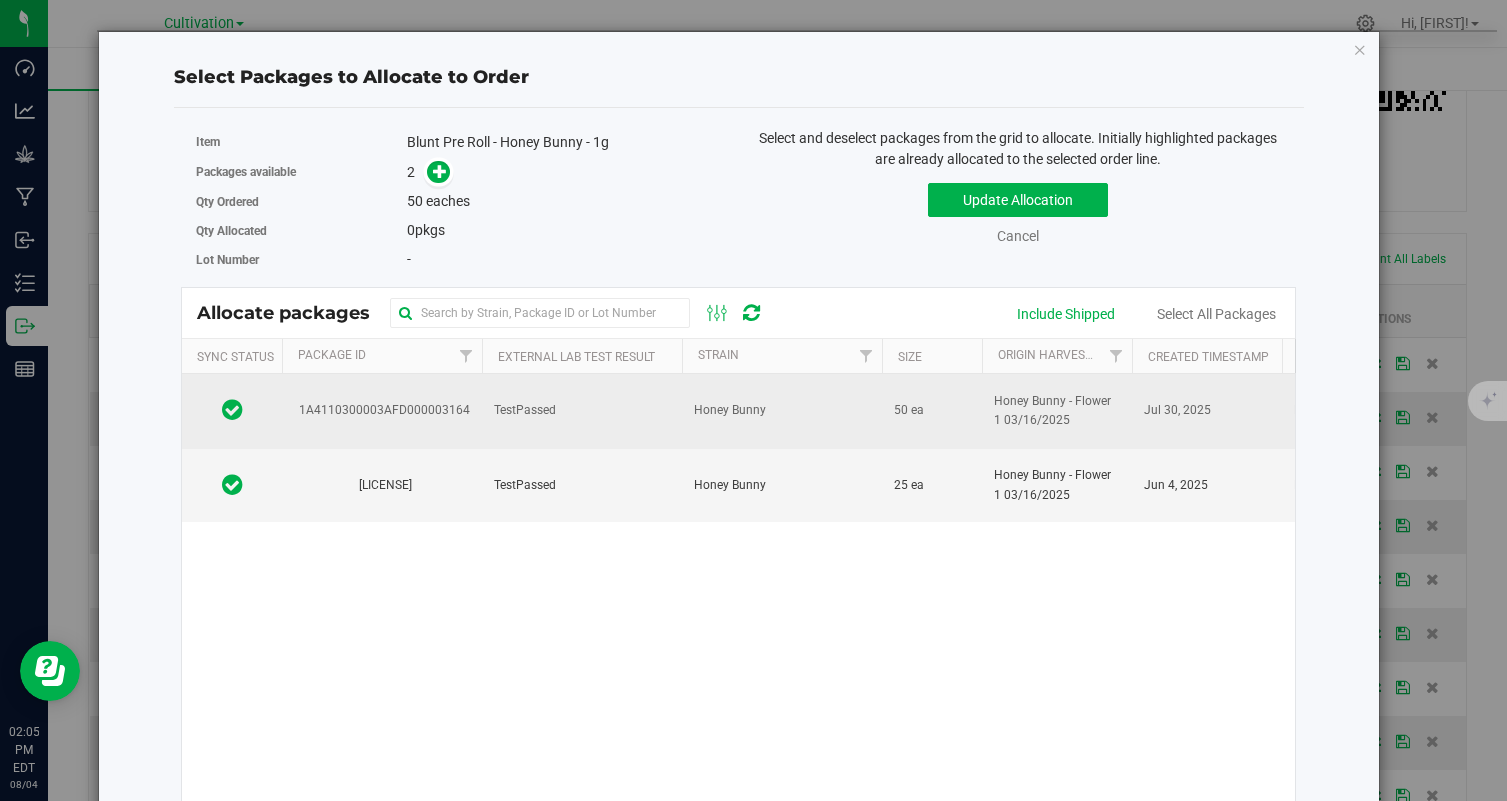 click on "TestPassed" at bounding box center [582, 411] 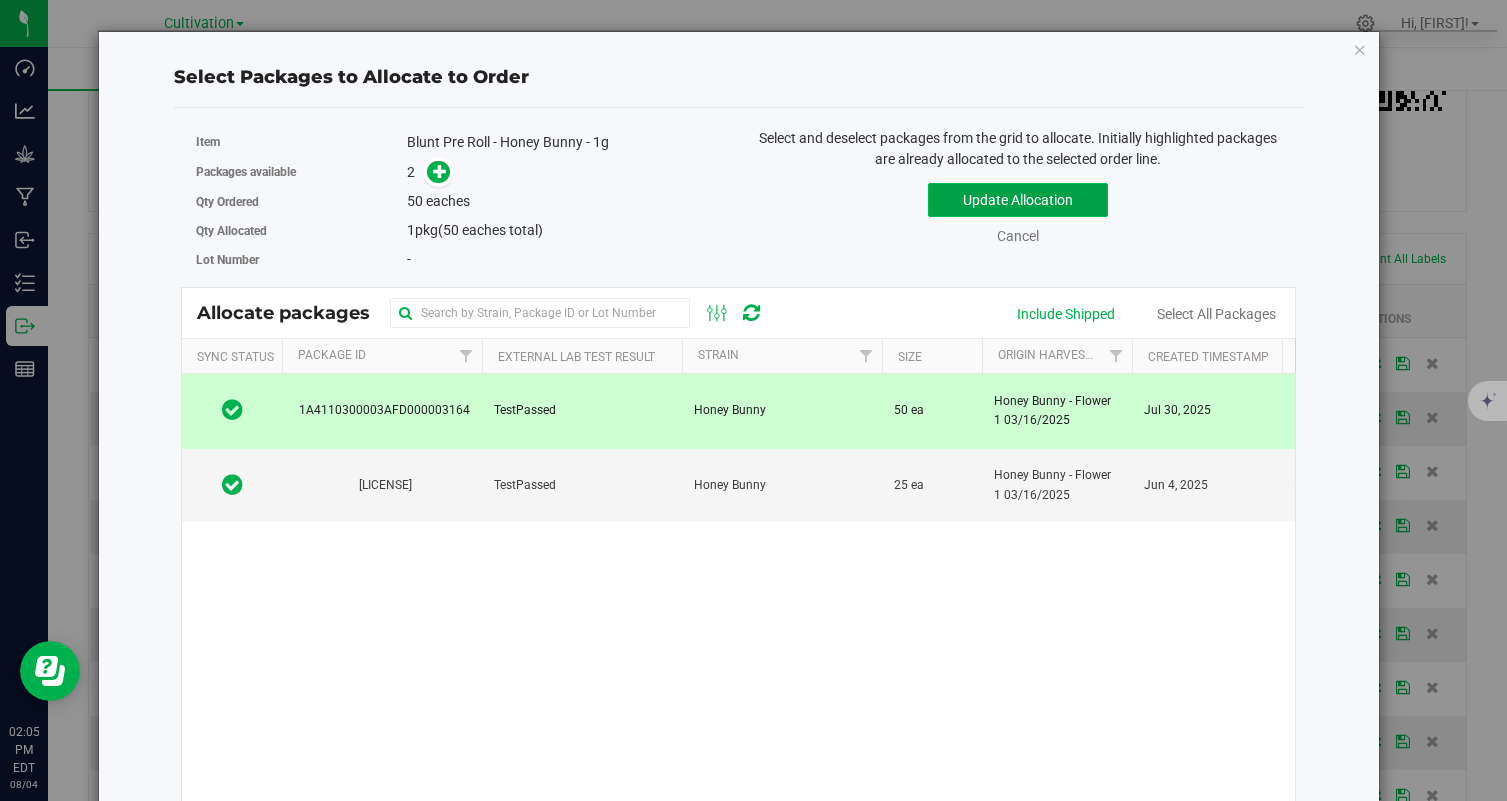 click on "Update Allocation" at bounding box center [1018, 200] 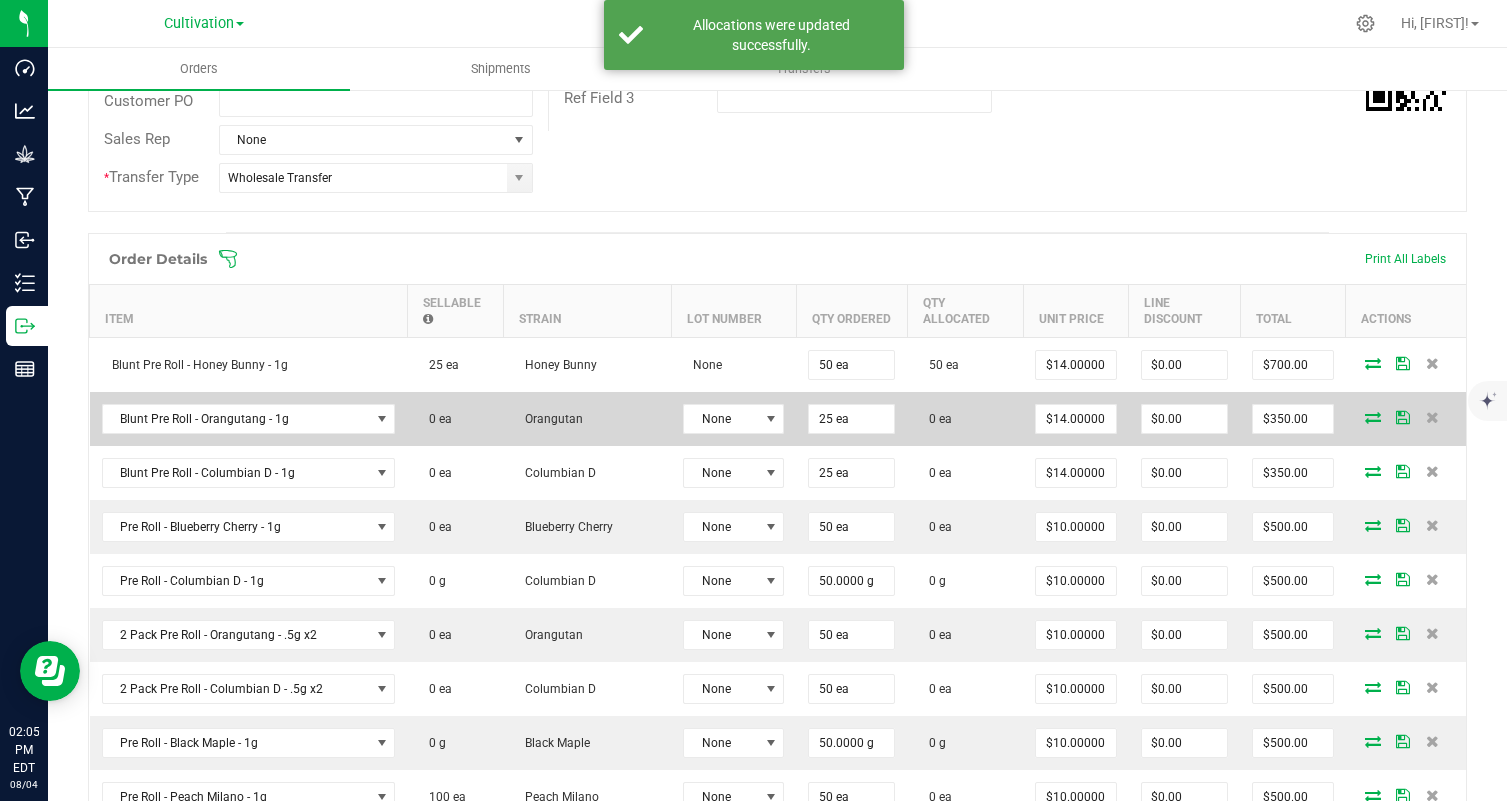 click at bounding box center (1373, 417) 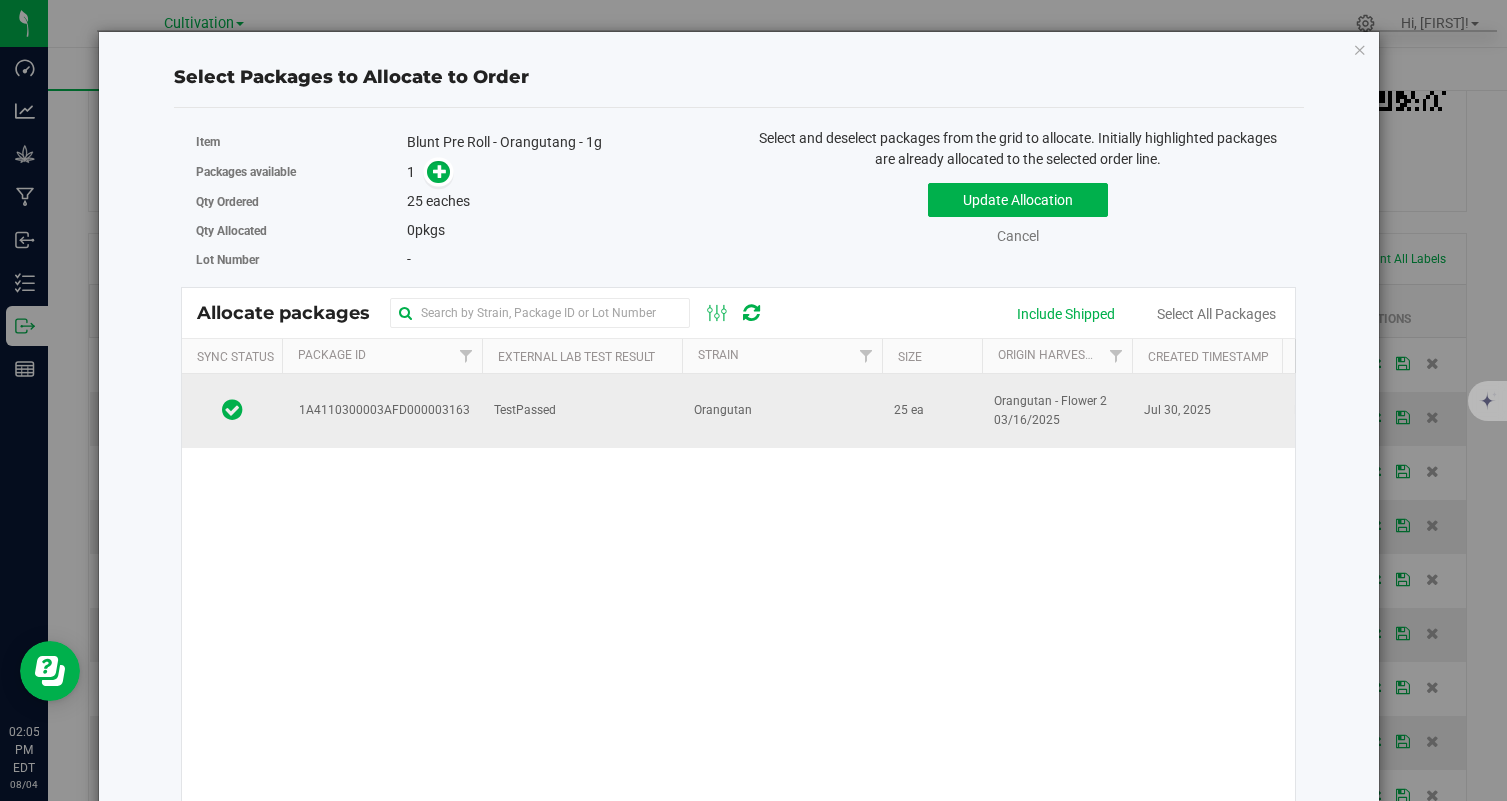 click on "TestPassed" at bounding box center [582, 411] 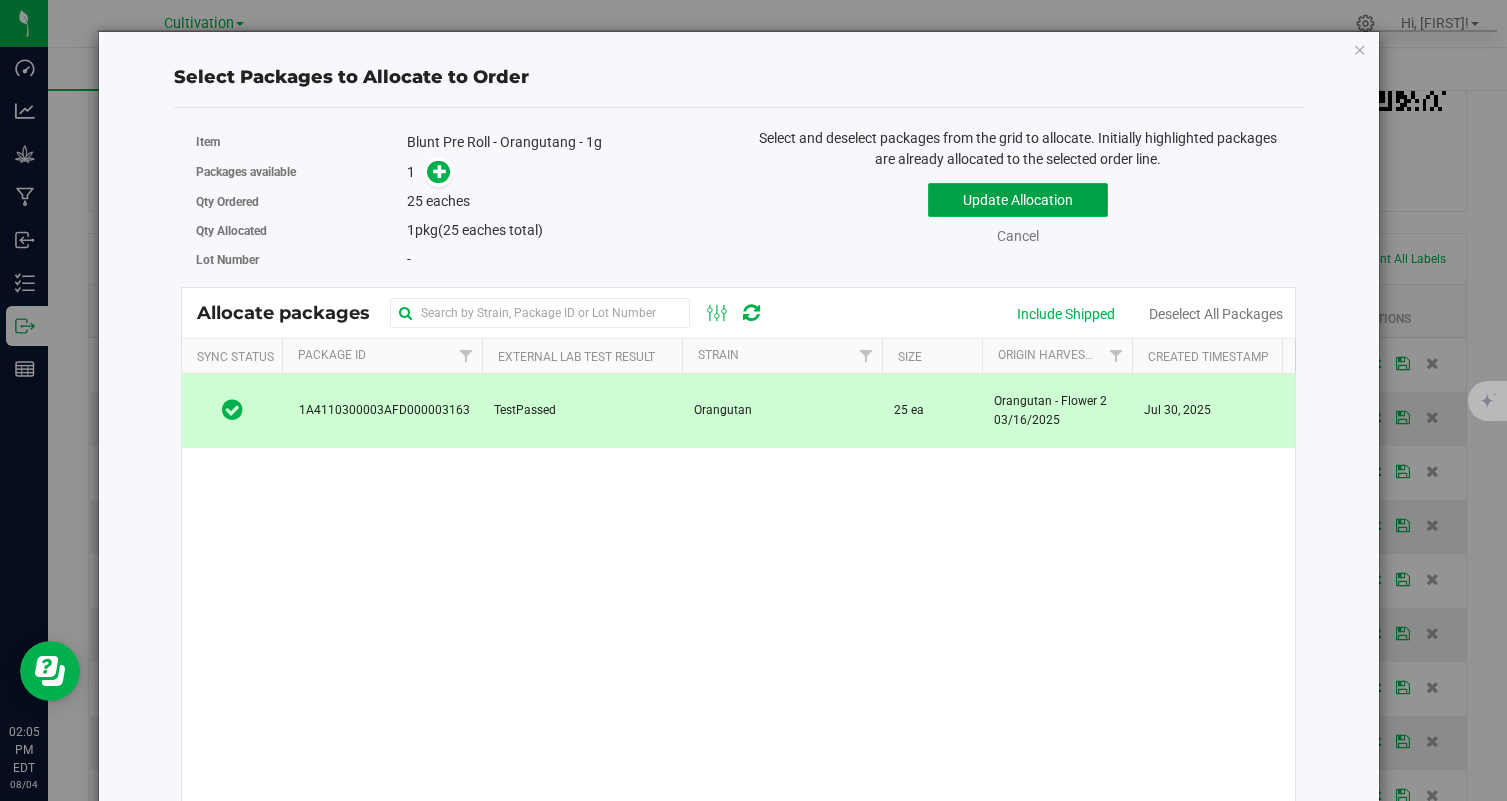 click on "Update Allocation" at bounding box center (1018, 200) 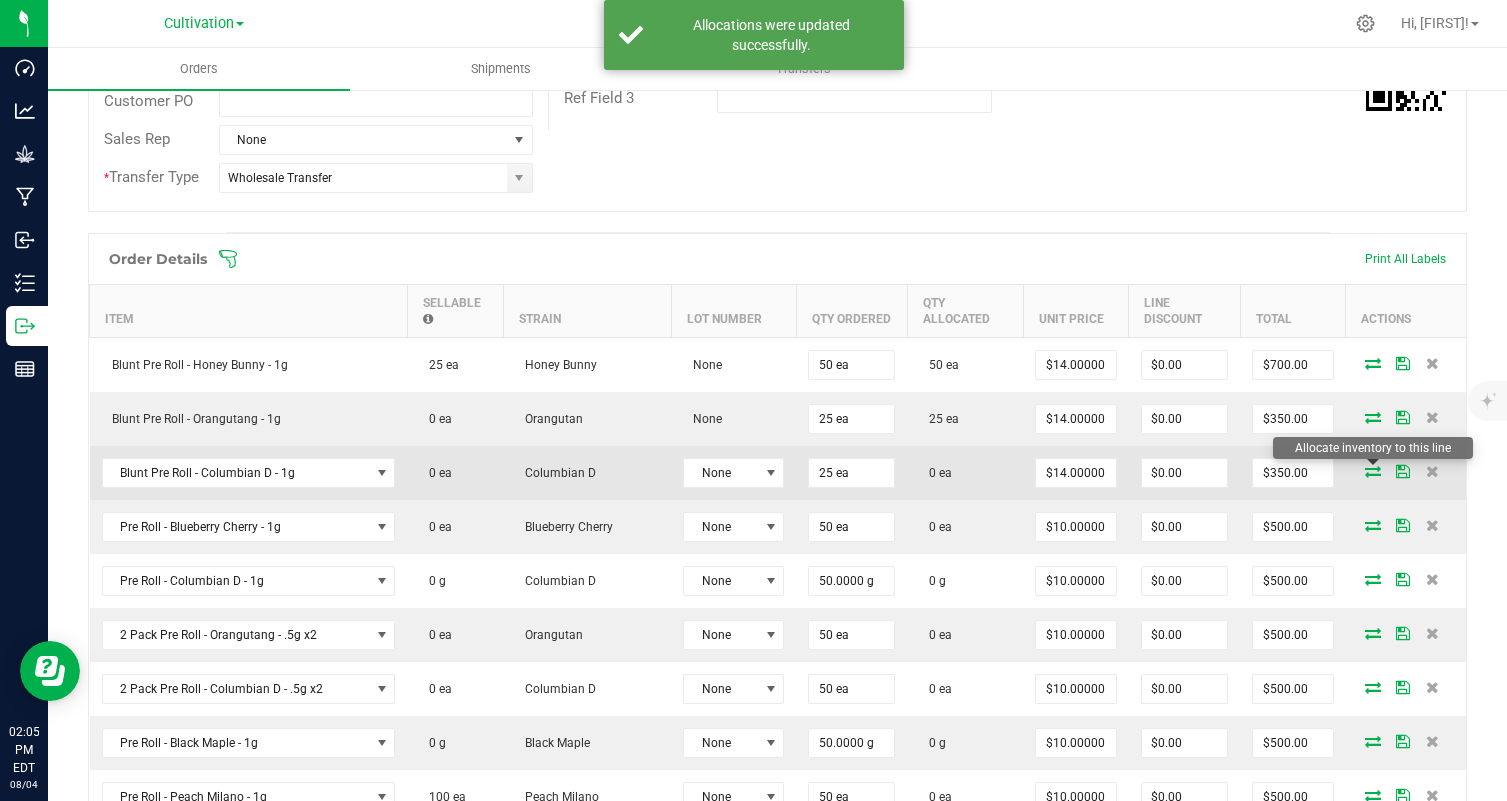 click at bounding box center [1373, 471] 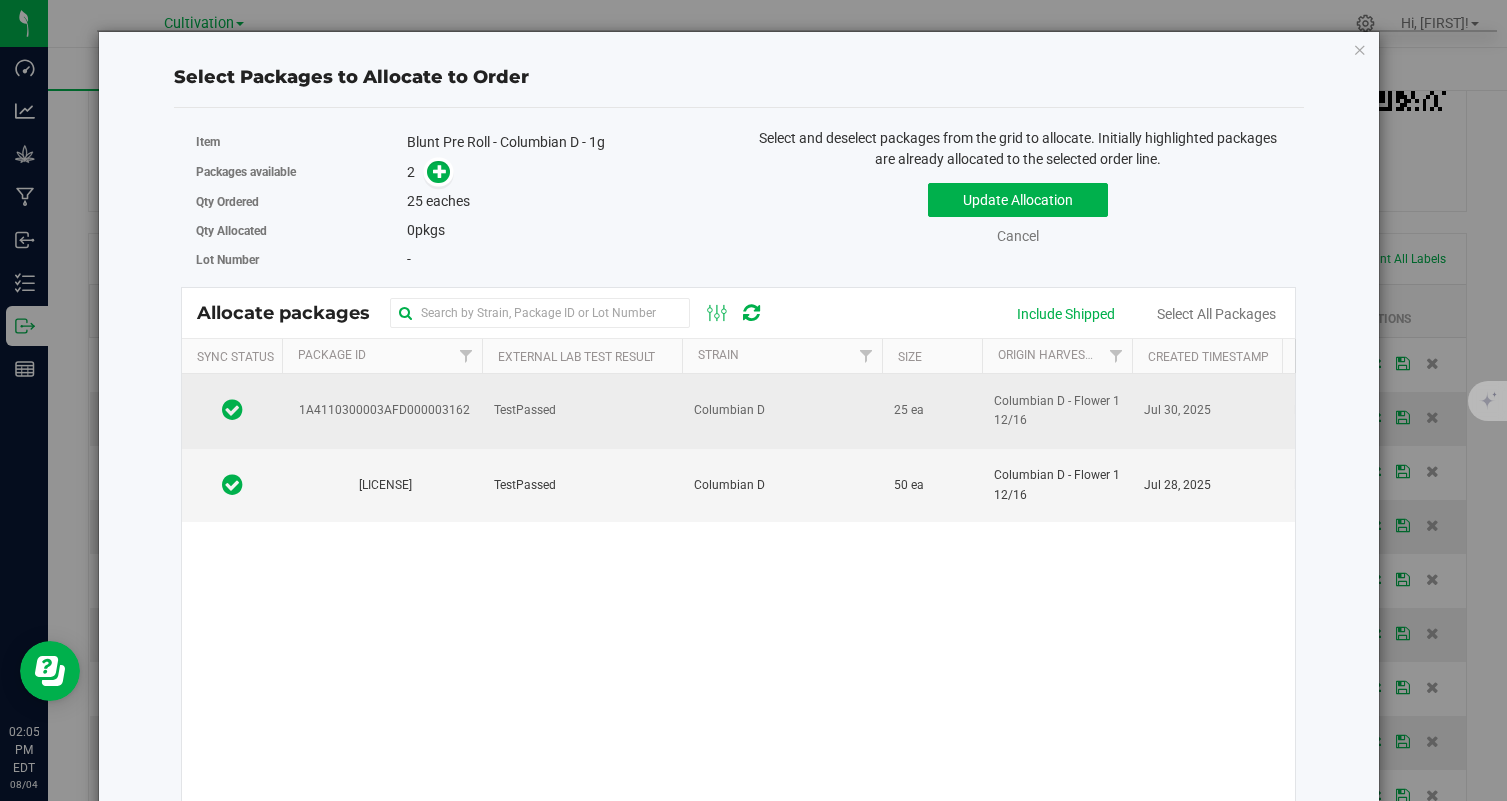 click on "TestPassed" at bounding box center (582, 411) 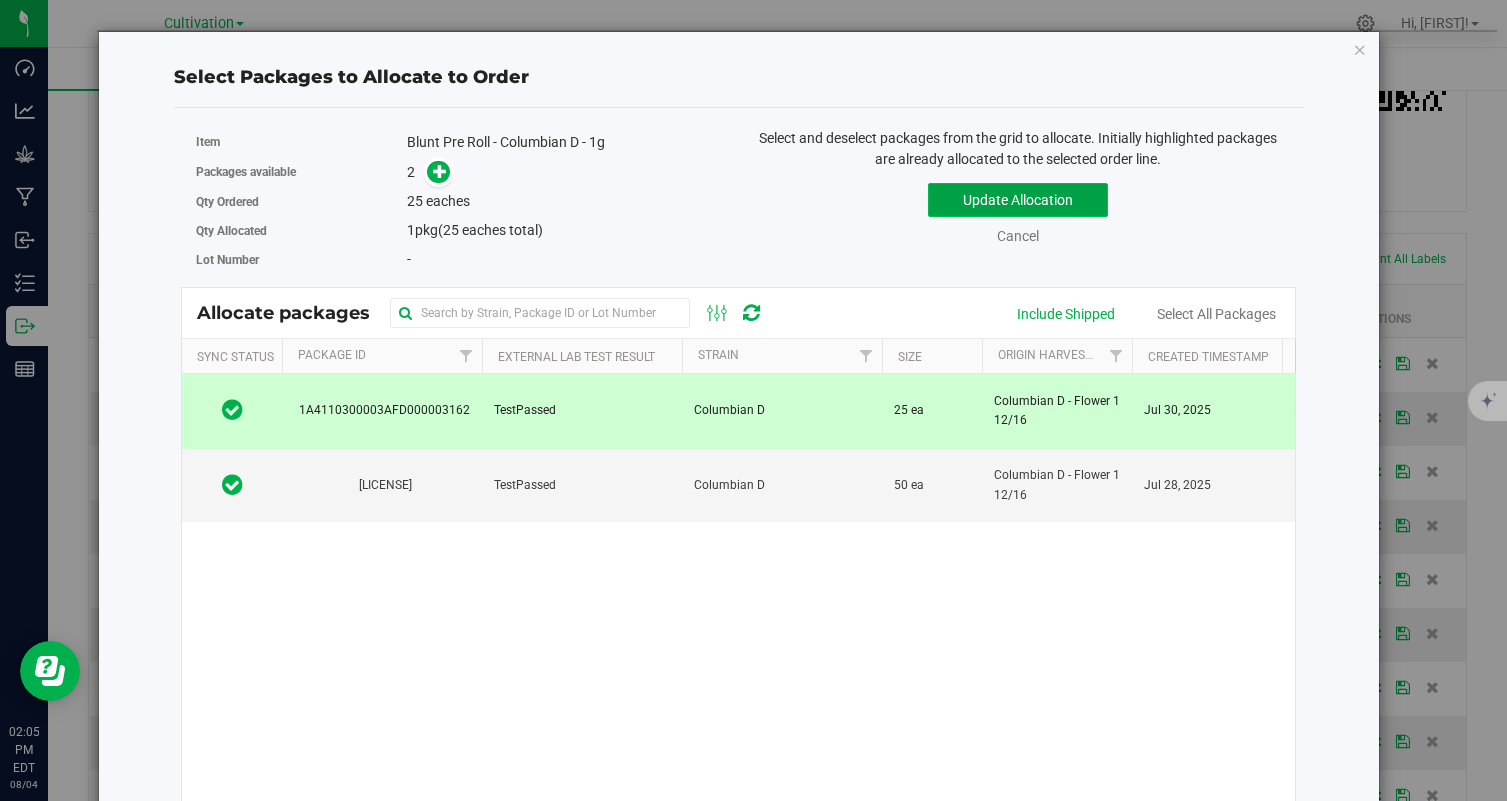 click on "Update Allocation" at bounding box center [1018, 200] 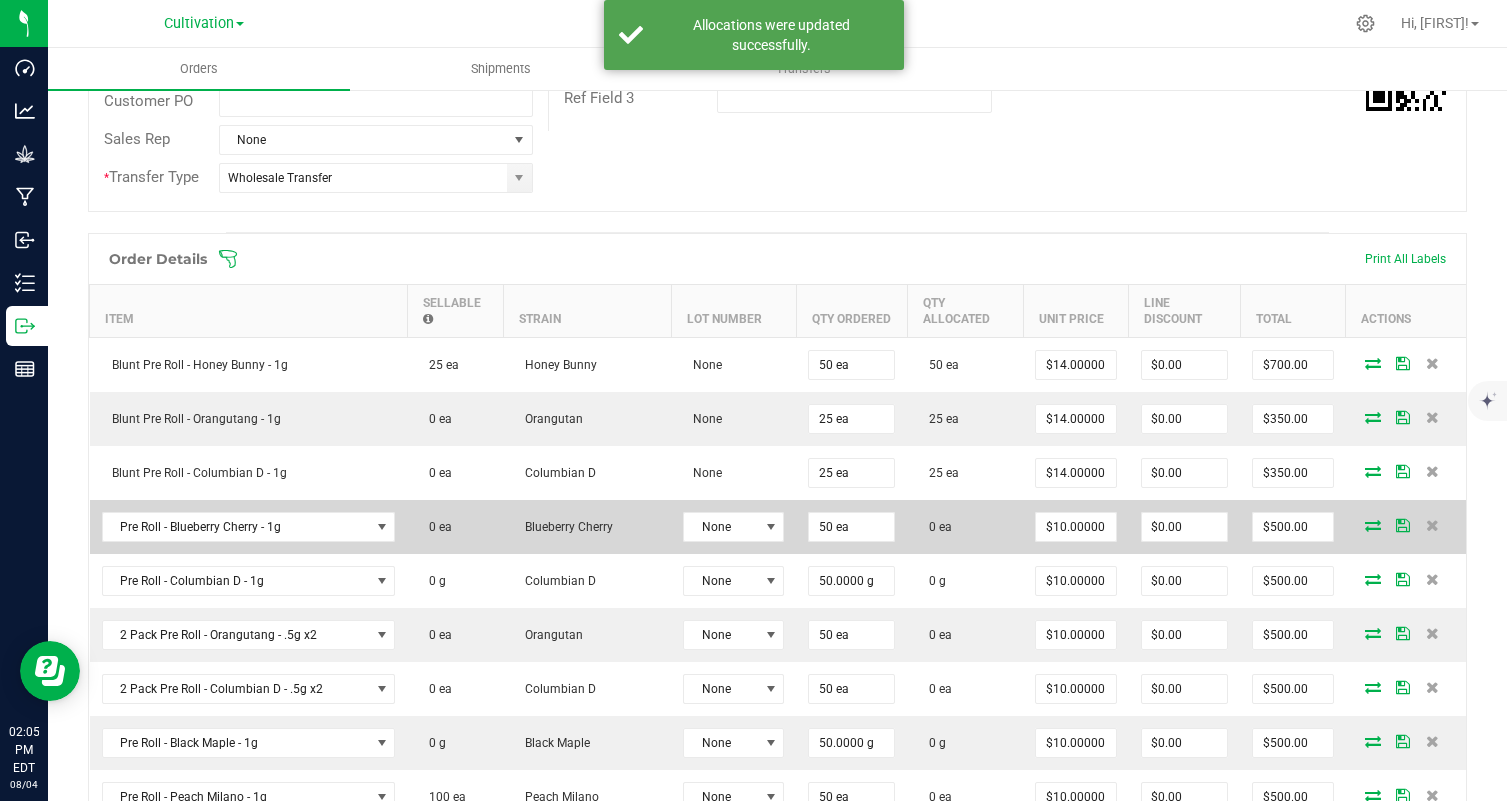 click at bounding box center (1373, 525) 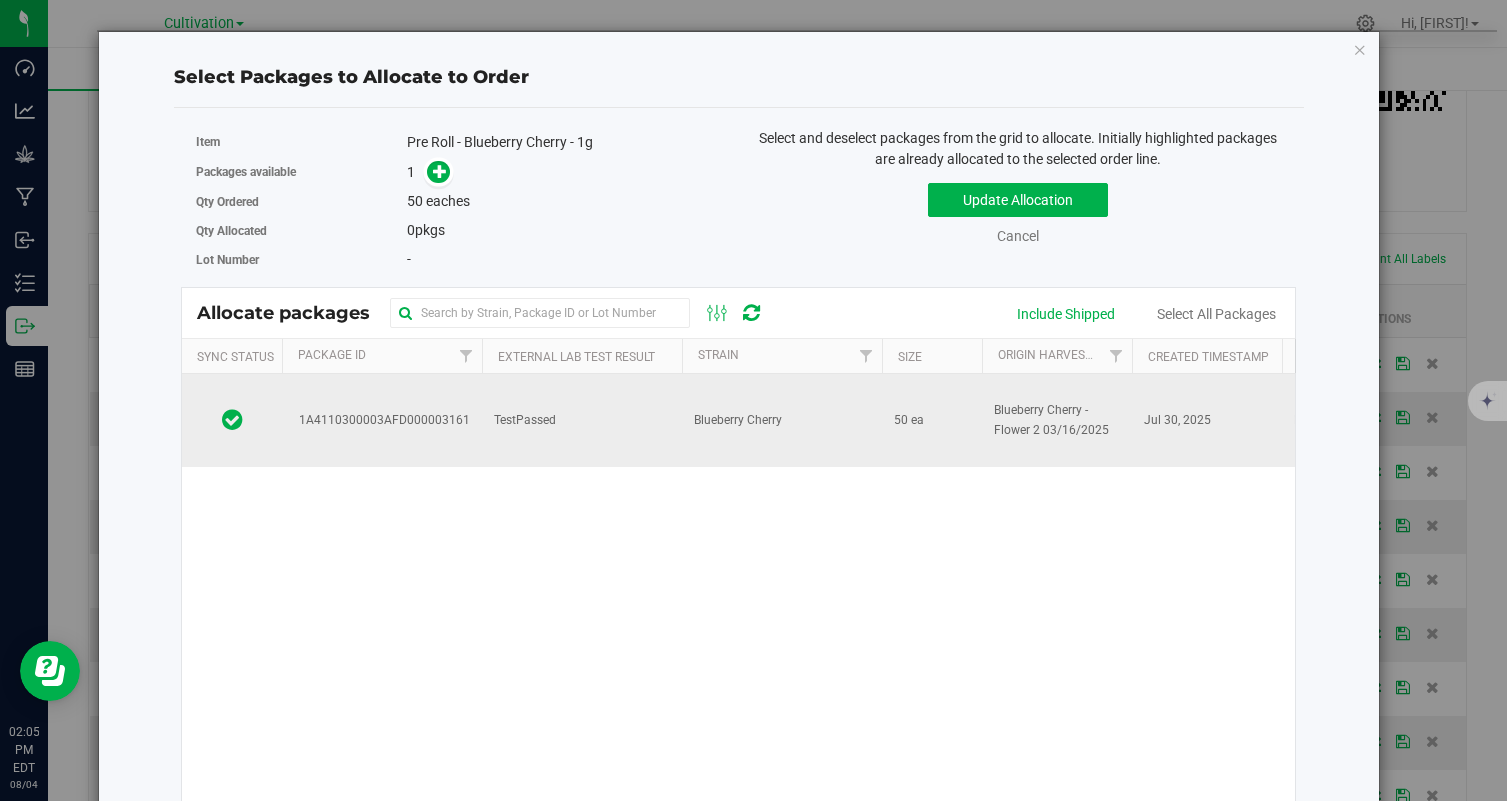 click on "Blueberry Cherry" at bounding box center (782, 420) 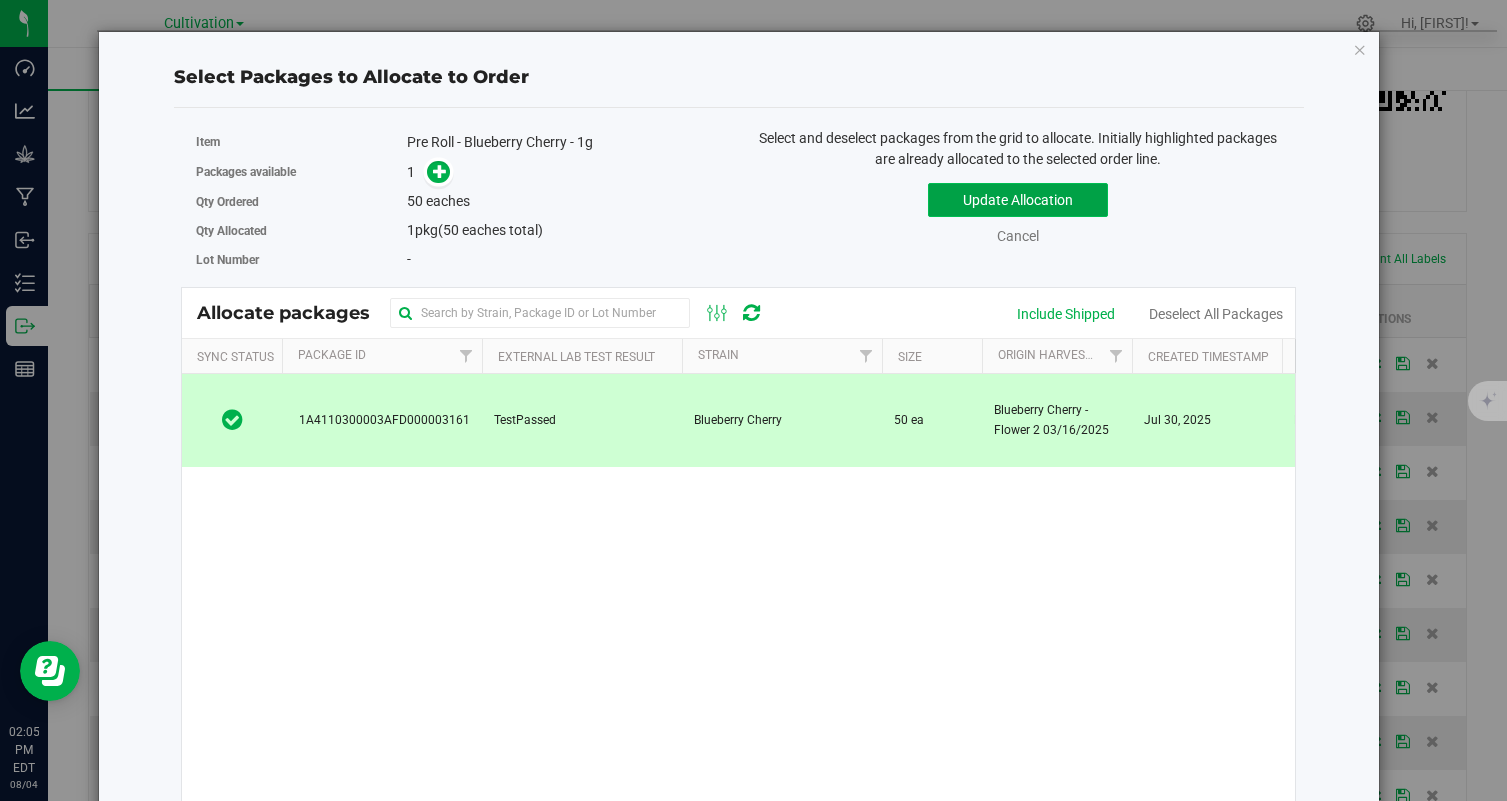 click on "Update Allocation" at bounding box center [1018, 200] 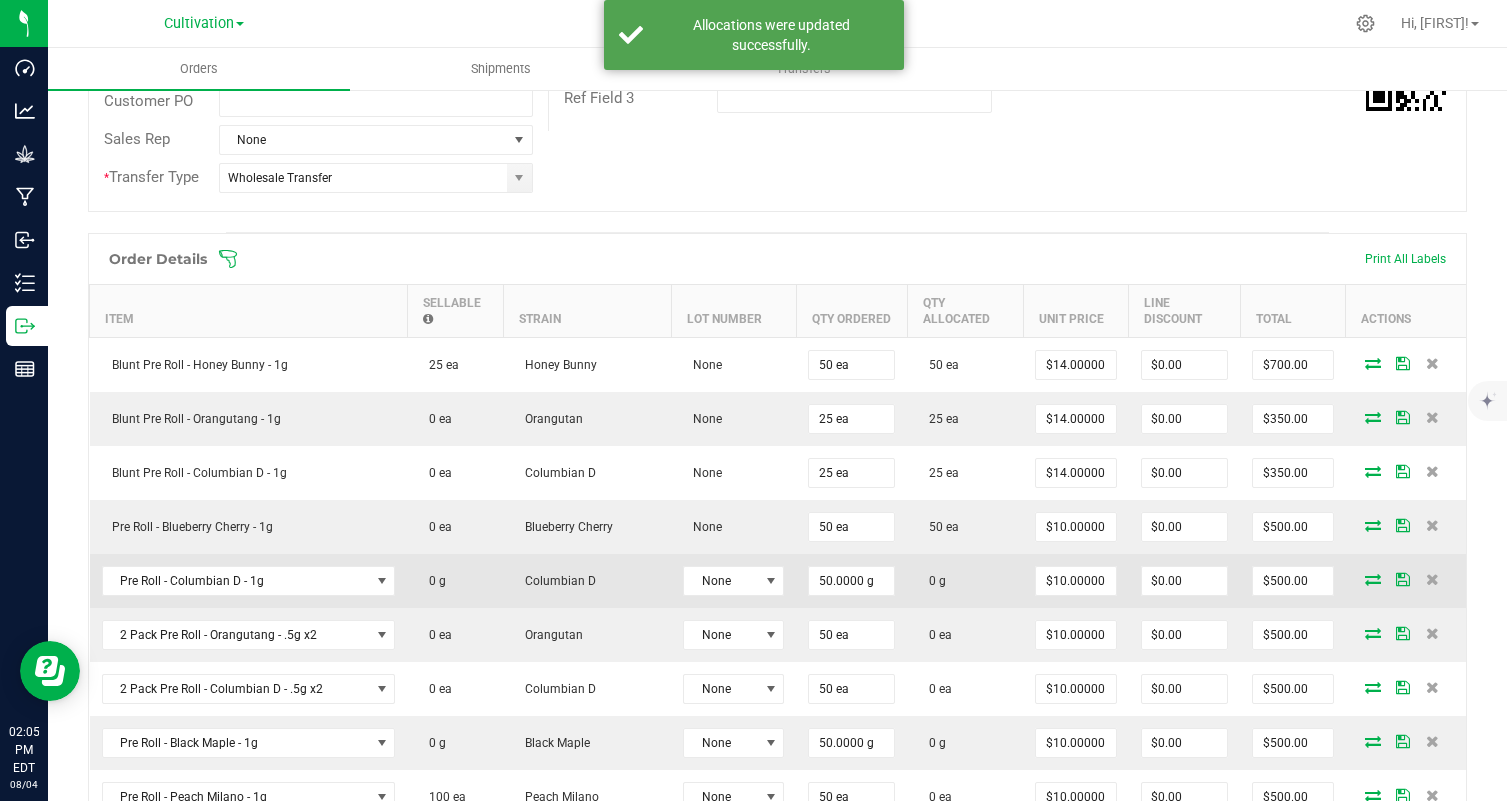 click at bounding box center [1373, 579] 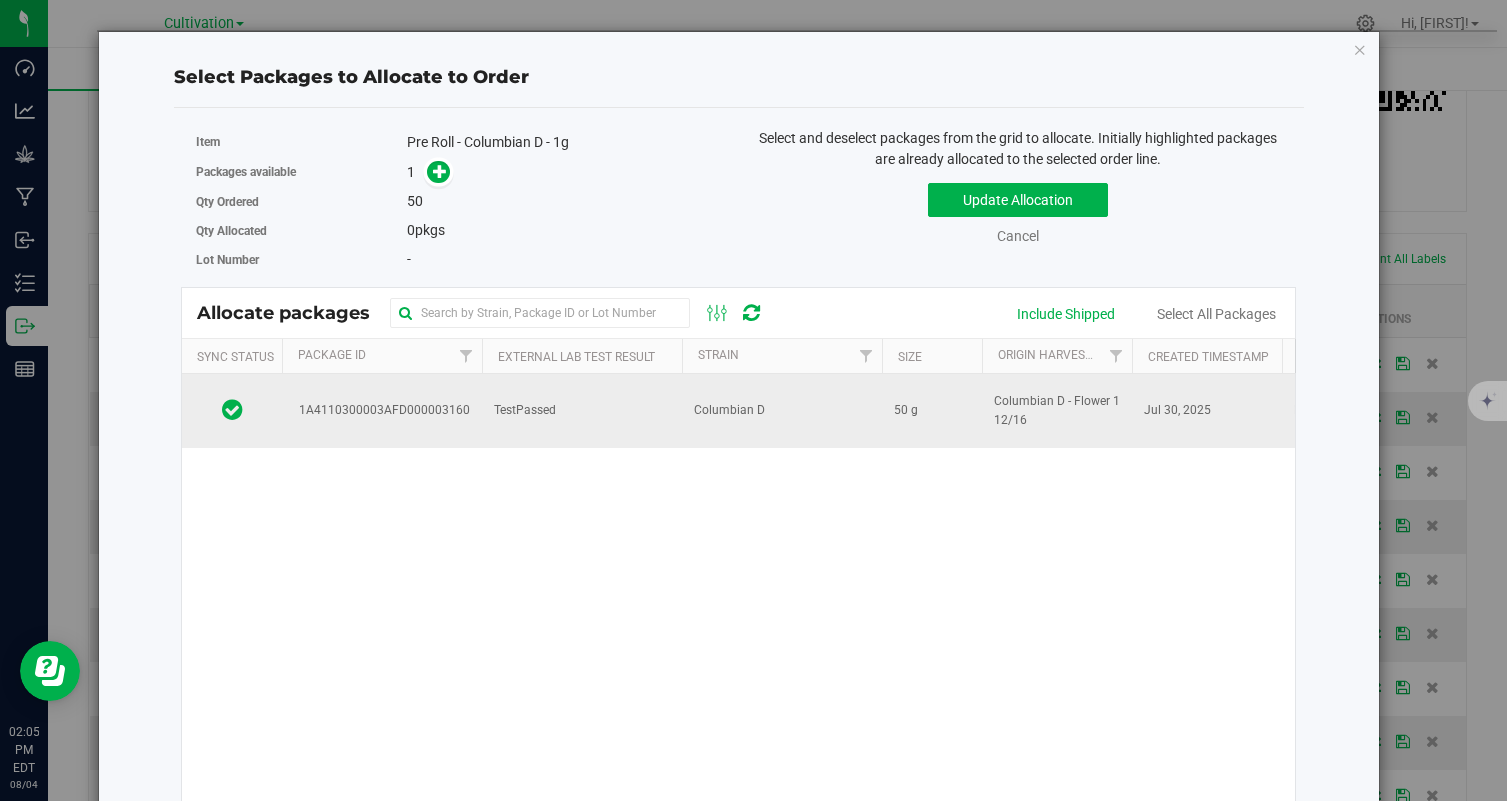 click on "Columbian D" at bounding box center [782, 411] 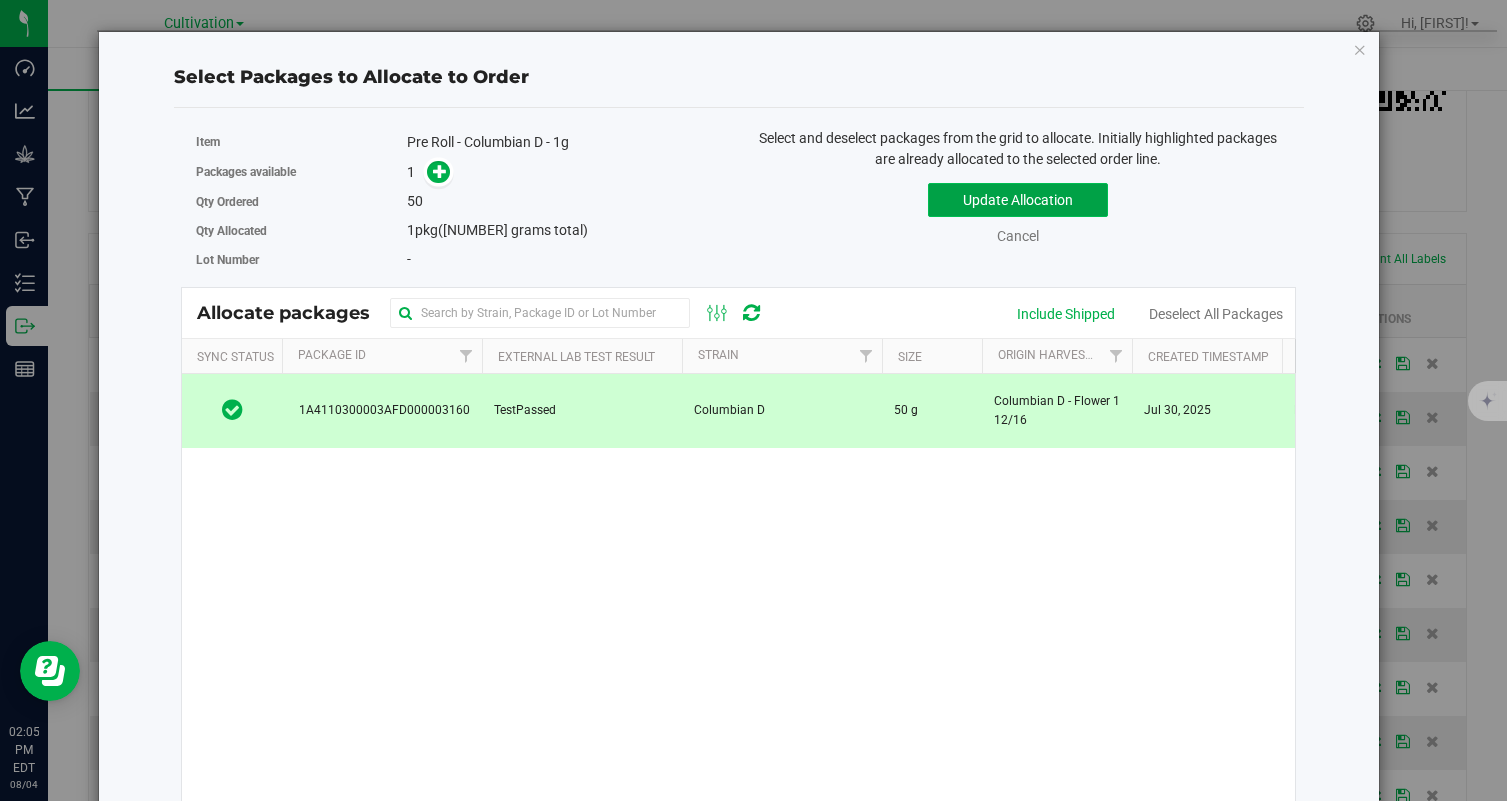 click on "Update Allocation" at bounding box center [1018, 200] 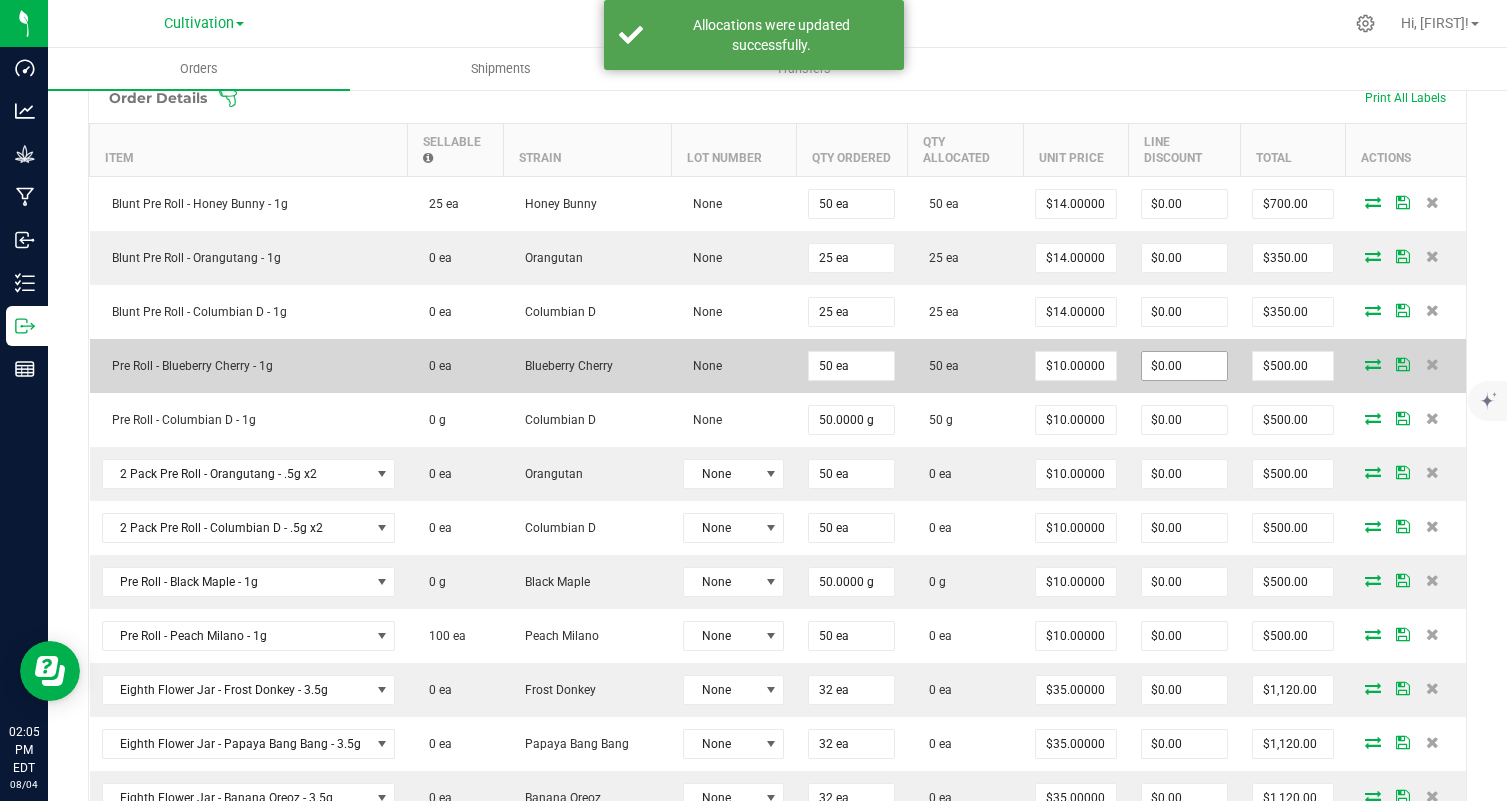 scroll, scrollTop: 595, scrollLeft: 0, axis: vertical 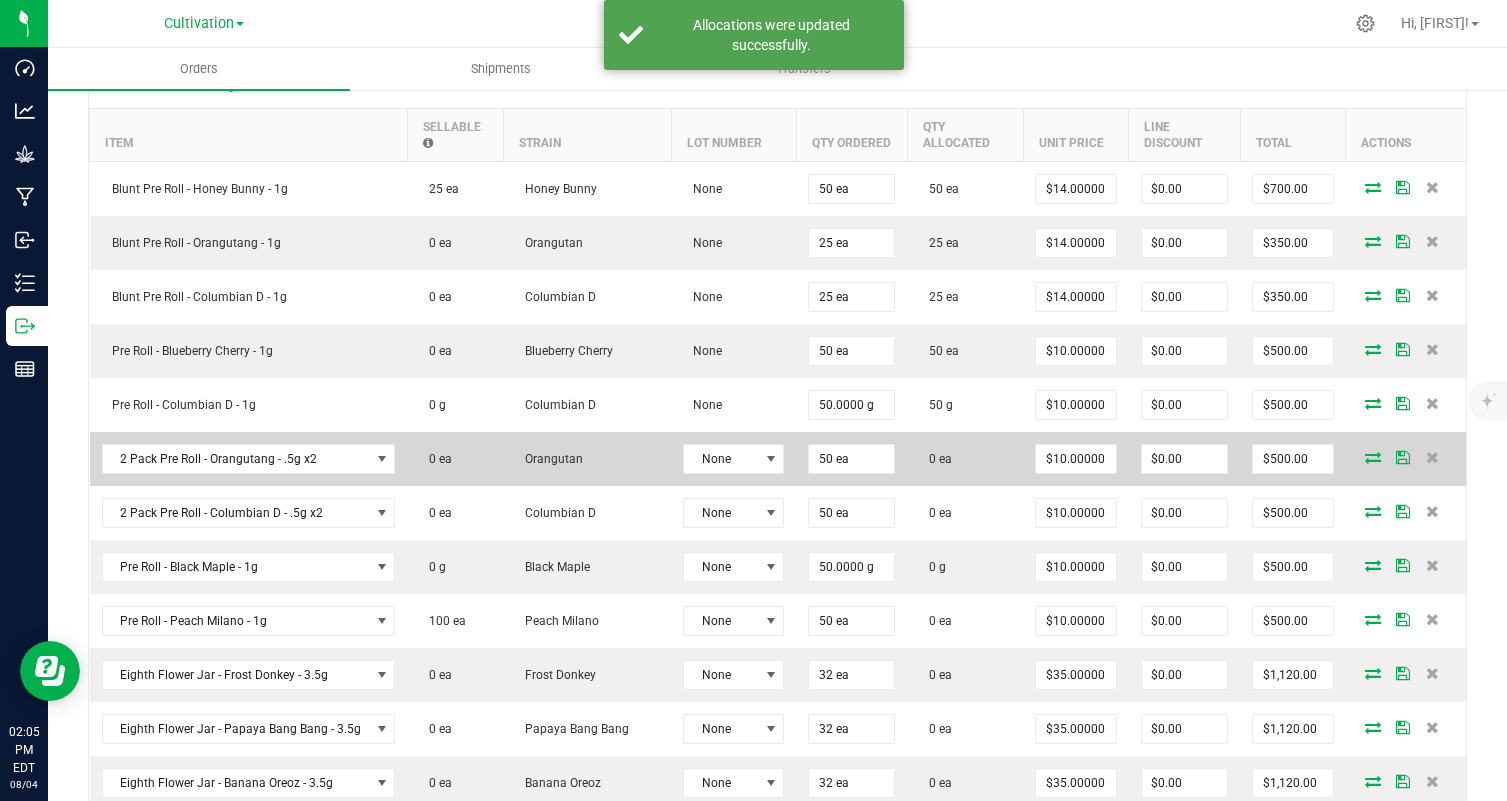 click at bounding box center (1373, 457) 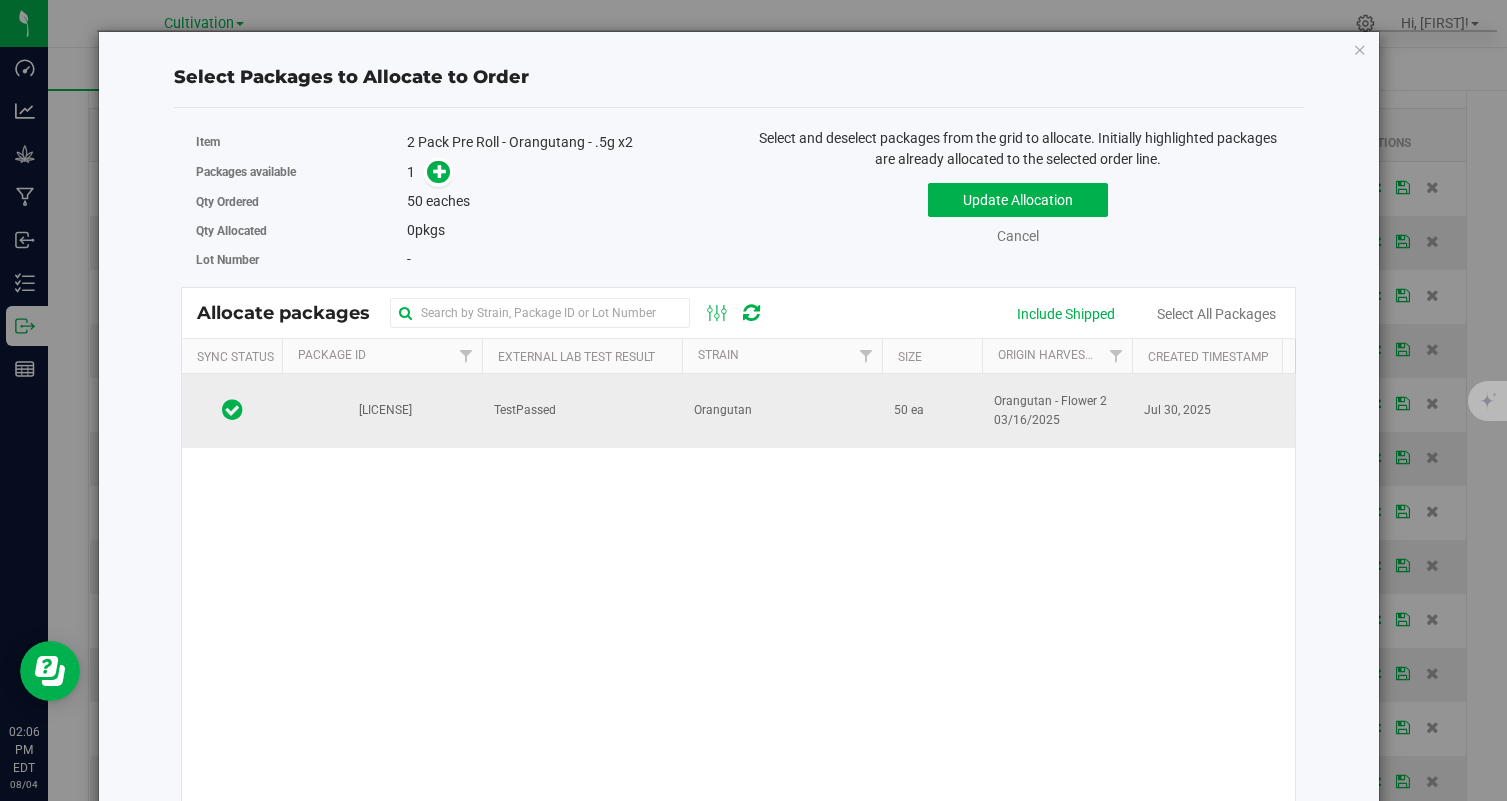 click on "50 ea" at bounding box center (932, 411) 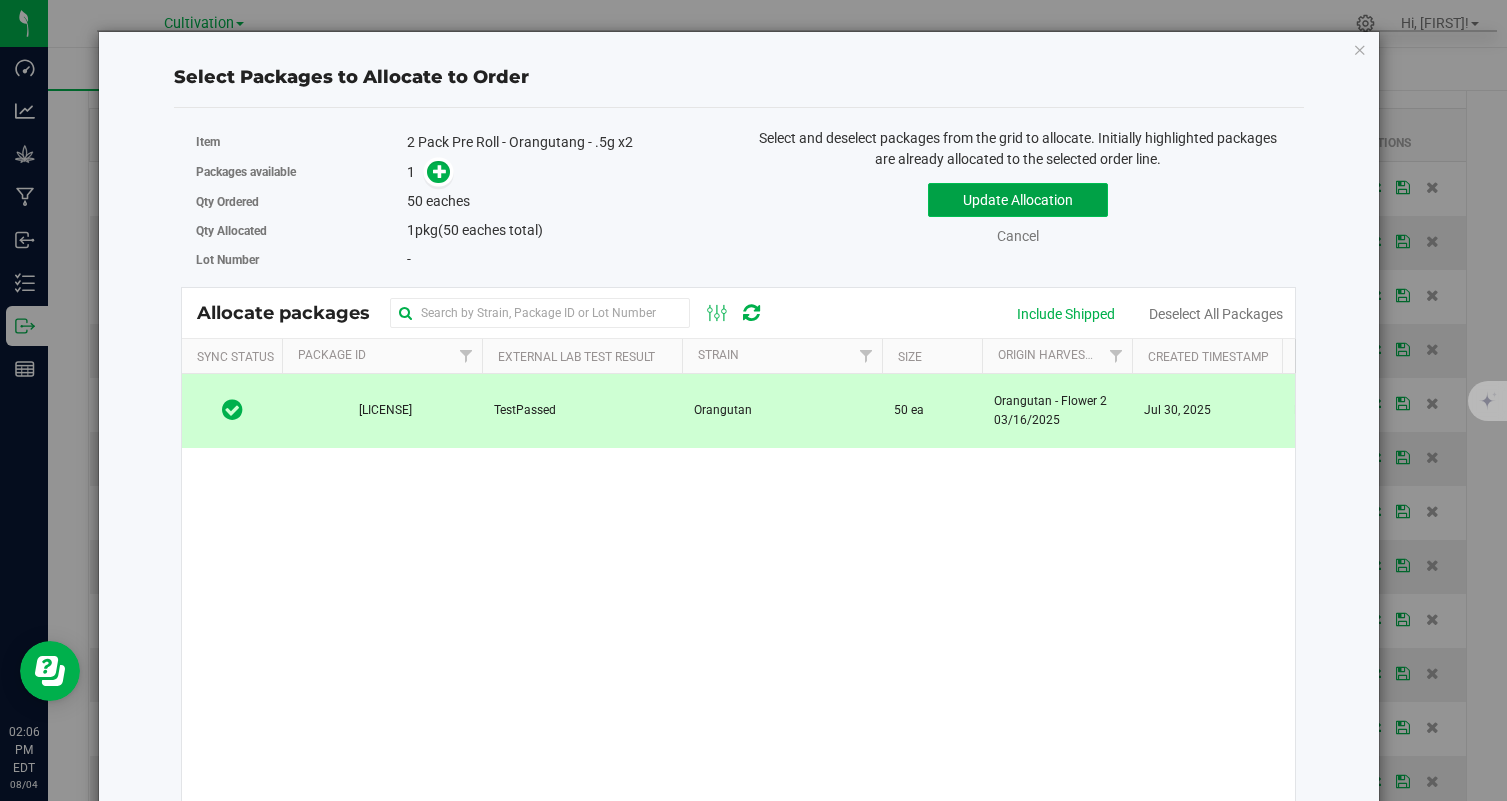 click on "Update Allocation" at bounding box center (1018, 200) 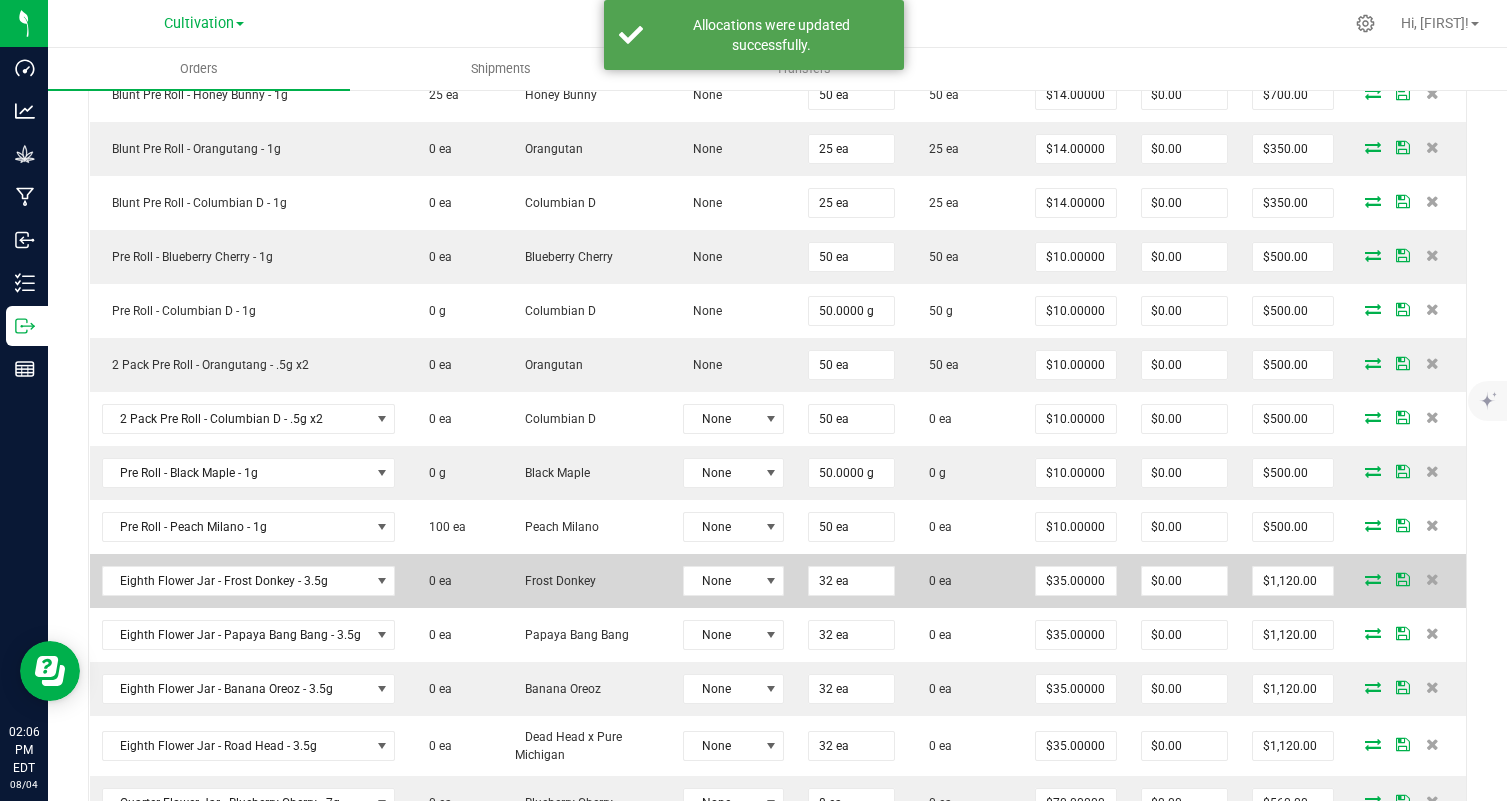 scroll, scrollTop: 714, scrollLeft: 0, axis: vertical 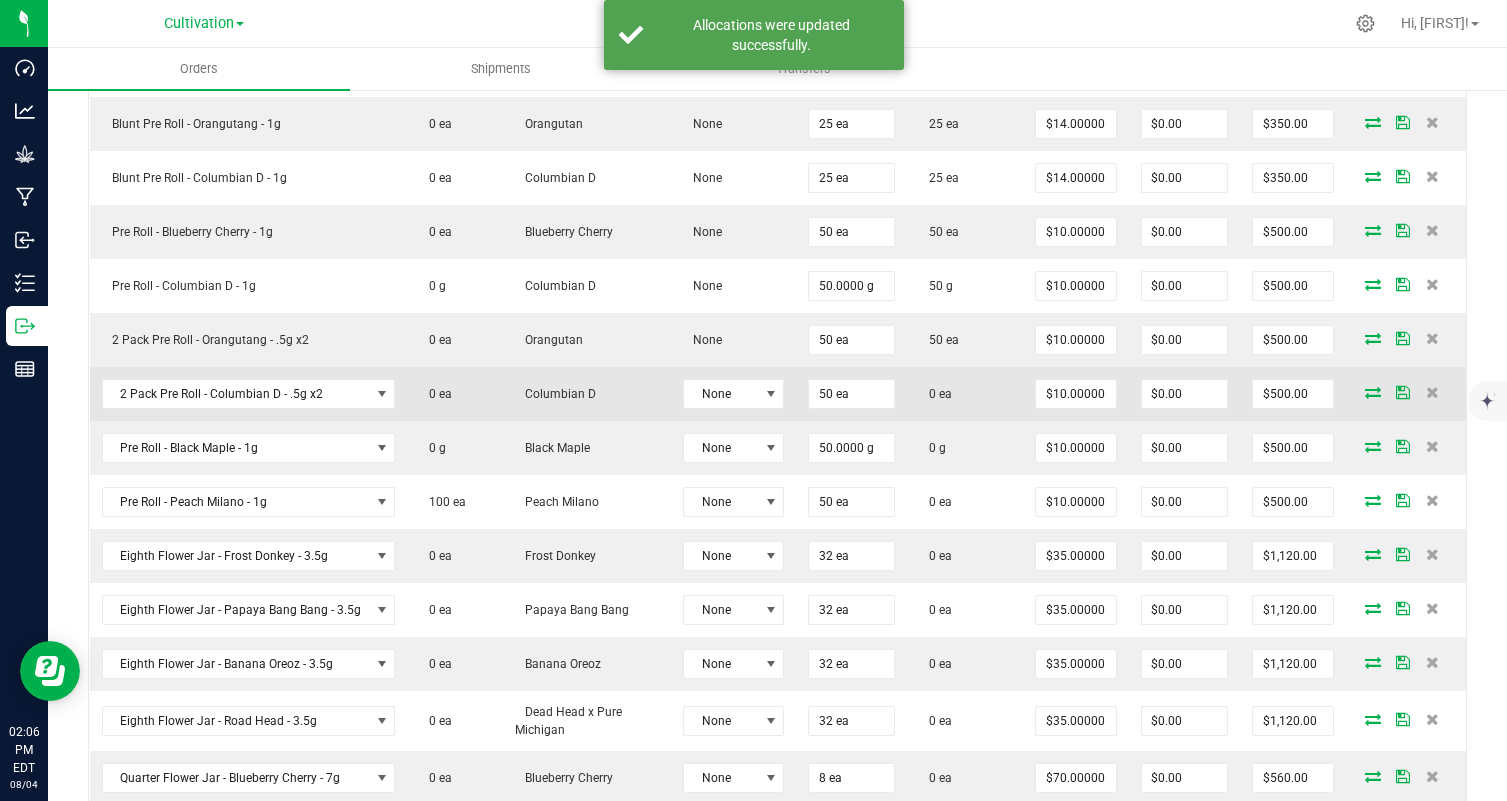 click at bounding box center [1373, 392] 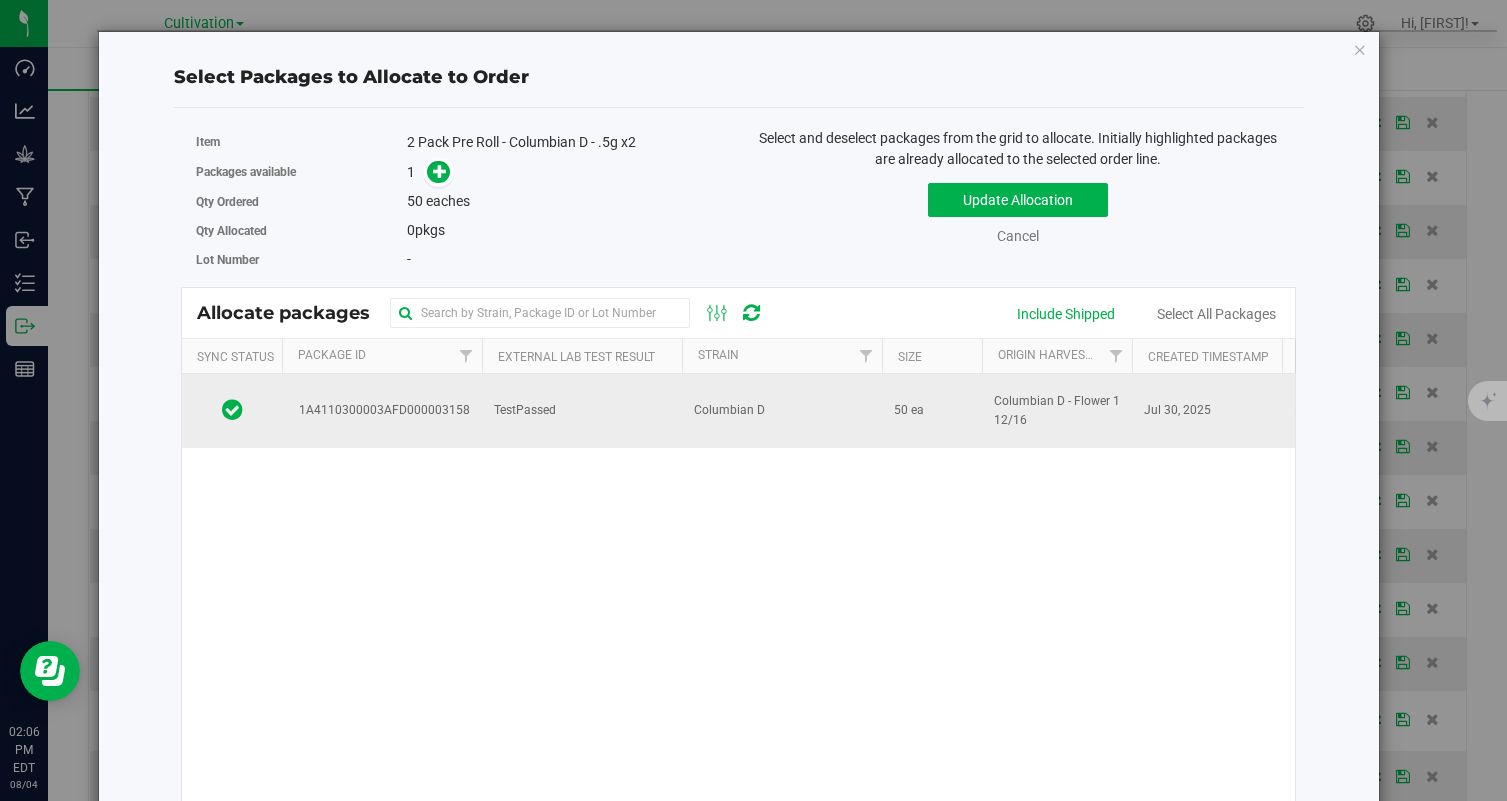 click on "50 ea" at bounding box center (909, 410) 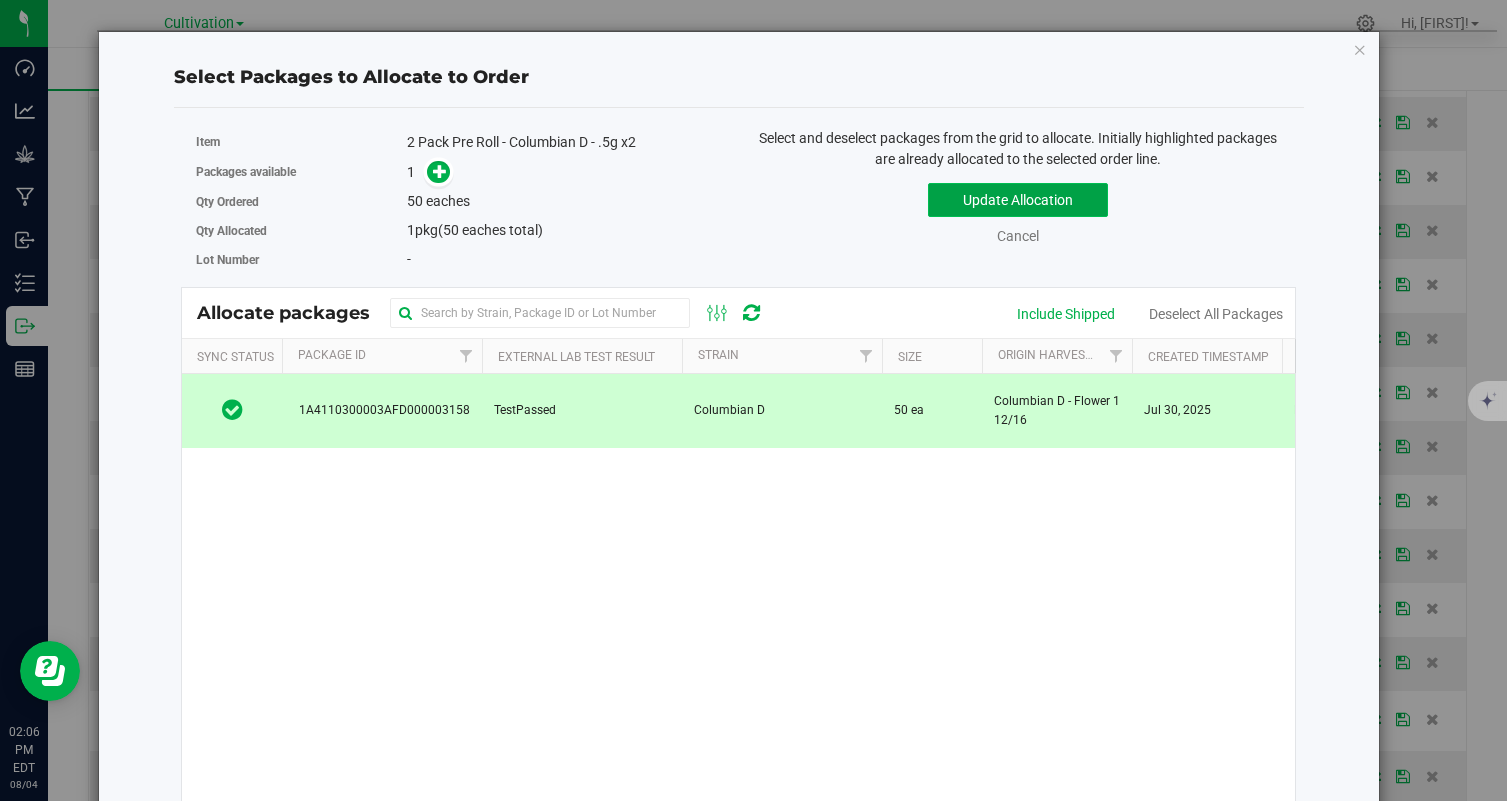 click on "Update Allocation" at bounding box center (1018, 200) 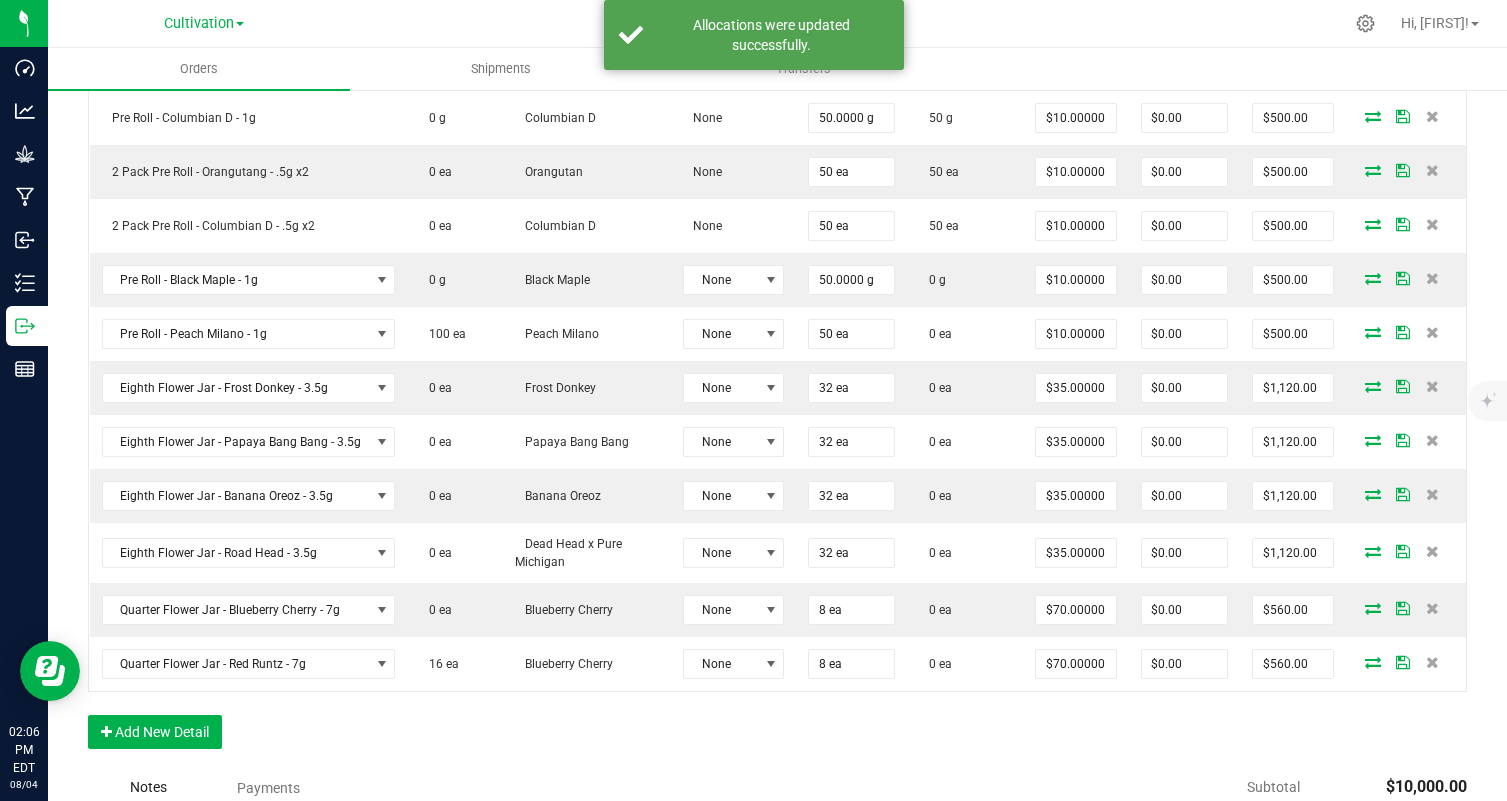 scroll, scrollTop: 895, scrollLeft: 0, axis: vertical 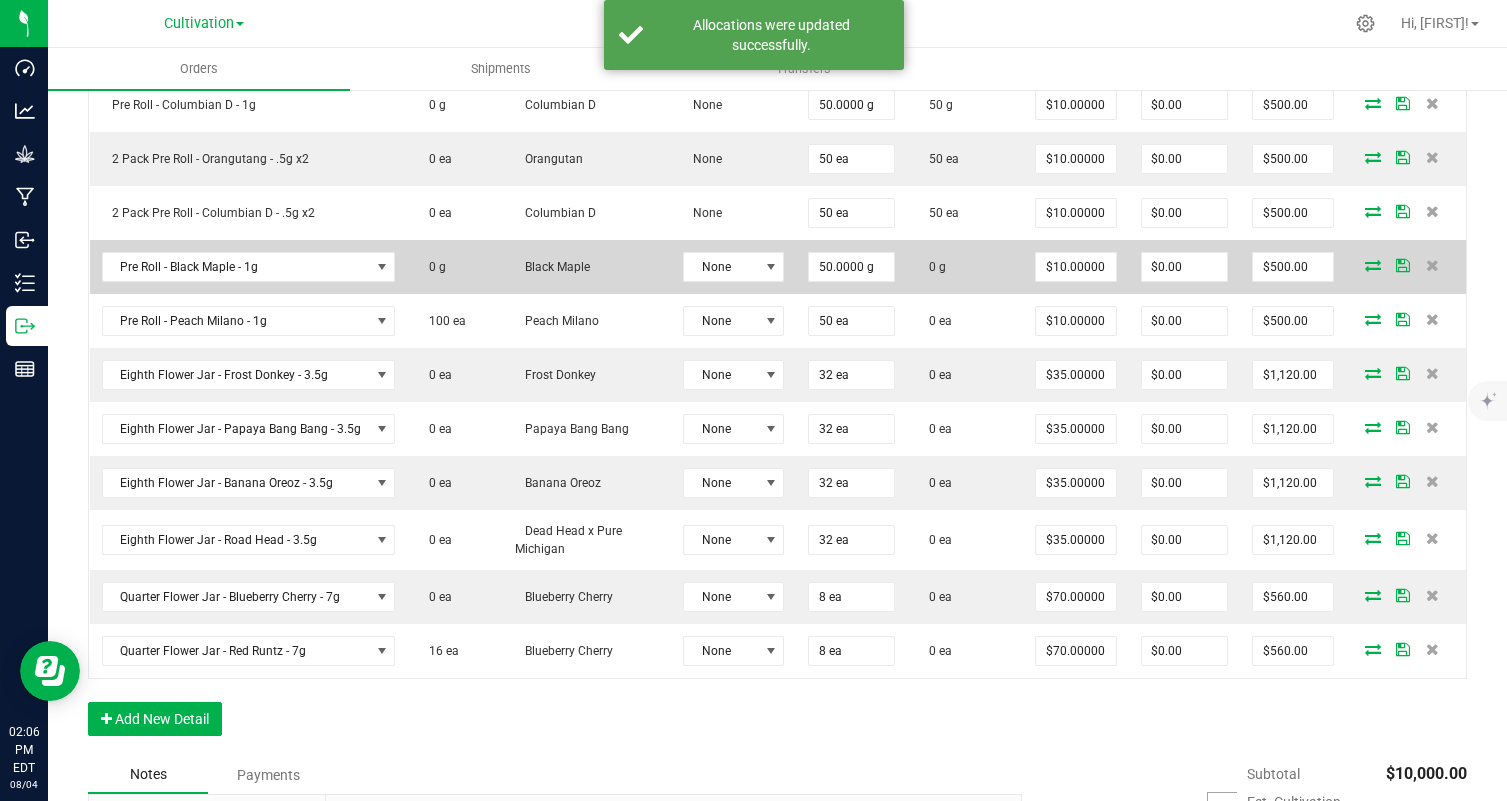 click at bounding box center (1373, 265) 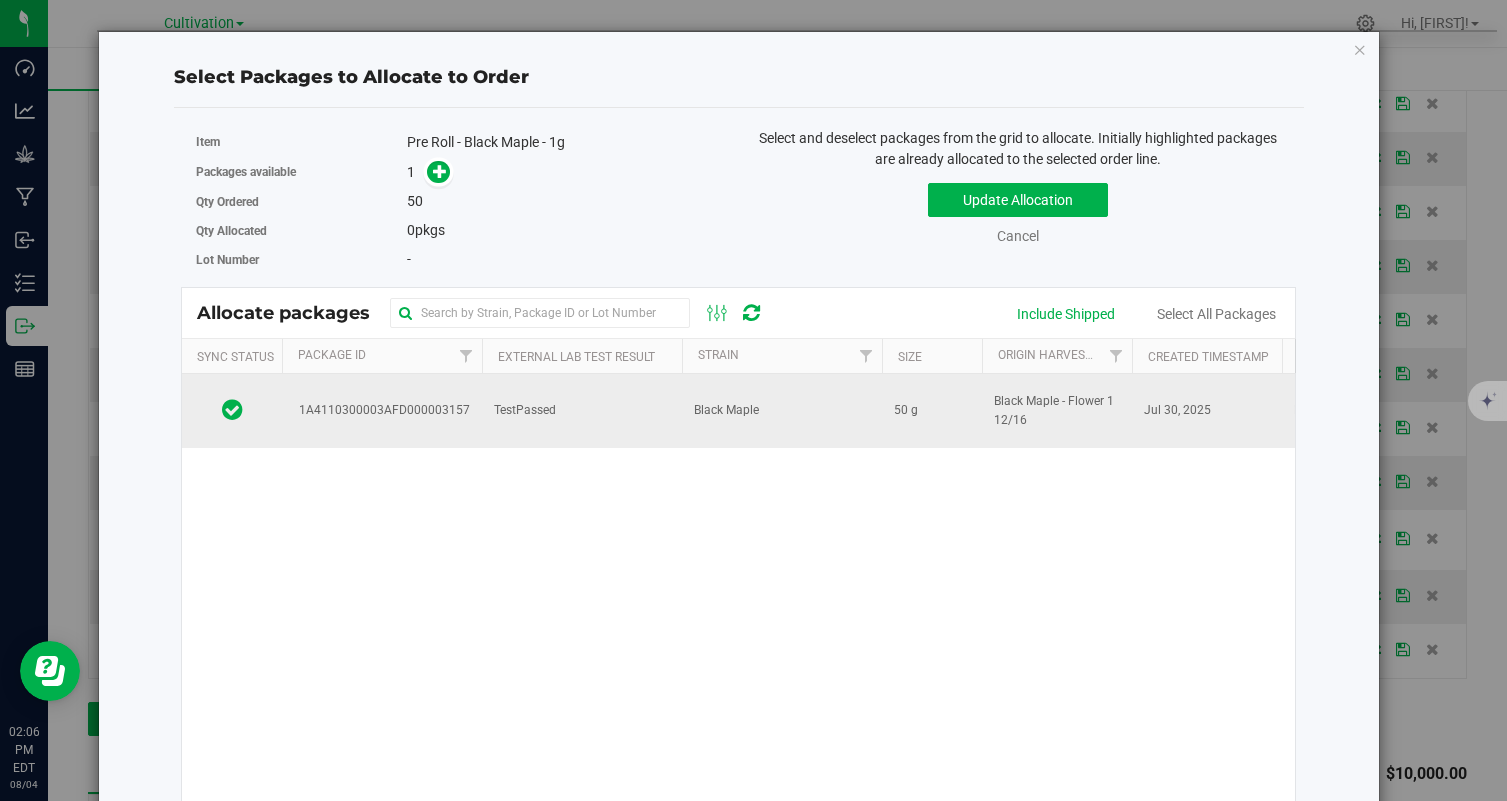 click on "Black Maple" at bounding box center (782, 411) 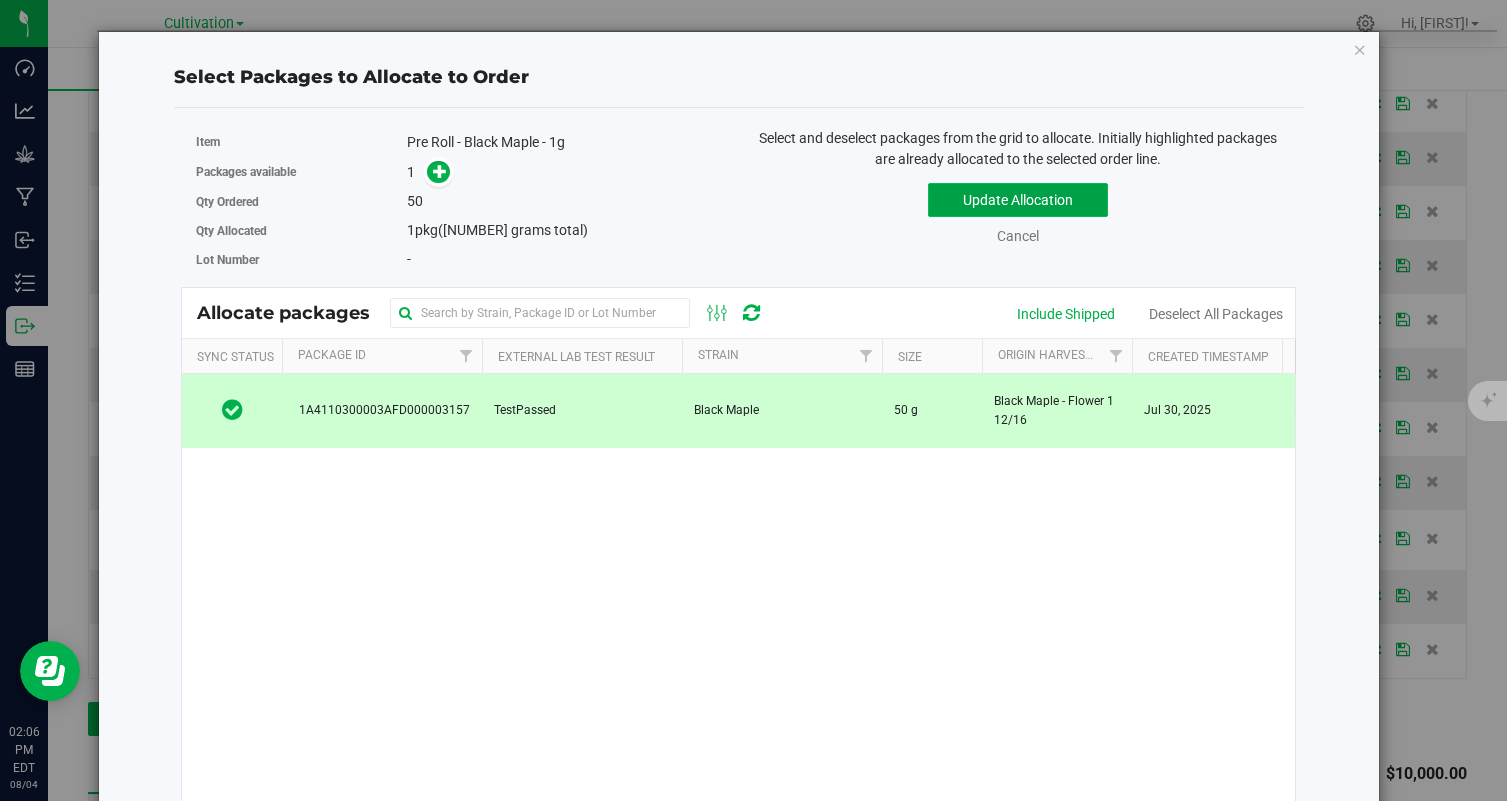 click on "Update Allocation" at bounding box center (1018, 200) 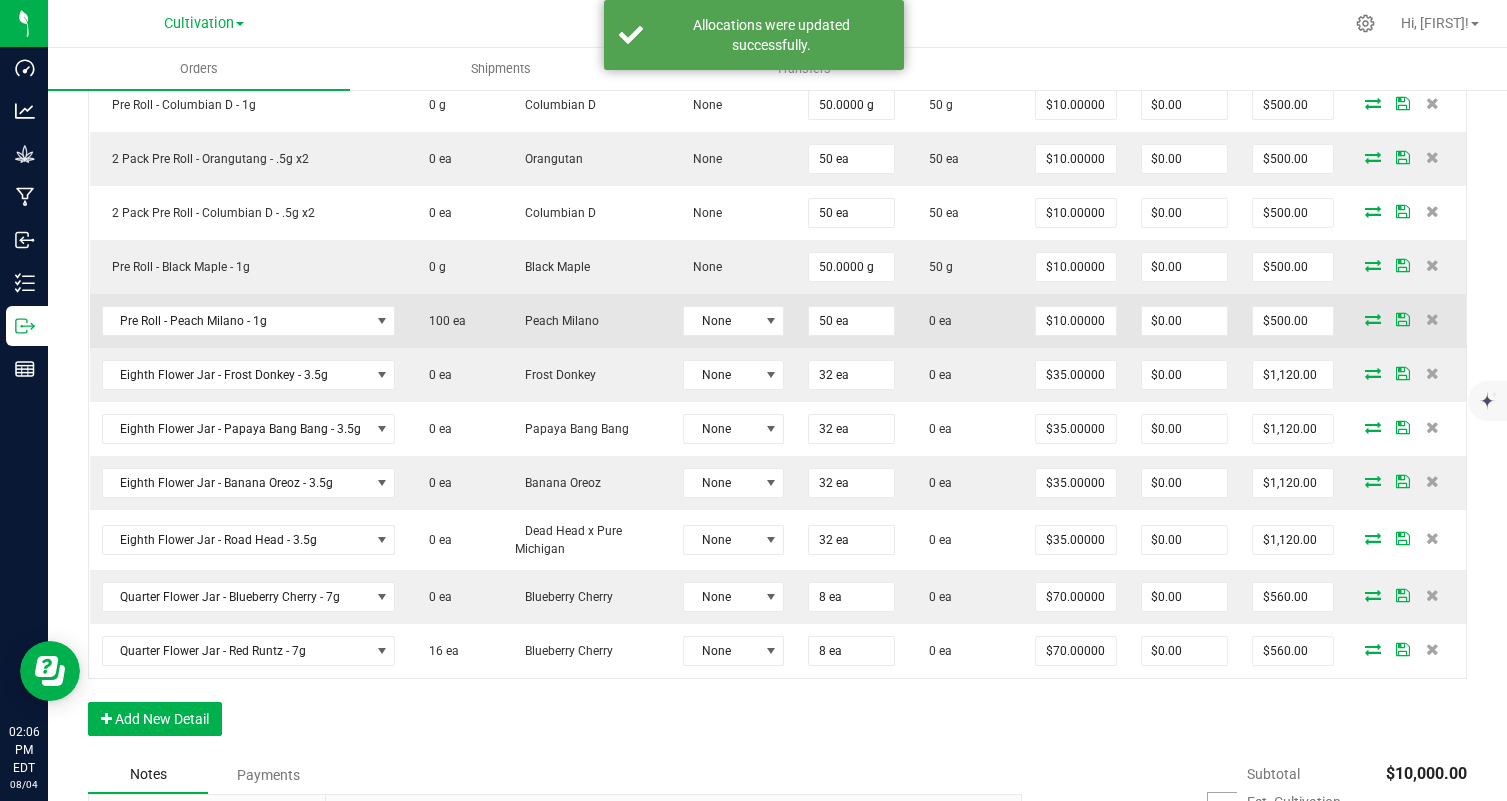 click at bounding box center [1373, 319] 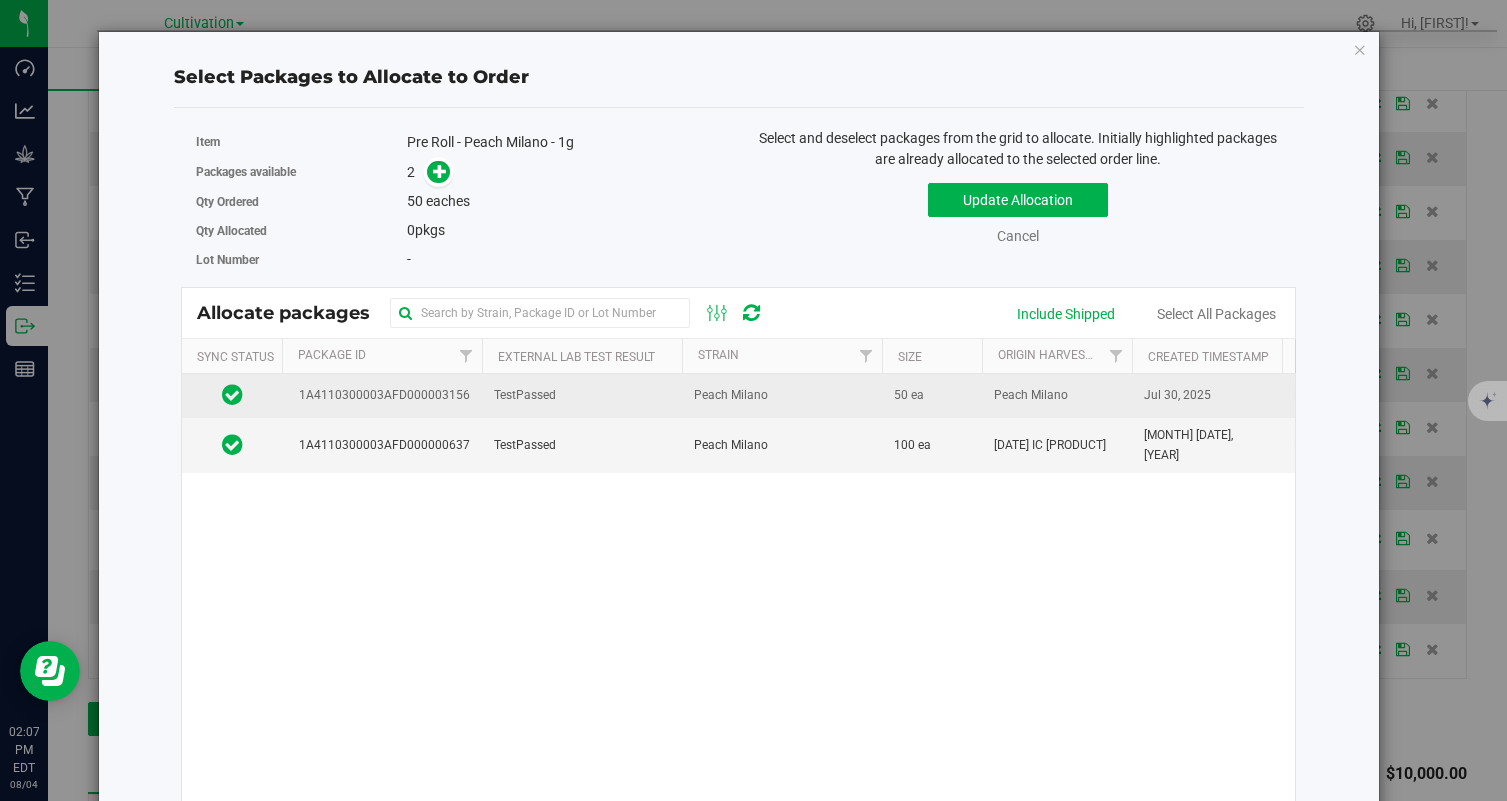 click on "TestPassed" at bounding box center (582, 396) 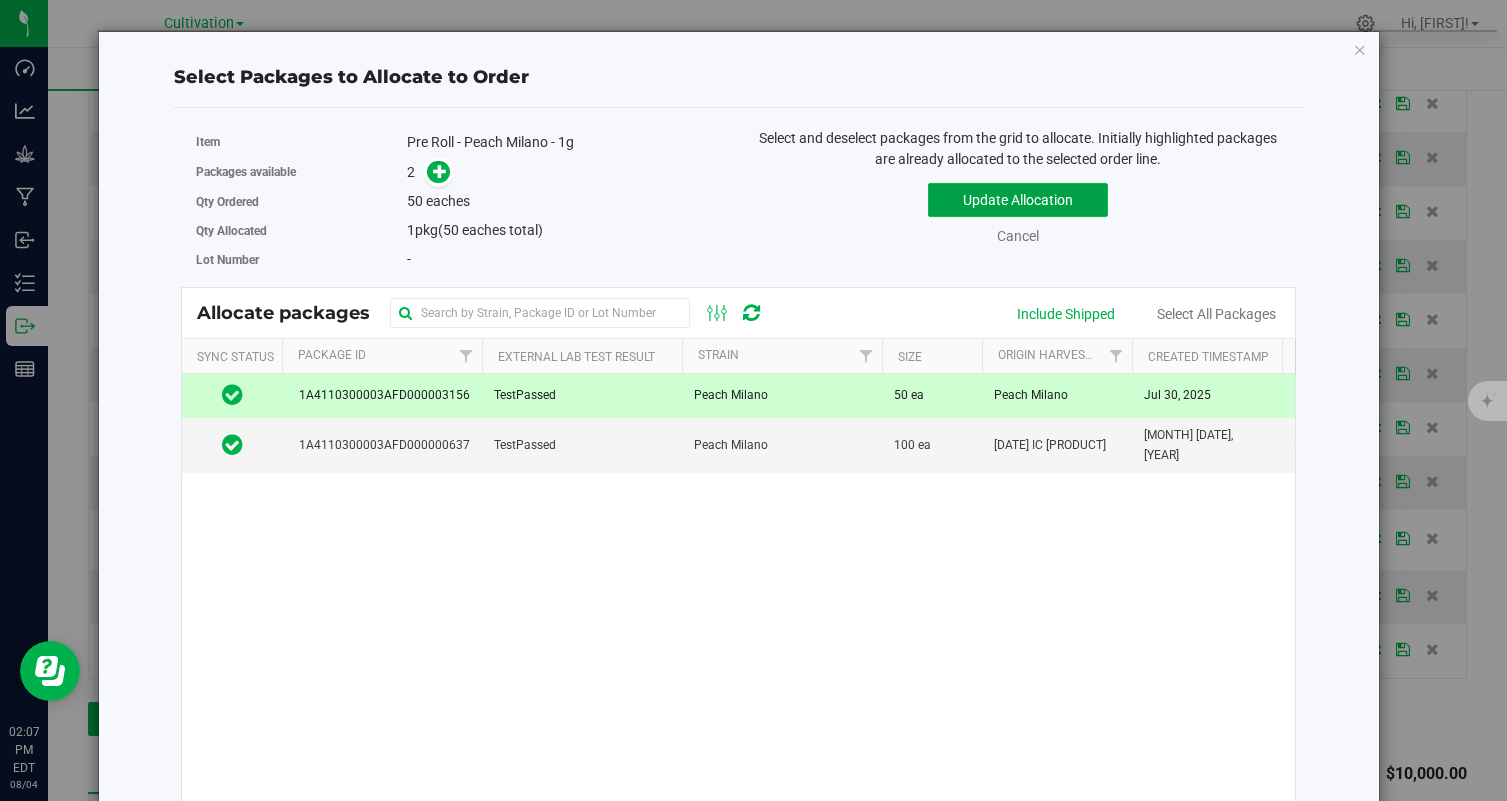 click on "Update Allocation" at bounding box center (1018, 200) 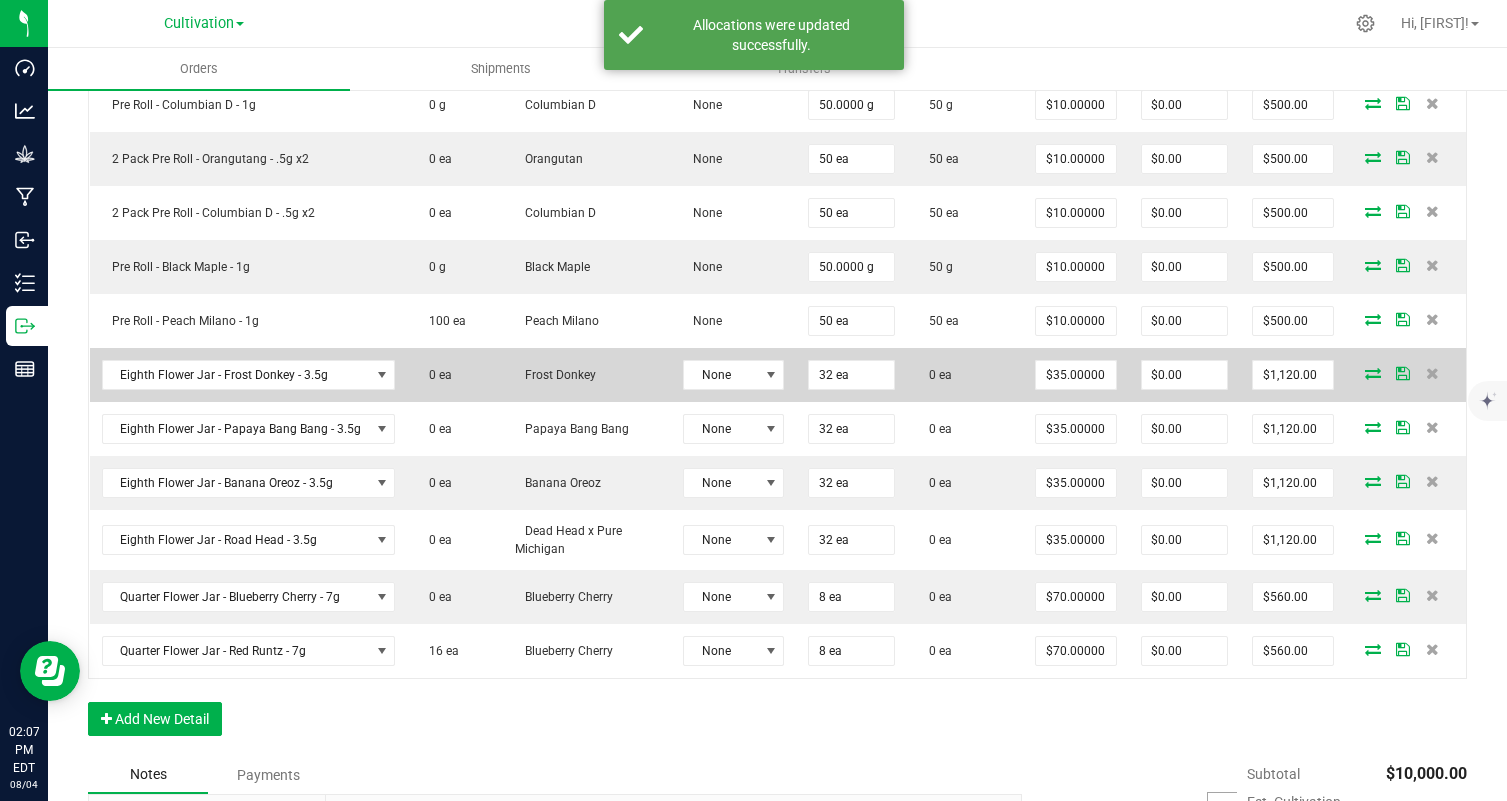 click at bounding box center [1373, 373] 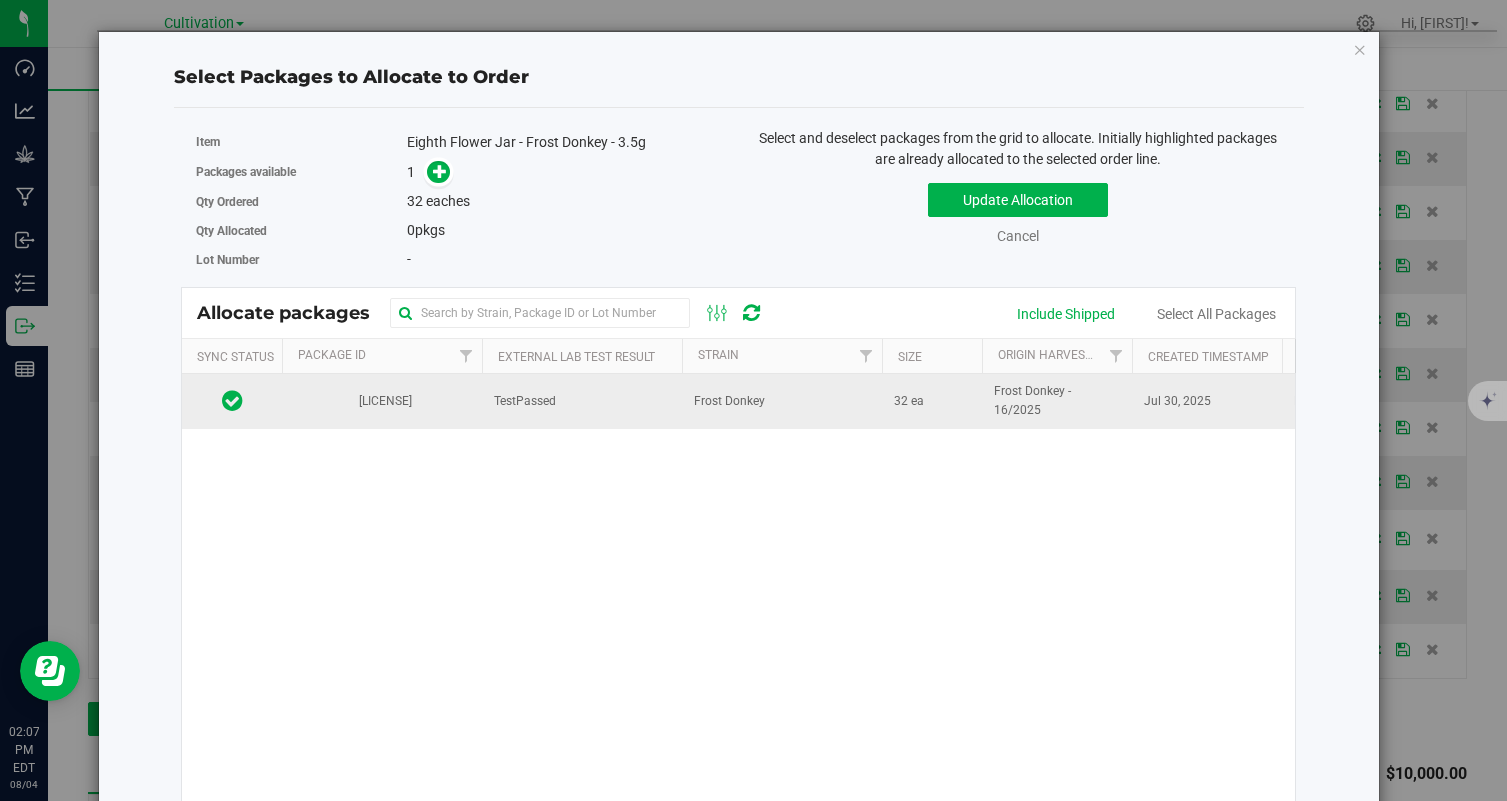 click on "Frost Donkey" at bounding box center [782, 401] 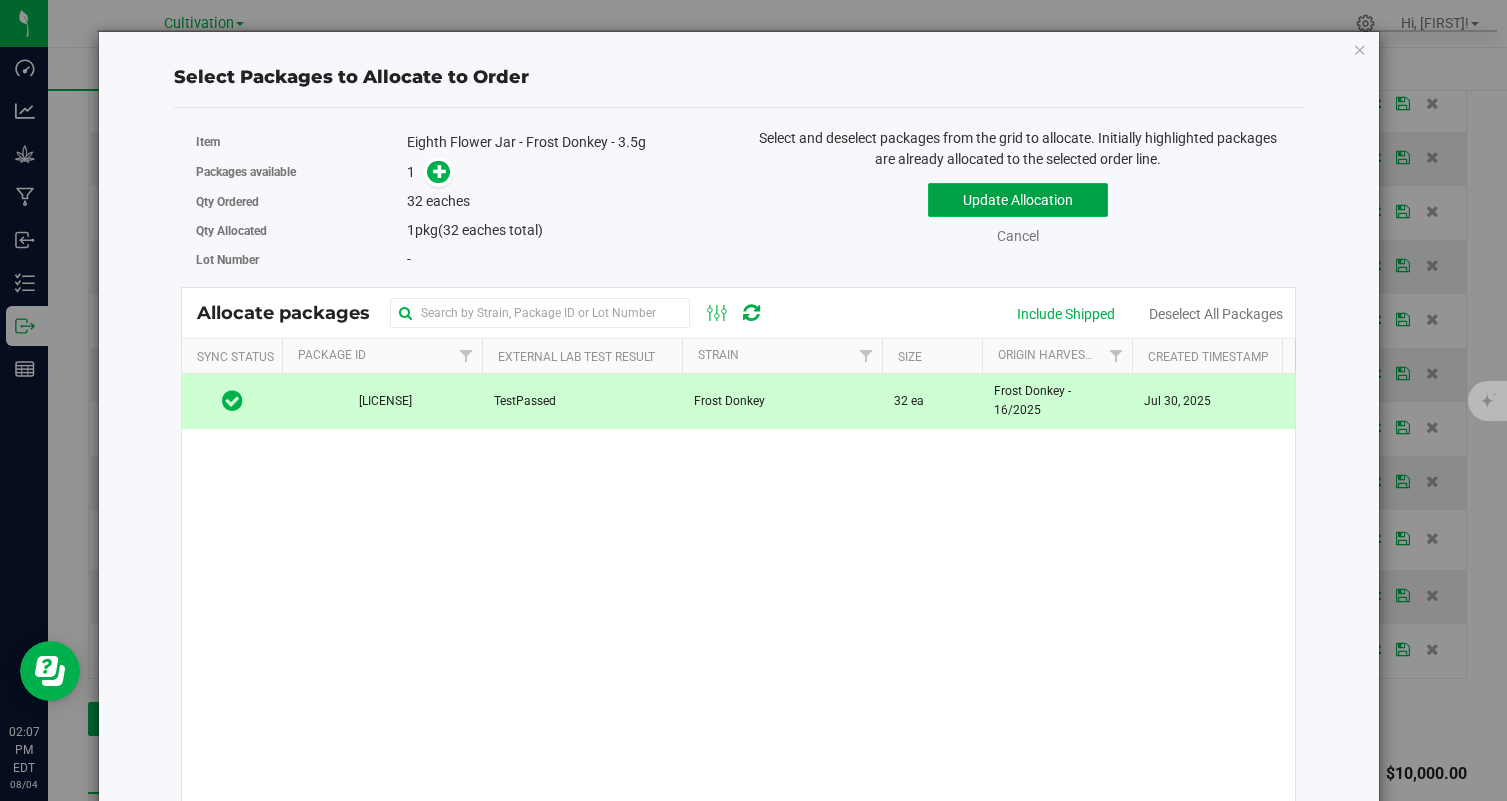 click on "Update Allocation" at bounding box center [1018, 200] 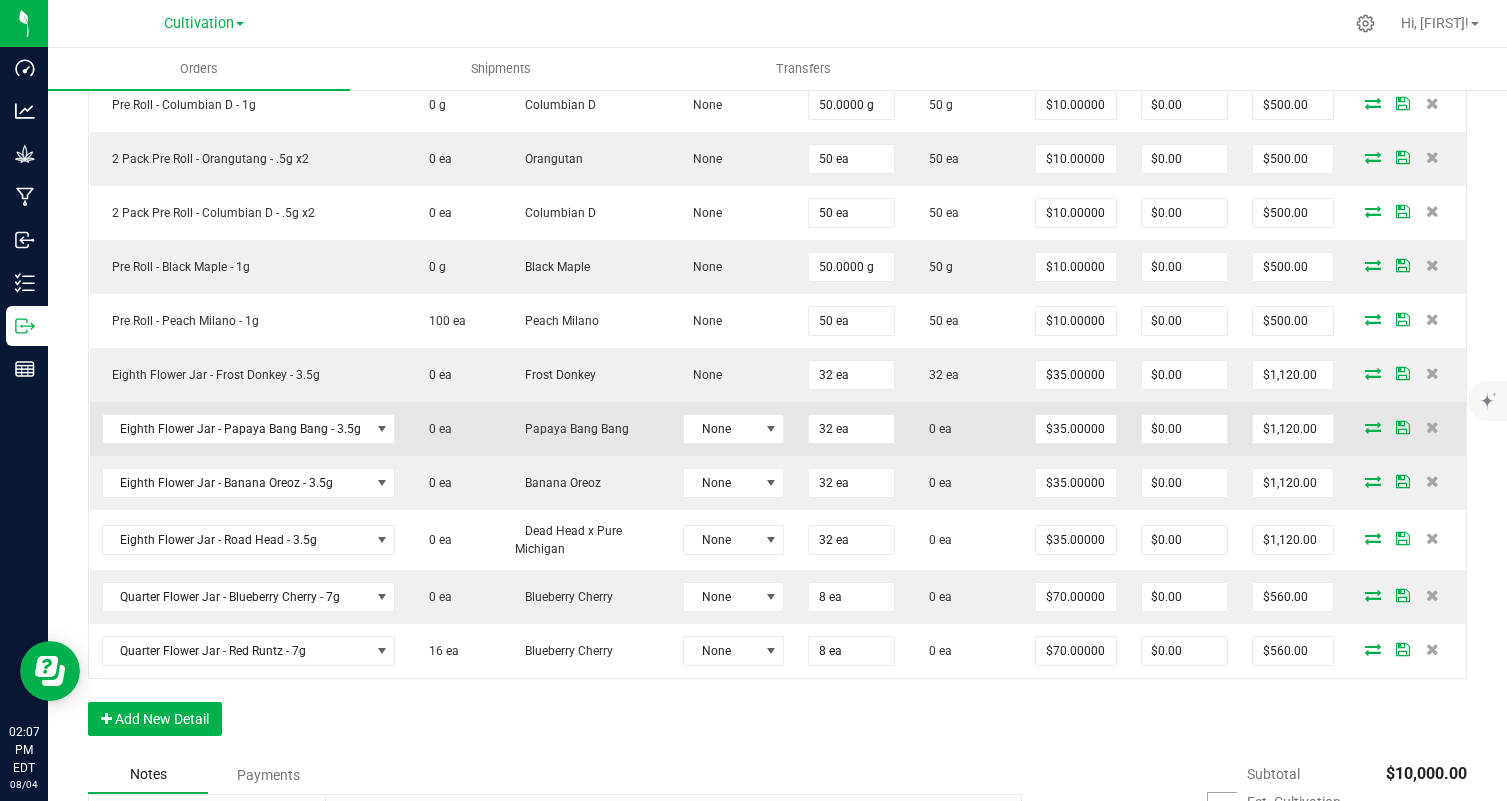 click at bounding box center (1373, 427) 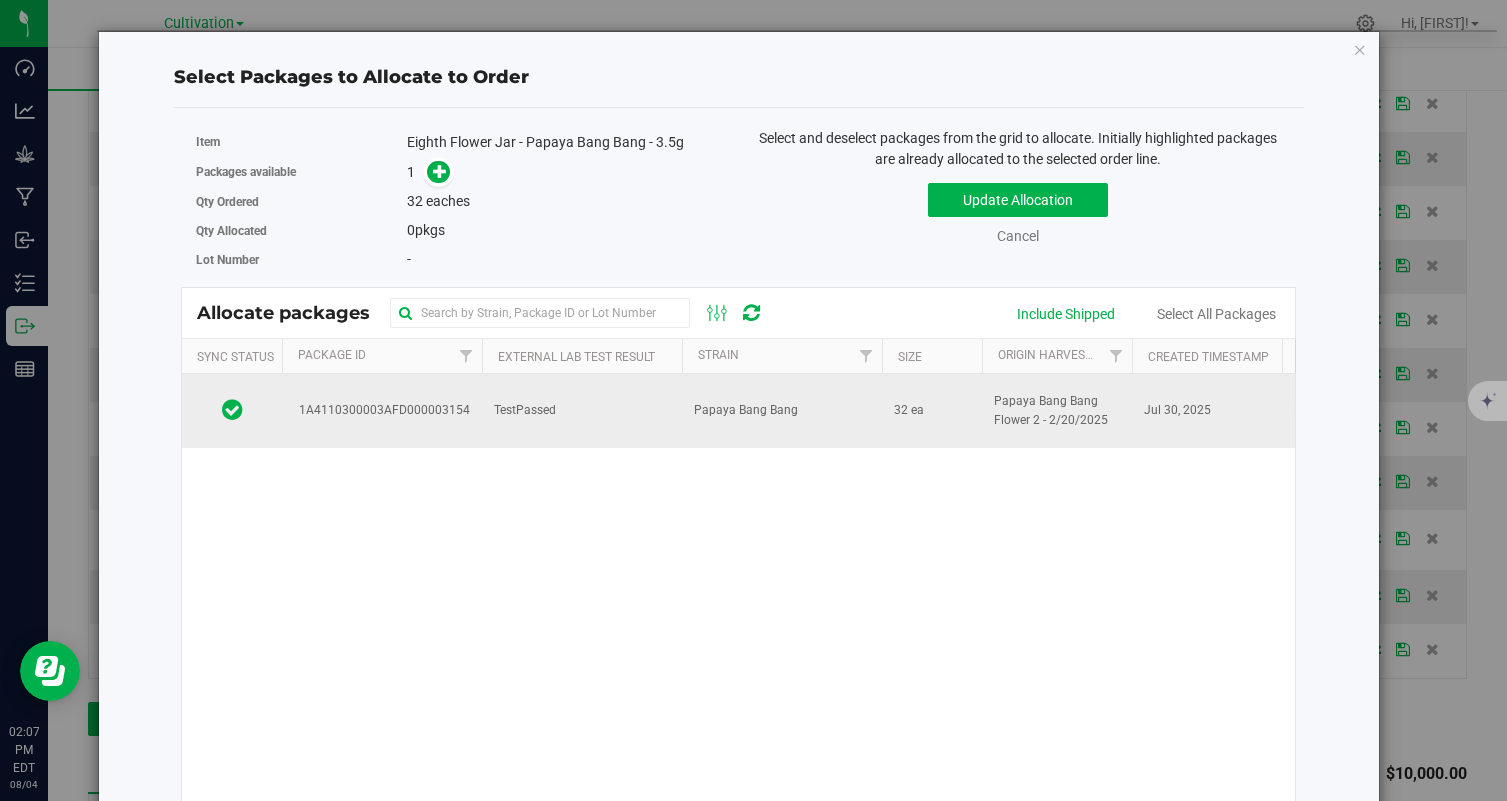 click on "TestPassed" at bounding box center (582, 411) 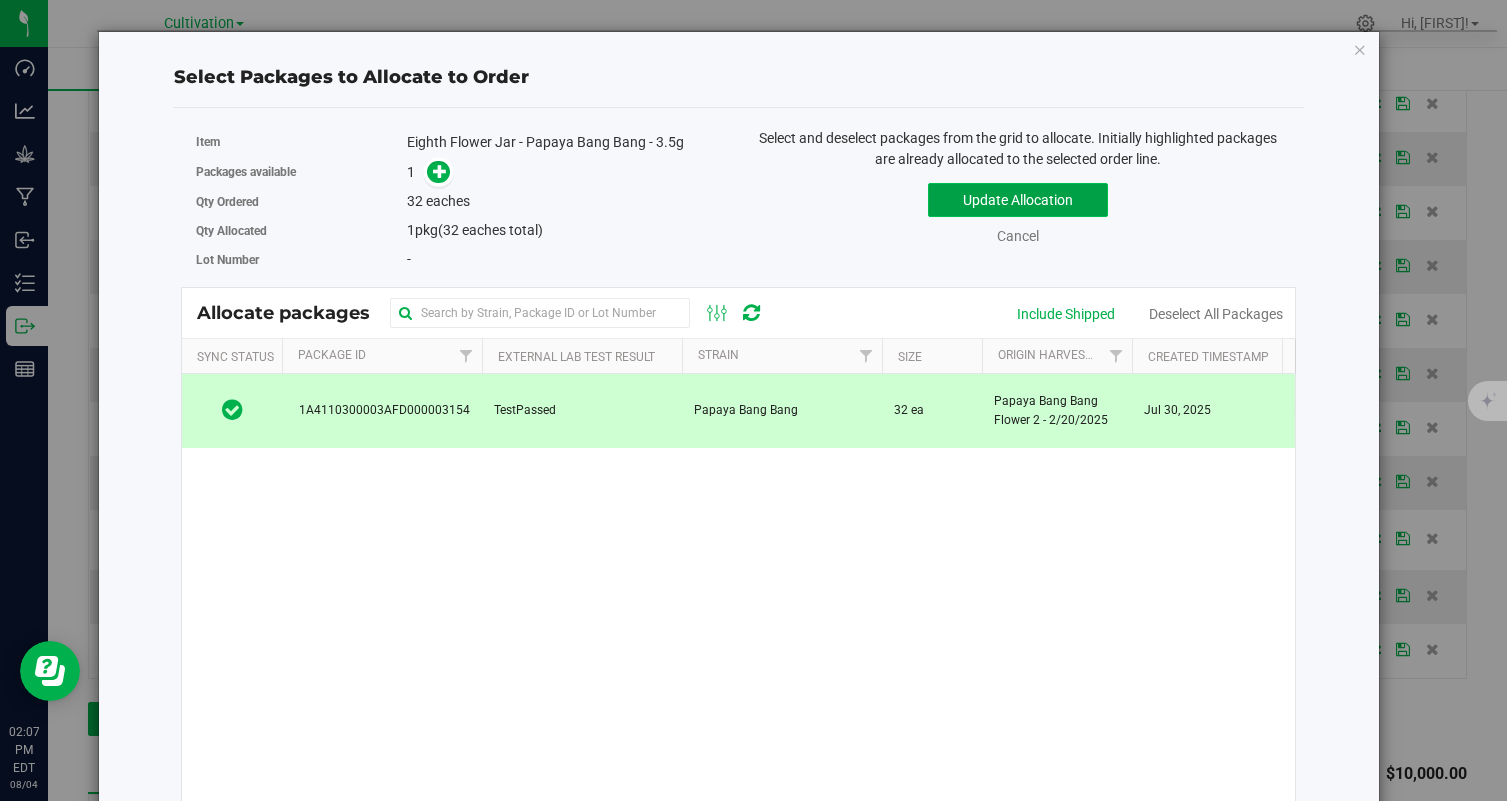 click on "Update Allocation" at bounding box center (1018, 200) 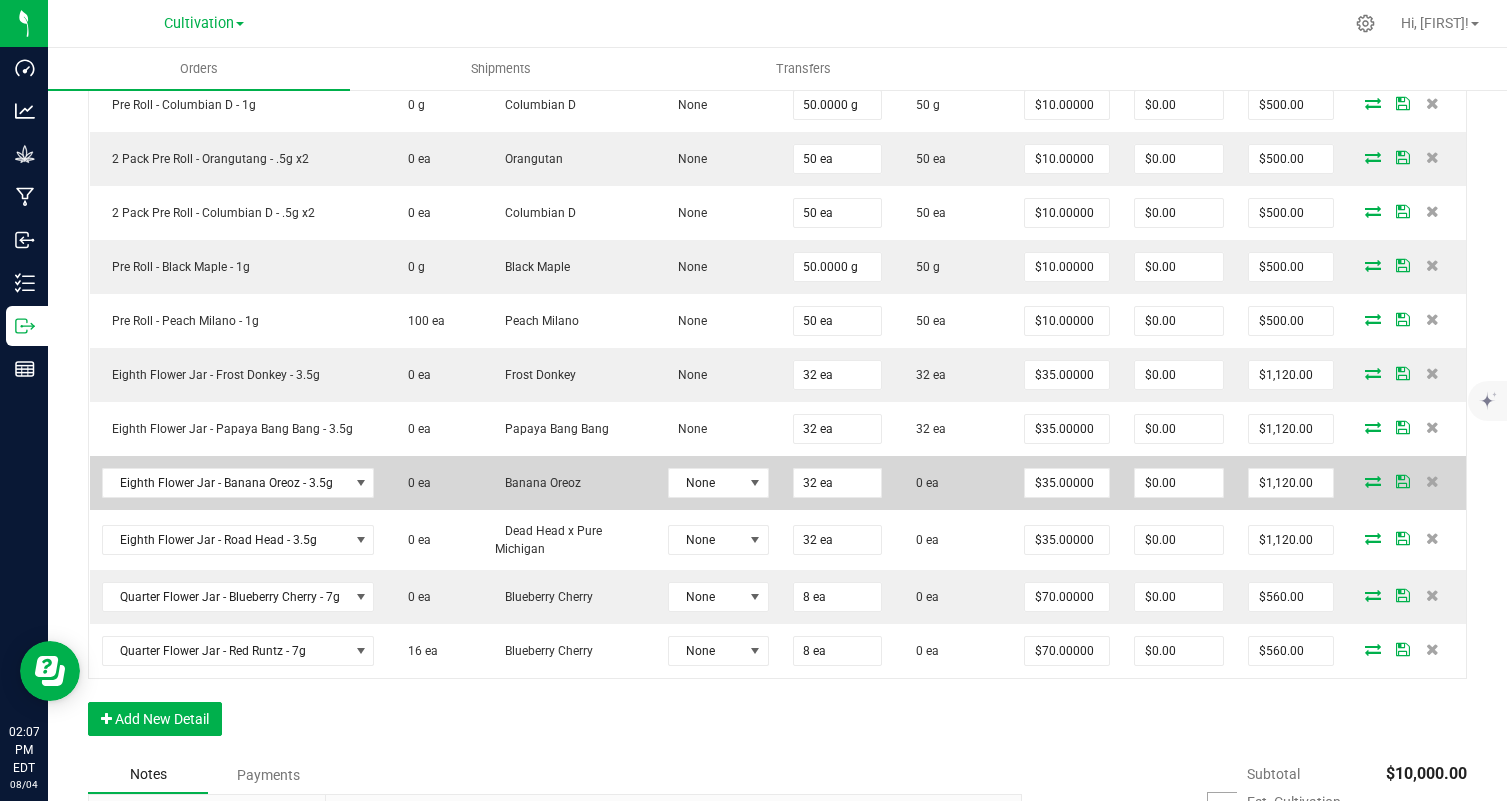click at bounding box center [1373, 481] 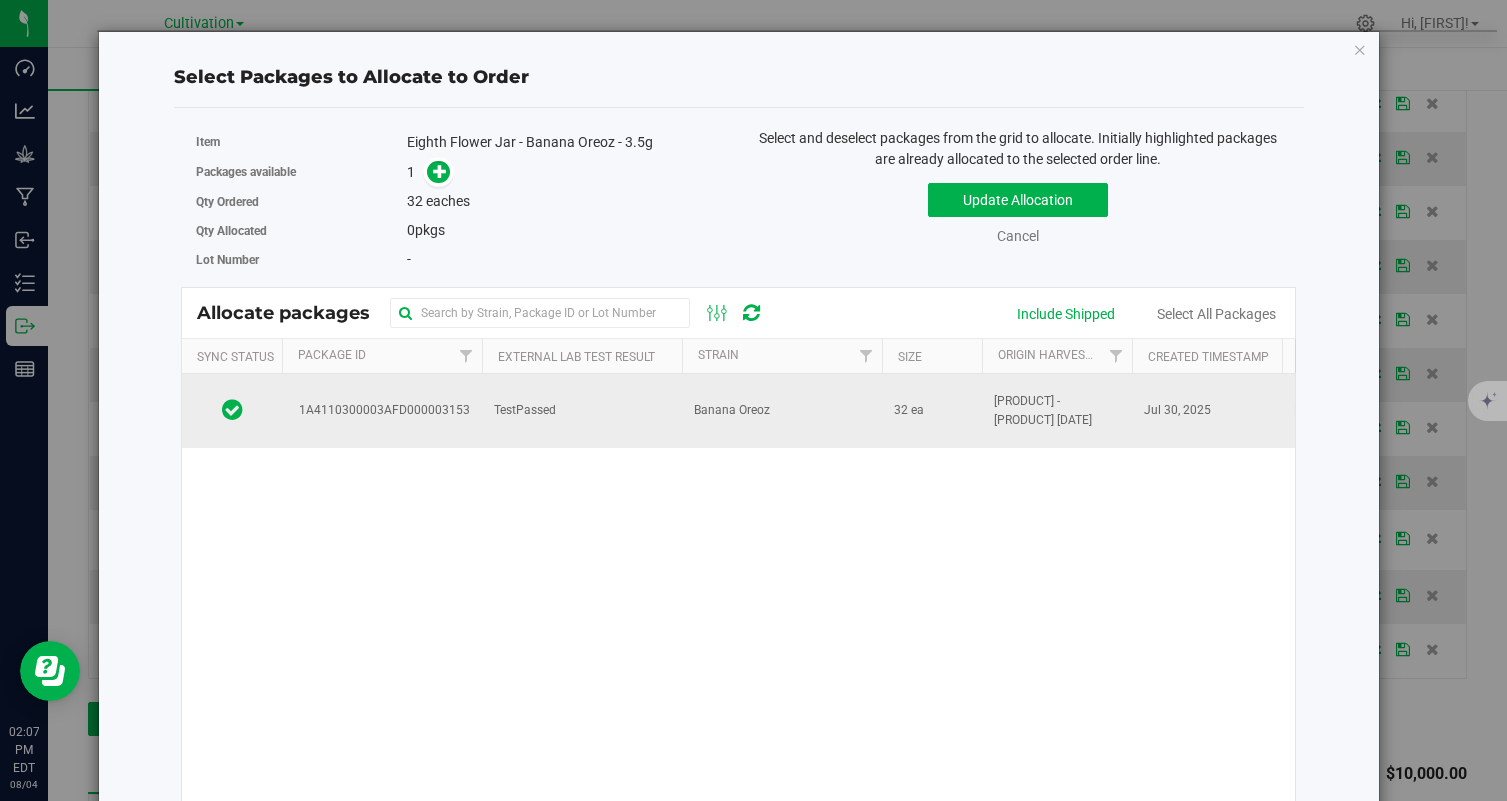 click on "Banana Oreoz" at bounding box center (782, 411) 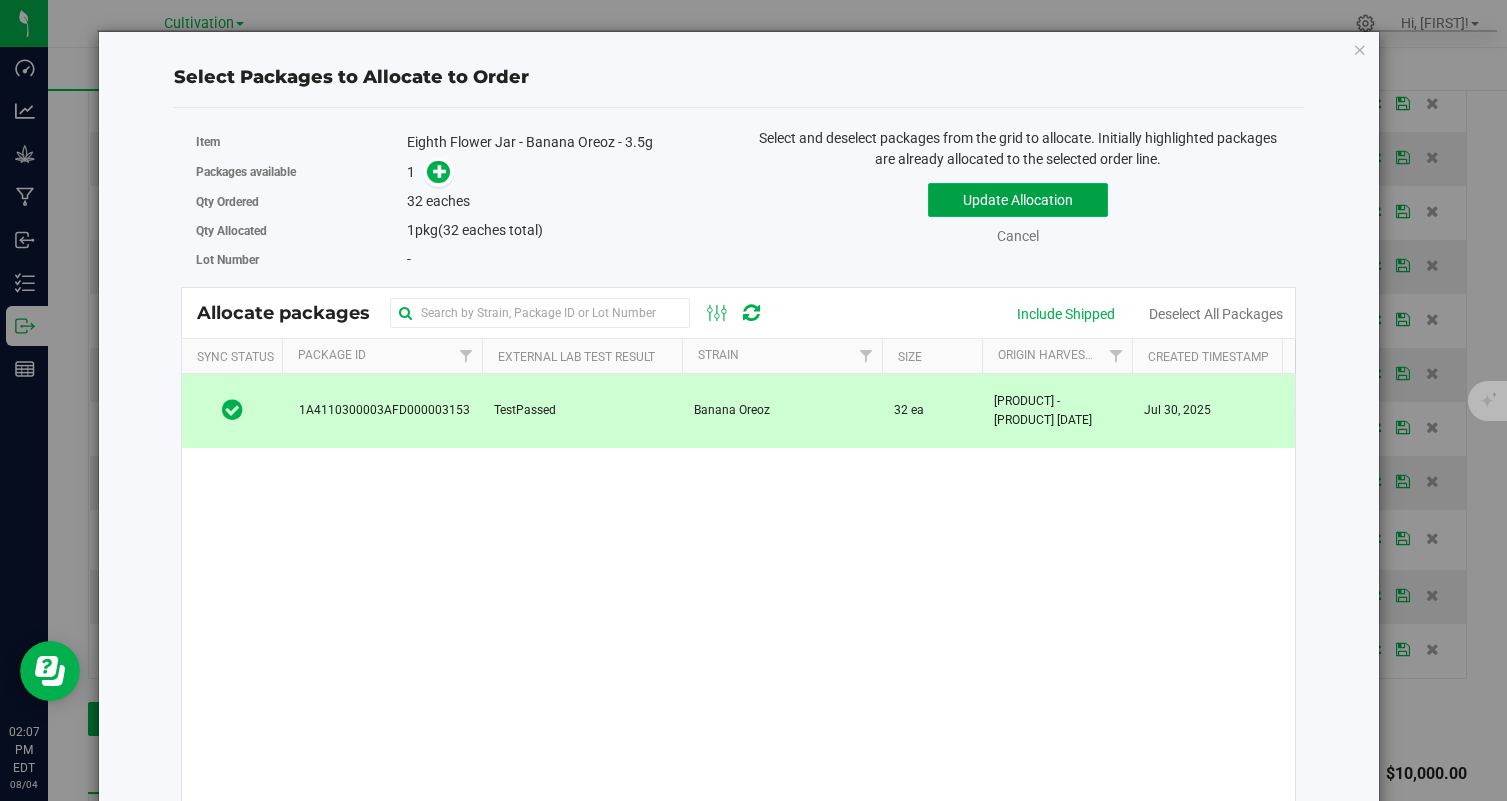 click on "Update Allocation" at bounding box center [1018, 200] 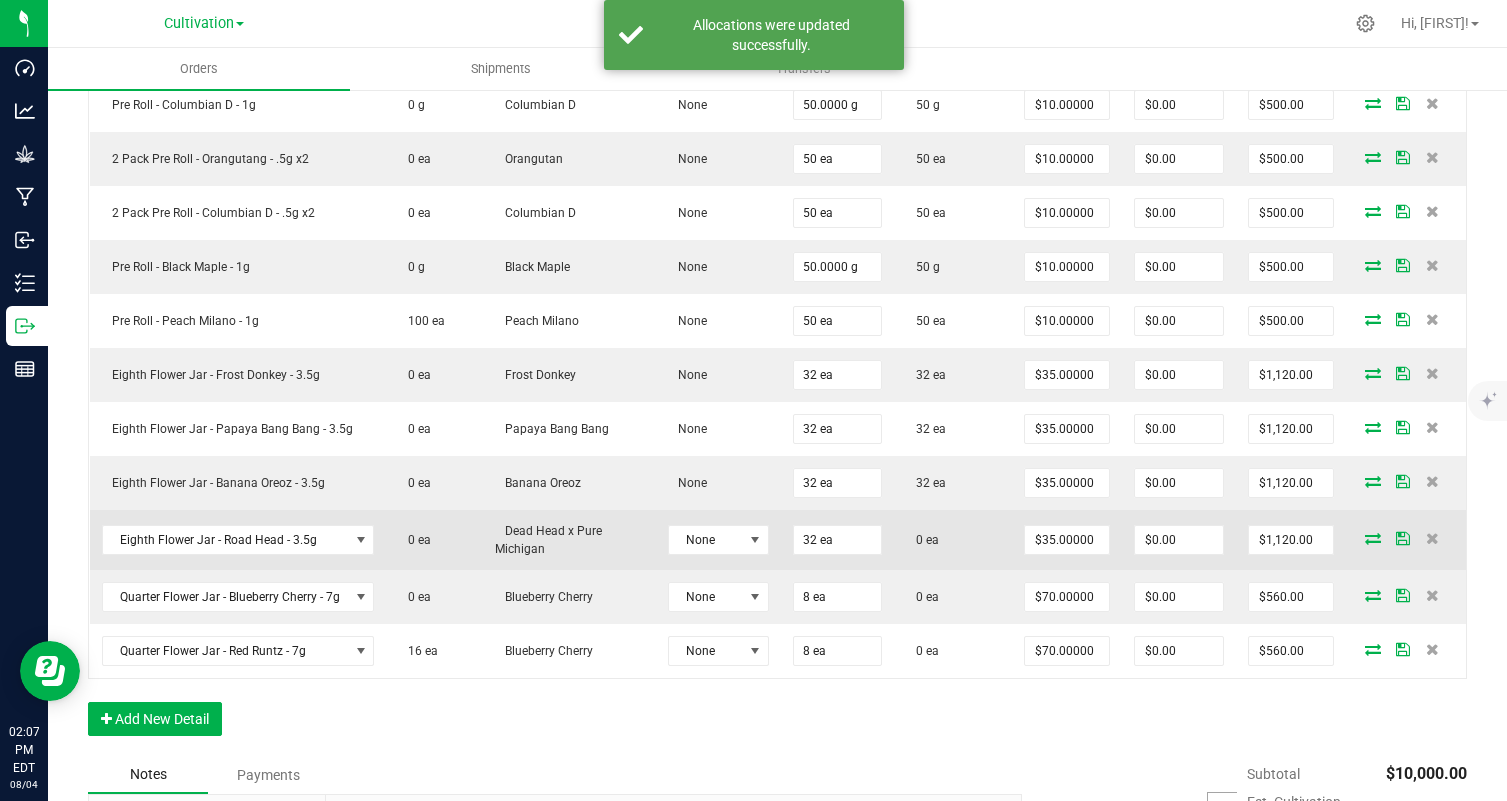 click at bounding box center (1373, 538) 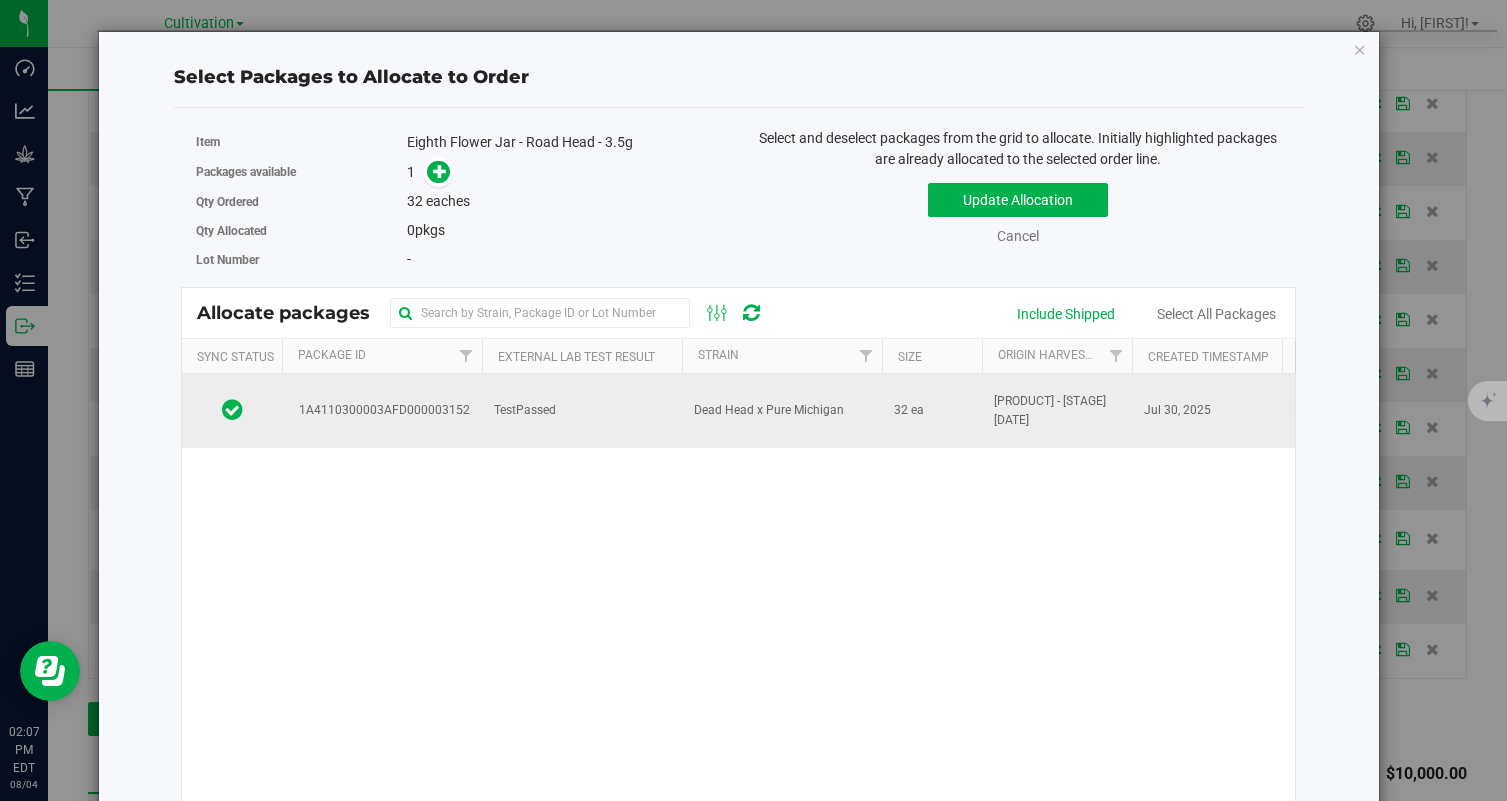 click on "TestPassed" at bounding box center (582, 411) 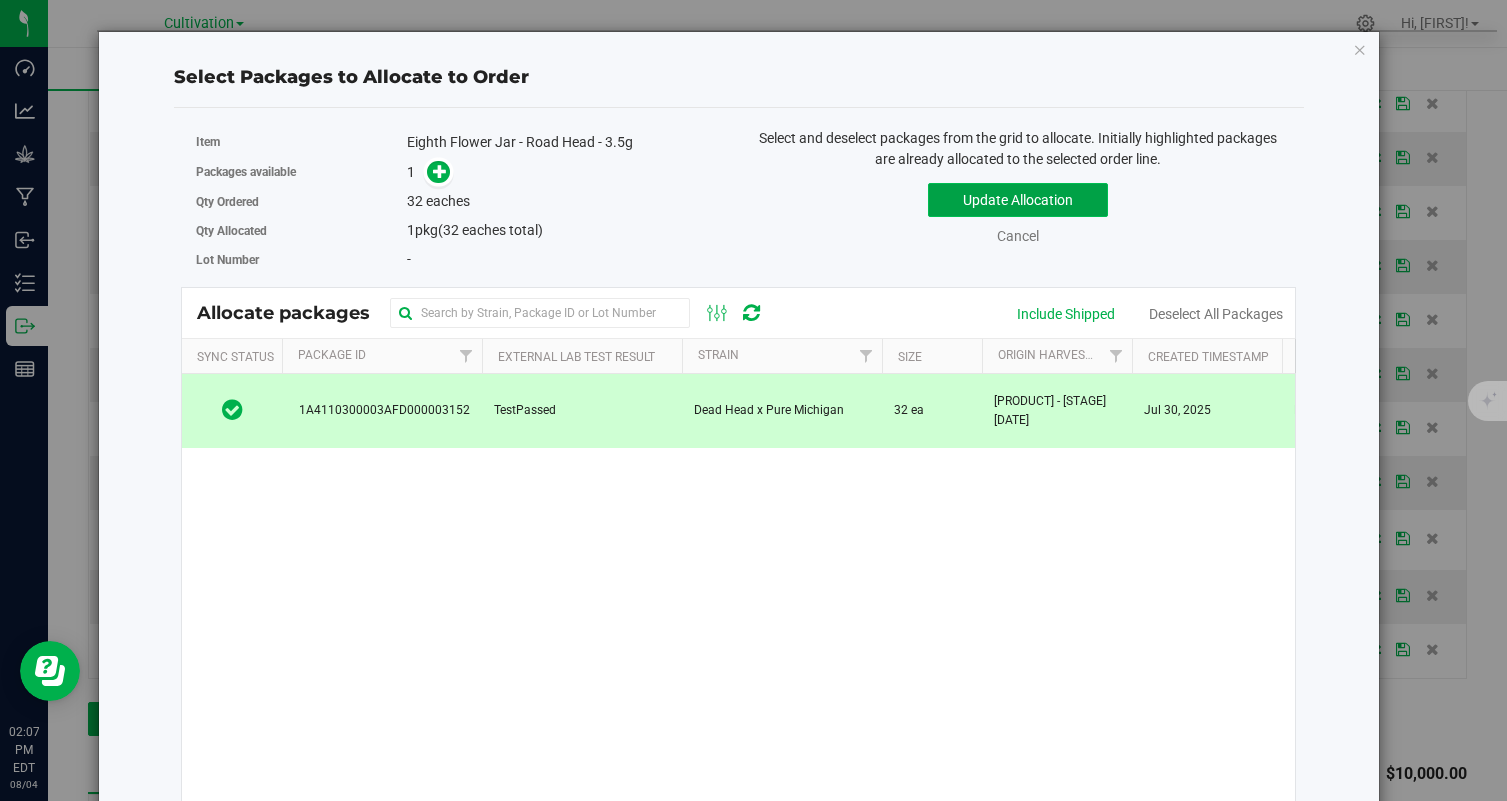 click on "Update Allocation" at bounding box center (1018, 200) 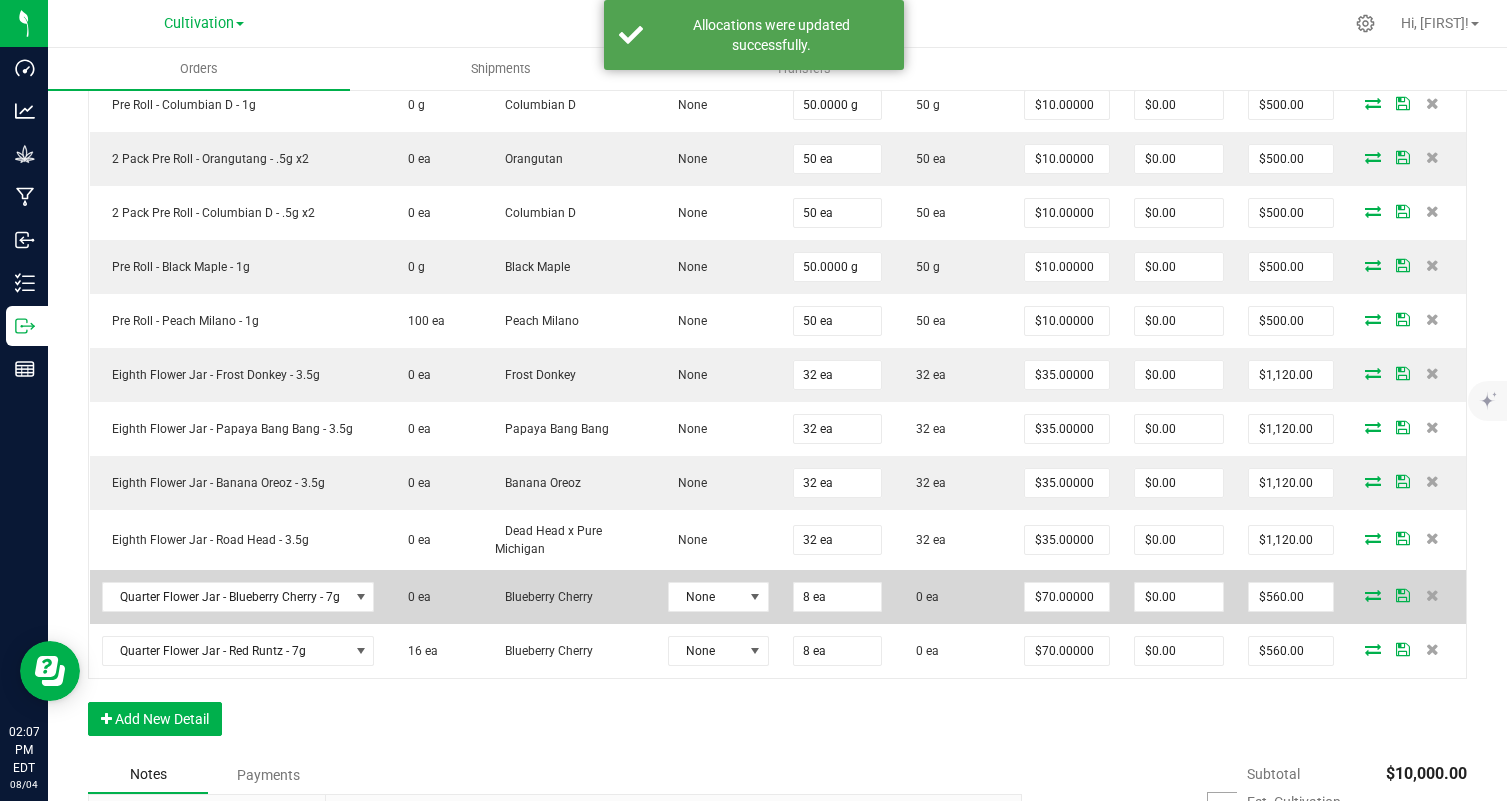 click at bounding box center [1373, 595] 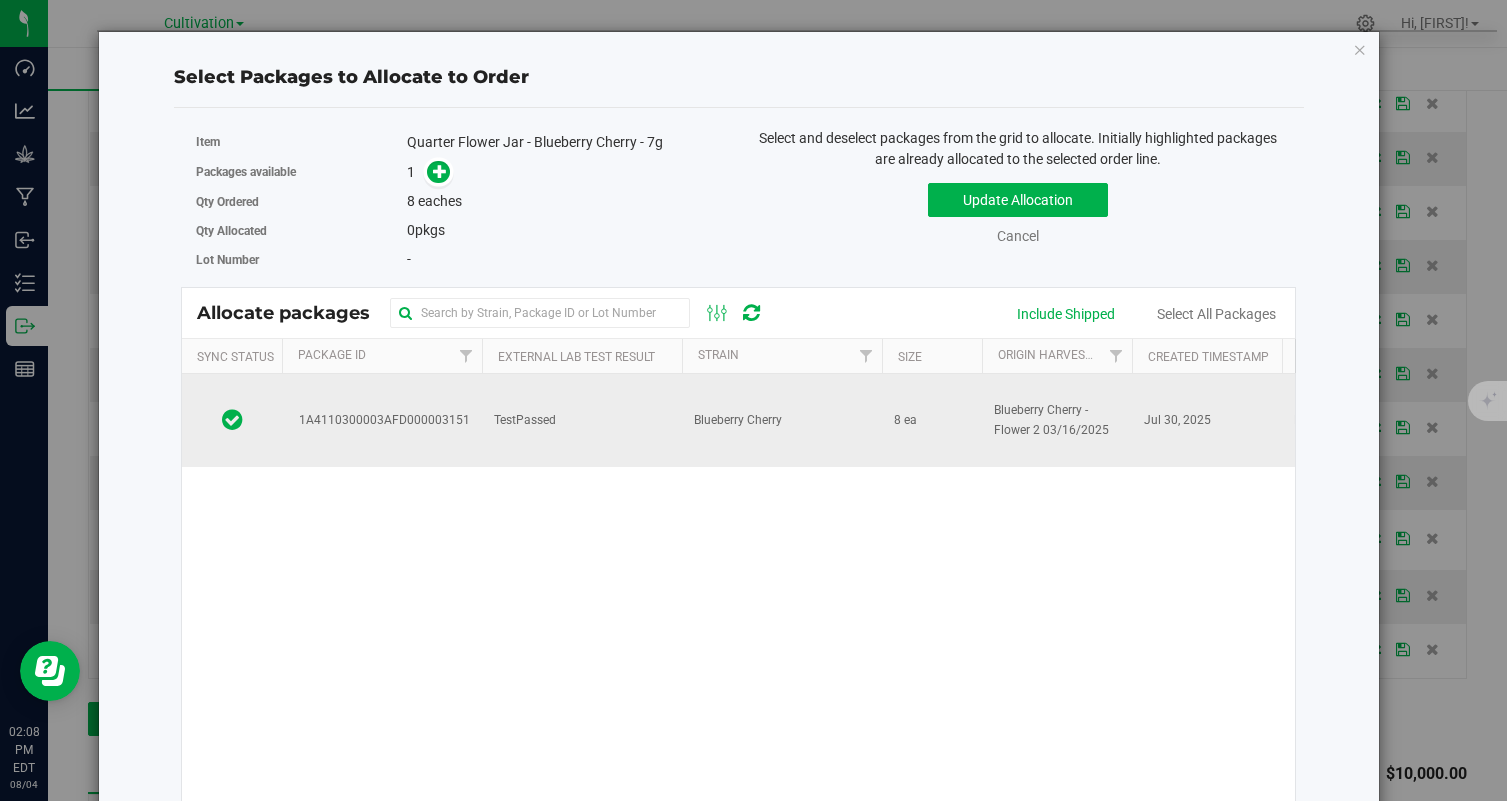 click on "TestPassed" at bounding box center [582, 420] 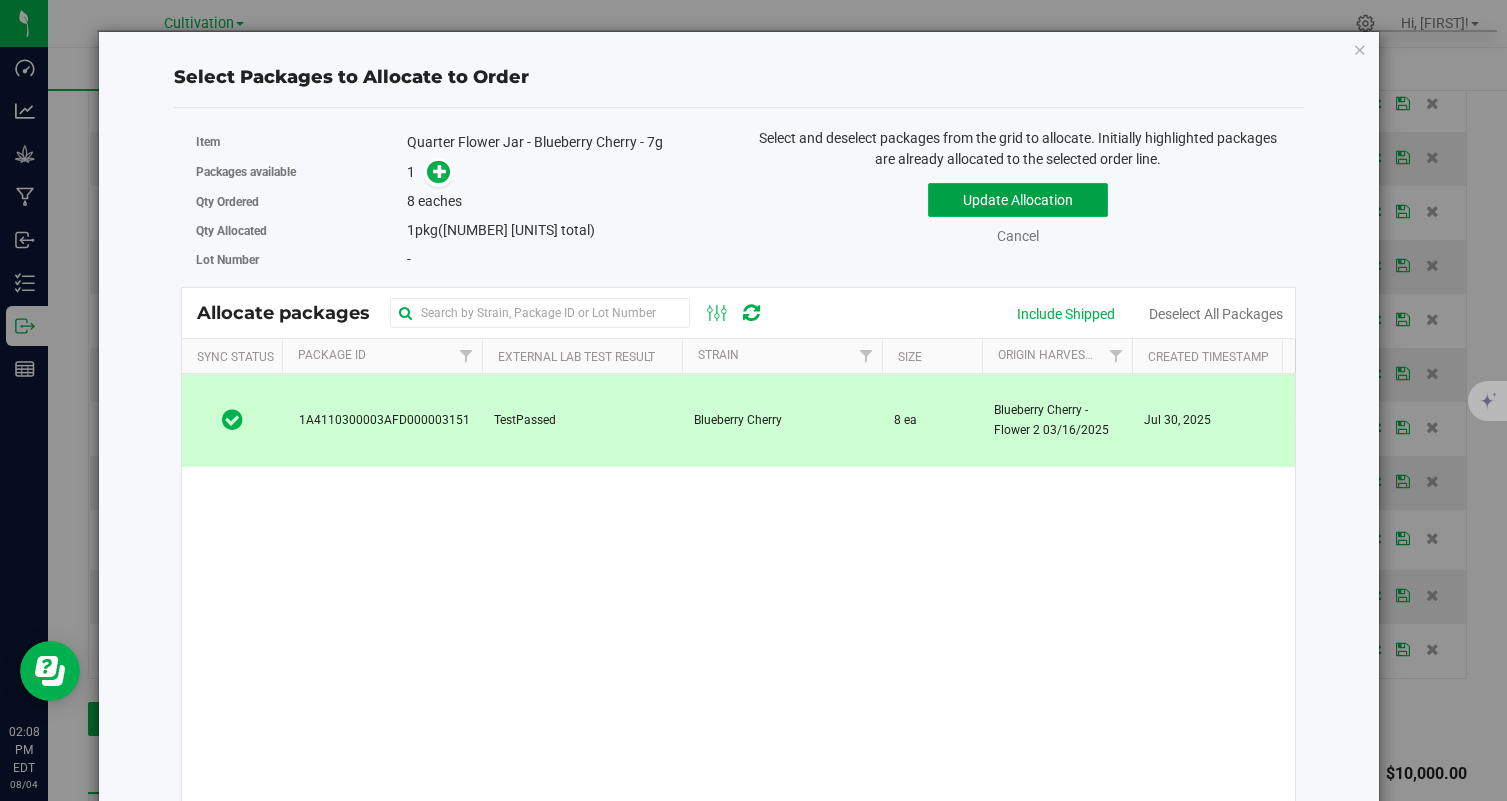 click on "Update Allocation" at bounding box center (1018, 200) 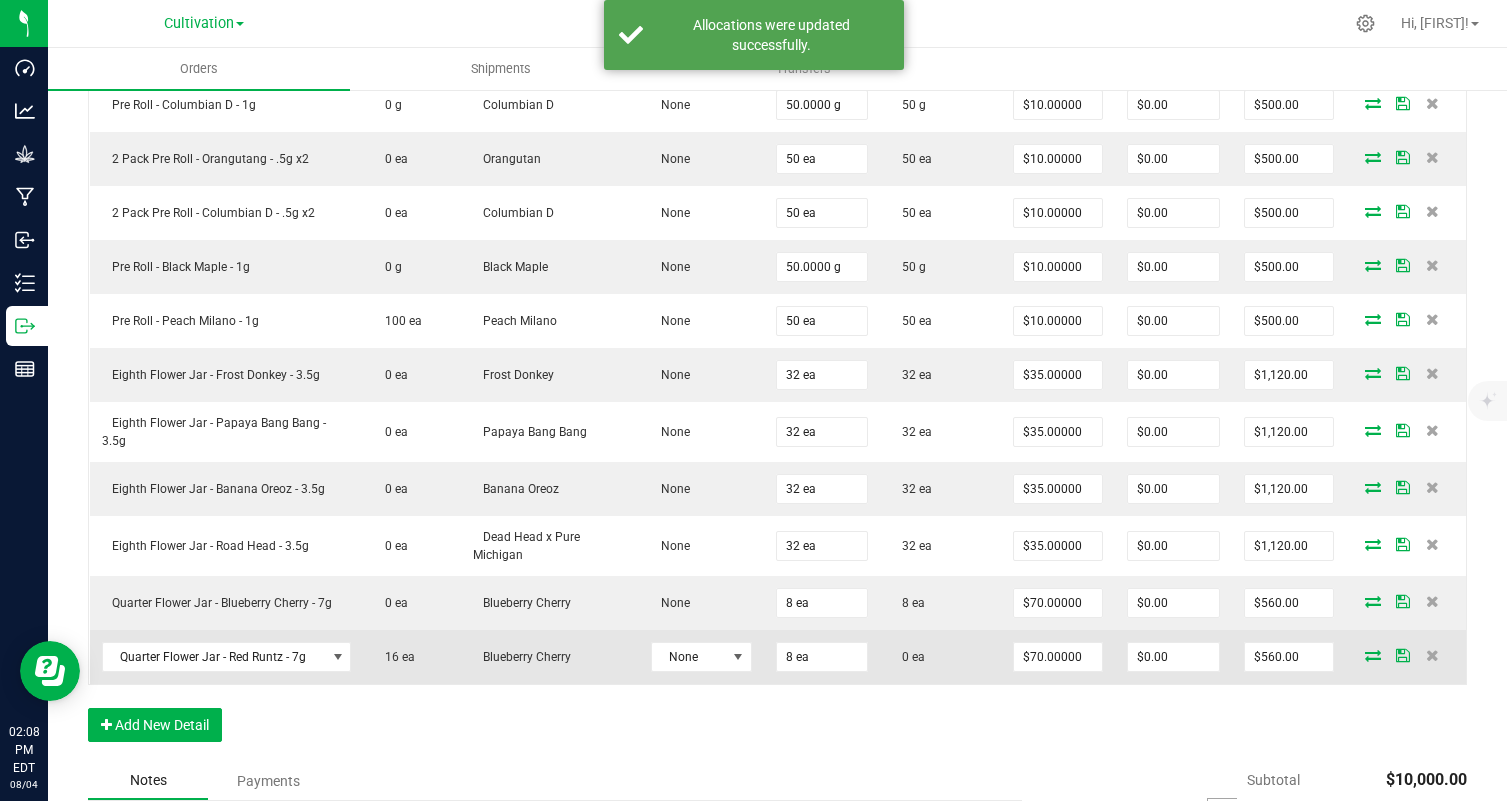 click at bounding box center (1373, 655) 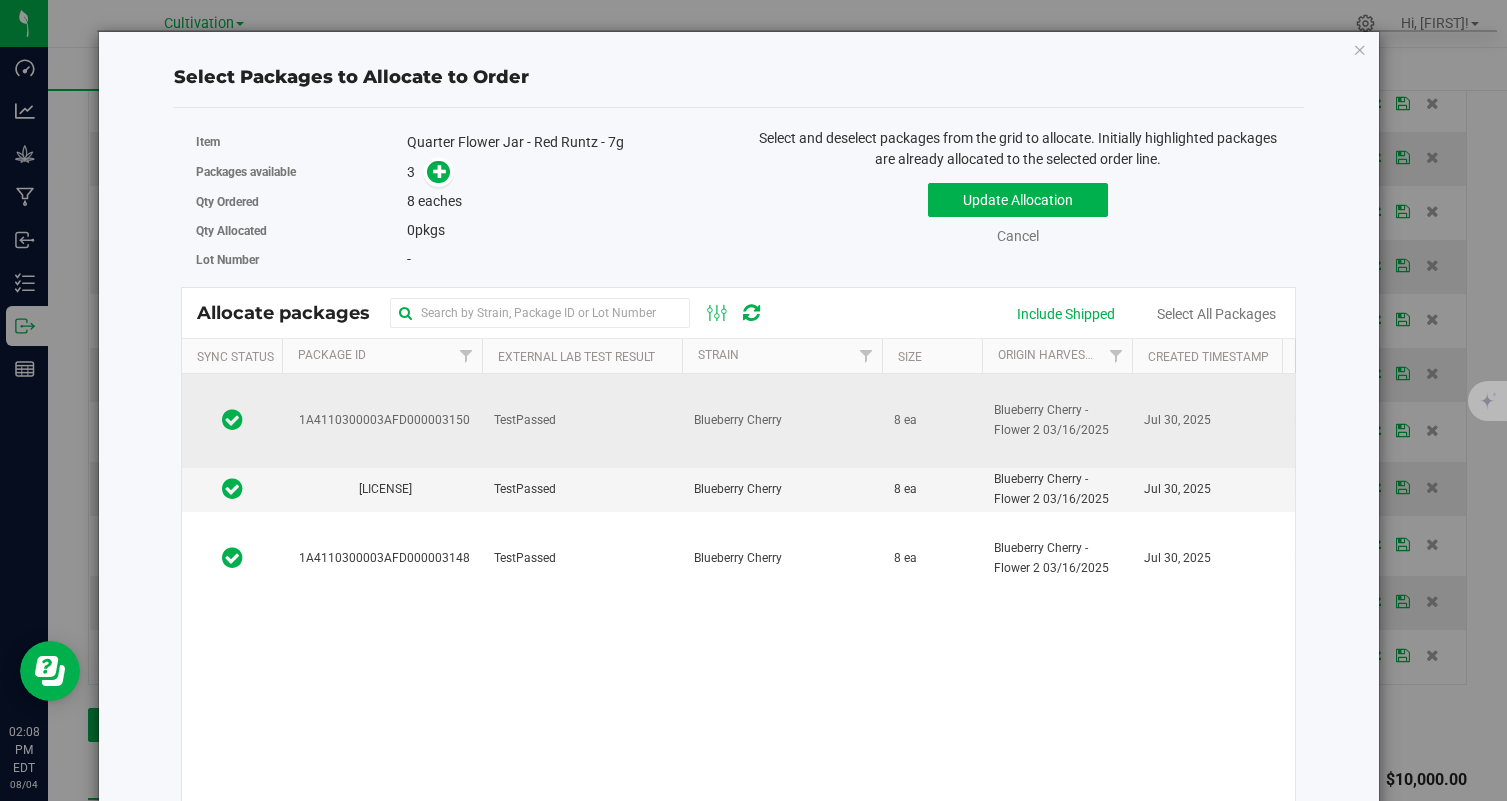 click on "Blueberry Cherry" at bounding box center [738, 420] 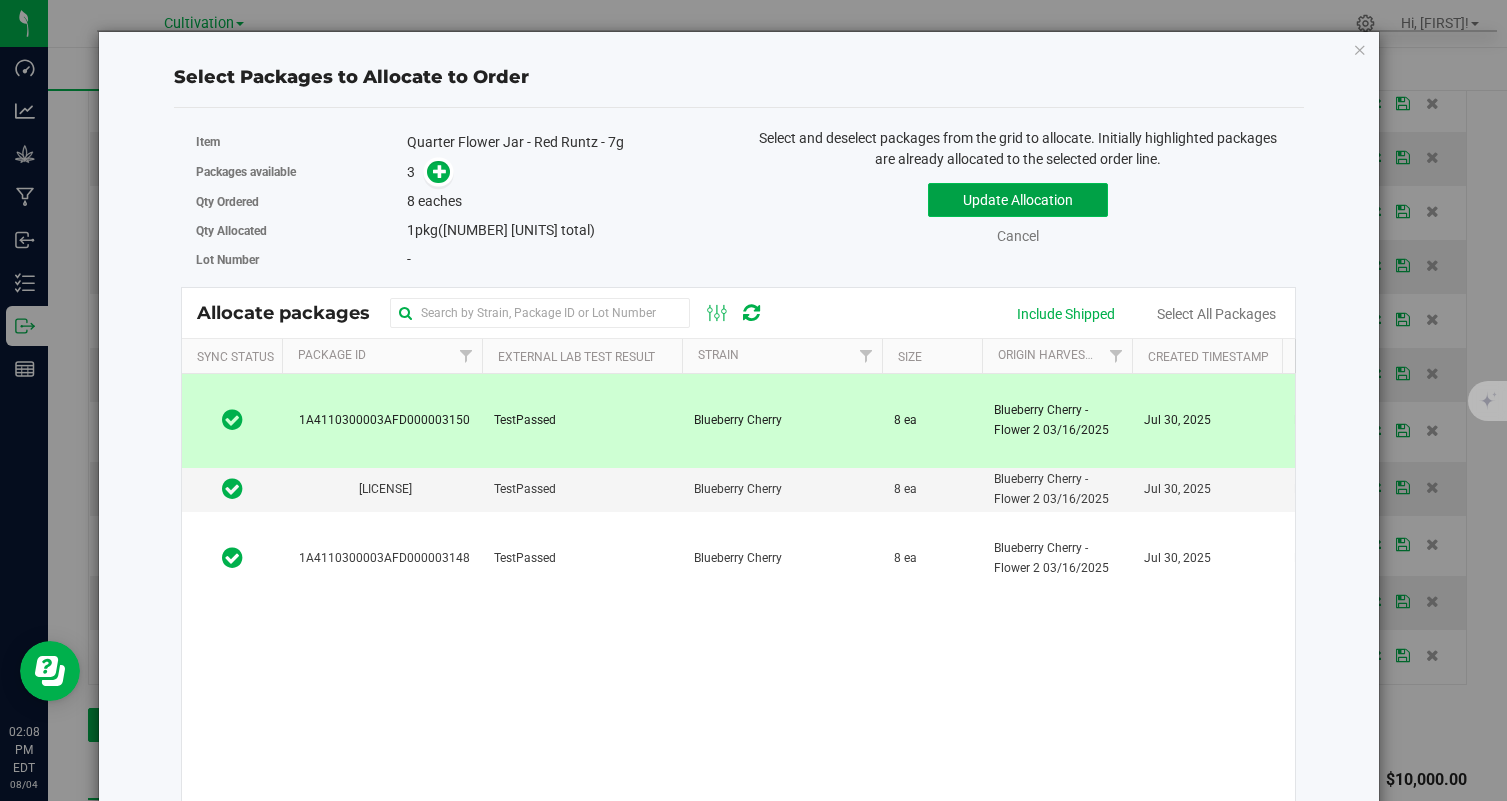 click on "Update Allocation" at bounding box center [1018, 200] 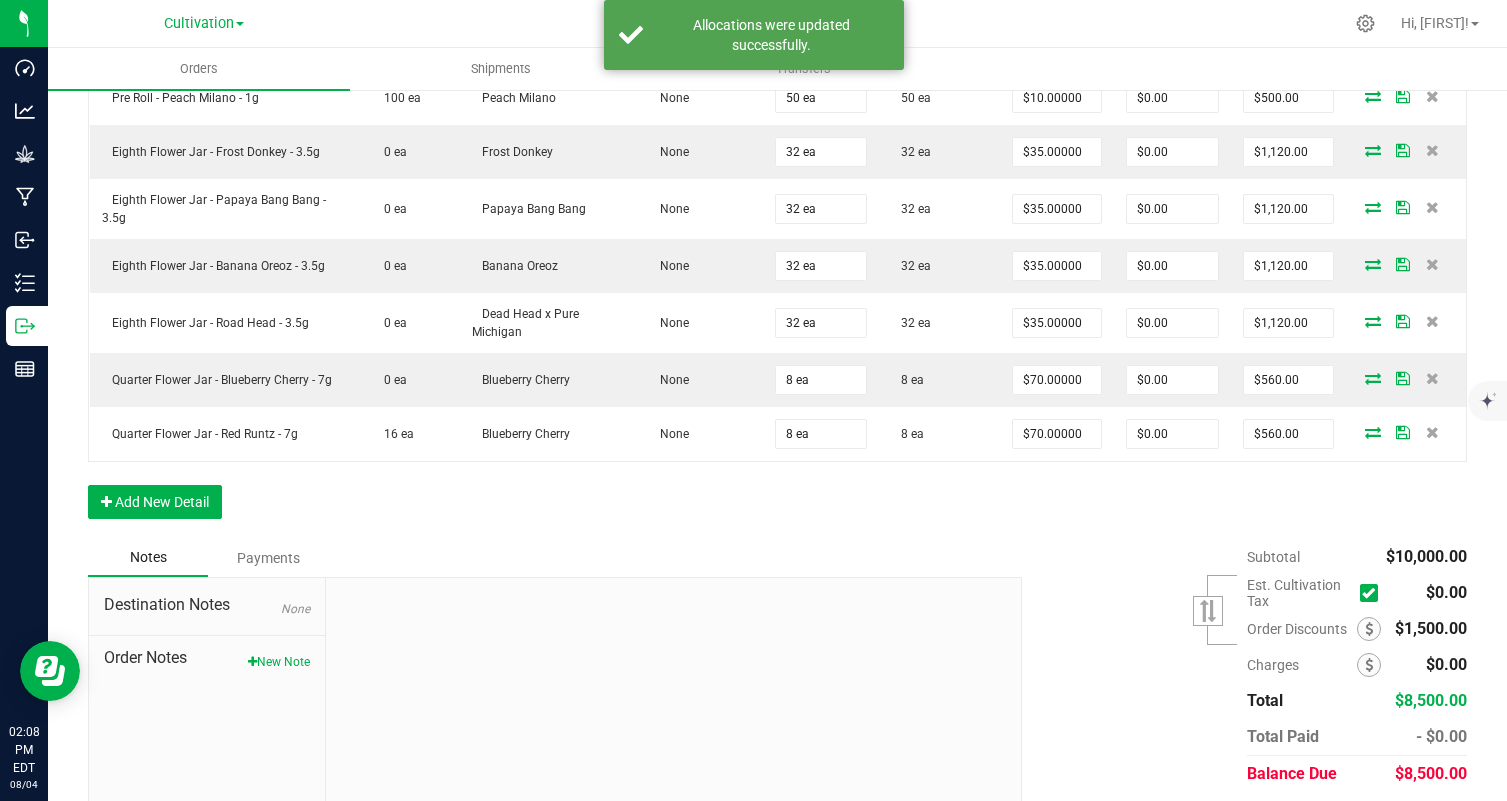 scroll, scrollTop: 0, scrollLeft: 0, axis: both 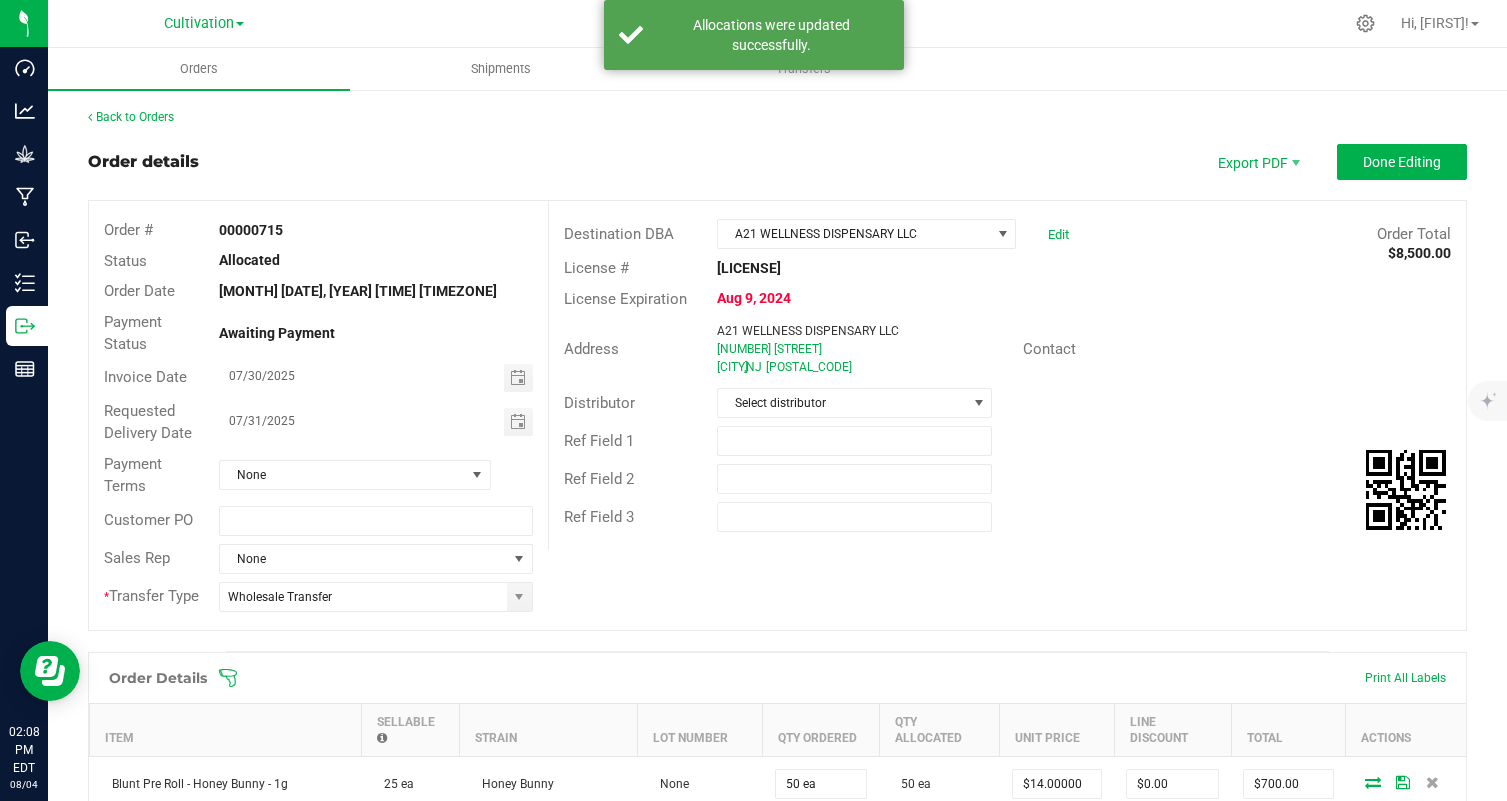 click on "Order details   Export PDF   Done Editing   Order #   [ORDER_ID]   Status   Allocated   Order Date   [MONTH] [DATE], [YEAR] [TIME] [TIMEZONE]   Payment Status   Awaiting Payment   Invoice Date  [DATE]  Requested Delivery Date  [DATE]  Payment Terms  Cash on Delivery  Edit   Customer PO   Sales Rep  None *  Transfer Type  Wholesale Transfer  Destination DBA  [COMPANY_NAME]  Edit   Order Total   [$PRICE]   License #   [LICENSE]   License Expiration   [MONTH] [DATE], [YEAR]   Address  [COMPANY_NAME] [NUMBER] [STREET] [CITY]  ,  [STATE] [POSTAL_CODE]  Contact   Distributor  Select distributor  Ref Field 1   Ref Field 2   Ref Field 3" at bounding box center [777, 397] 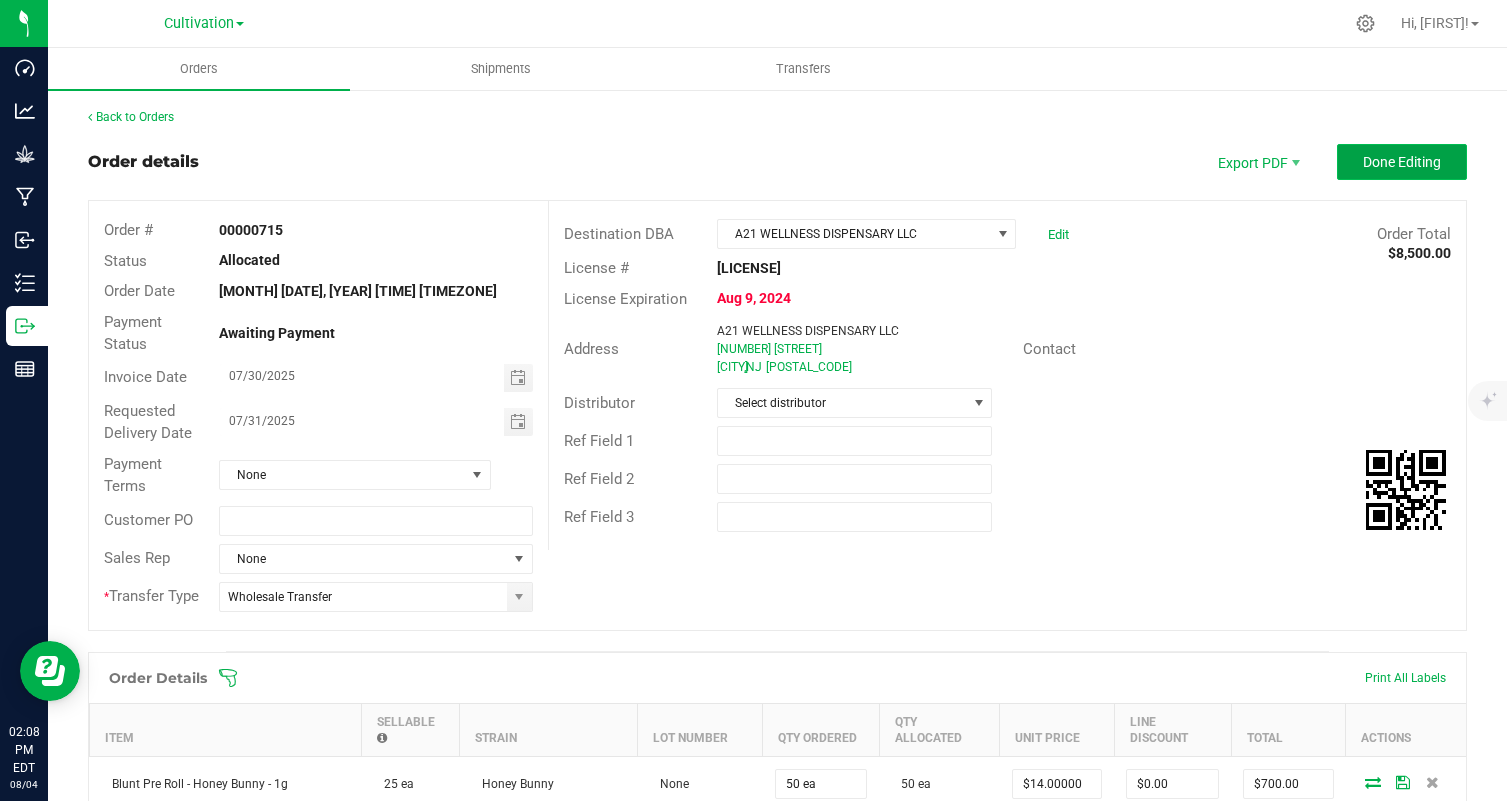 click on "Done Editing" at bounding box center [1402, 162] 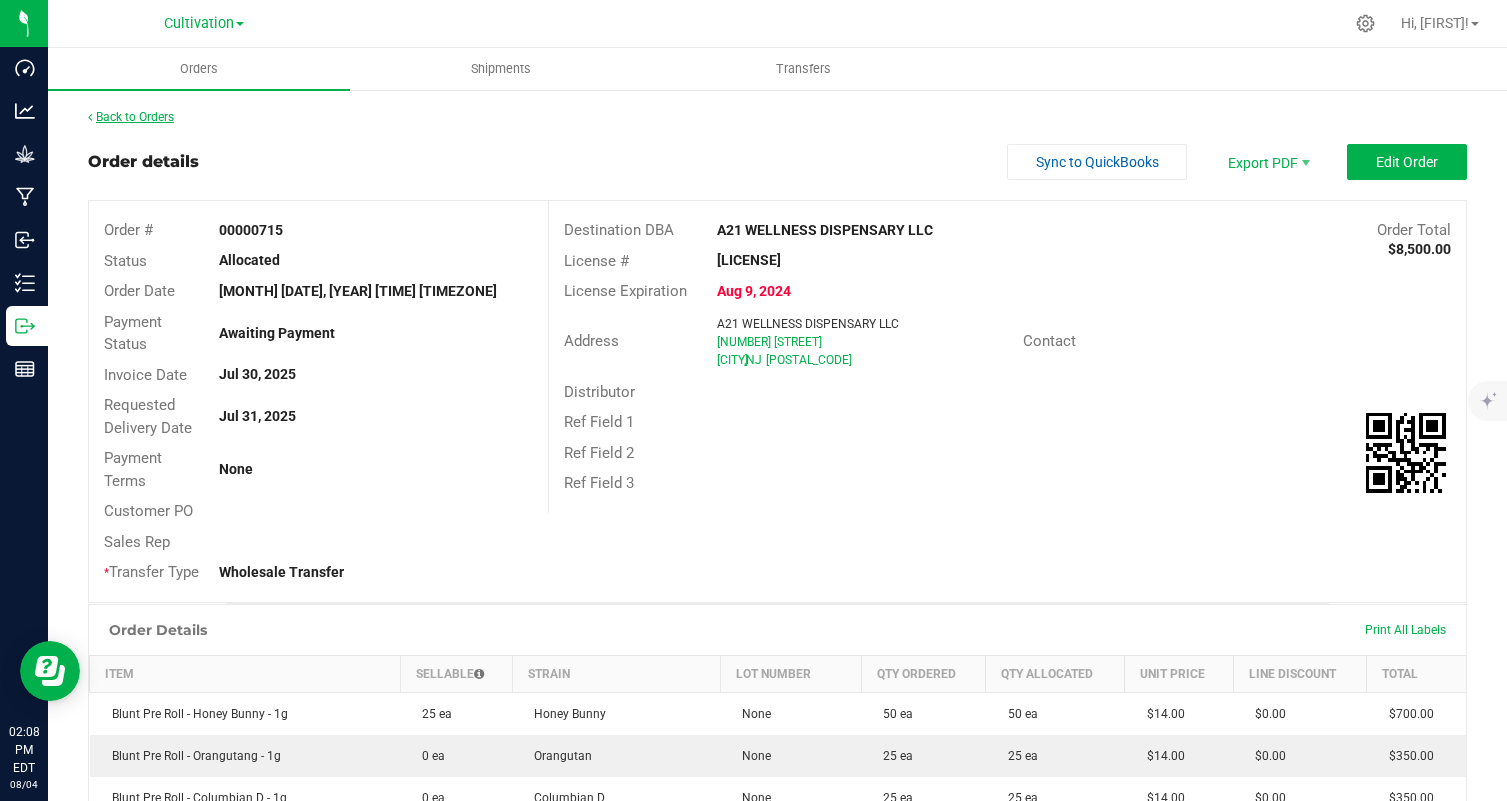click on "Back to Orders" at bounding box center [131, 117] 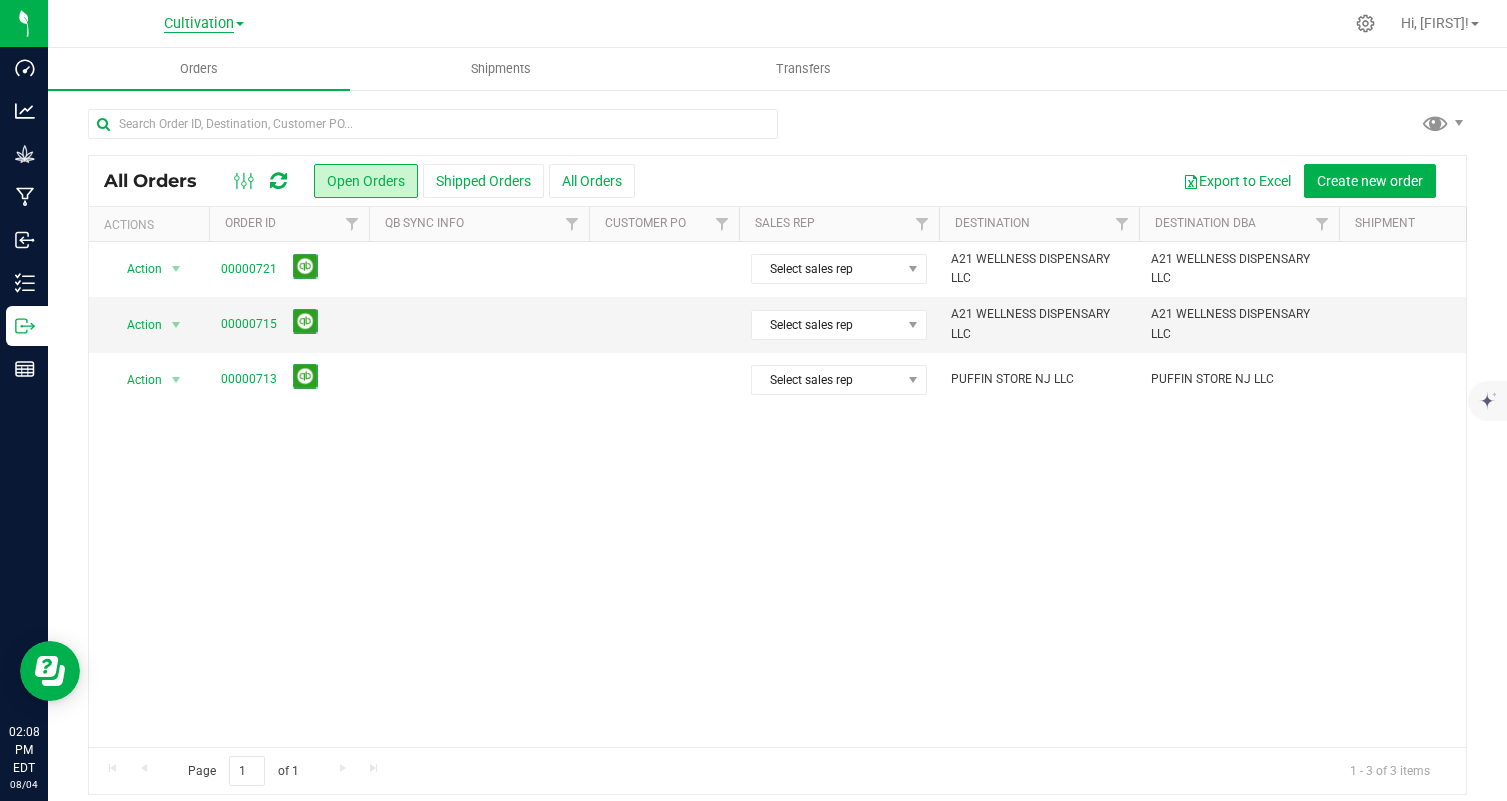 click on "Cultivation" at bounding box center [199, 24] 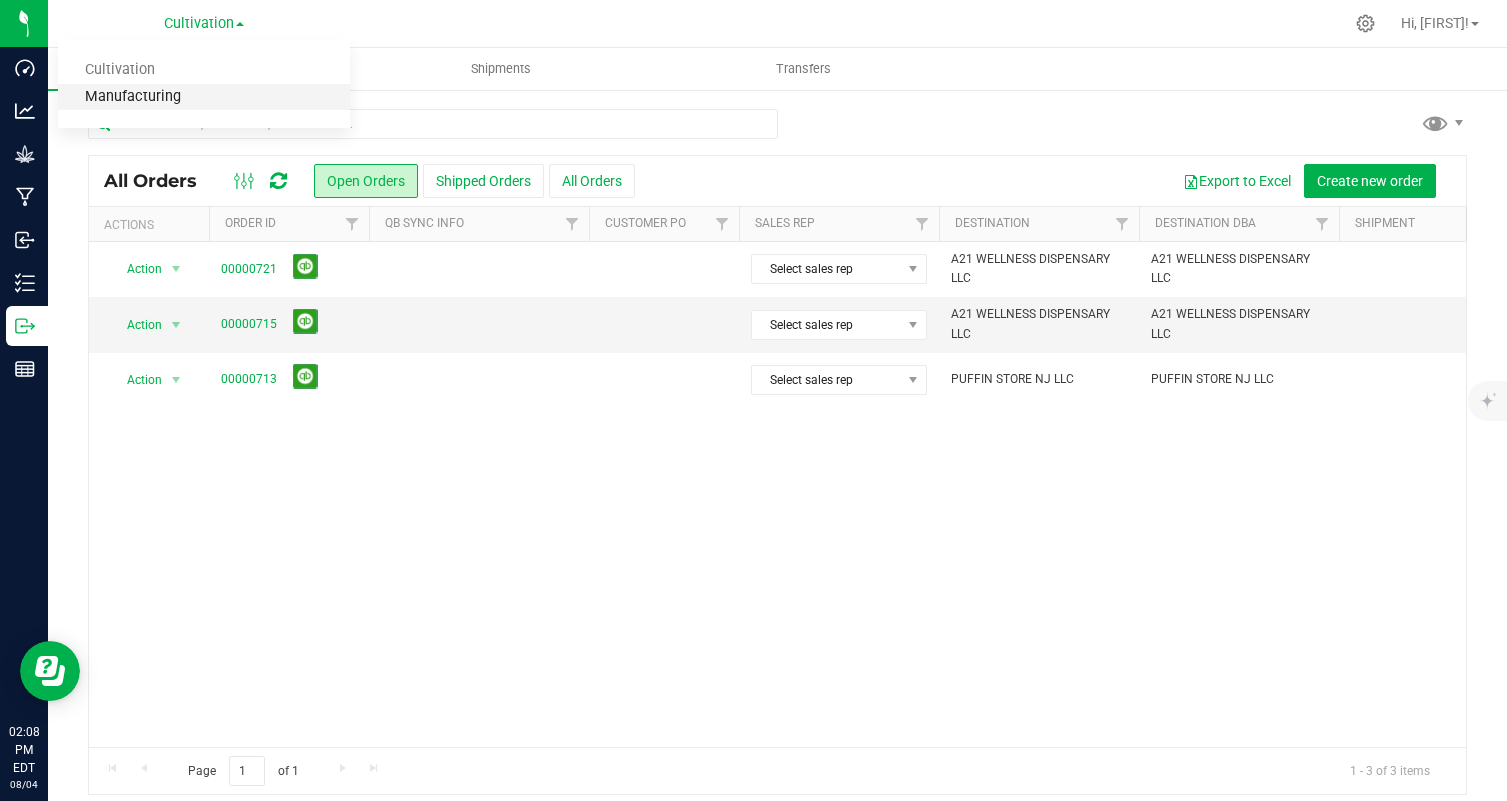 click on "Manufacturing" at bounding box center [204, 97] 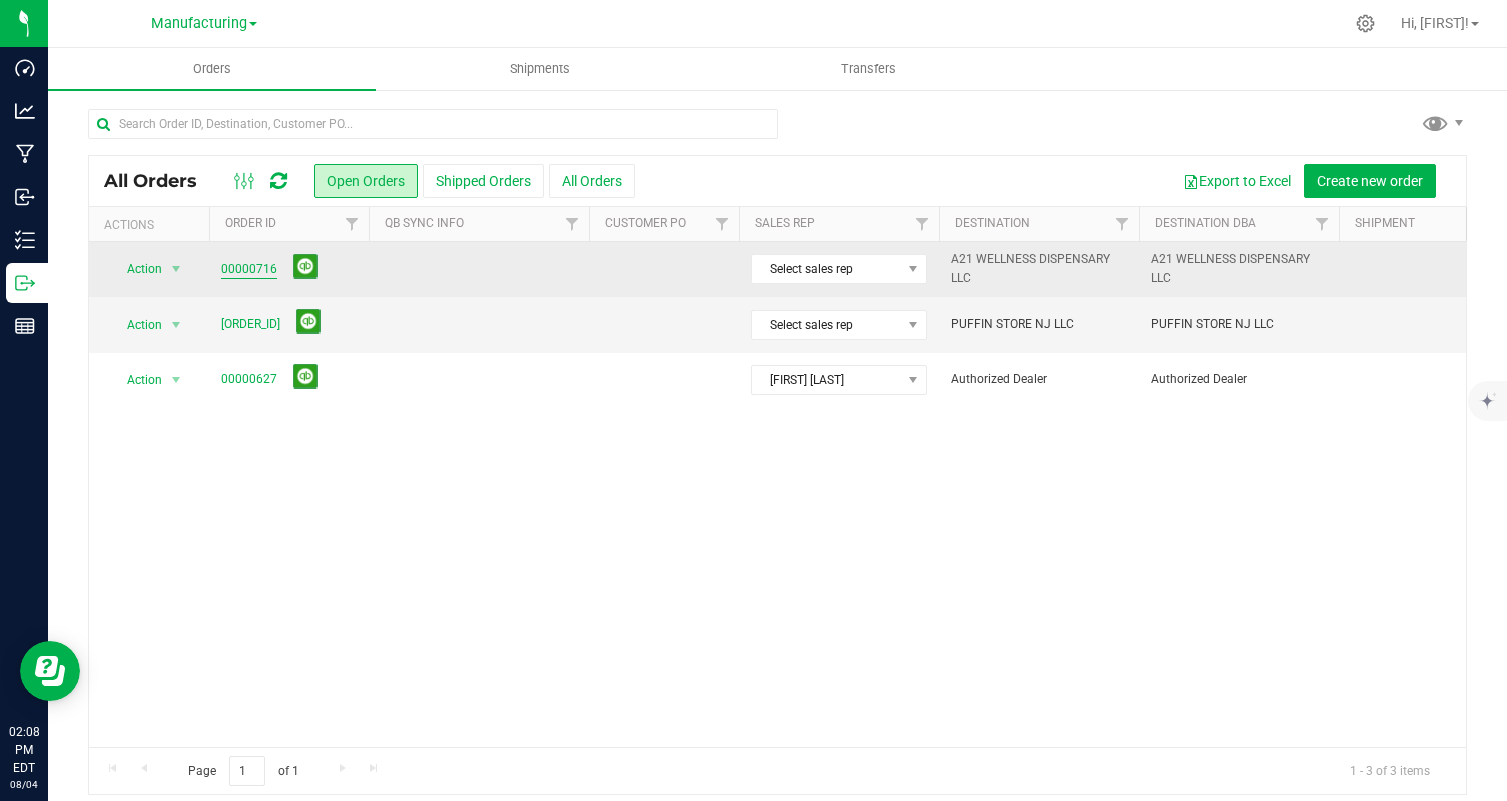 click on "00000716" at bounding box center [249, 269] 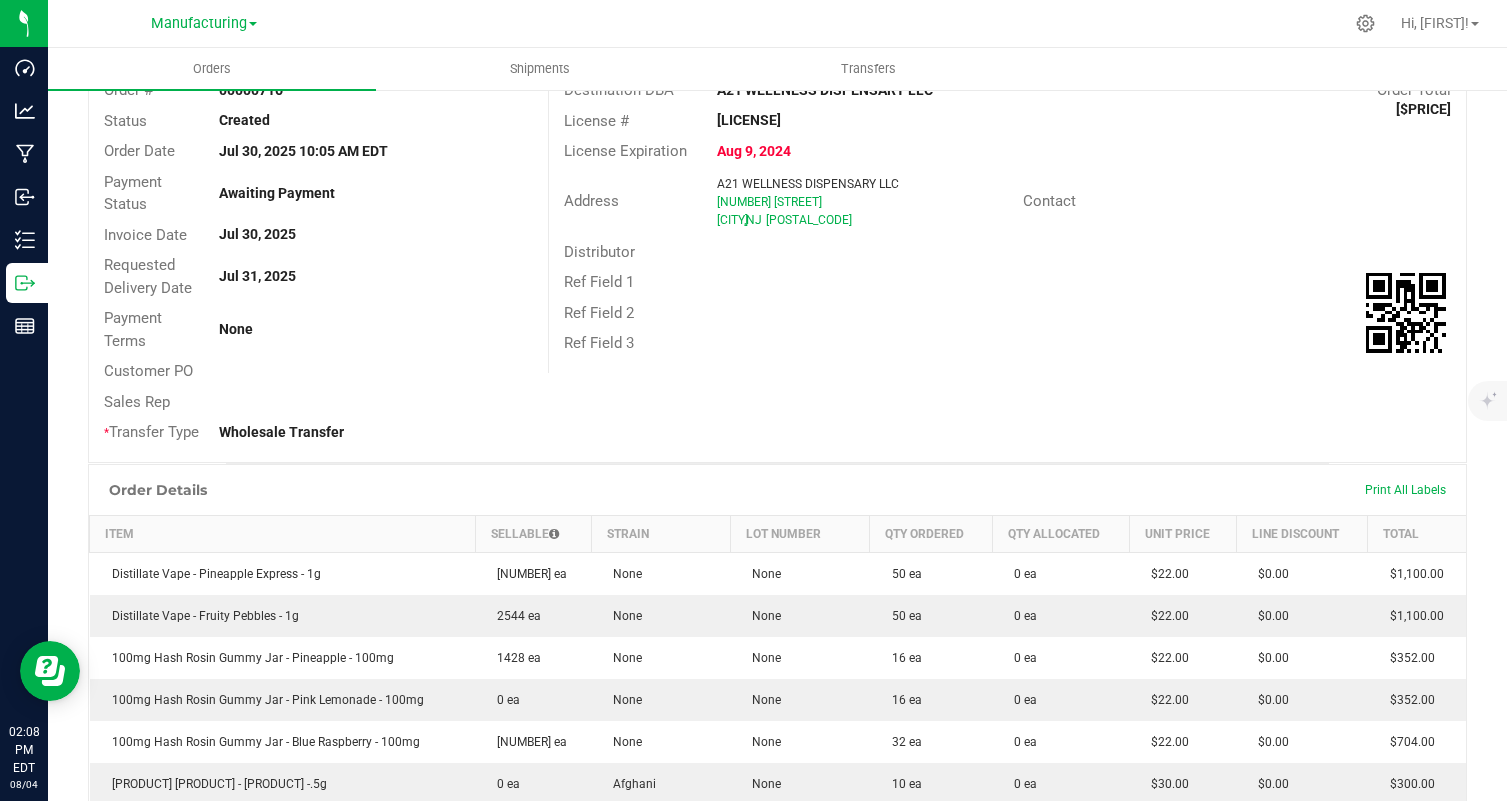 scroll, scrollTop: 0, scrollLeft: 0, axis: both 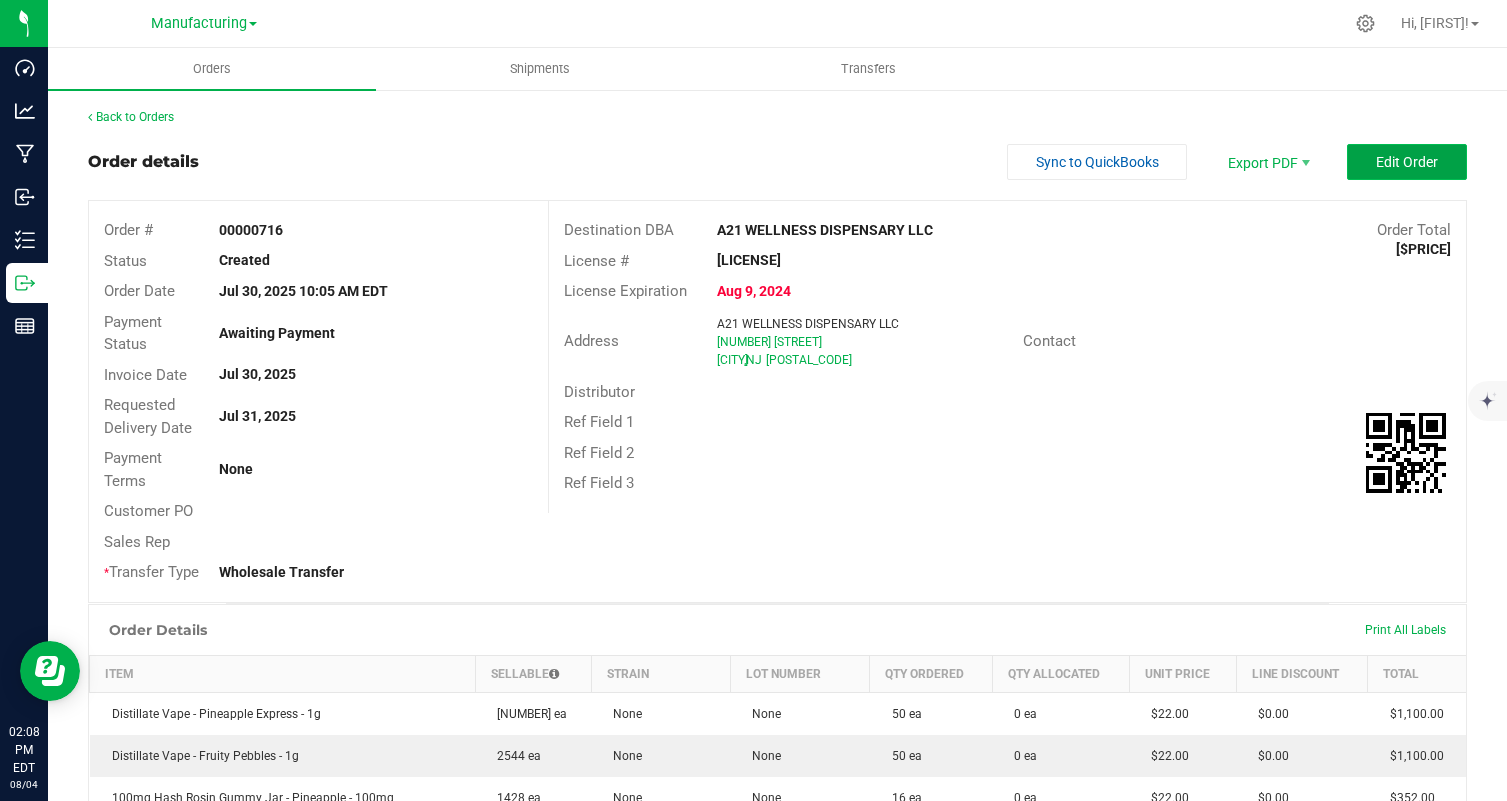 click on "Edit Order" at bounding box center [1407, 162] 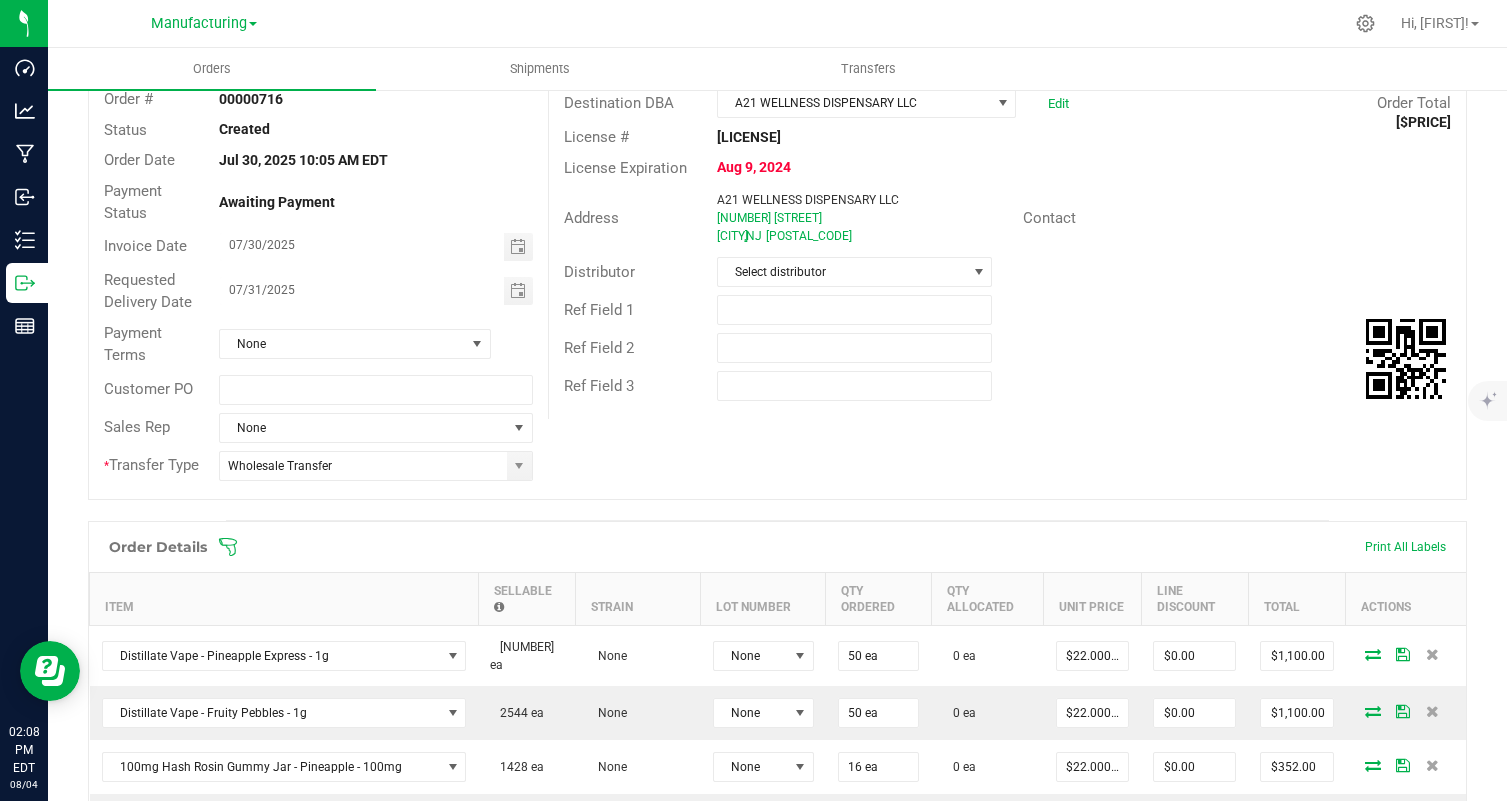 scroll, scrollTop: 98, scrollLeft: 0, axis: vertical 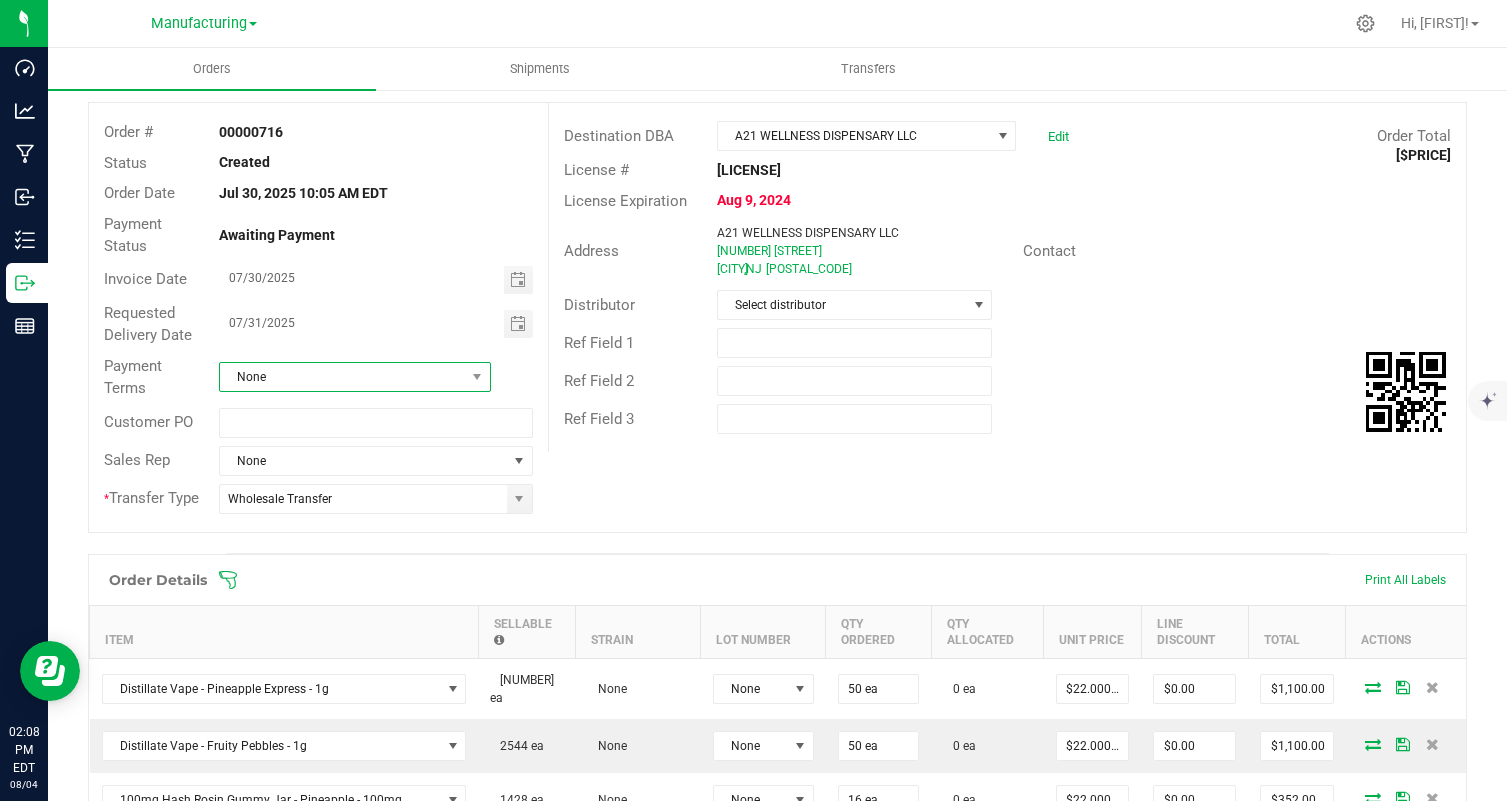 click on "None" at bounding box center (342, 377) 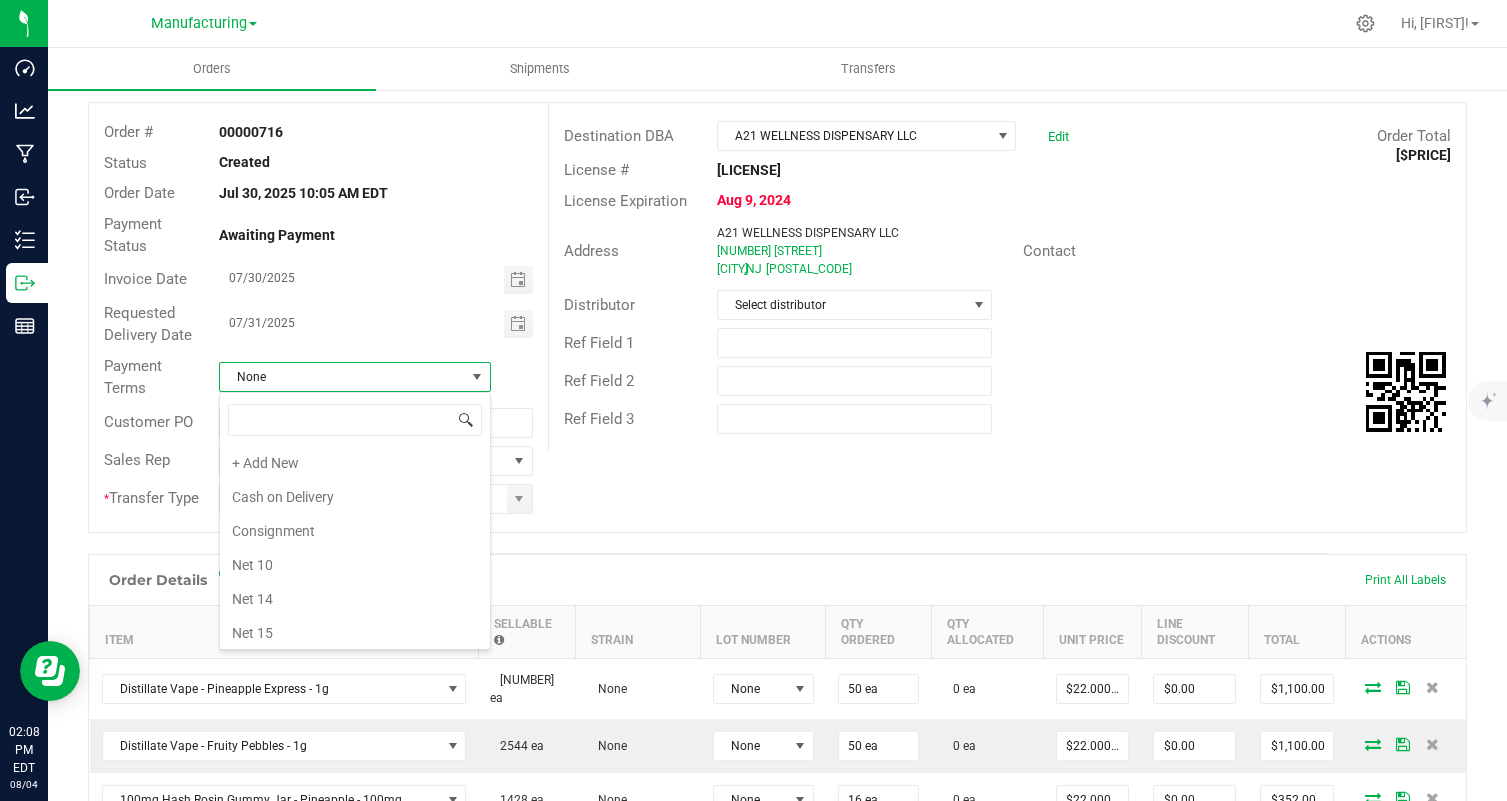 scroll, scrollTop: 242, scrollLeft: 0, axis: vertical 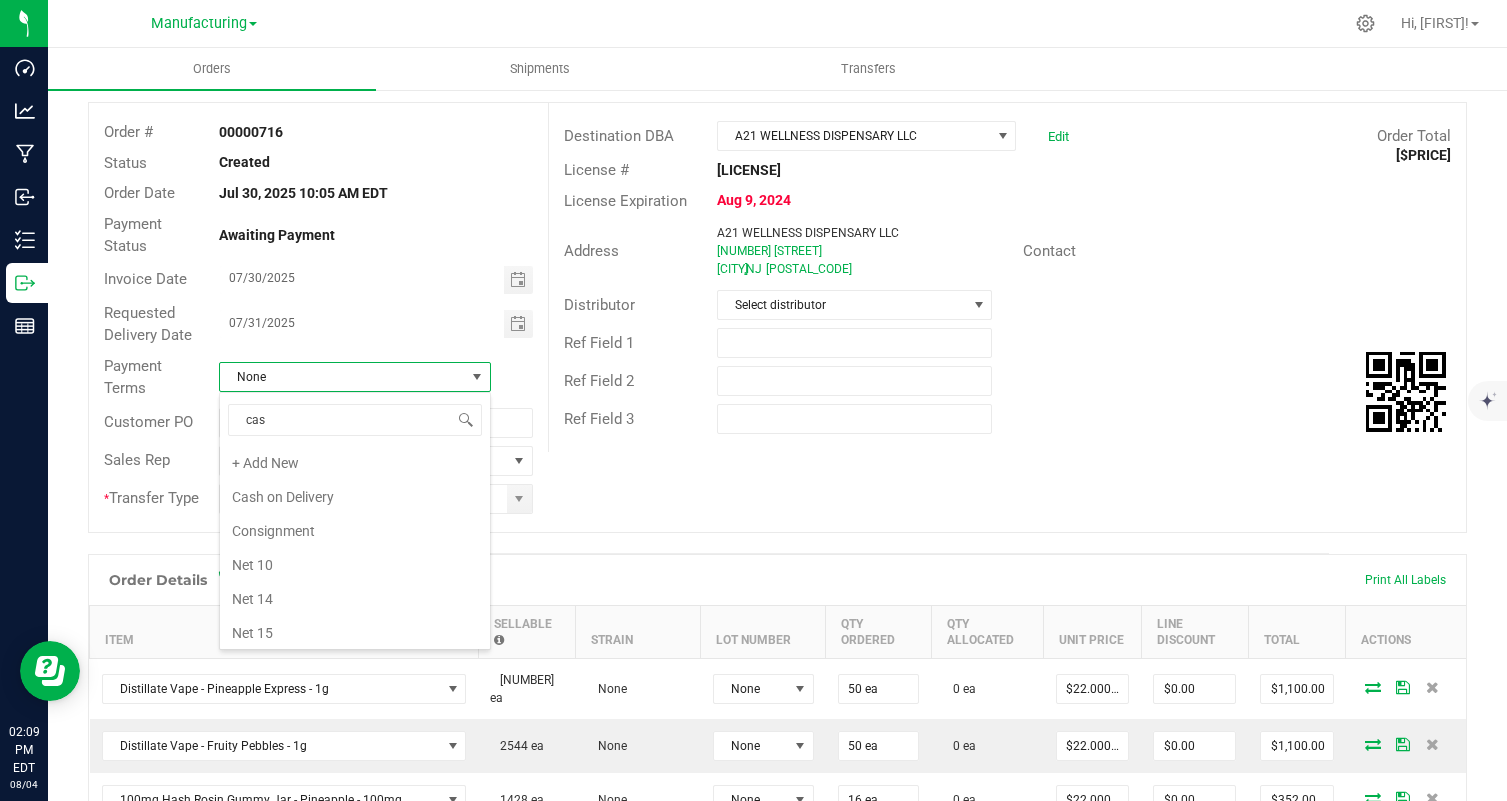 type on "cash" 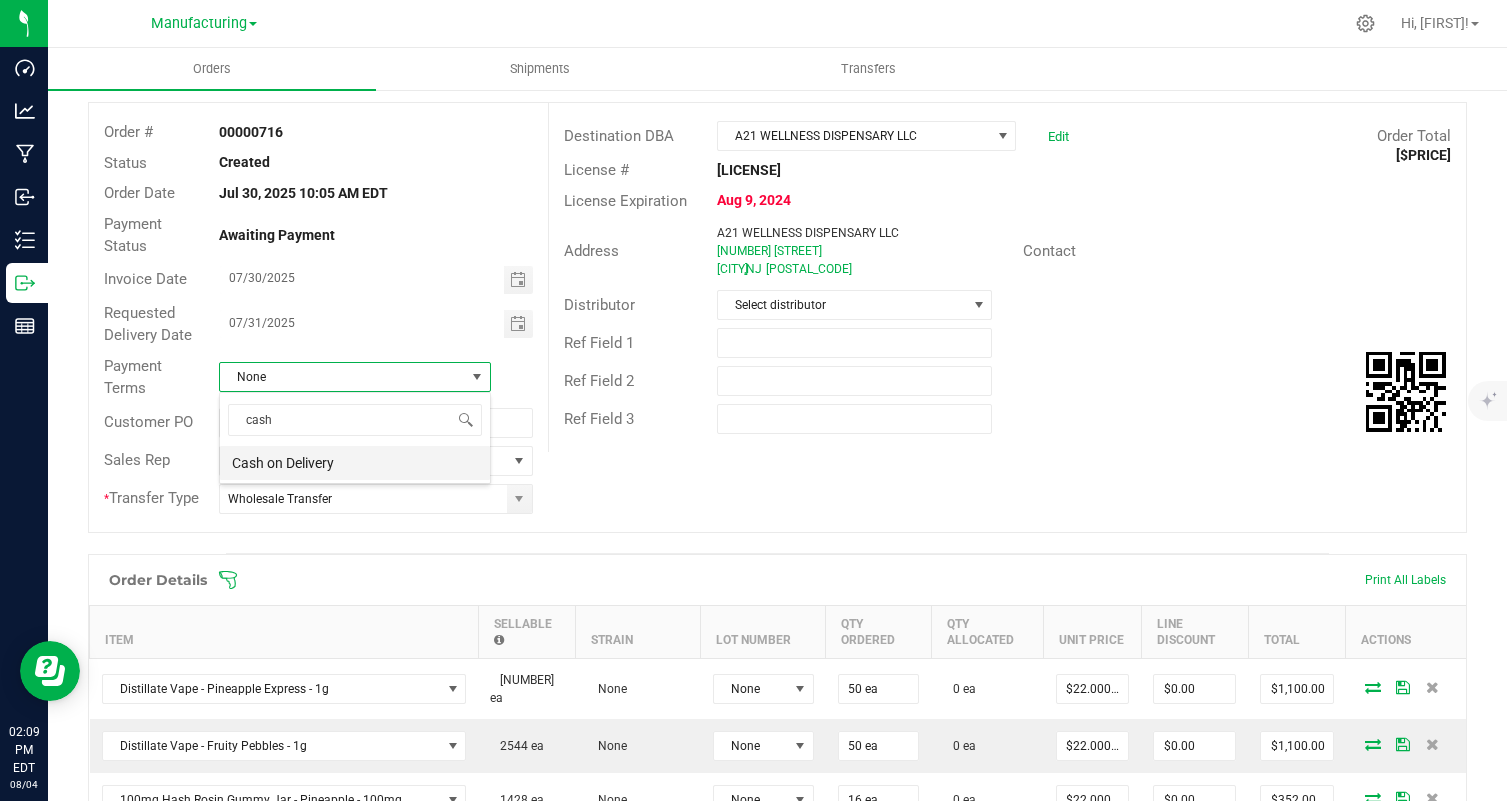 click on "Cash on Delivery" at bounding box center [355, 463] 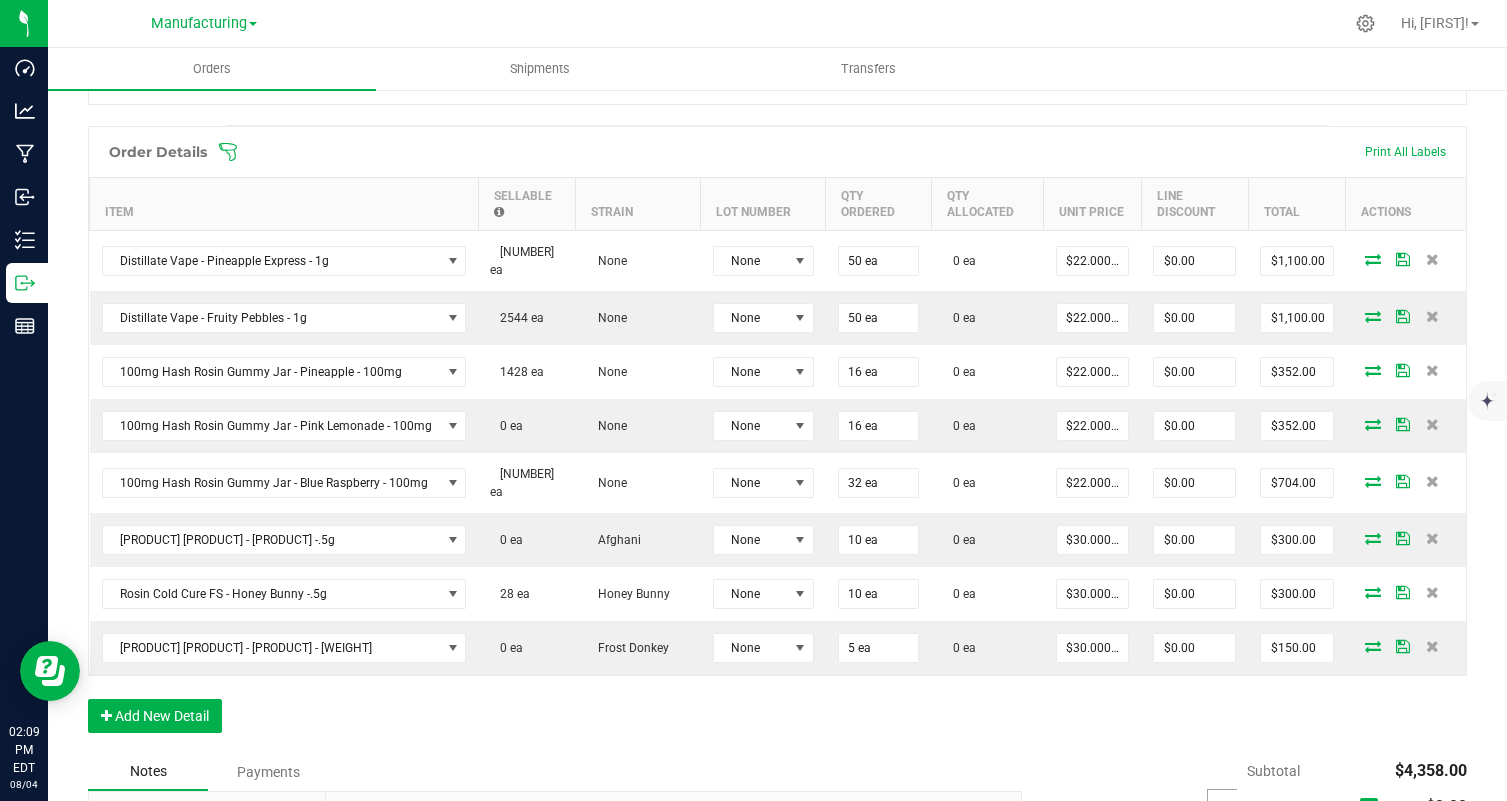 scroll, scrollTop: 524, scrollLeft: 0, axis: vertical 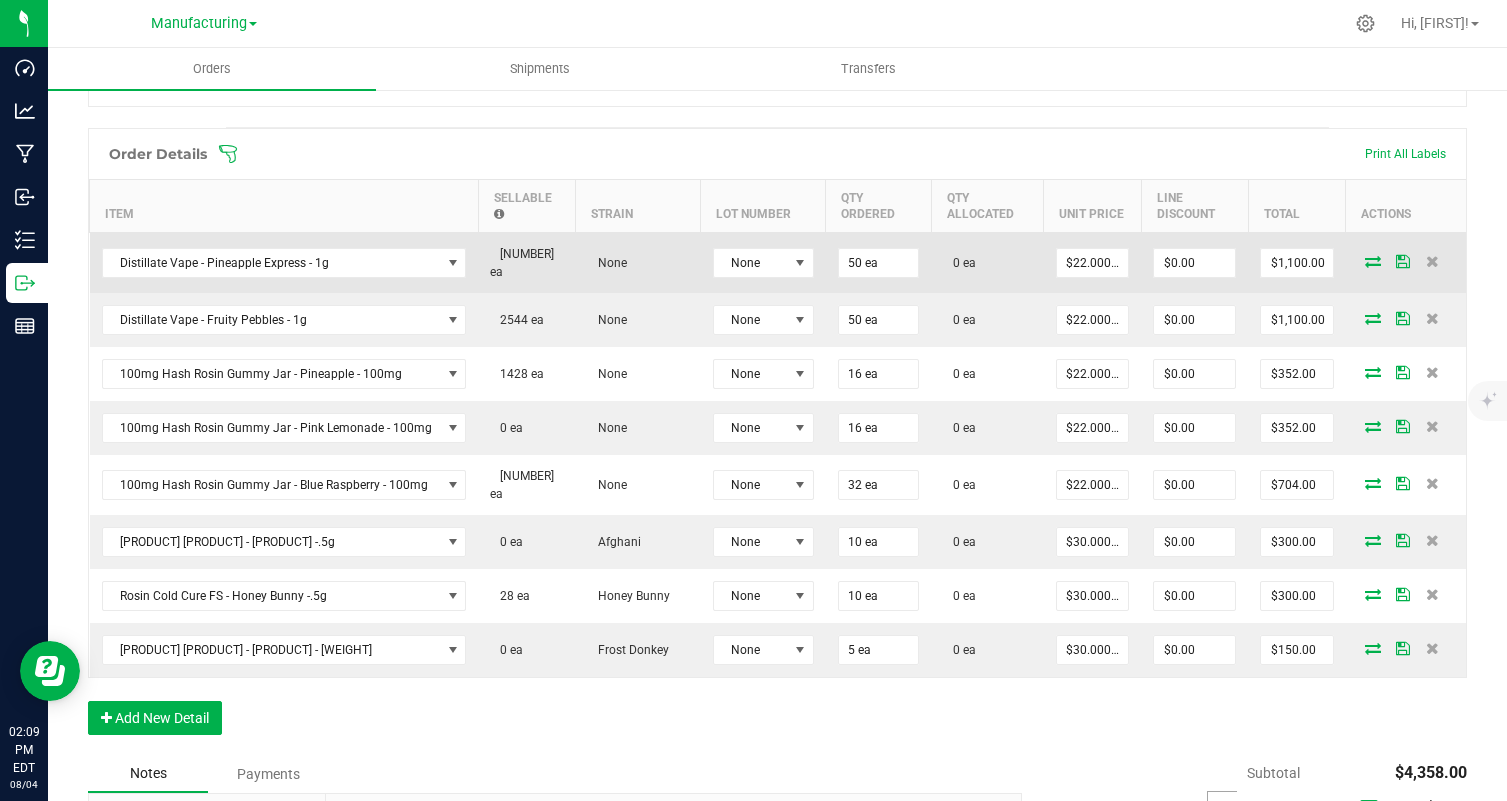 click at bounding box center [1373, 261] 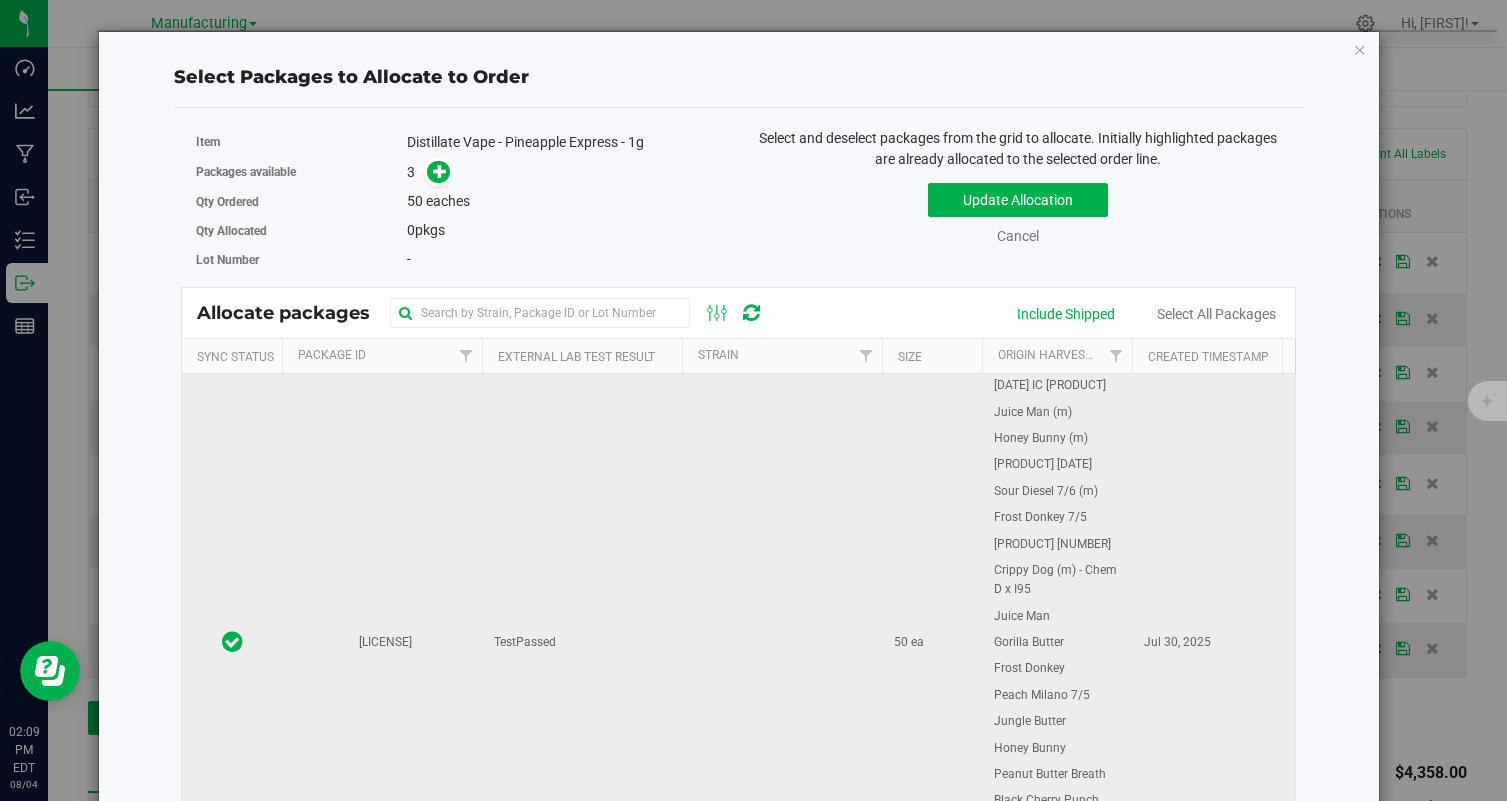 click at bounding box center [782, 643] 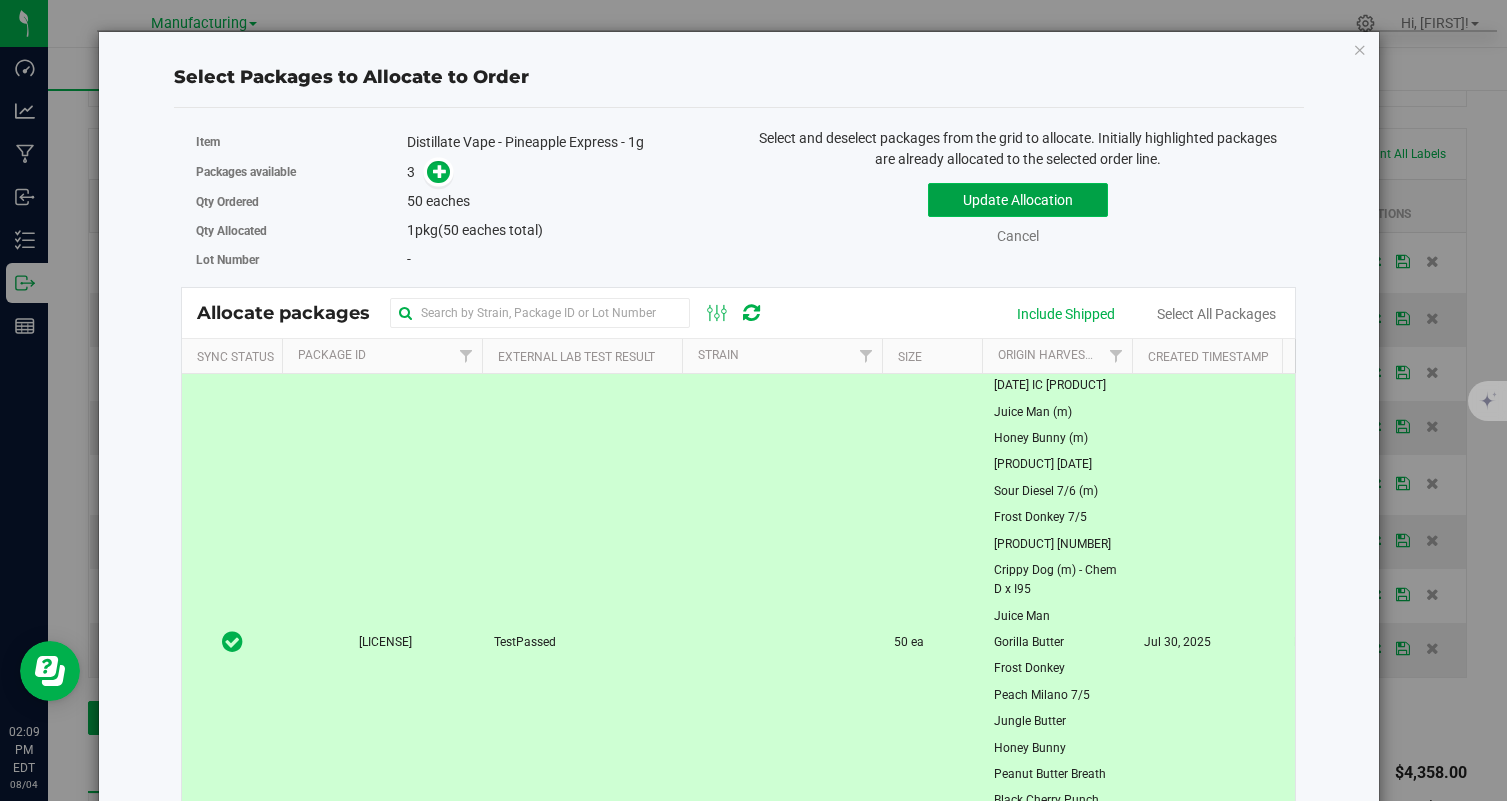 click on "Update Allocation" at bounding box center [1018, 200] 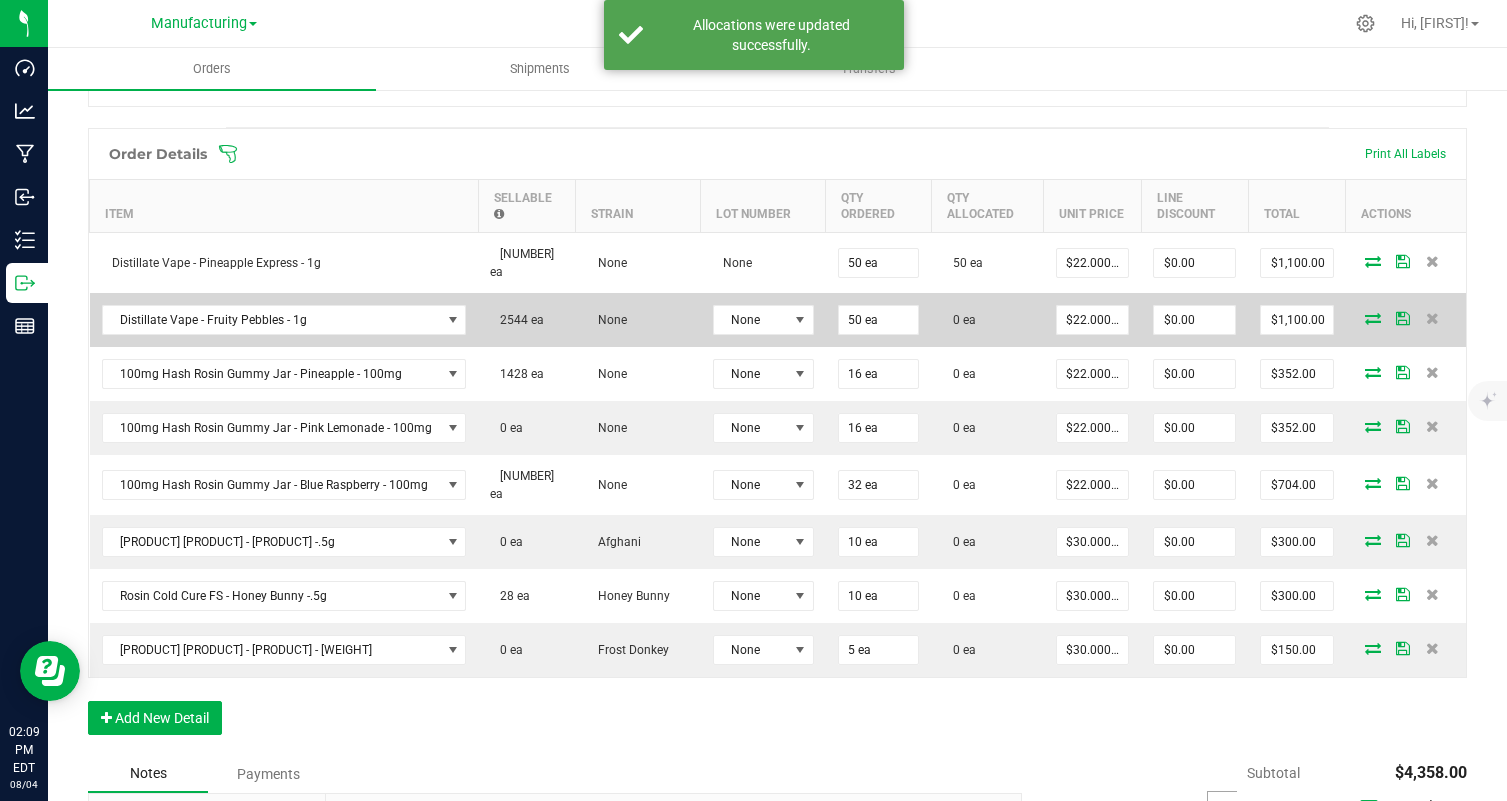 click at bounding box center (1373, 318) 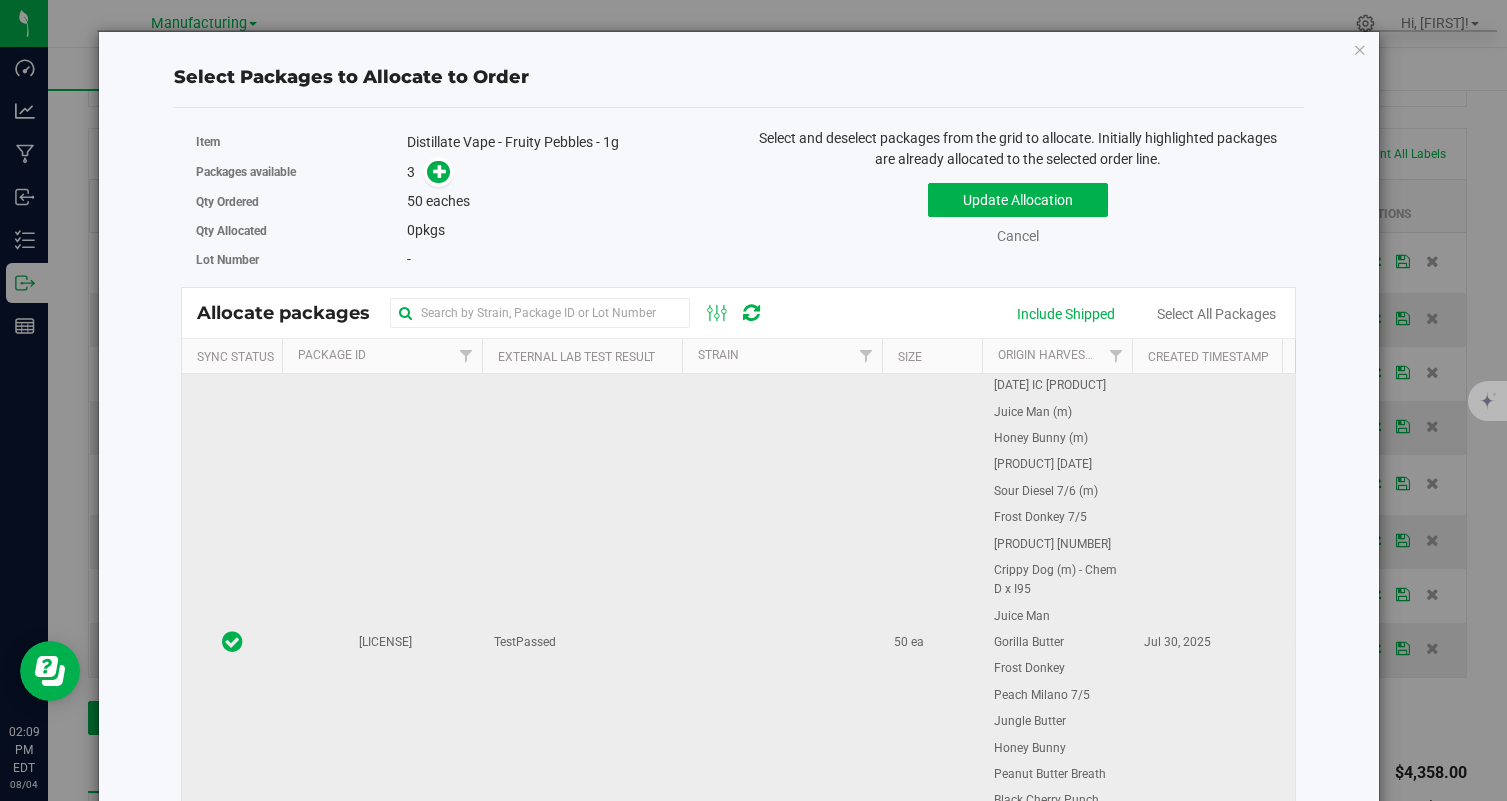 click on "[DATE] IC [PRODUCT] [PRODUCT] ([LETTER]) [PRODUCT] [DATE] [PRODUCT] [DATE] [PRODUCT] [PRODUCT] [PRODUCT] [PRODUCT] [PRODUCT] [PRODUCT] [PRODUCT] [PRODUCT] [PRODUCT] [PRODUCT] [DATE]" at bounding box center (1057, 643) 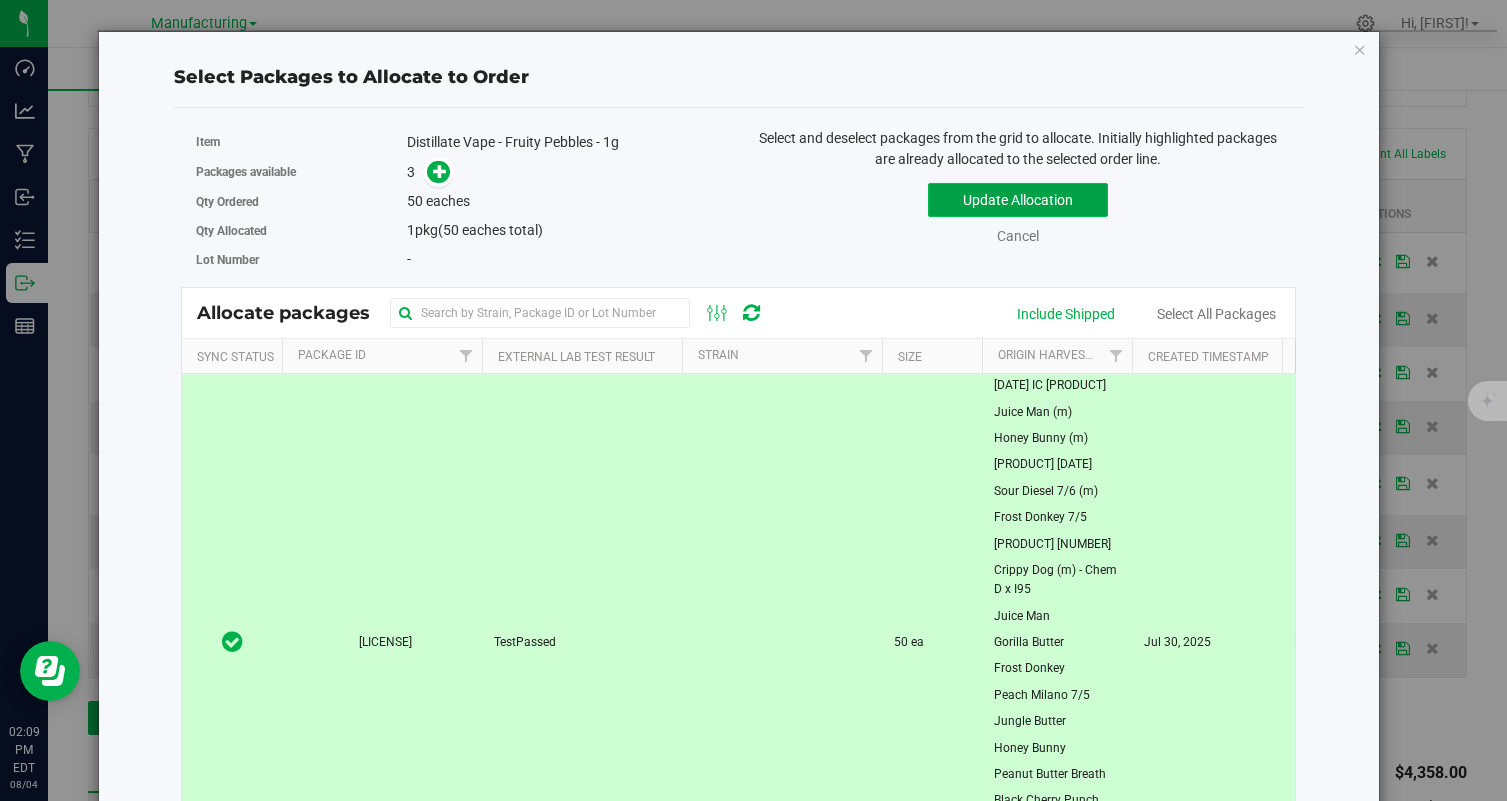click on "Update Allocation" at bounding box center [1018, 200] 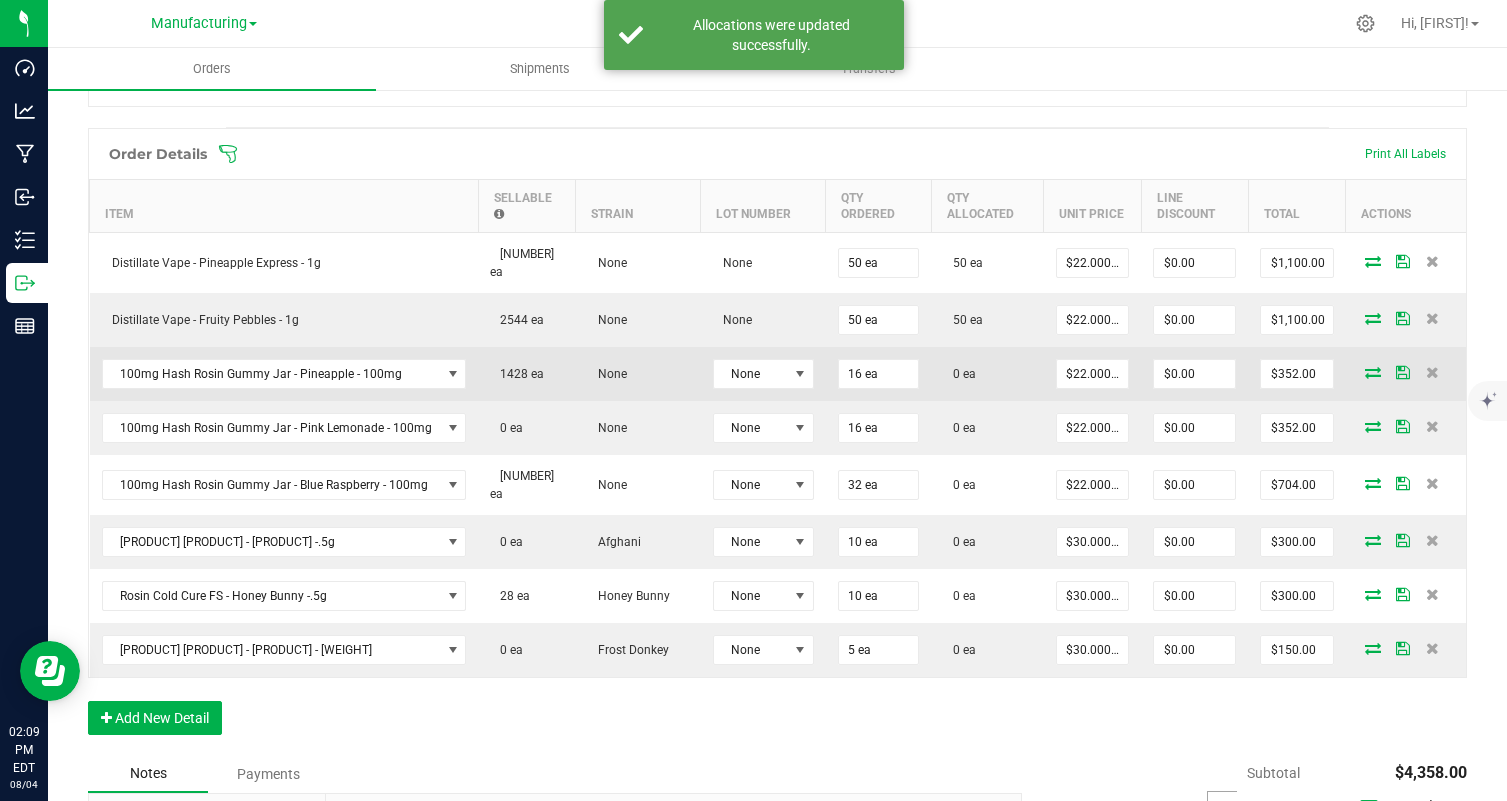 click at bounding box center (1373, 372) 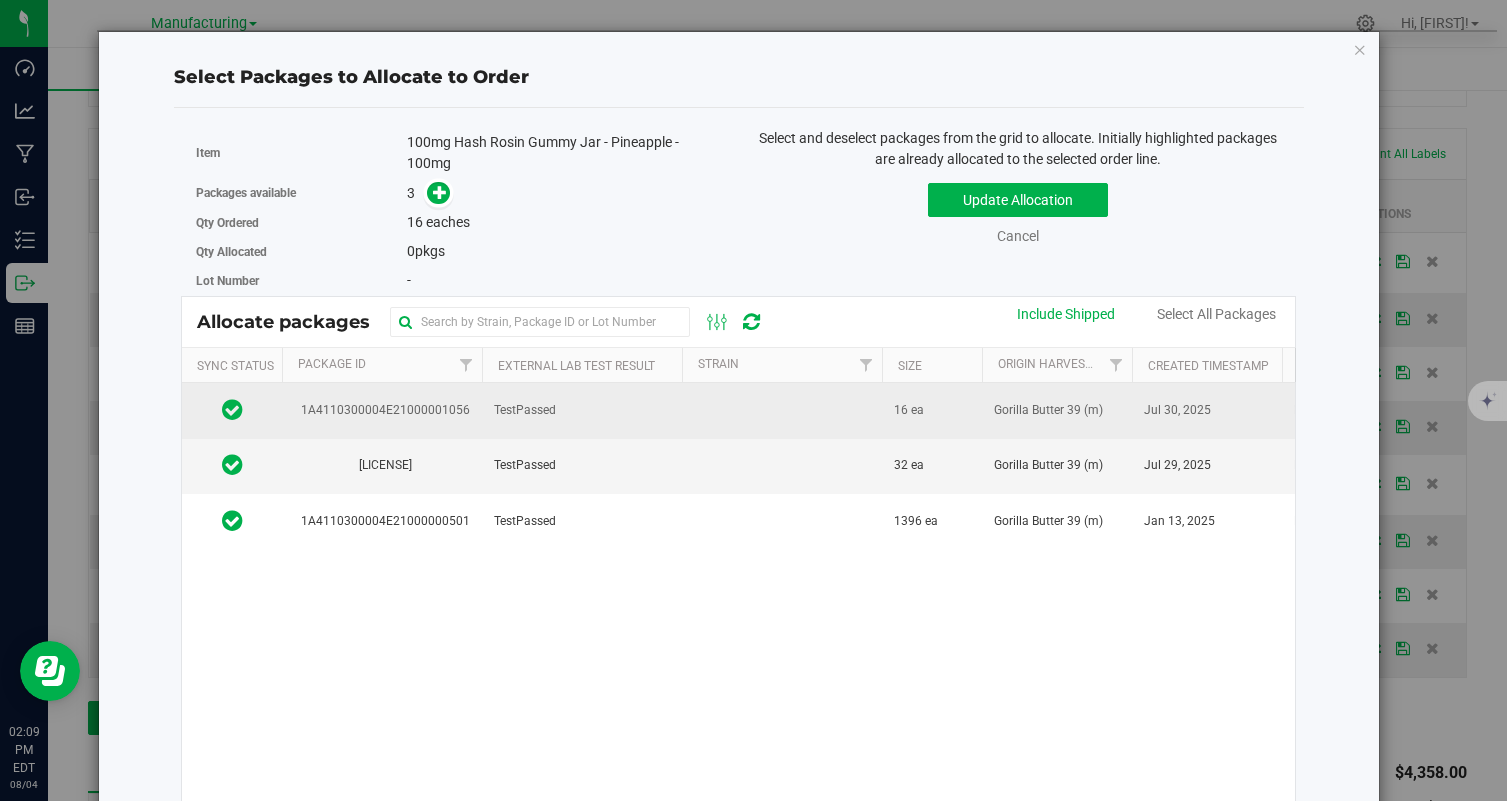 click at bounding box center (782, 410) 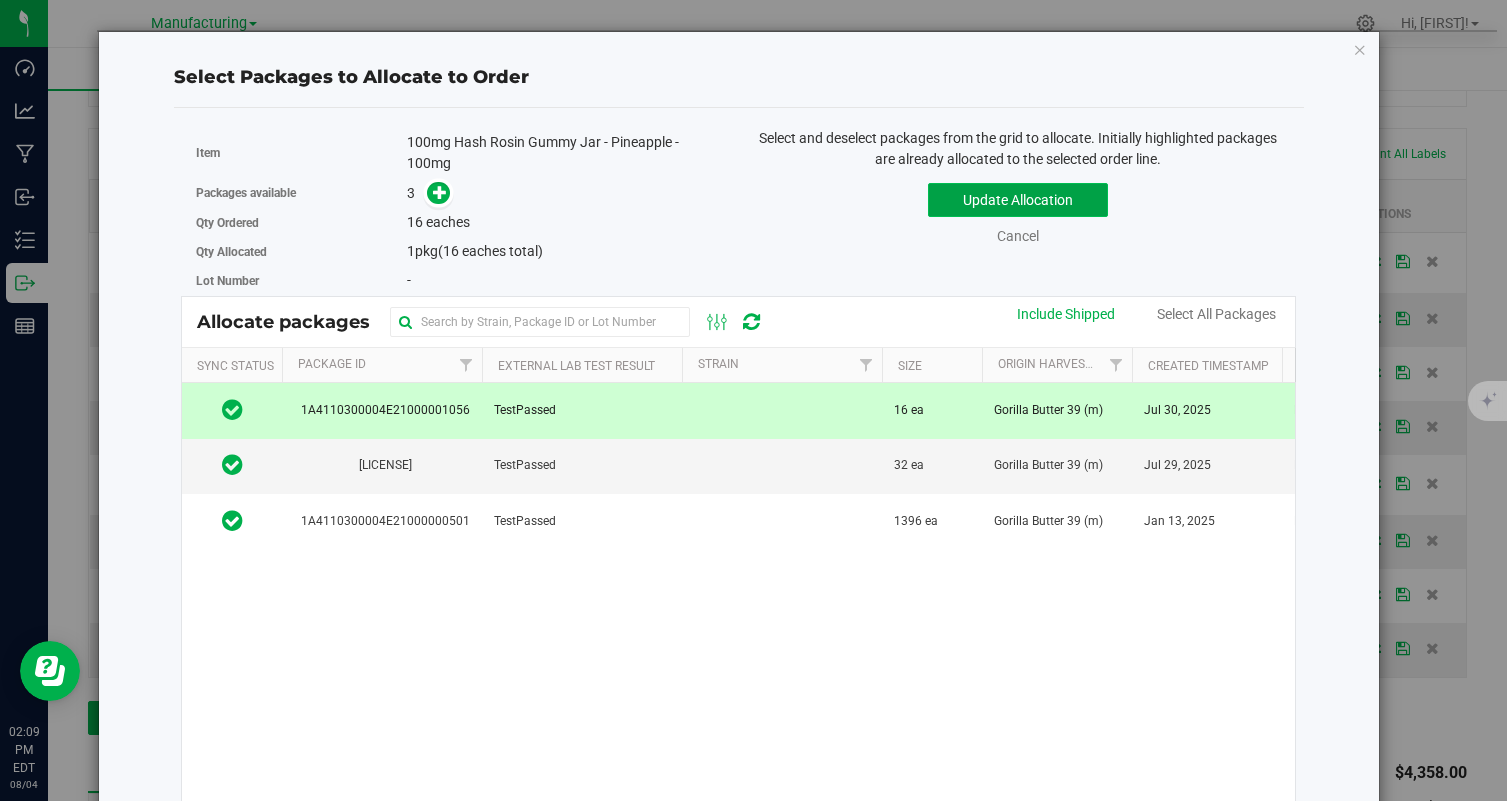 click on "Update Allocation" at bounding box center (1018, 200) 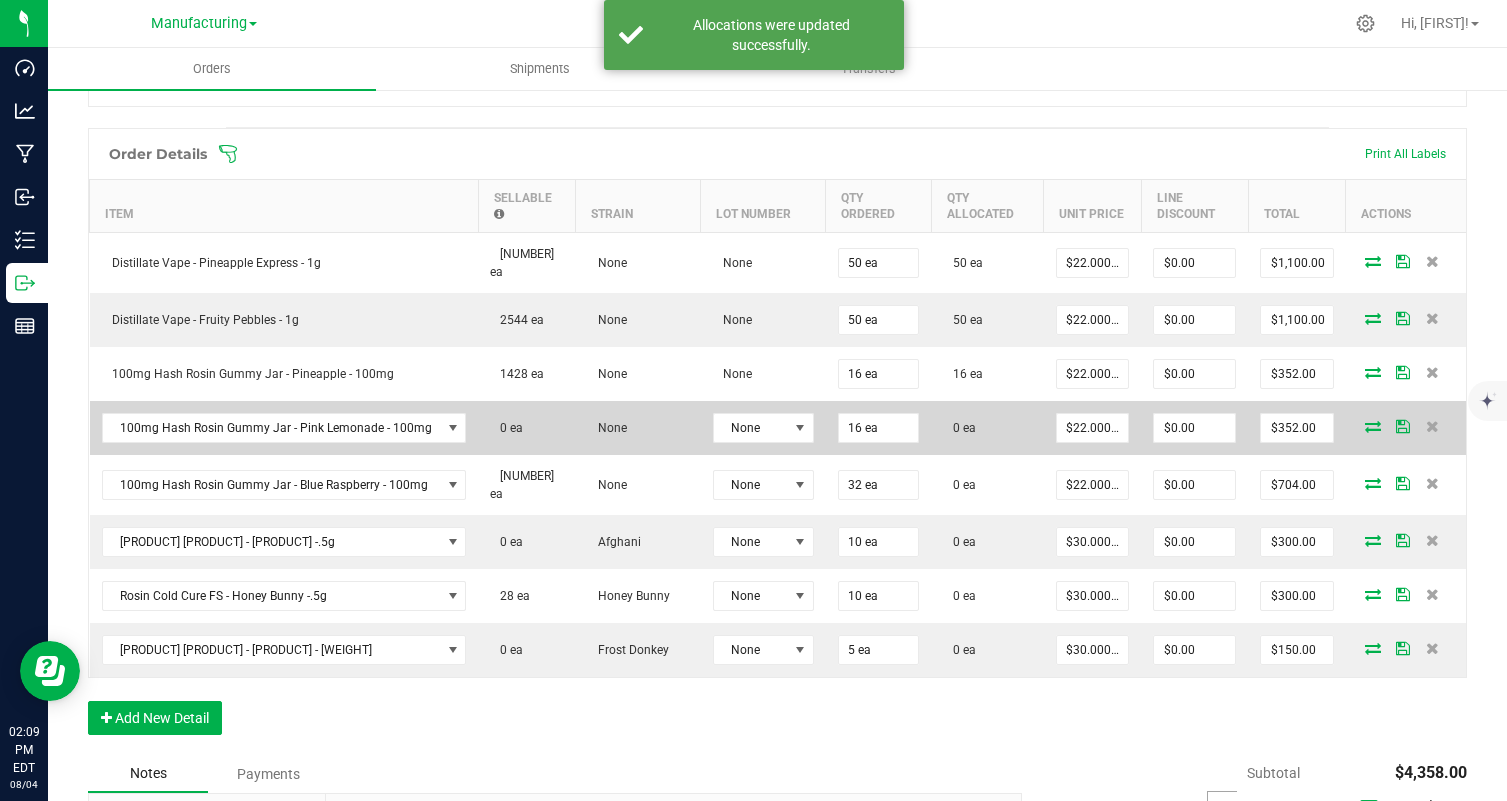 click at bounding box center (1373, 426) 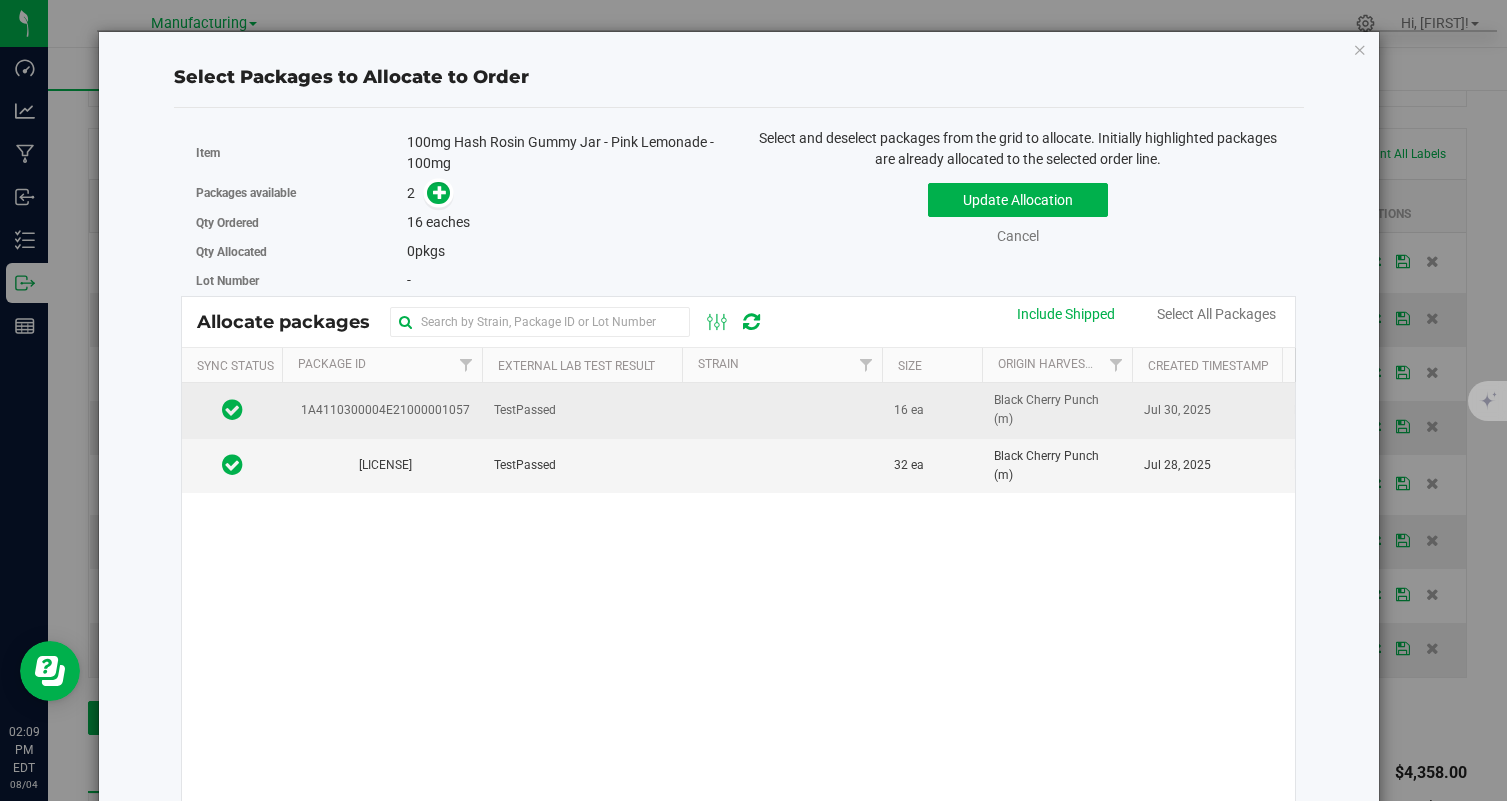 click on "16 ea" at bounding box center [932, 410] 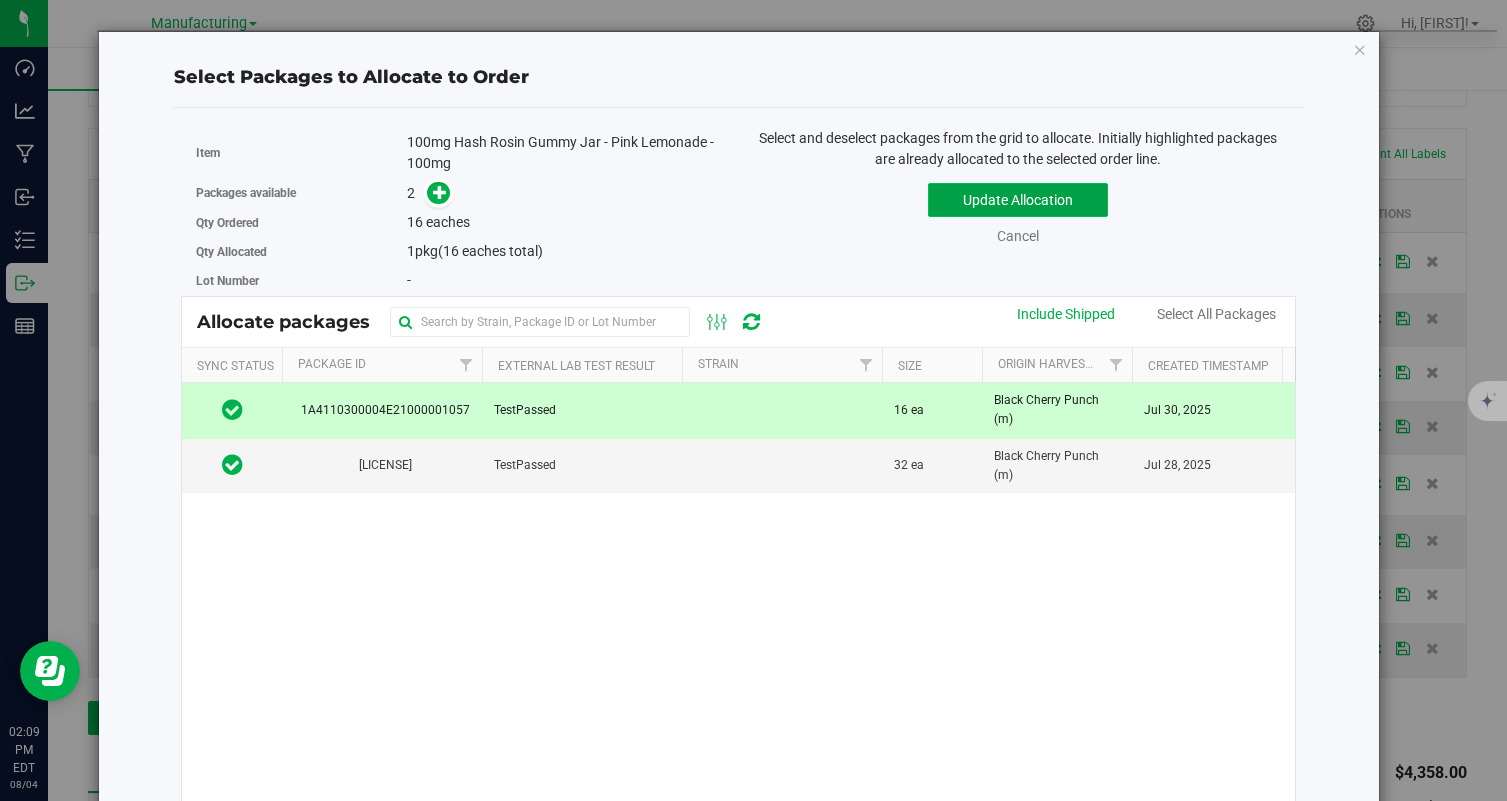 click on "Update Allocation" at bounding box center (1018, 200) 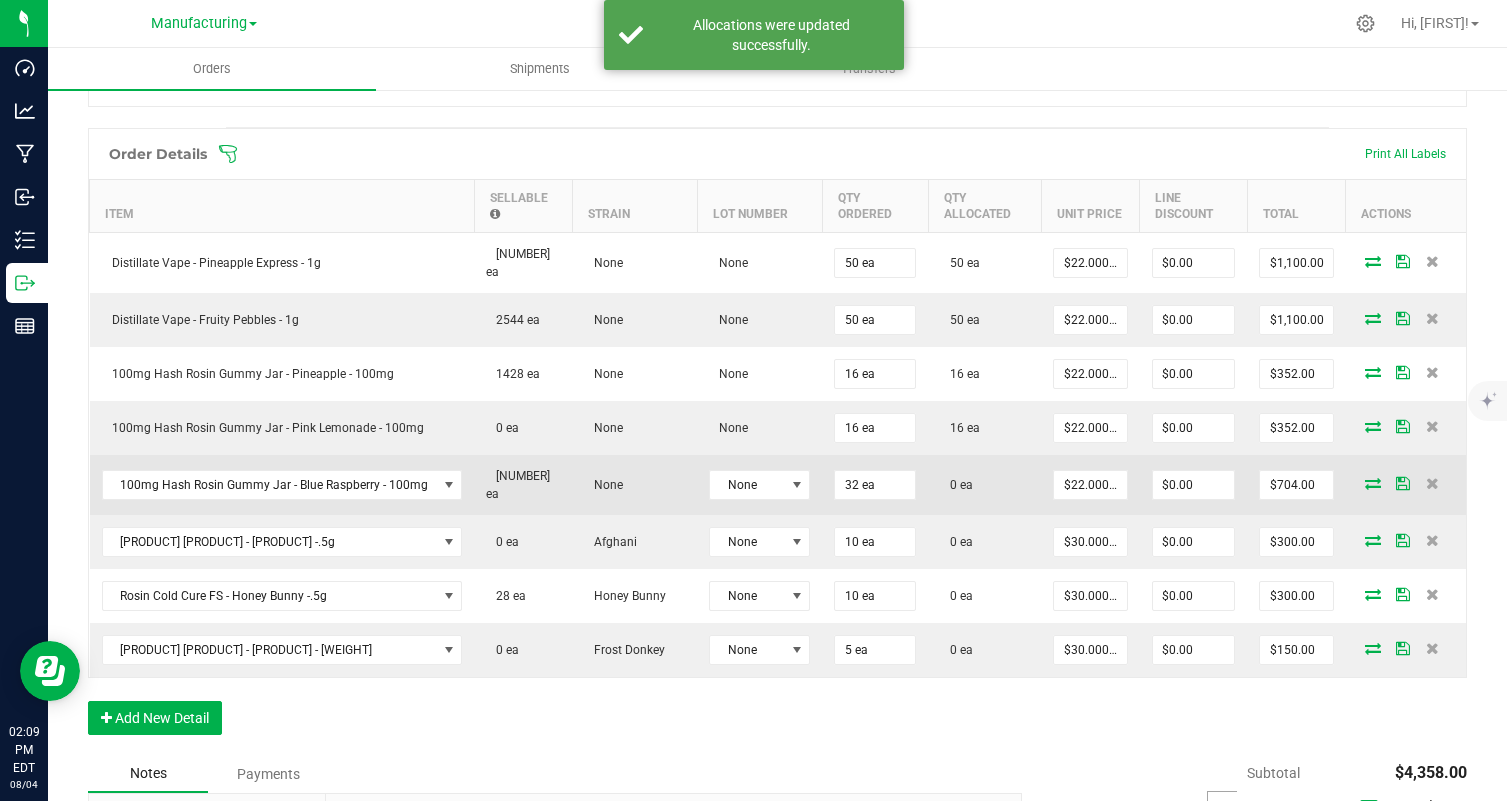 click at bounding box center [1373, 483] 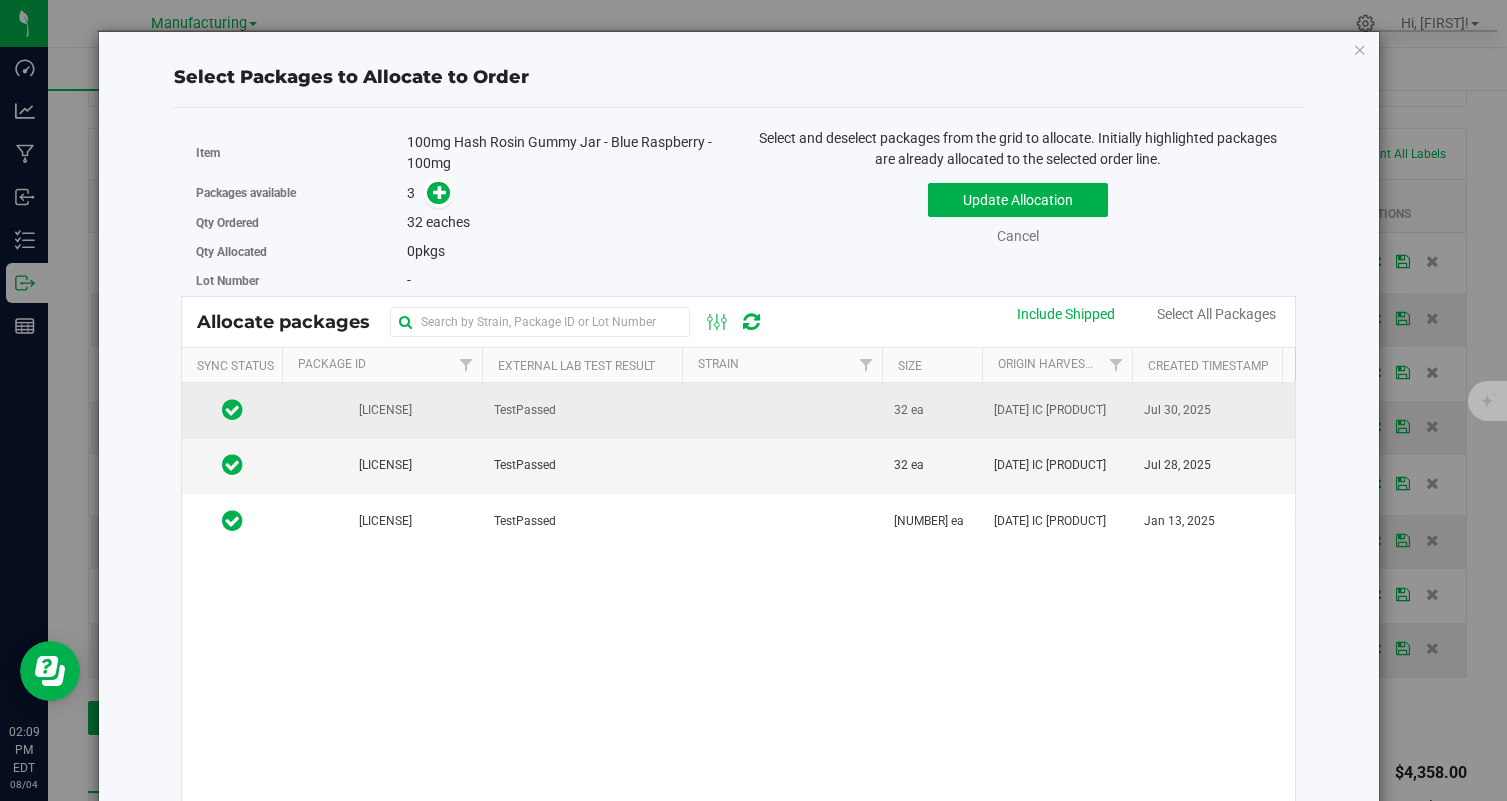 click on "32 ea" at bounding box center (932, 410) 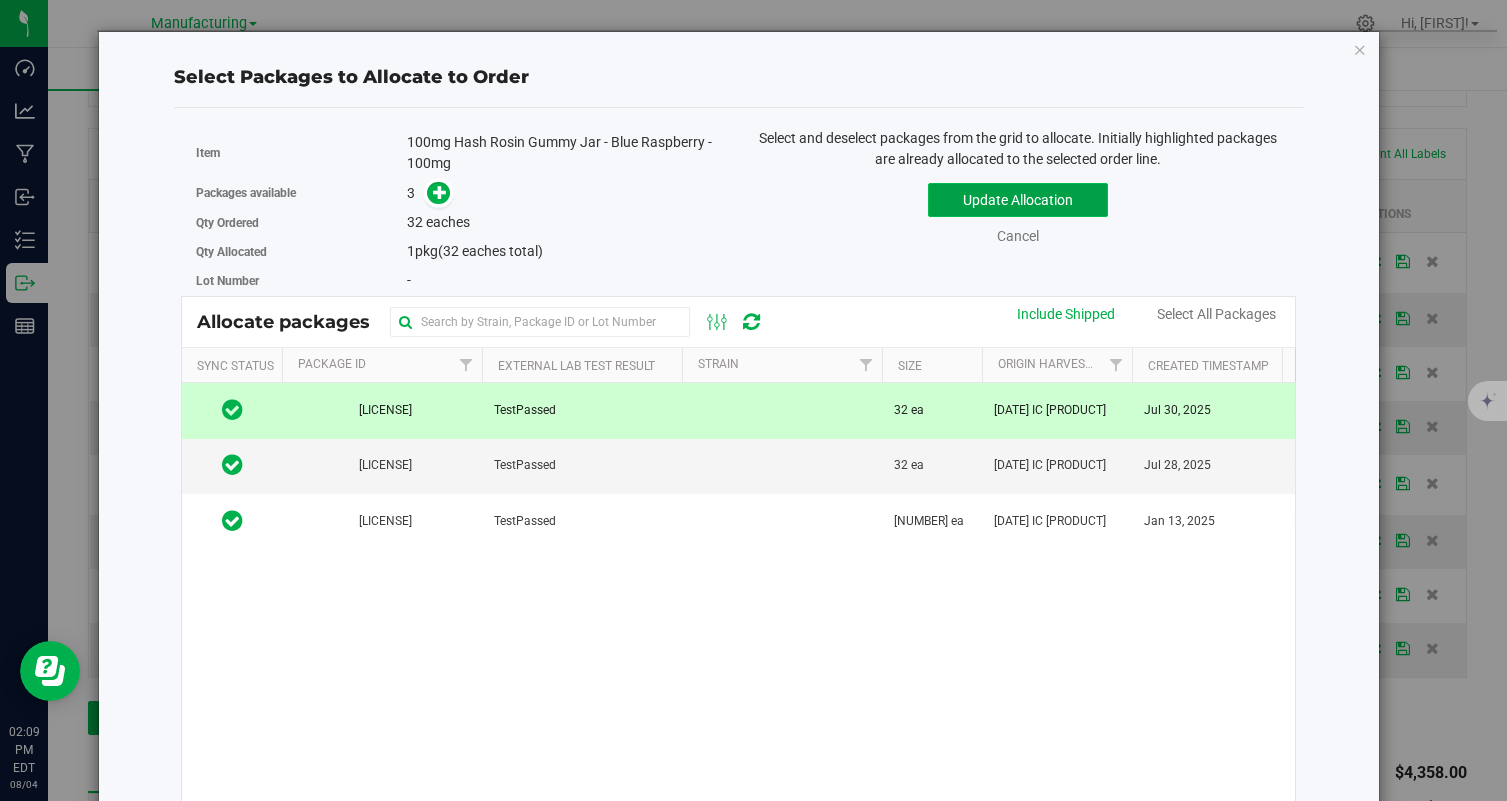 click on "Update Allocation" at bounding box center (1018, 200) 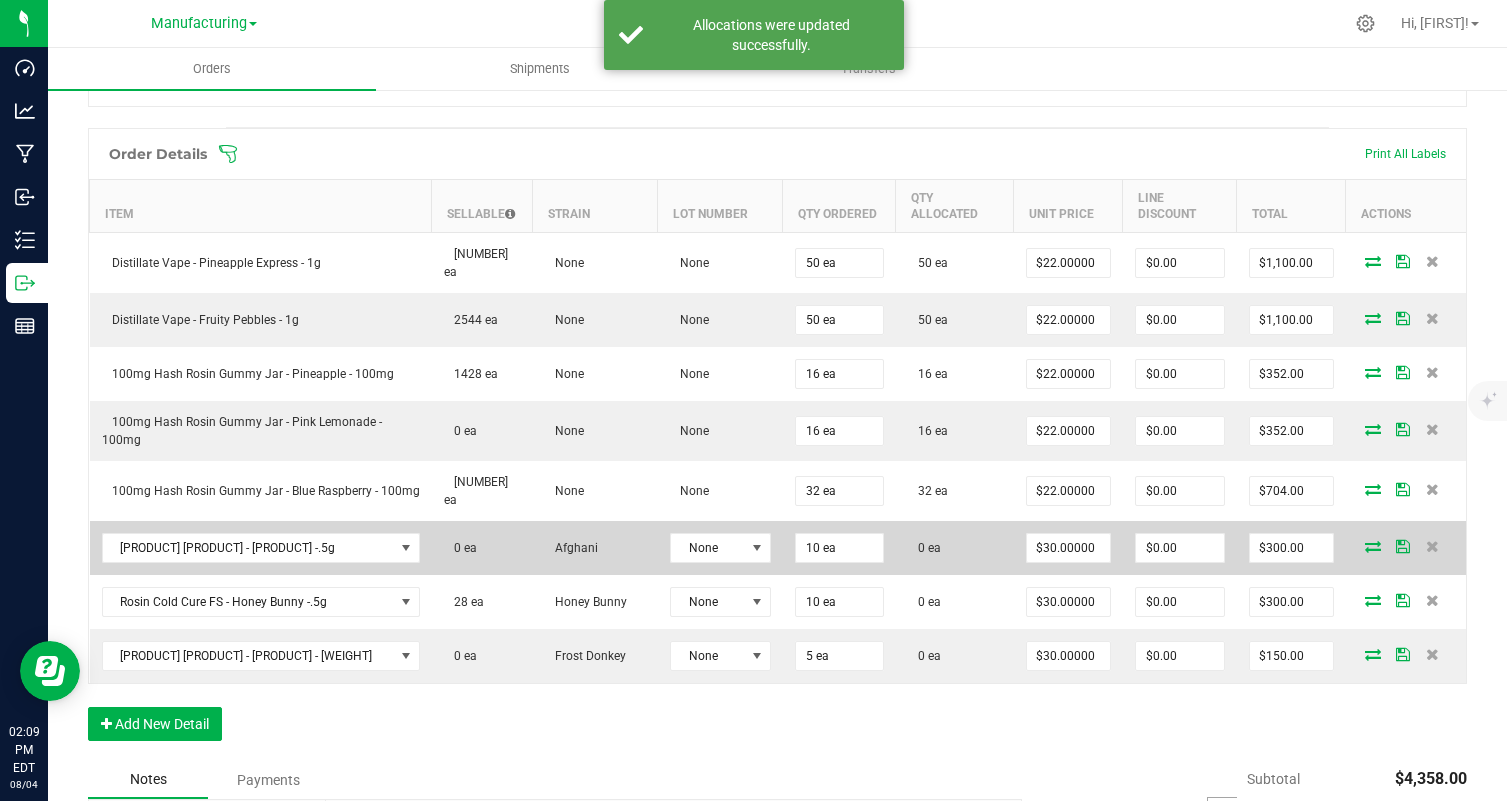 click at bounding box center [1373, 546] 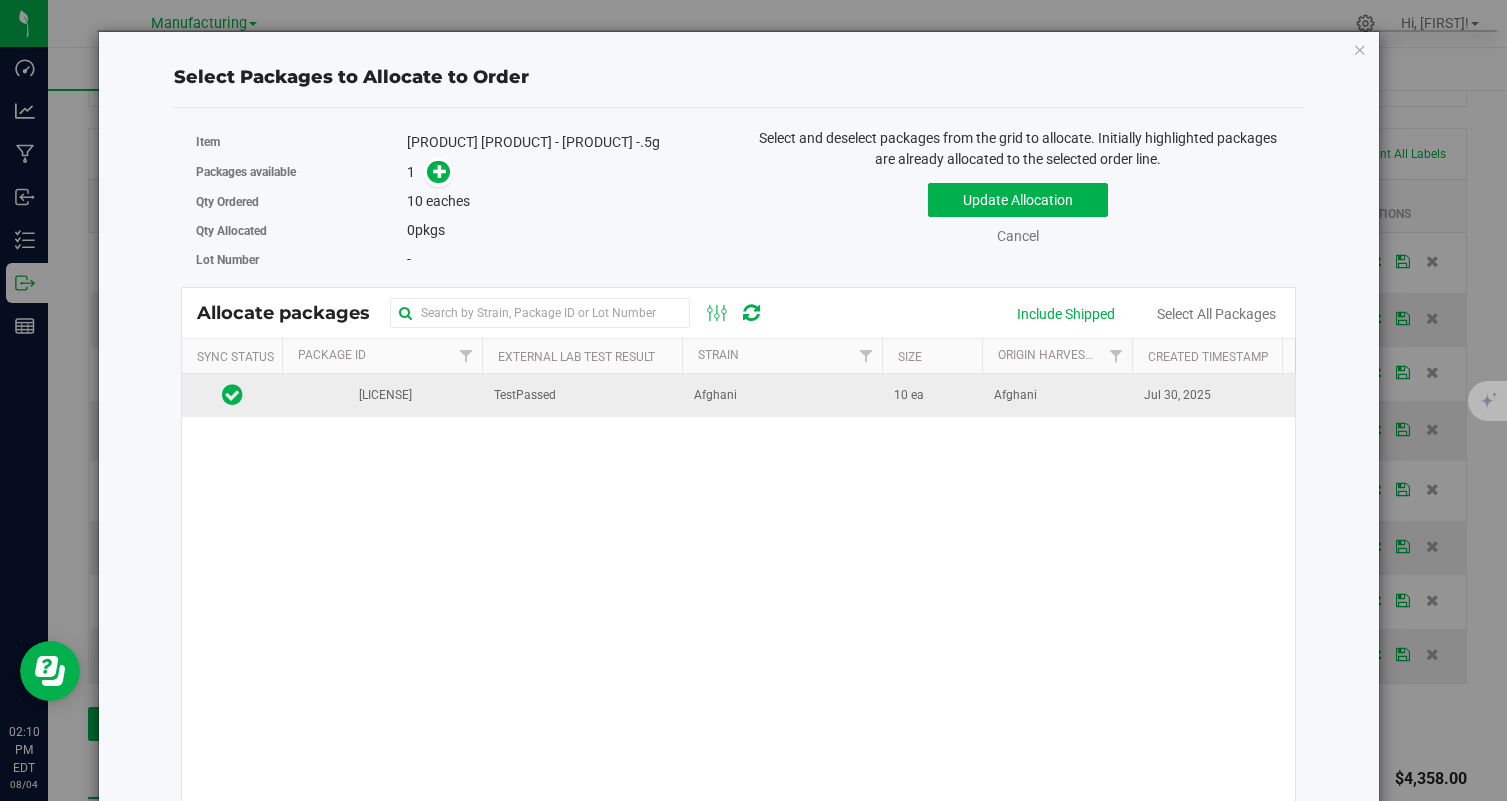 click on "TestPassed" at bounding box center (582, 395) 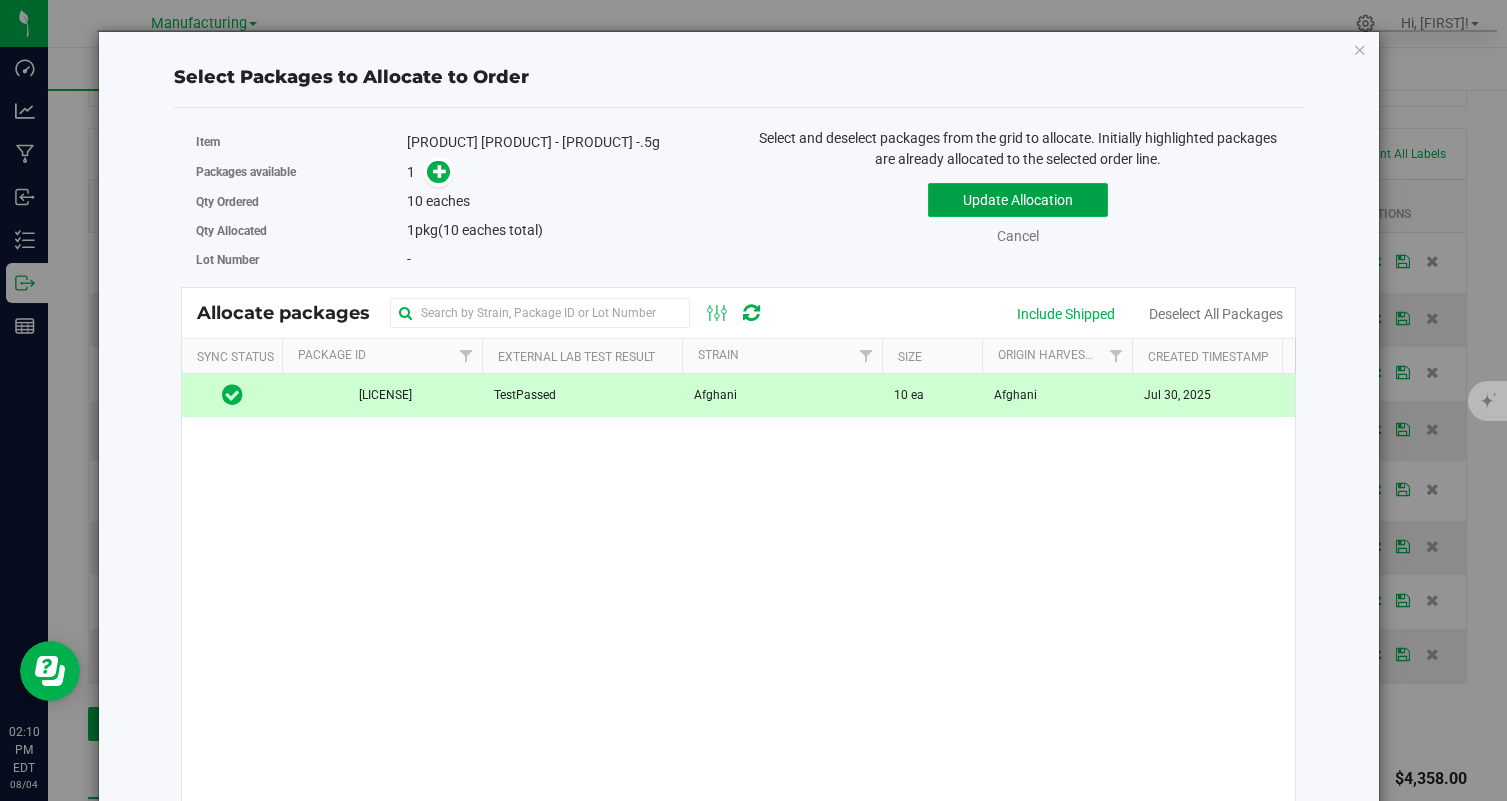 click on "Update Allocation" at bounding box center [1018, 200] 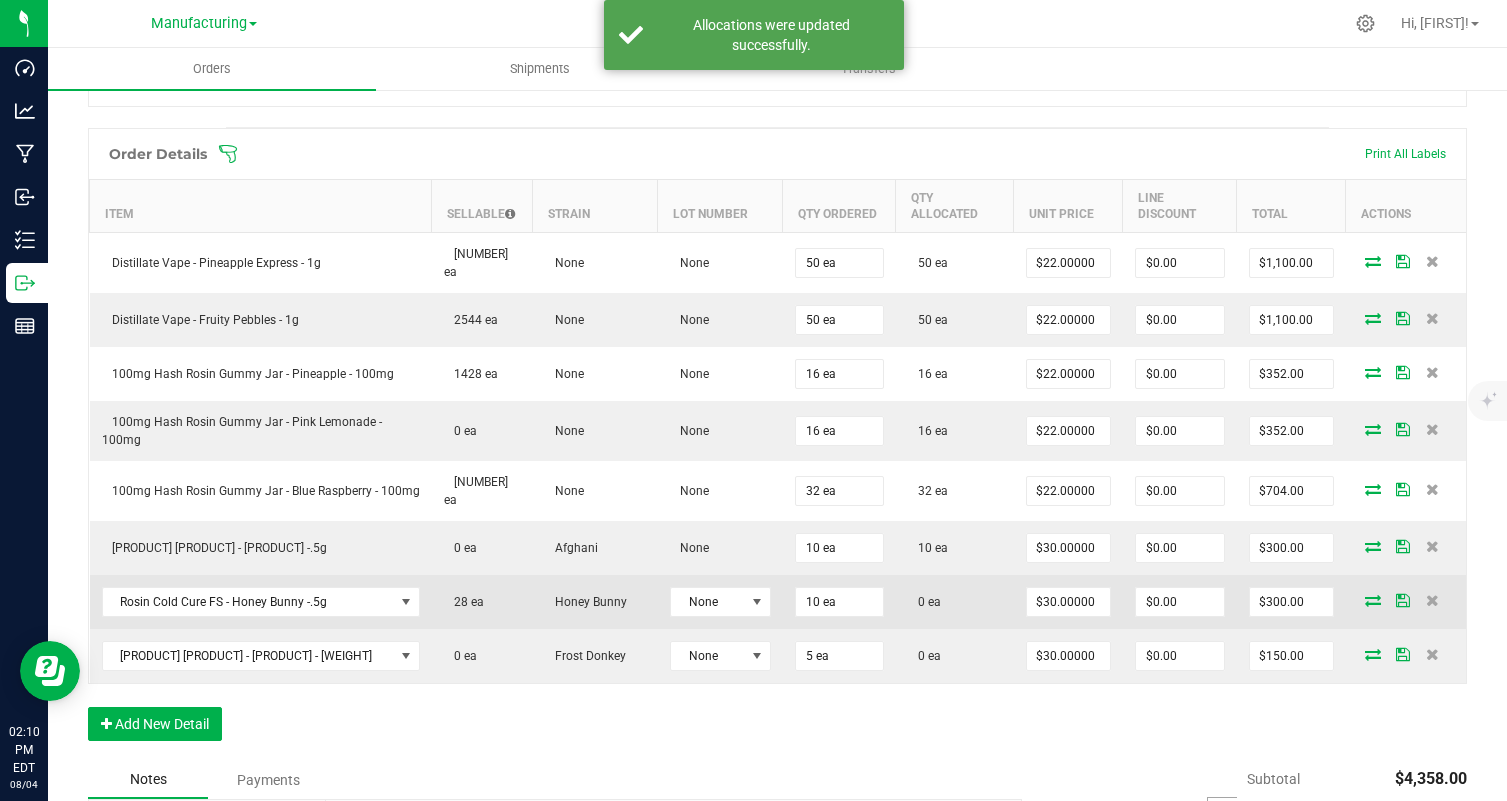 click at bounding box center (1373, 600) 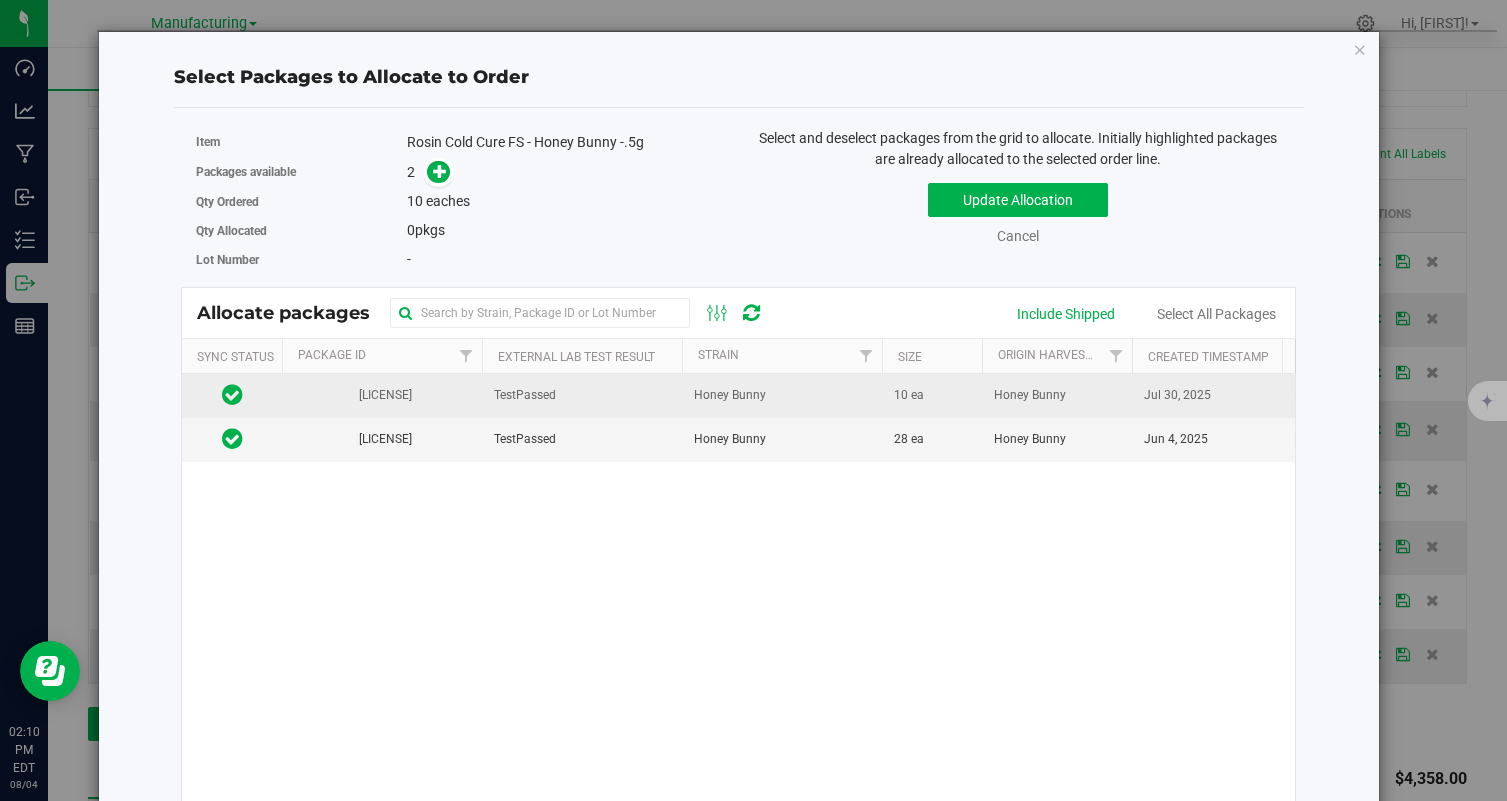 click on "Honey Bunny" at bounding box center (730, 395) 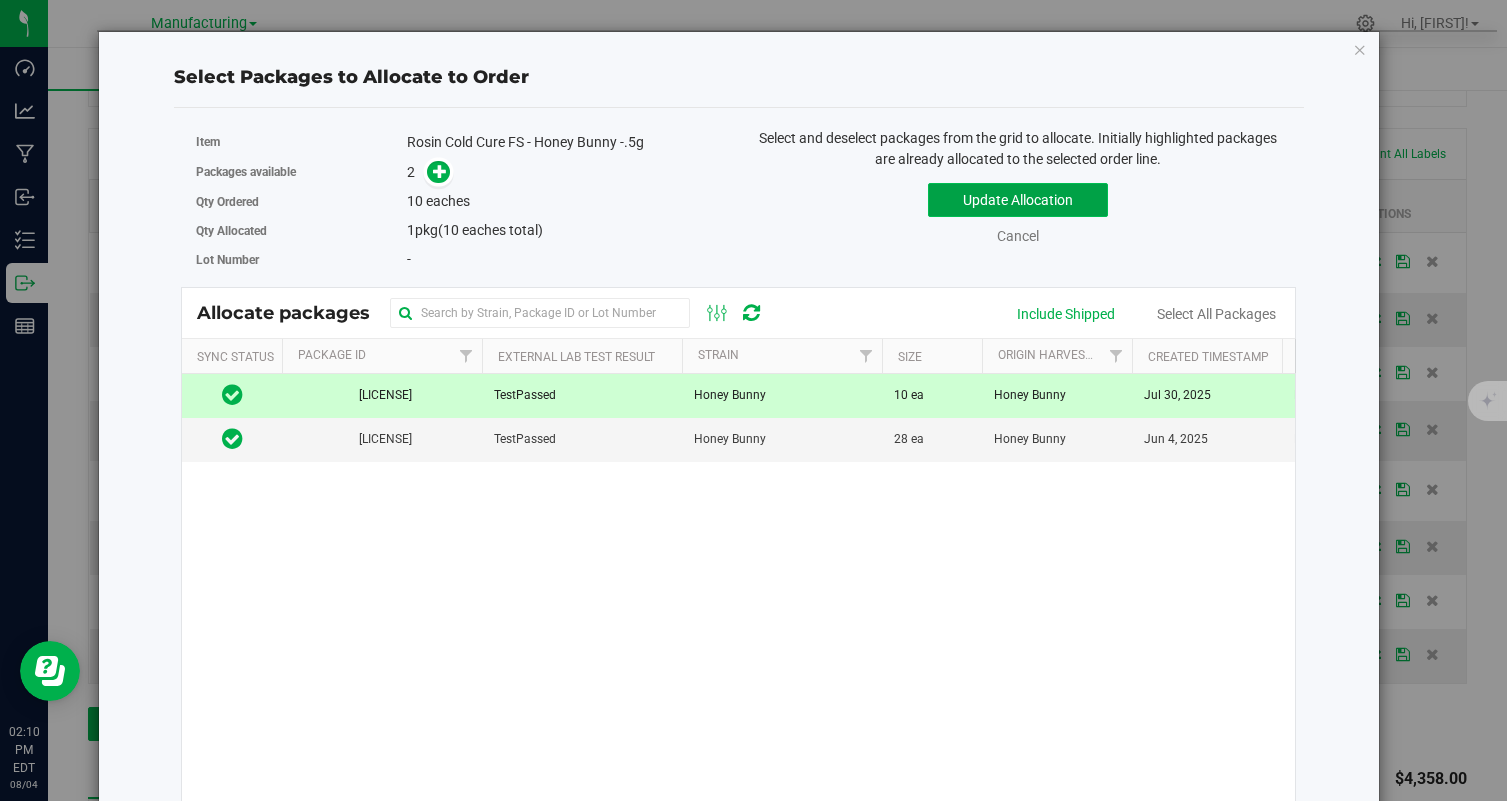 click on "Update Allocation" at bounding box center (1018, 200) 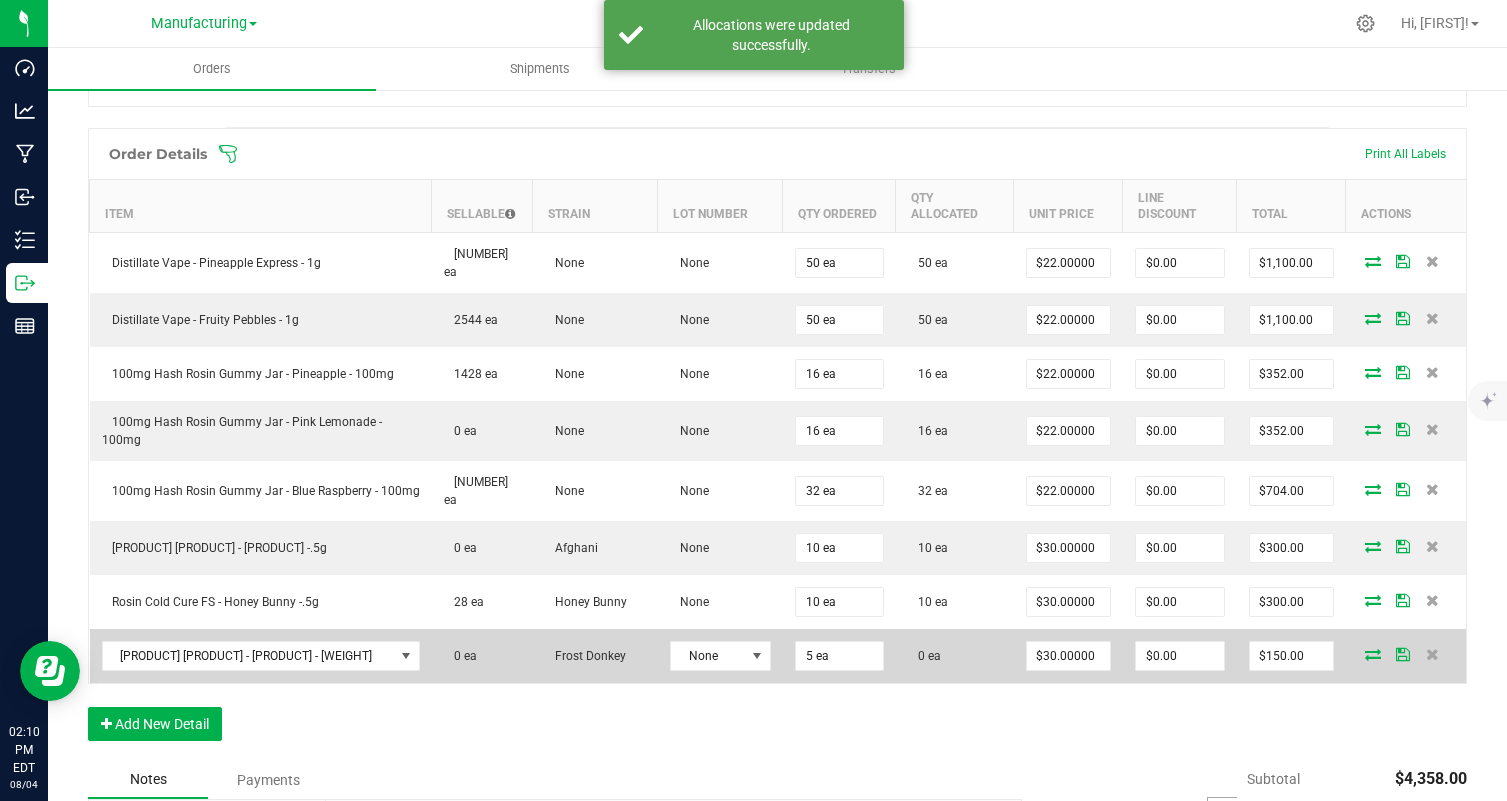 click at bounding box center [1373, 654] 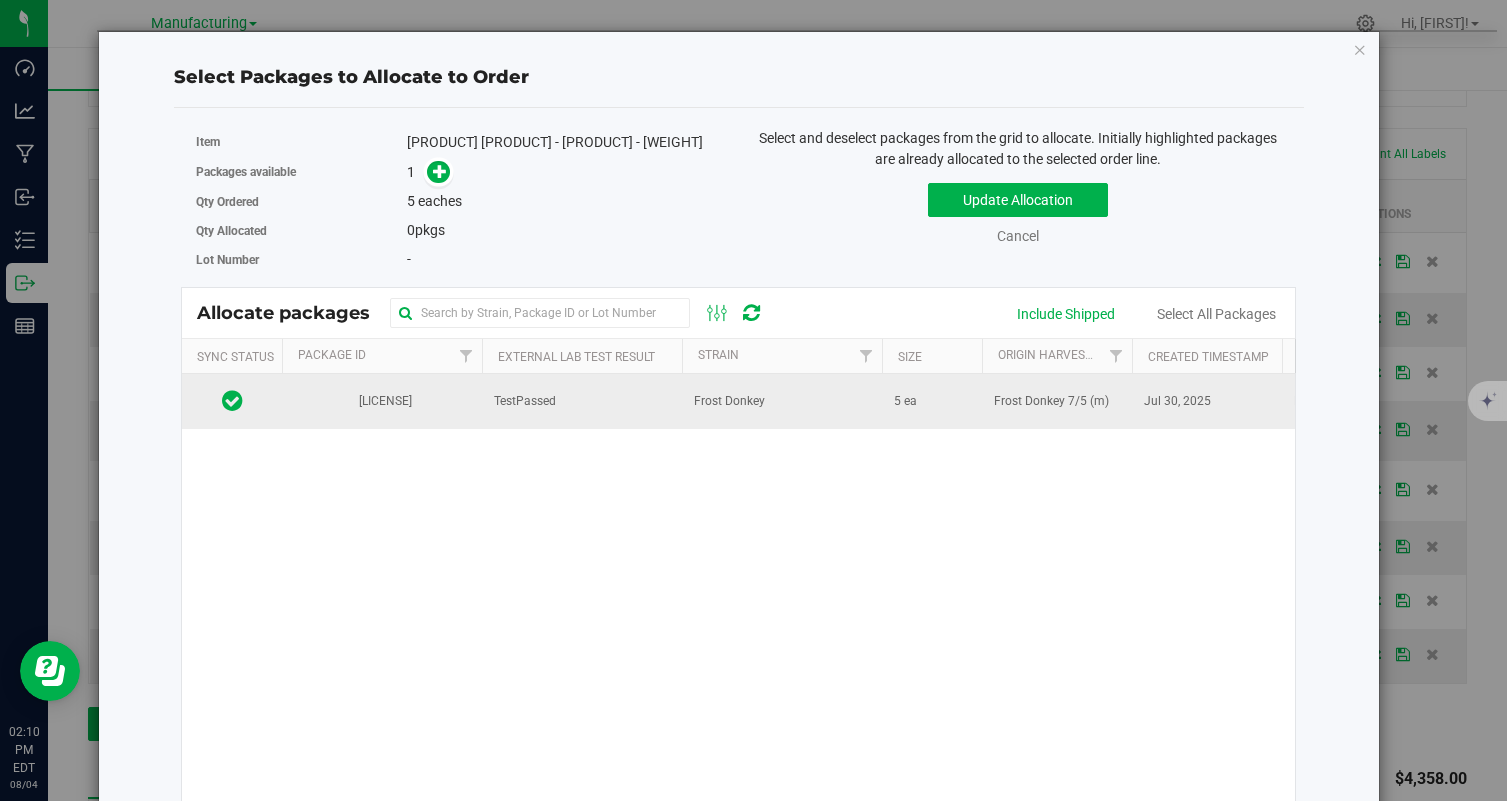 click on "TestPassed" at bounding box center (582, 401) 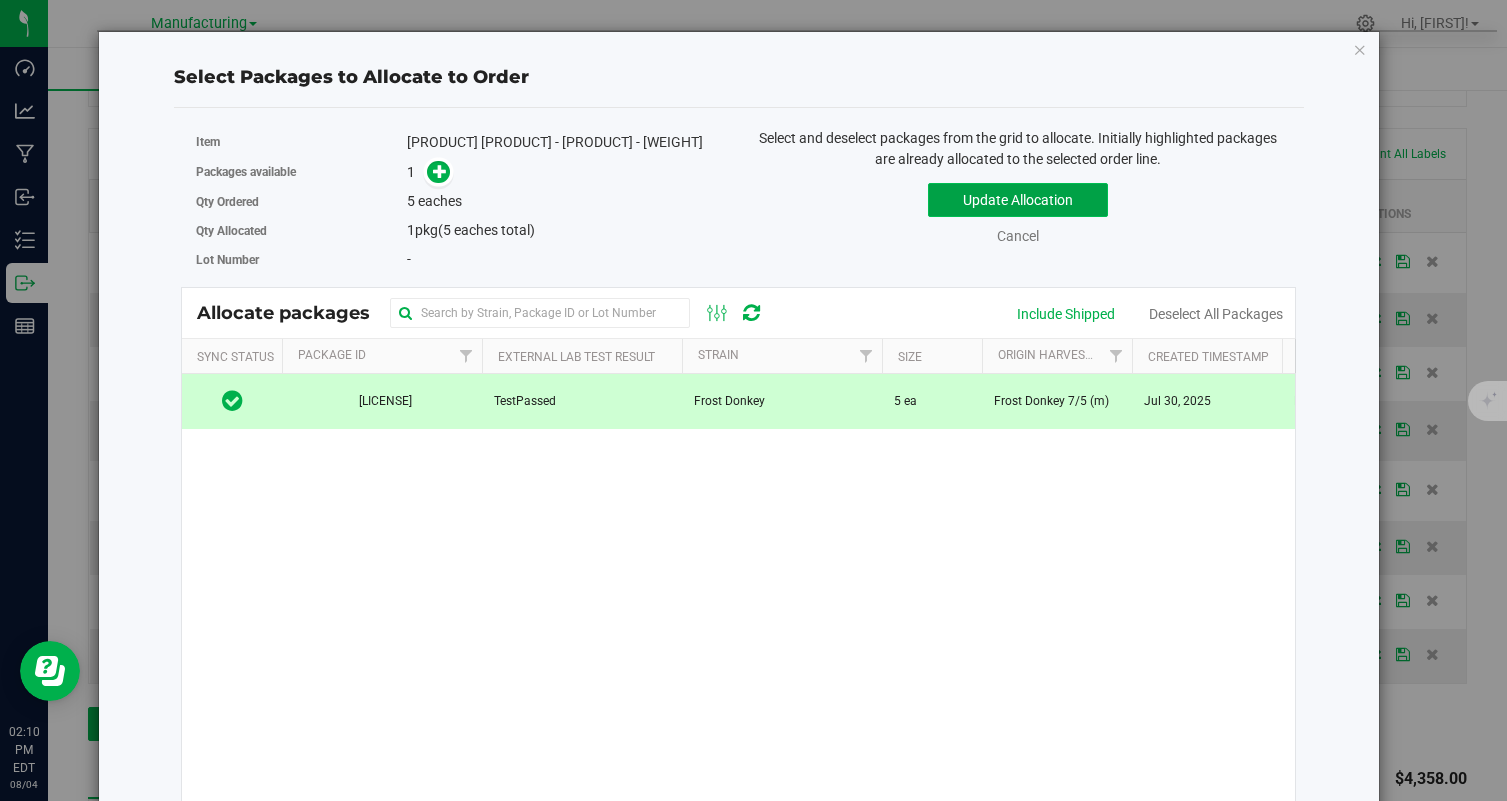 click on "Update Allocation" at bounding box center [1018, 200] 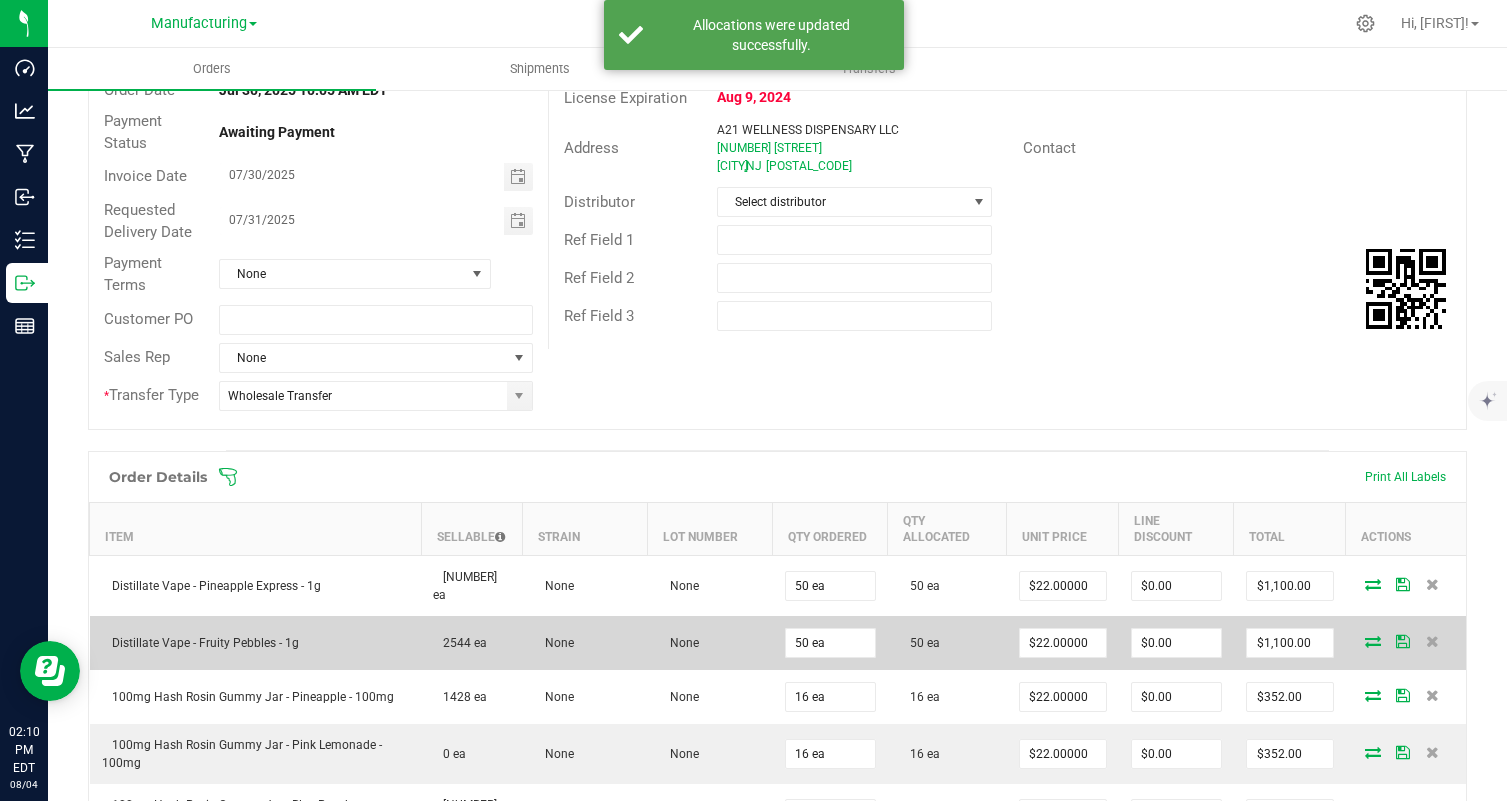 scroll, scrollTop: 0, scrollLeft: 0, axis: both 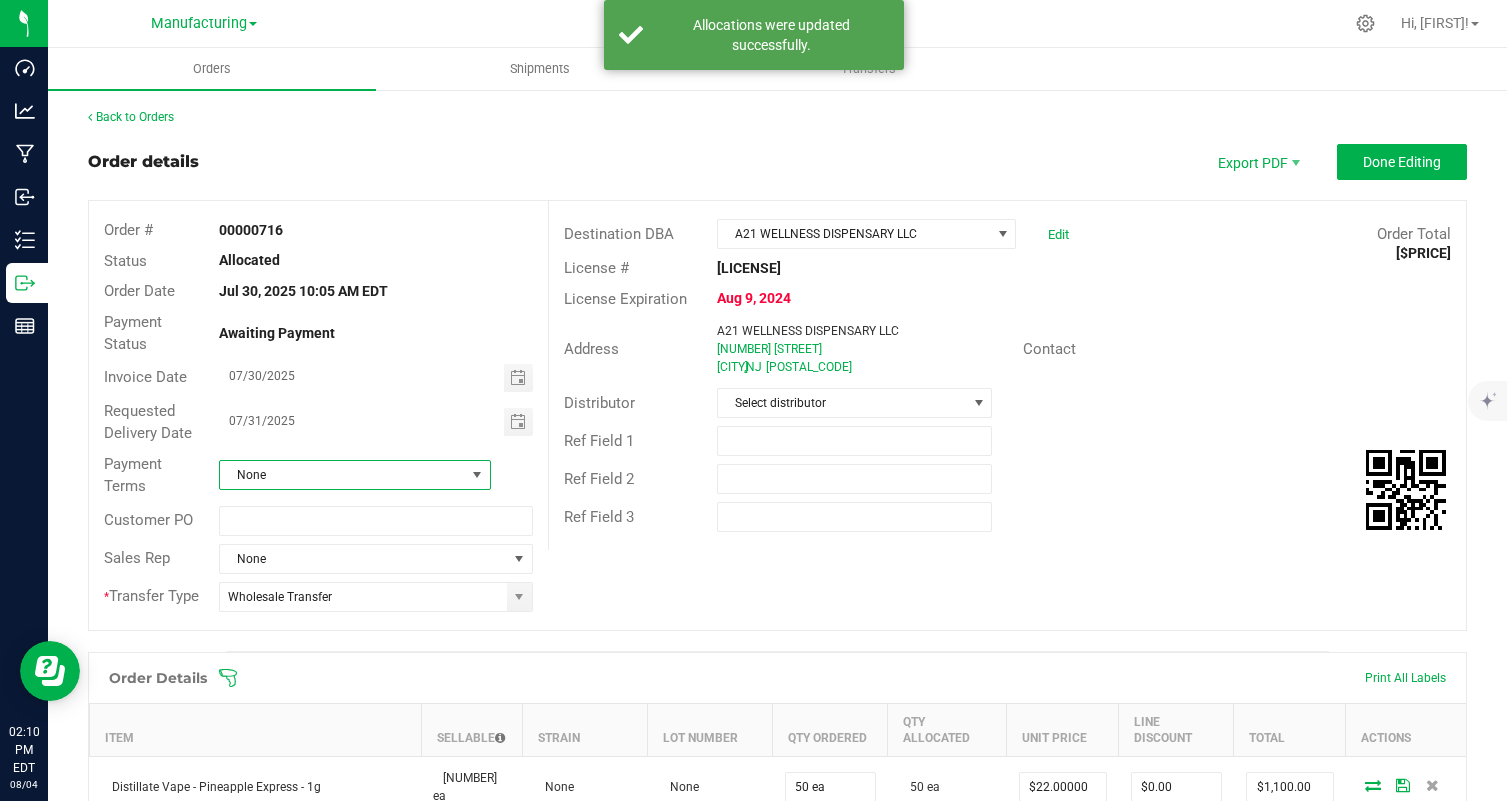 click at bounding box center [477, 475] 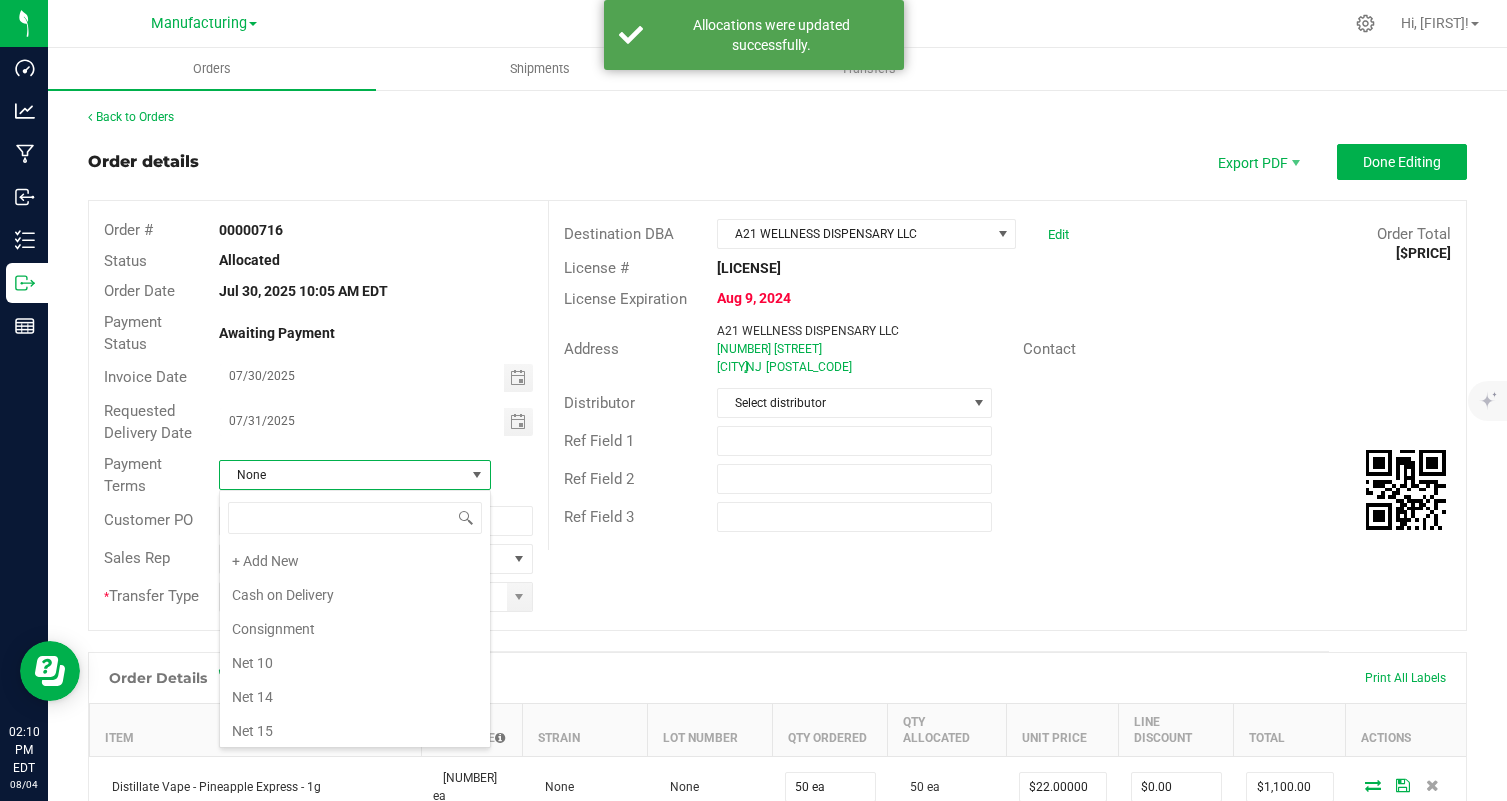 scroll, scrollTop: 242, scrollLeft: 0, axis: vertical 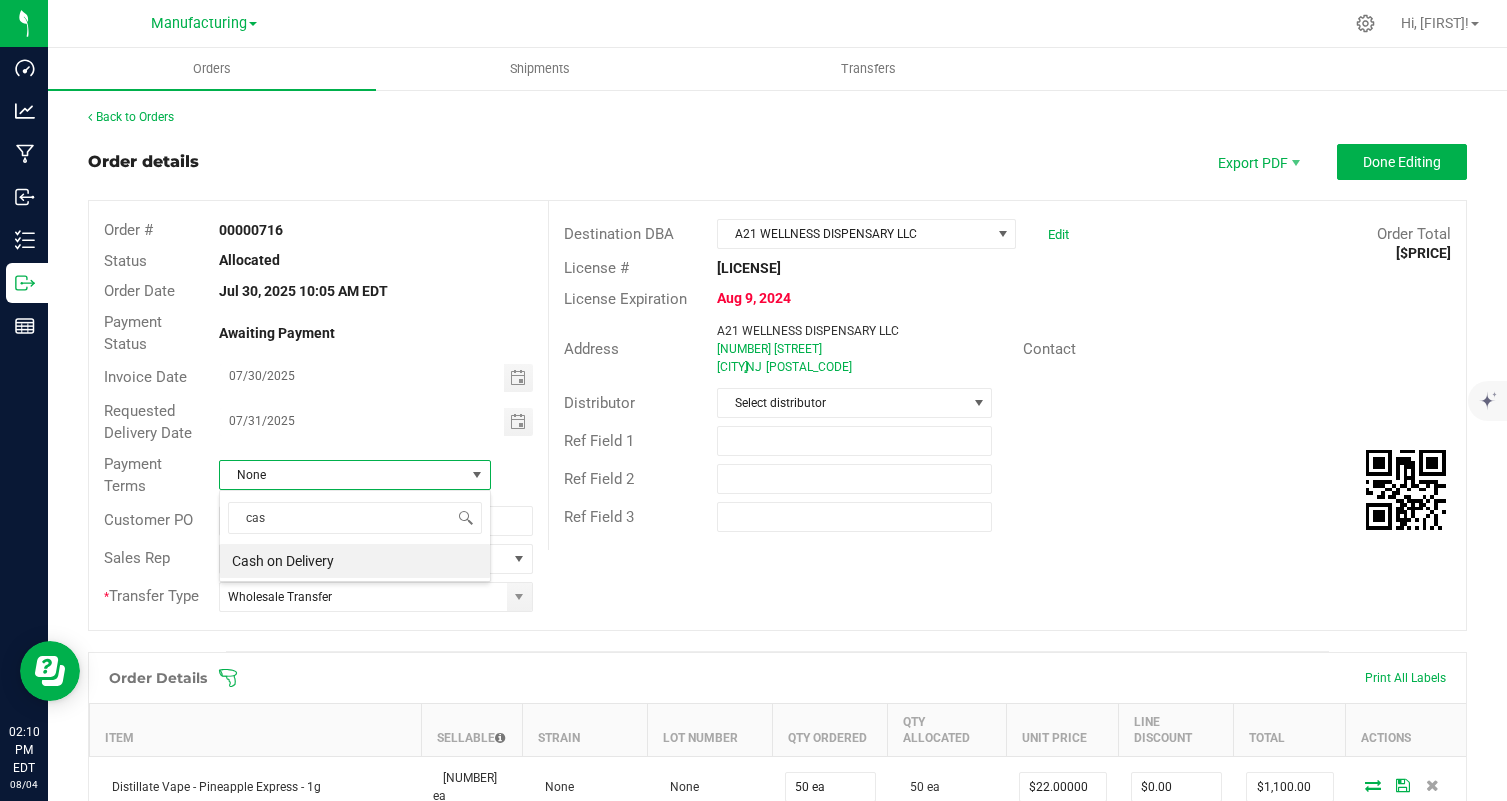 type on "cash" 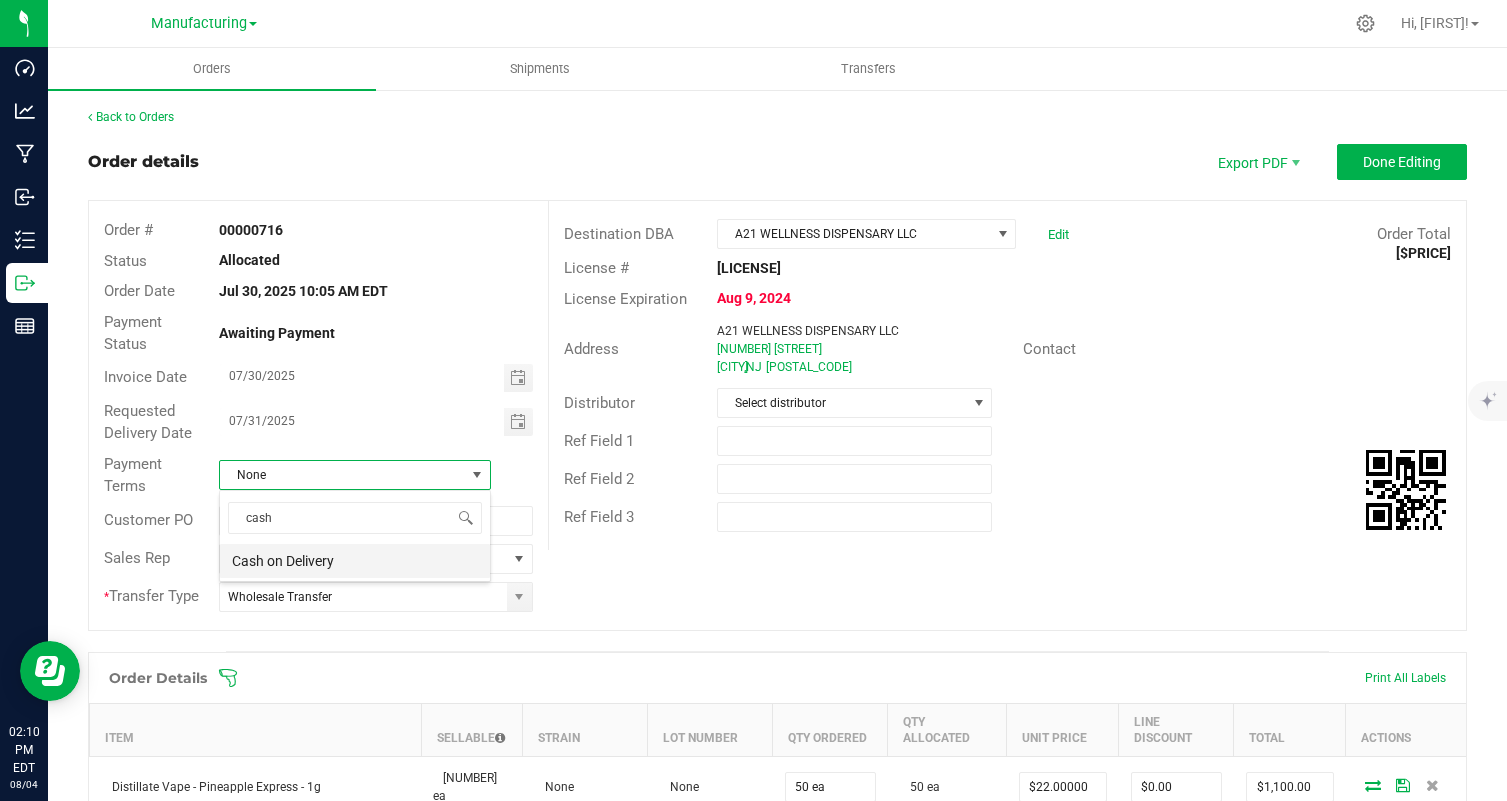 click on "Cash on Delivery" at bounding box center [355, 561] 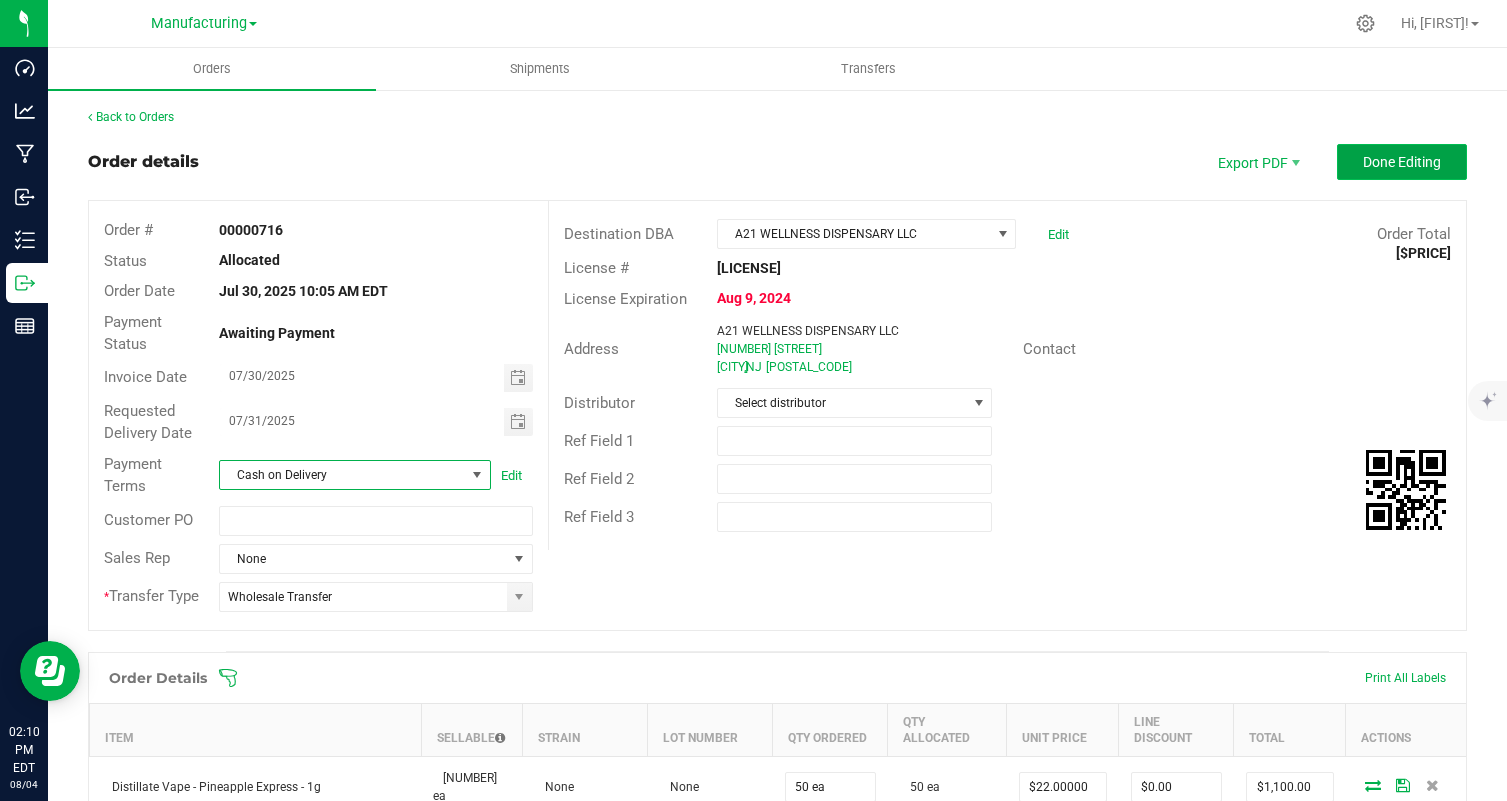 click on "Done Editing" at bounding box center [1402, 162] 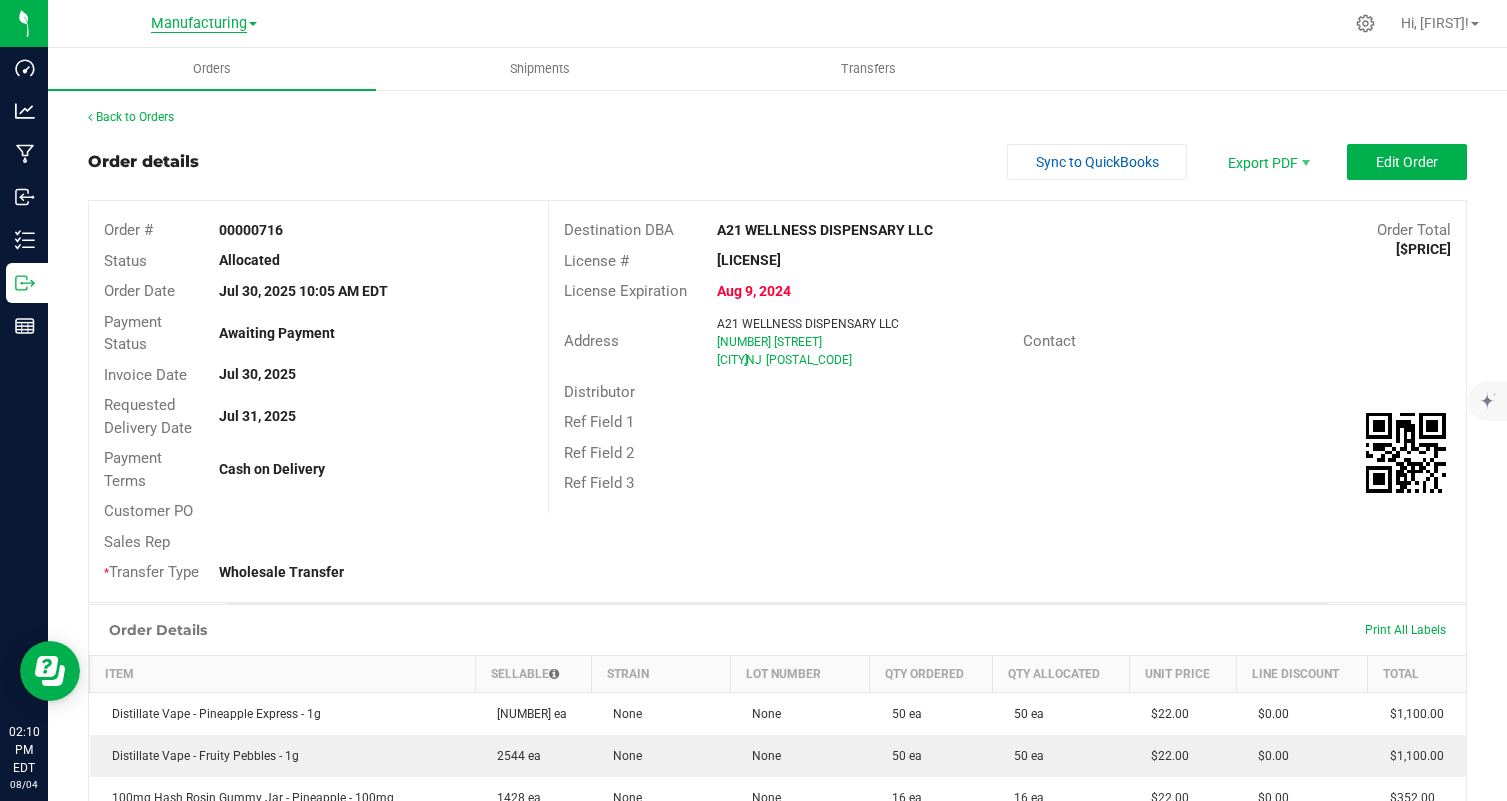 click on "Manufacturing" at bounding box center [199, 24] 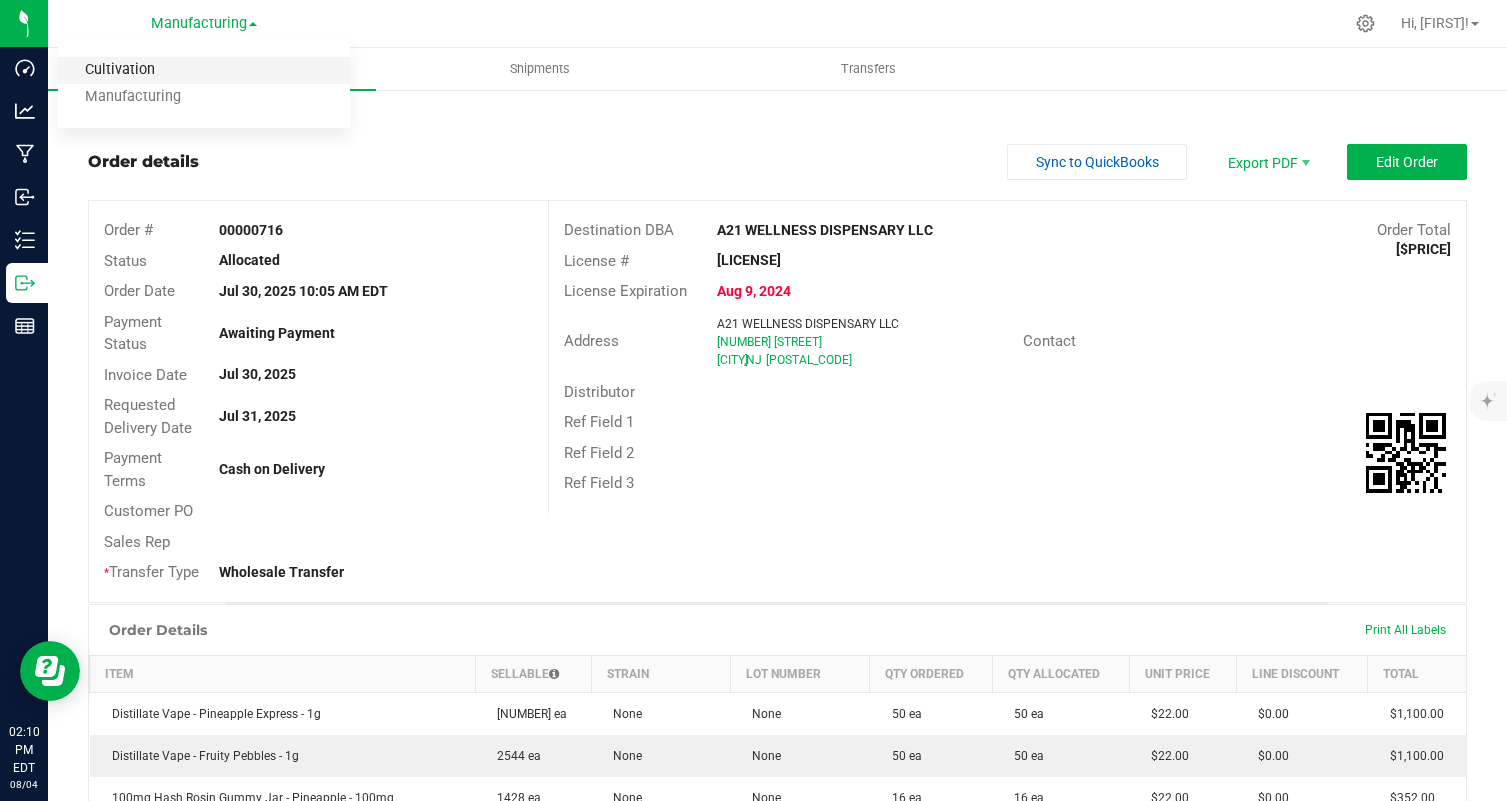 click on "Cultivation" at bounding box center [204, 70] 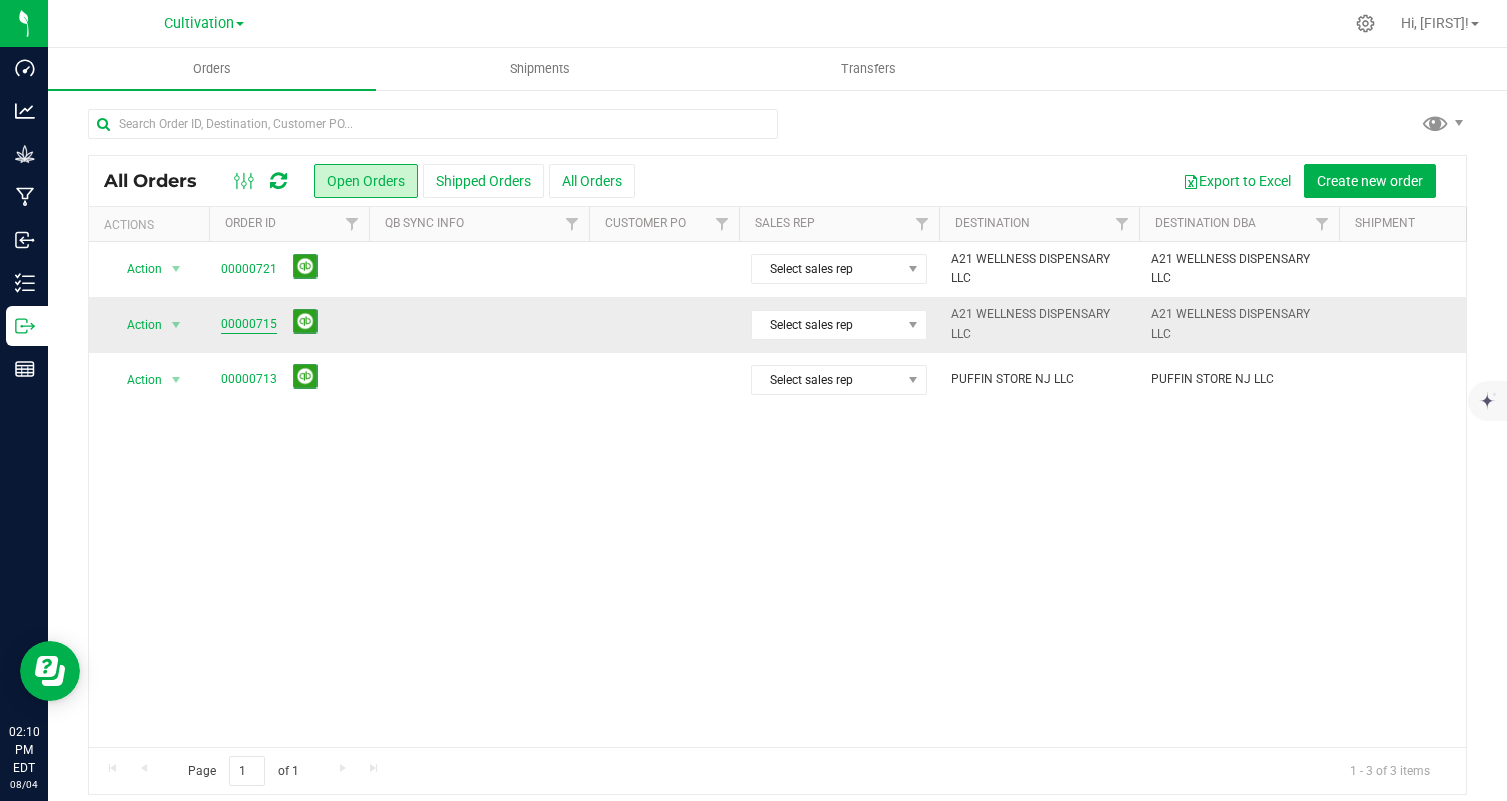 click on "00000715" at bounding box center [249, 324] 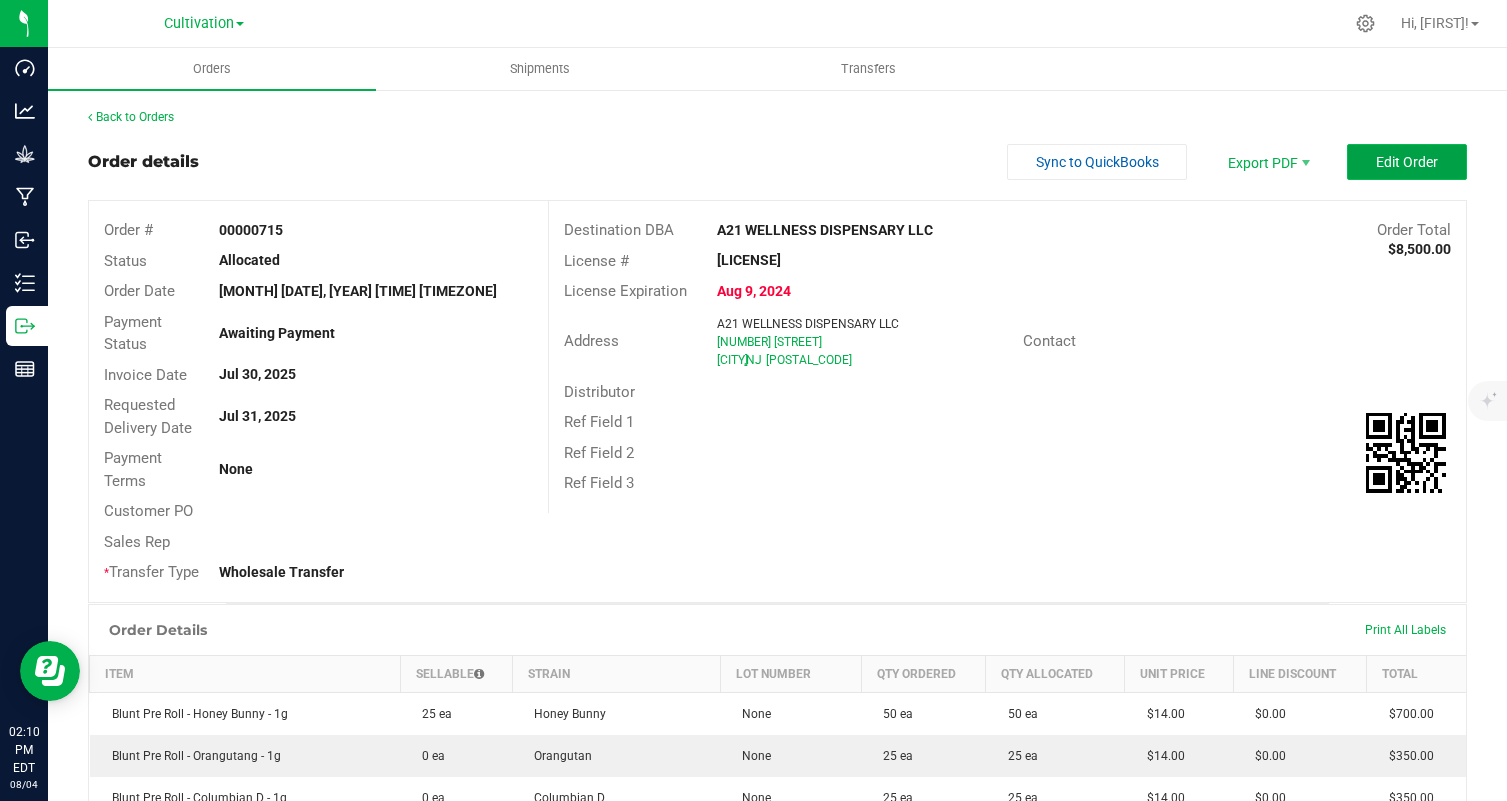 click on "Edit Order" at bounding box center (1407, 162) 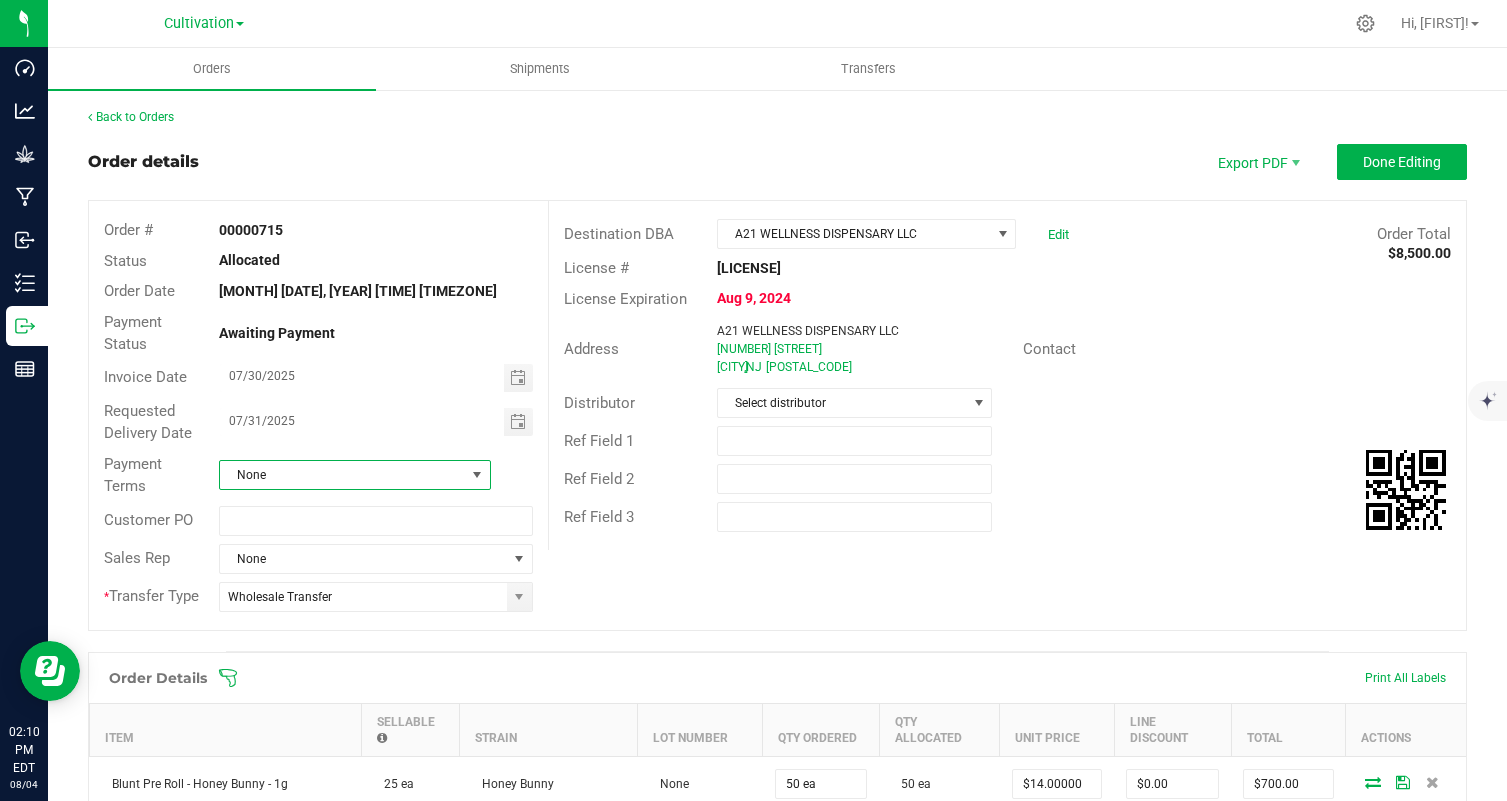 click on "None" at bounding box center (342, 475) 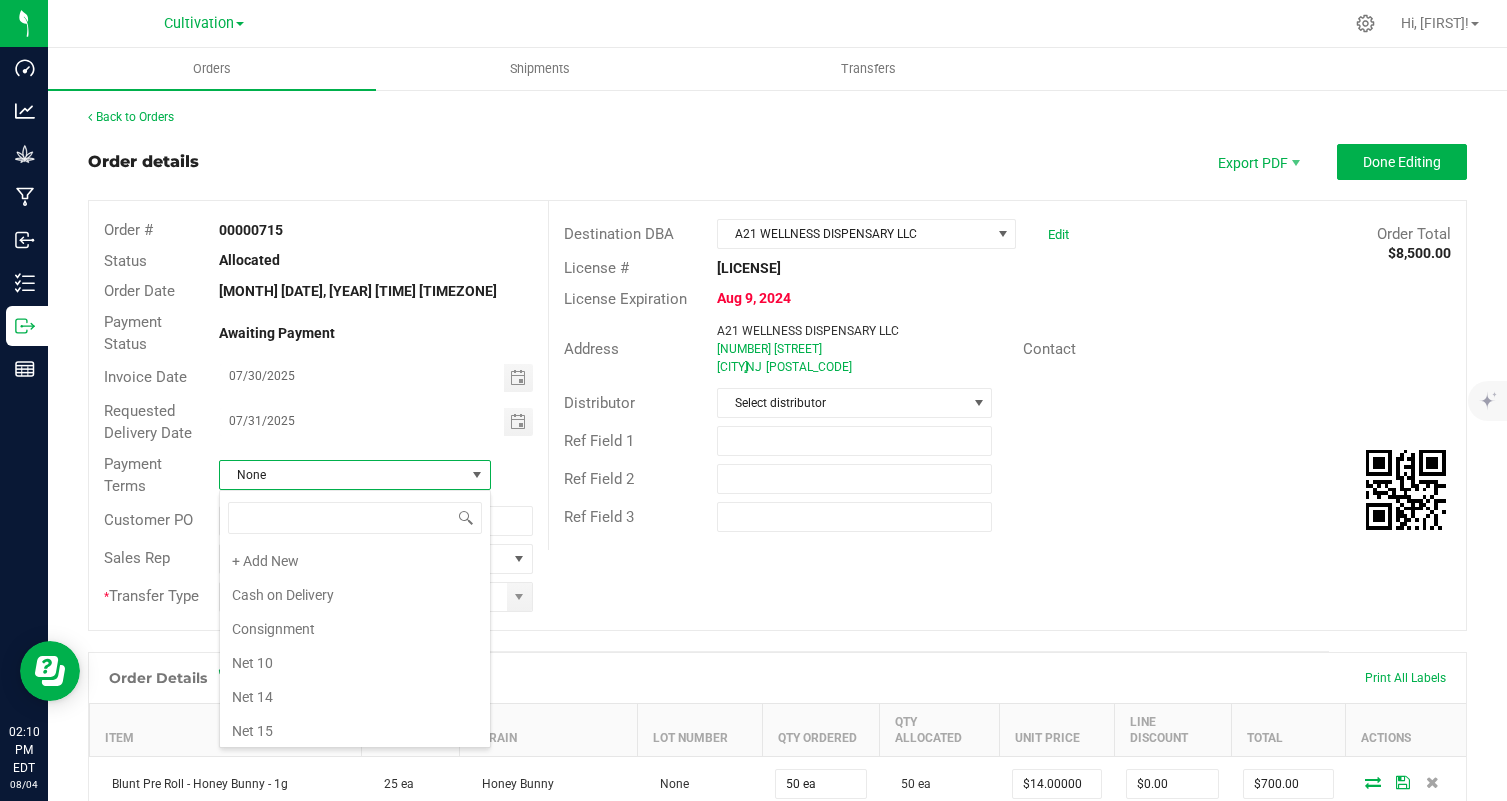 scroll, scrollTop: 242, scrollLeft: 0, axis: vertical 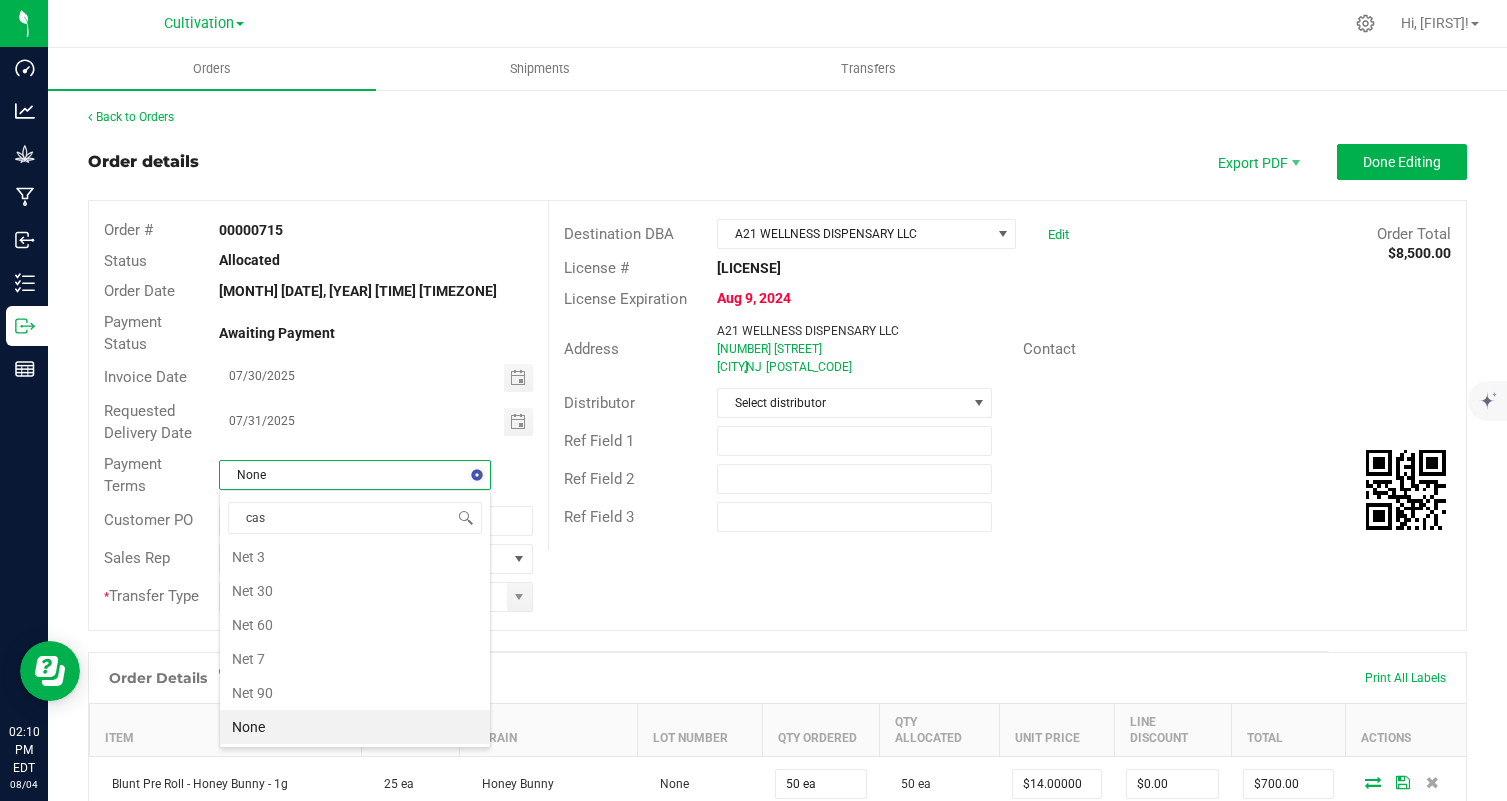 type on "cash" 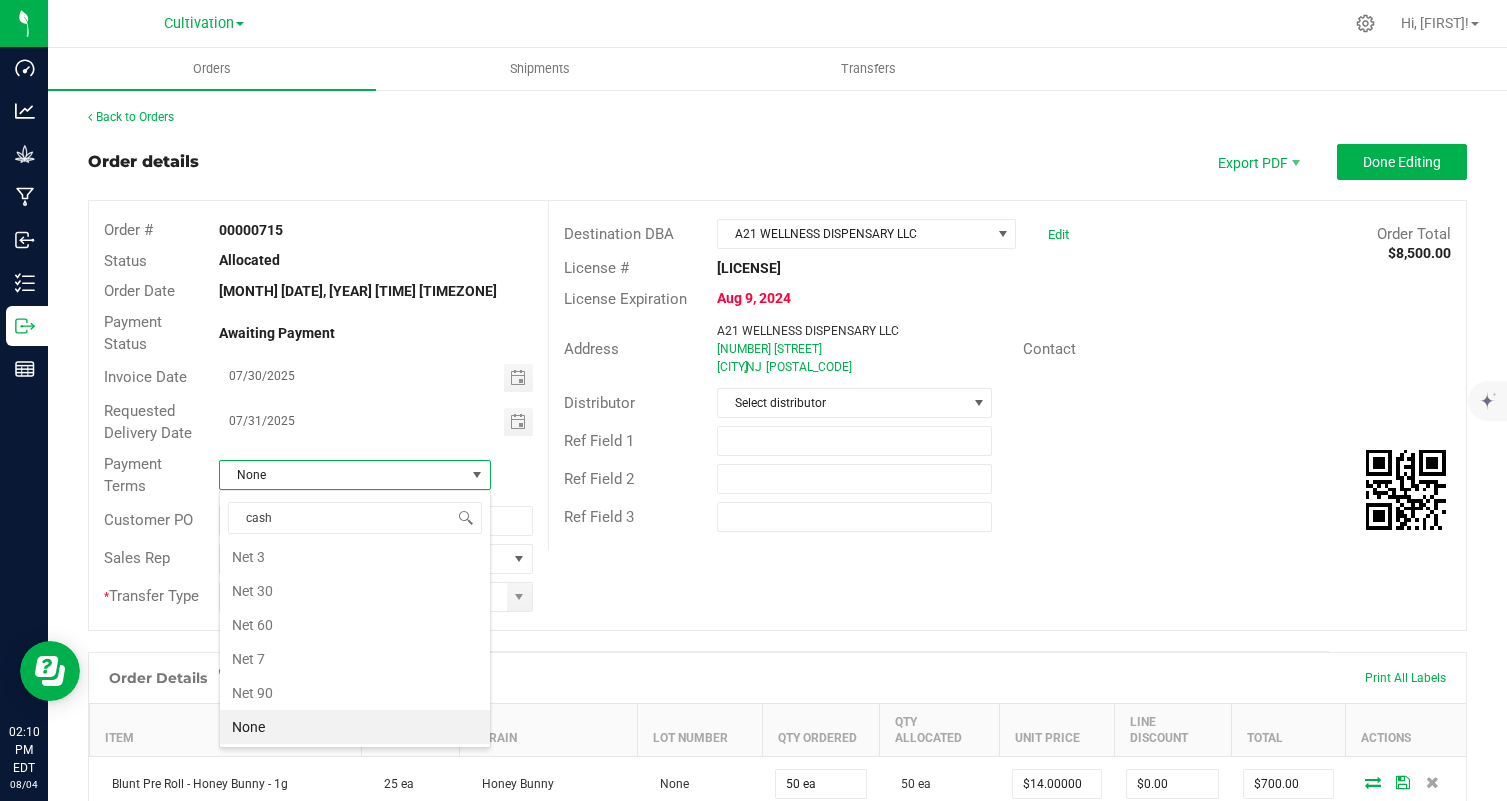 scroll, scrollTop: 0, scrollLeft: 0, axis: both 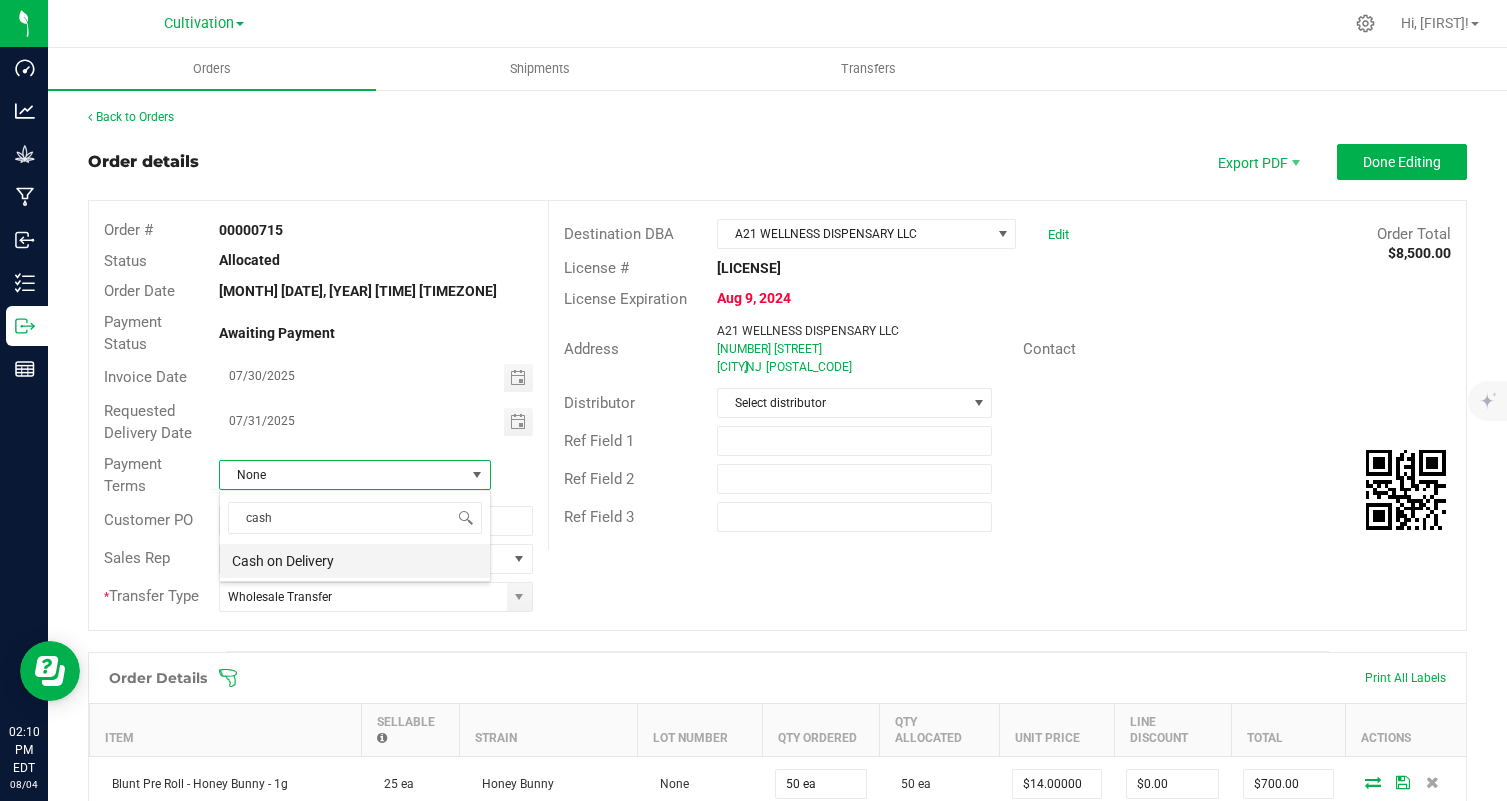 click on "Cash on Delivery" at bounding box center (355, 561) 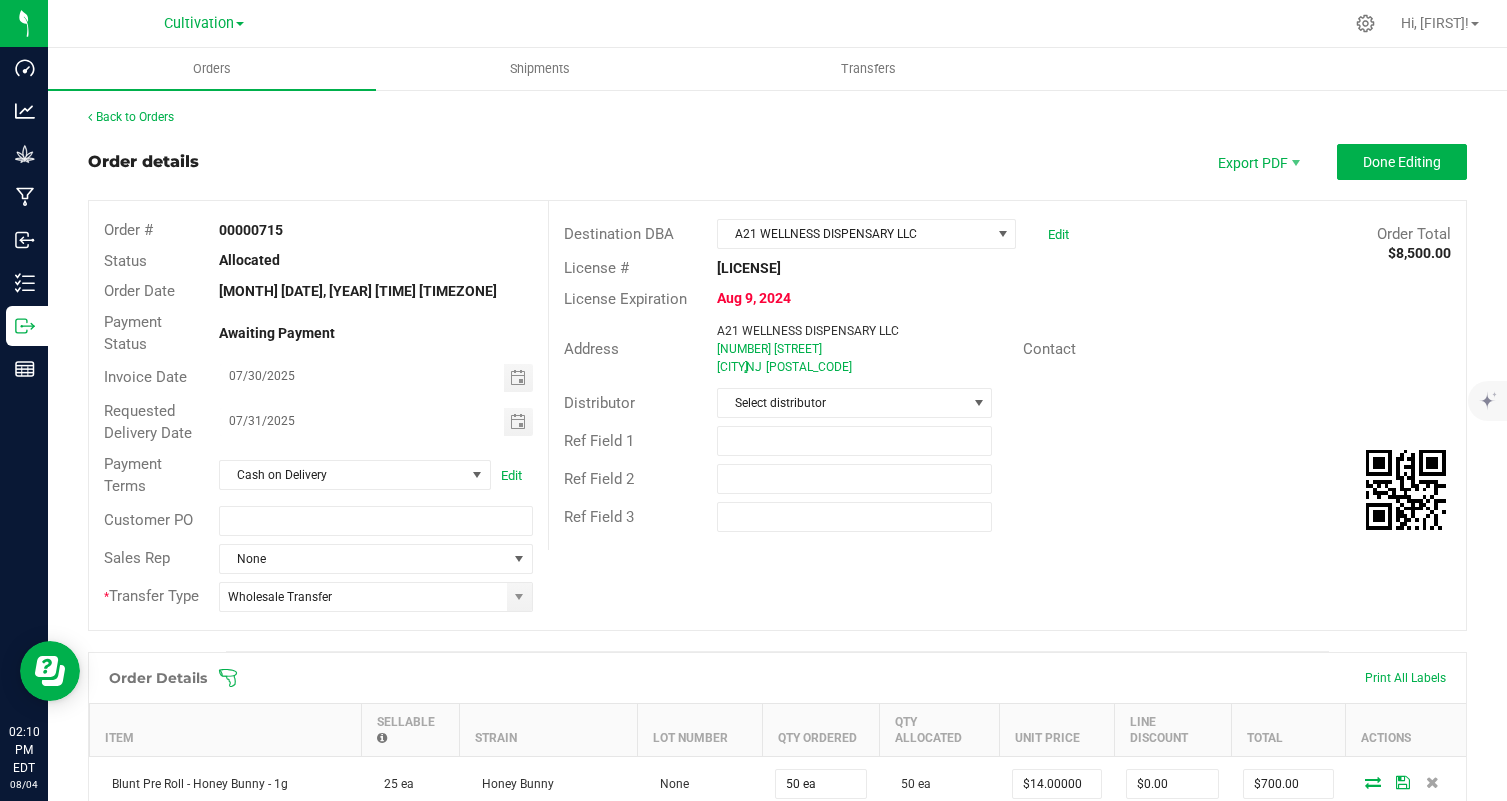 click on "Order details   Export PDF   Done Editing   Order #   [ORDER_ID]   Status   Allocated   Order Date   [MONTH] [DATE], [YEAR] [TIME] [TIMEZONE]   Payment Status   Awaiting Payment   Invoice Date  [DATE]  Requested Delivery Date  [DATE]  Payment Terms  Cash on Delivery  Edit   Customer PO   Sales Rep  None *  Transfer Type  Wholesale Transfer  Destination DBA  [COMPANY_NAME]  Edit   Order Total   [$PRICE]   License #   [LICENSE]   License Expiration   [MONTH] [DATE], [YEAR]   Address  [COMPANY_NAME] [NUMBER] [STREET] [CITY]  ,  [STATE] [POSTAL_CODE]  Contact   Distributor  Select distributor  Ref Field 1   Ref Field 2   Ref Field 3" at bounding box center (777, 397) 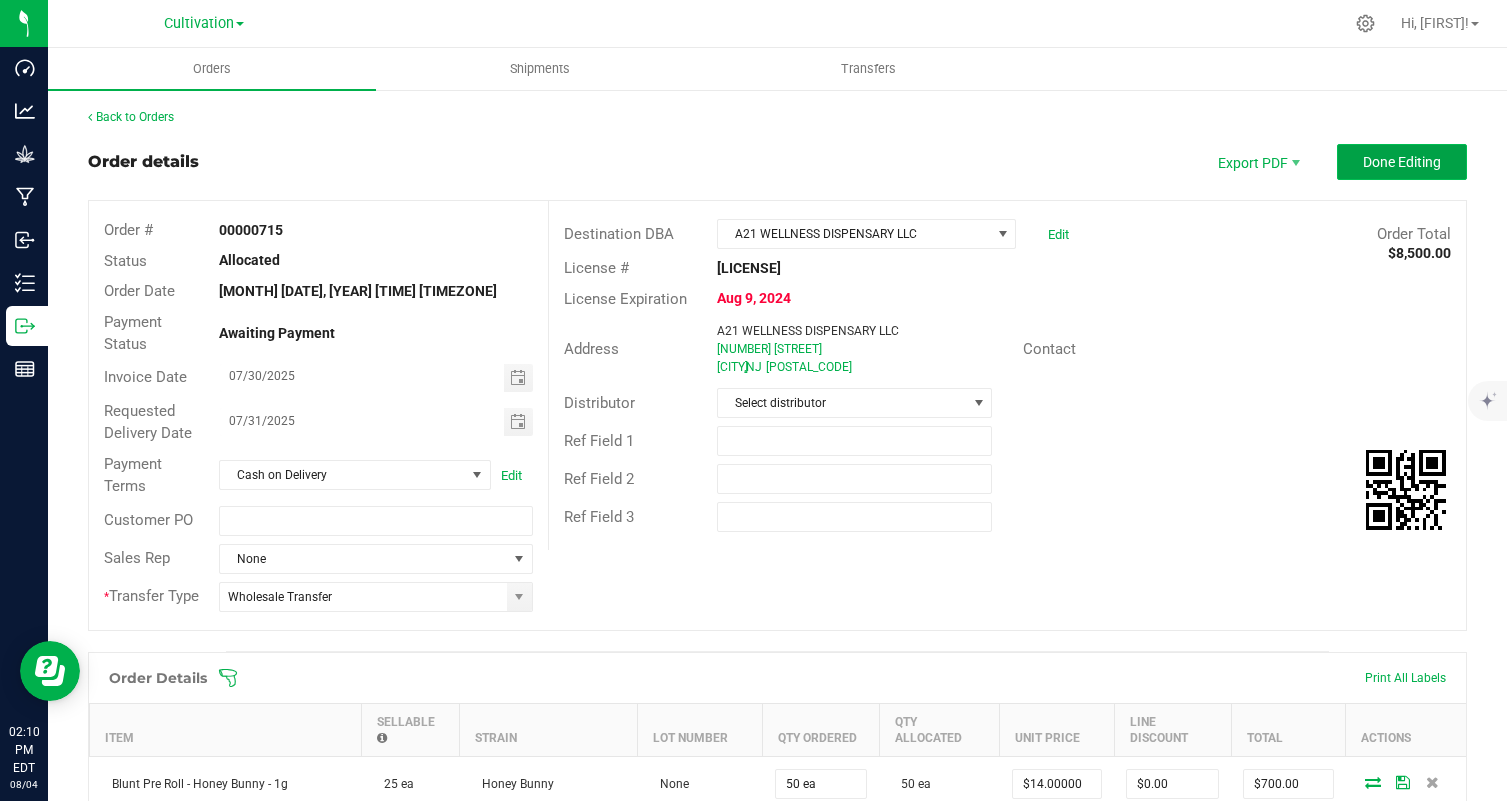 click on "Done Editing" at bounding box center [1402, 162] 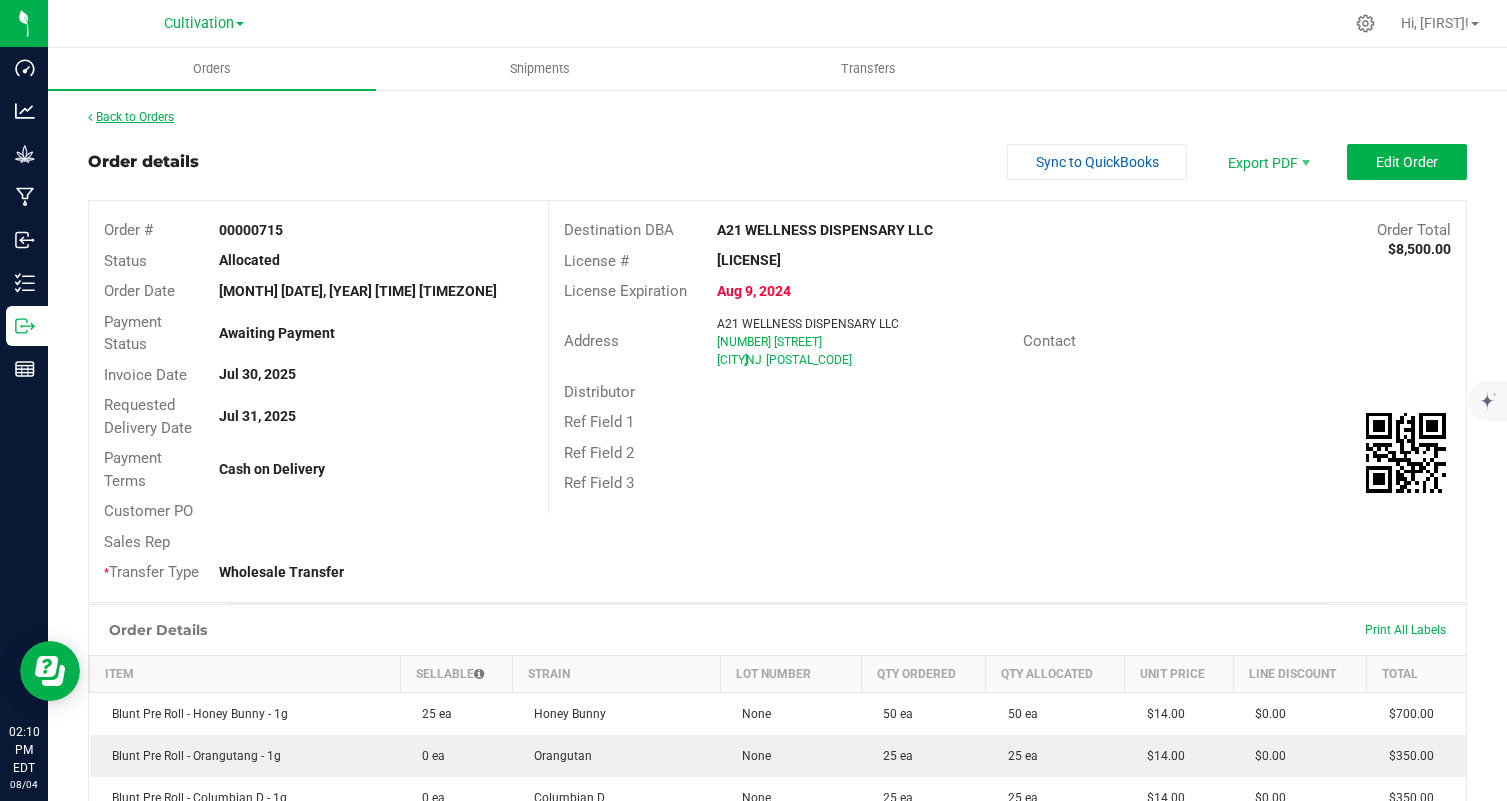 click on "Back to Orders" at bounding box center (131, 117) 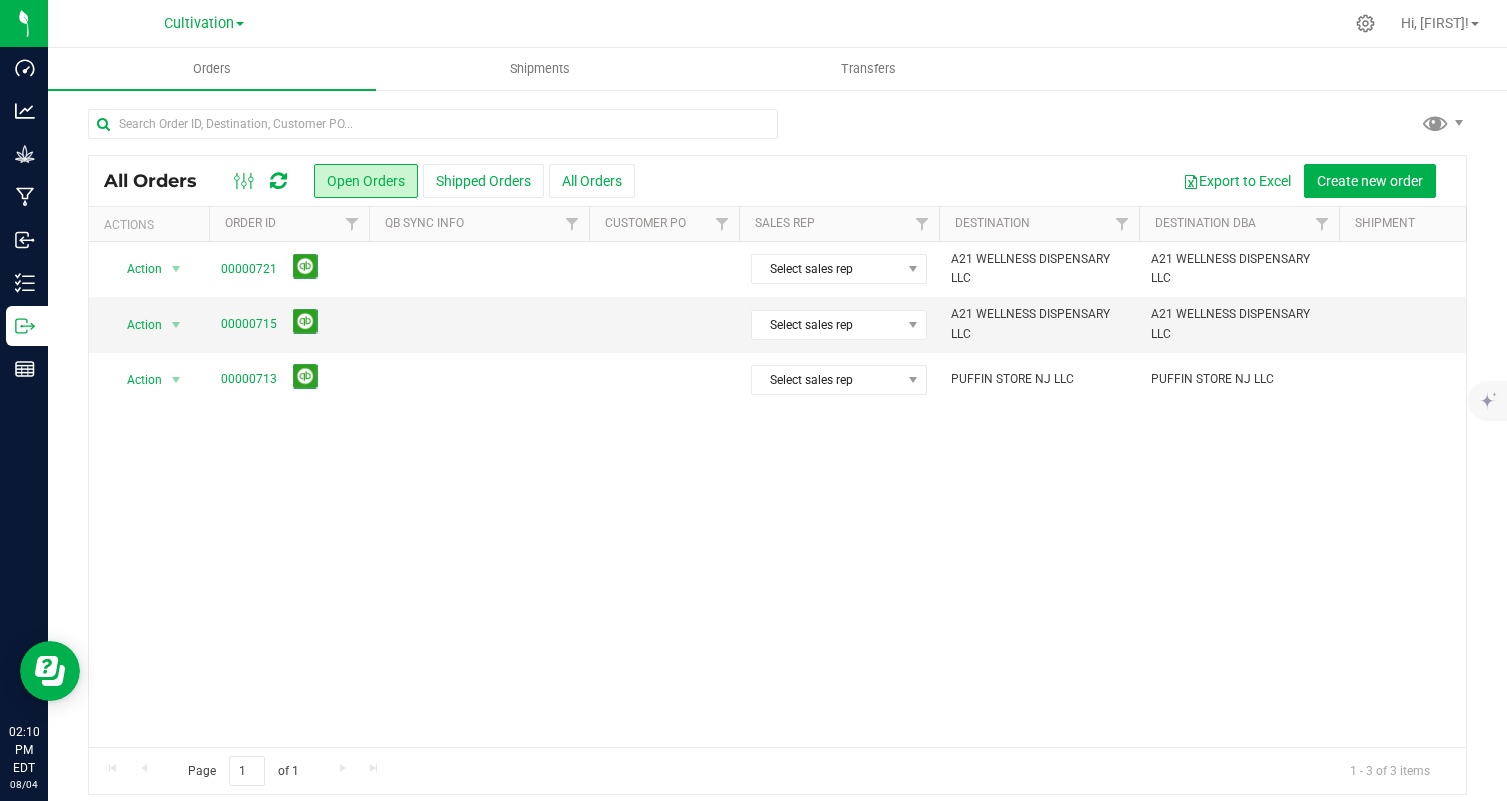 click on "Cultivation   Cultivation   Manufacturing" at bounding box center [204, 23] 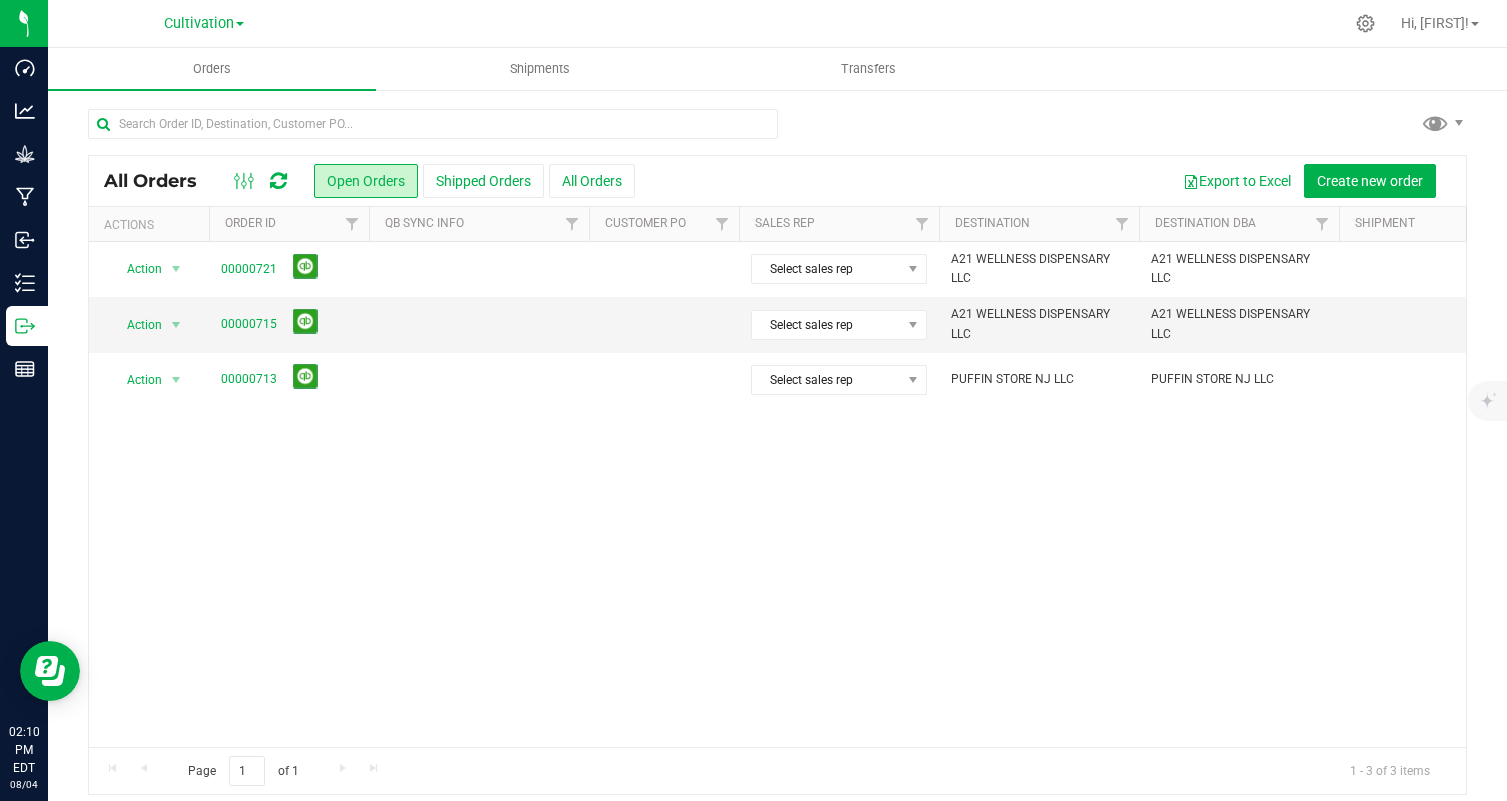 click on "Cultivation   Cultivation   Manufacturing   Hi, [FIRST]!" at bounding box center [777, 24] 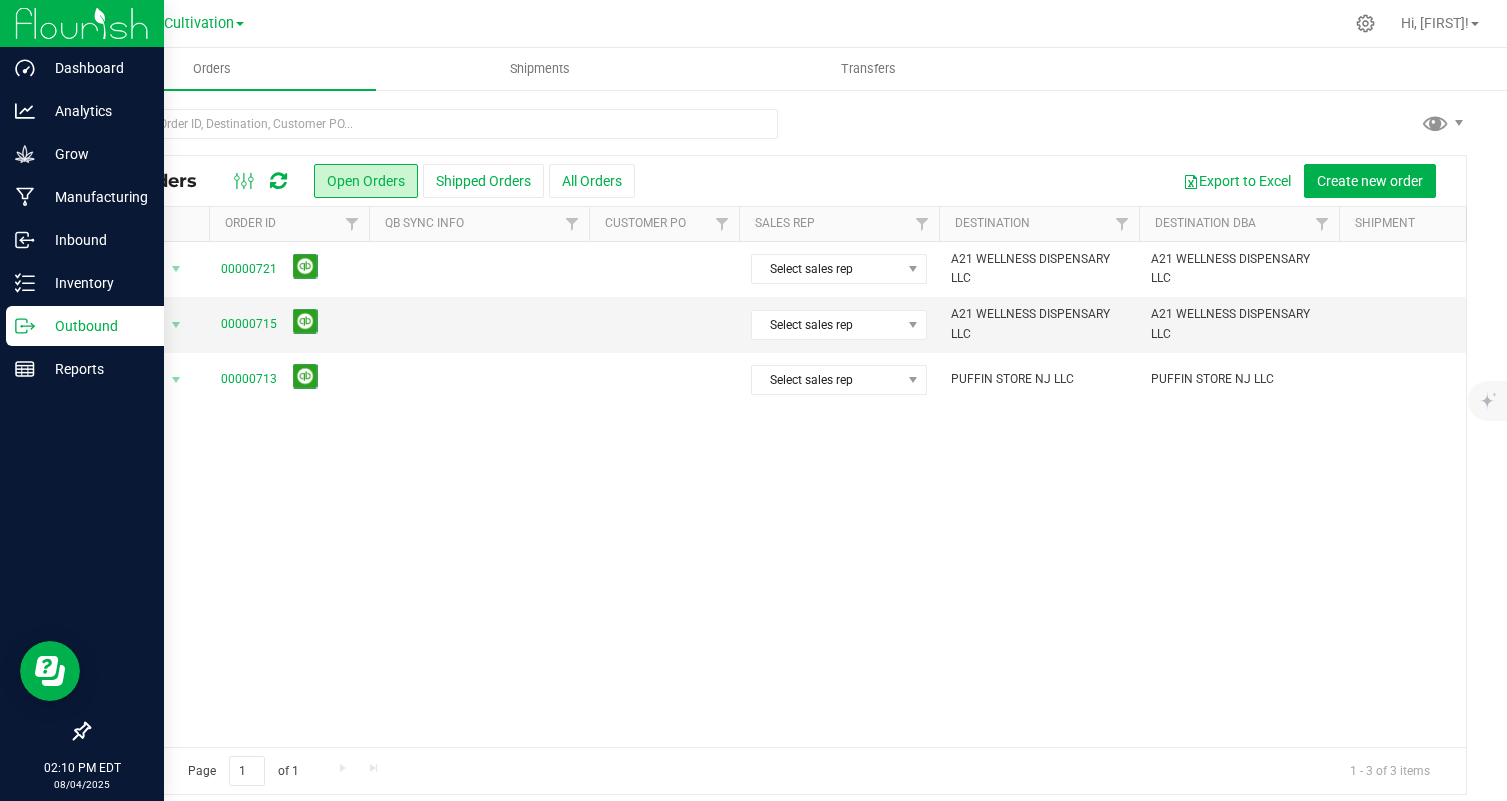 click at bounding box center [82, 23] 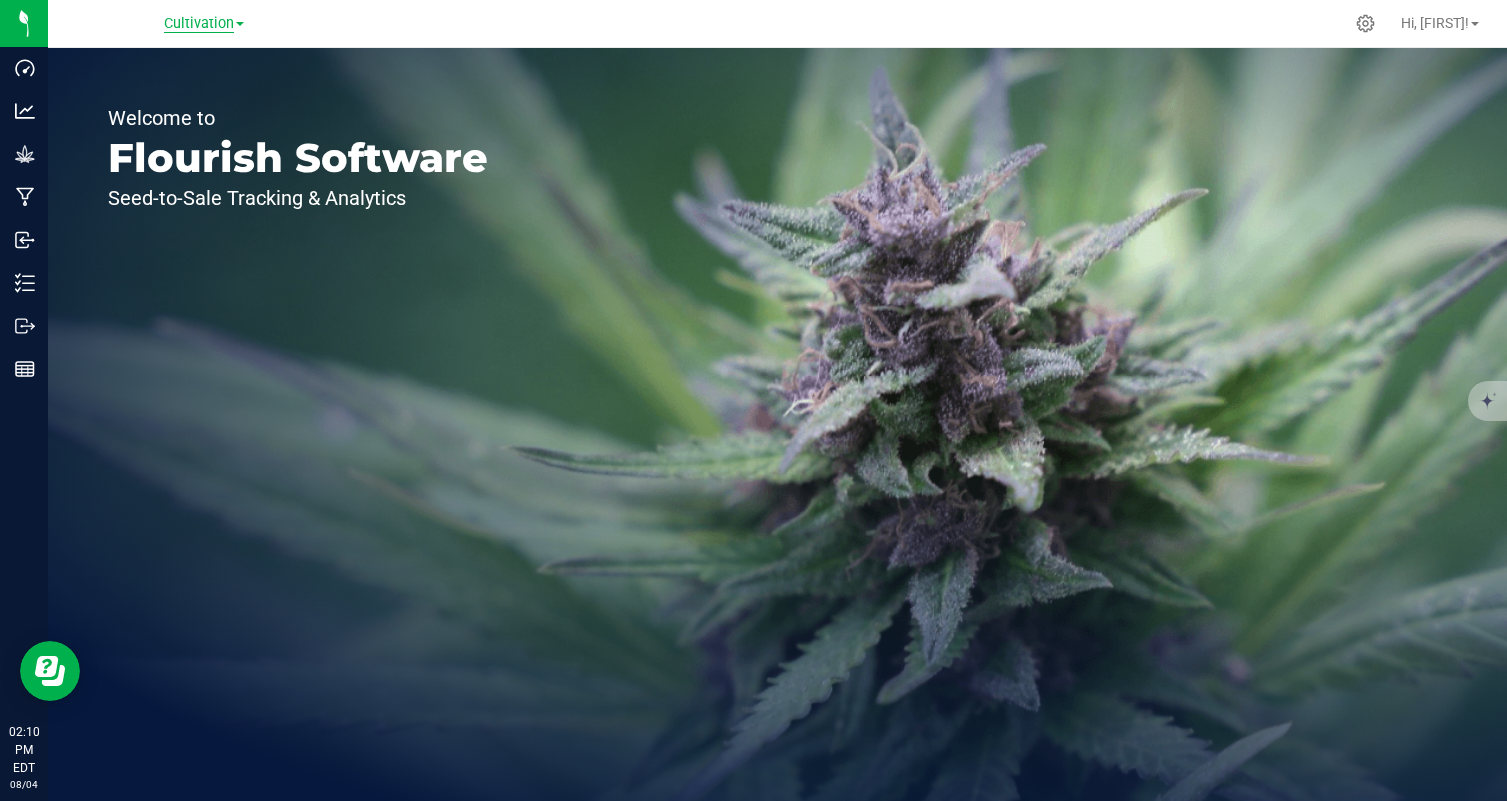 click on "Cultivation" at bounding box center (199, 24) 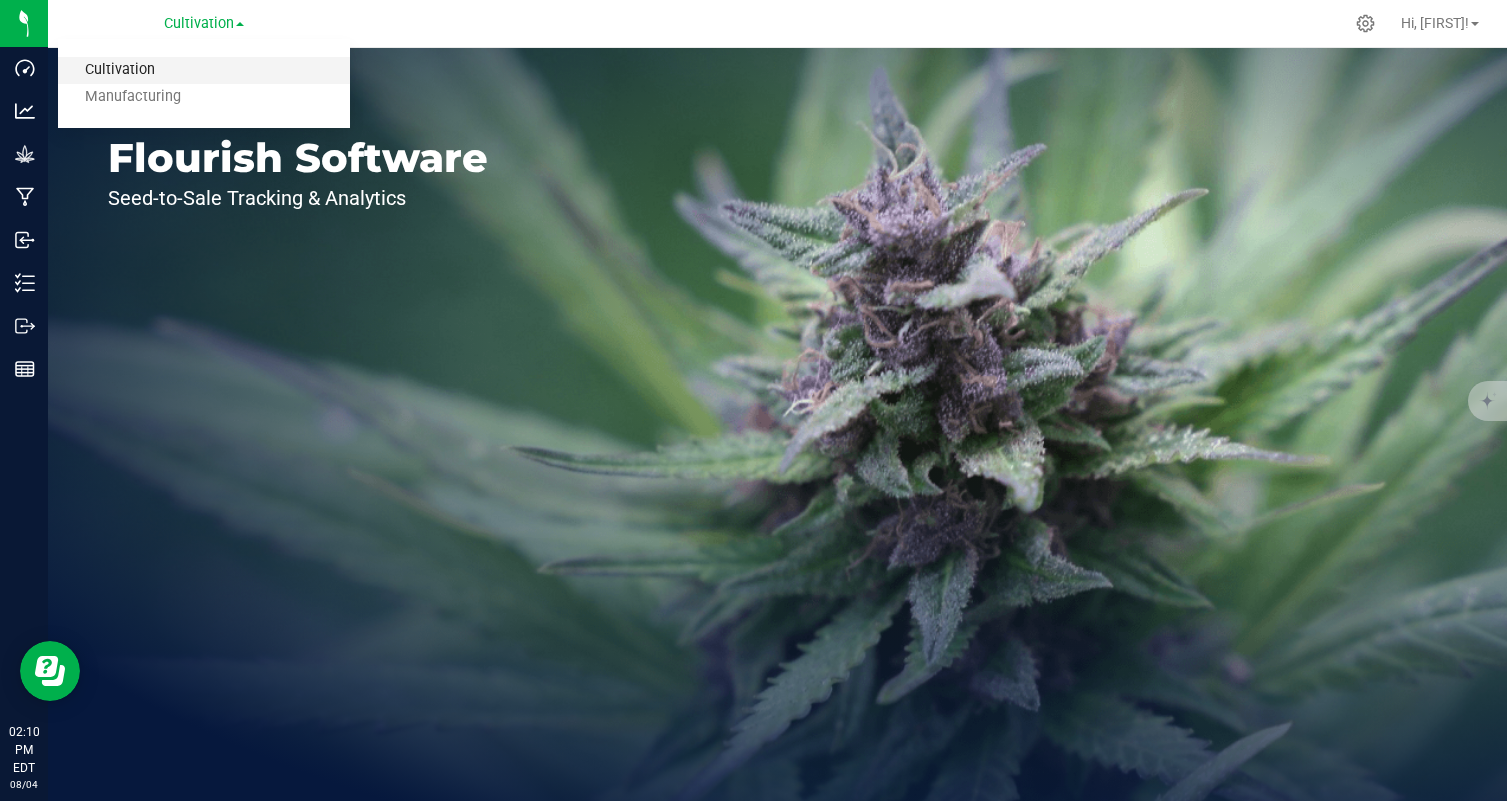 click on "Cultivation" at bounding box center (204, 70) 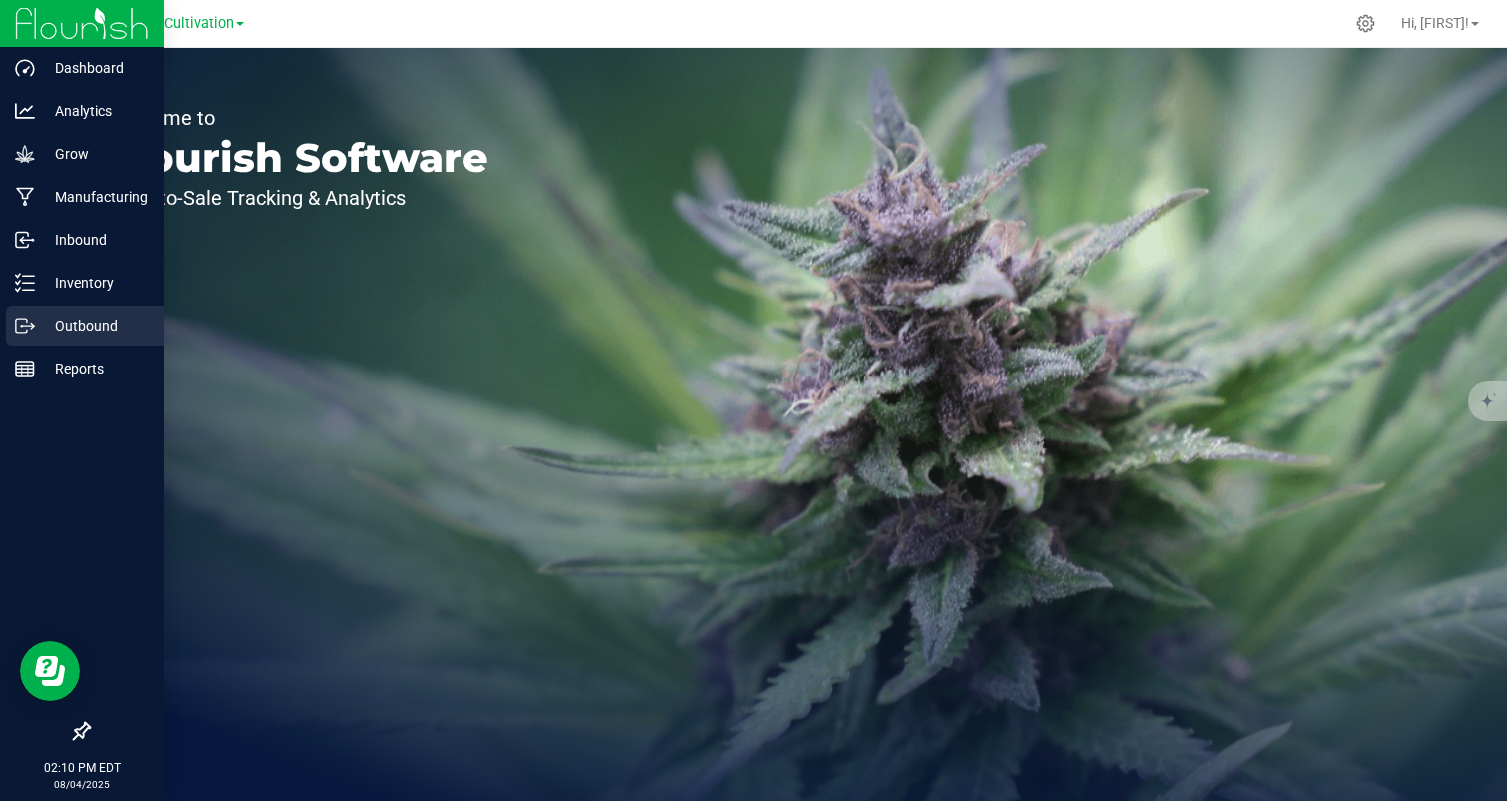 click 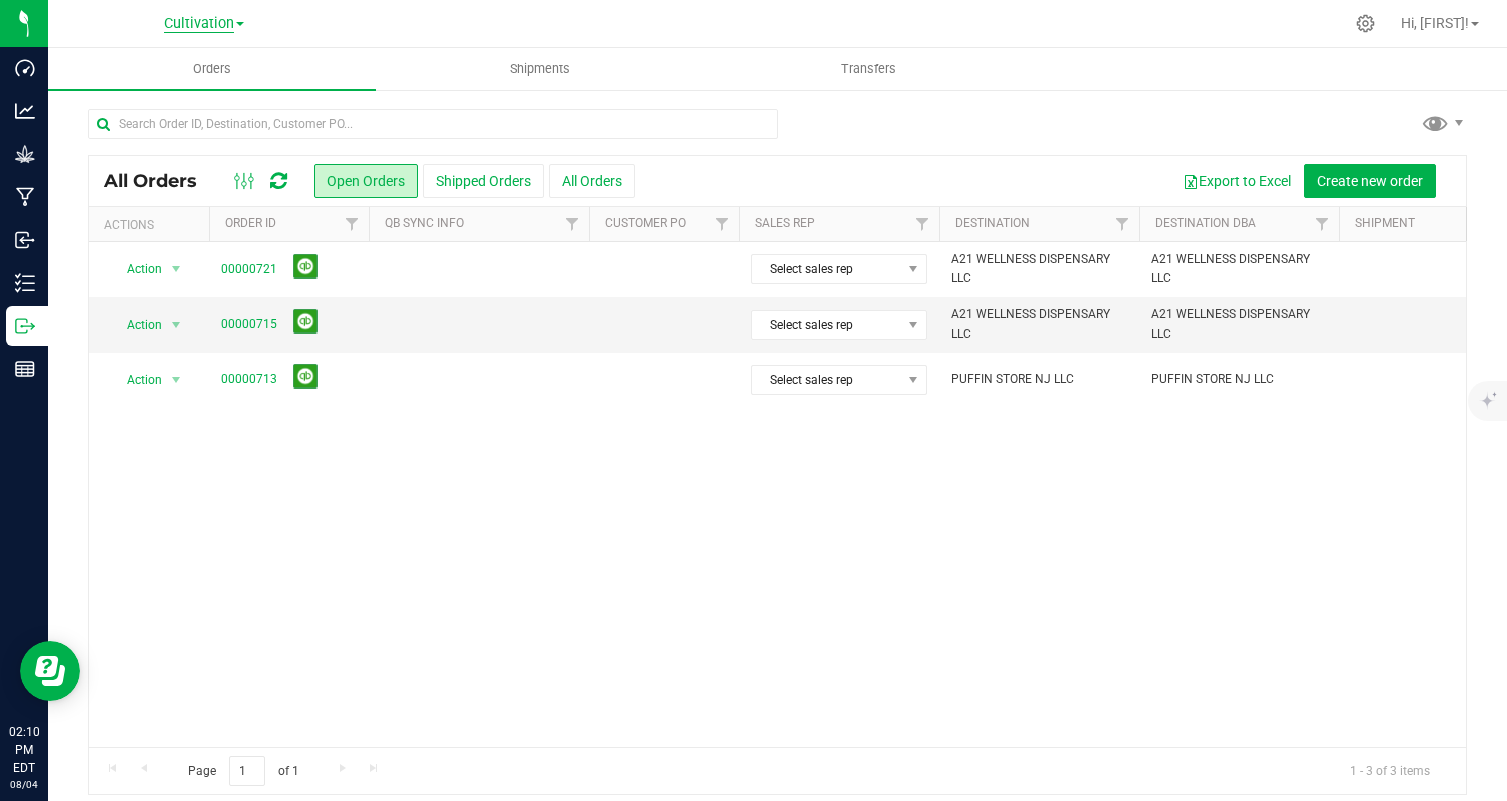 click on "Cultivation" at bounding box center (199, 24) 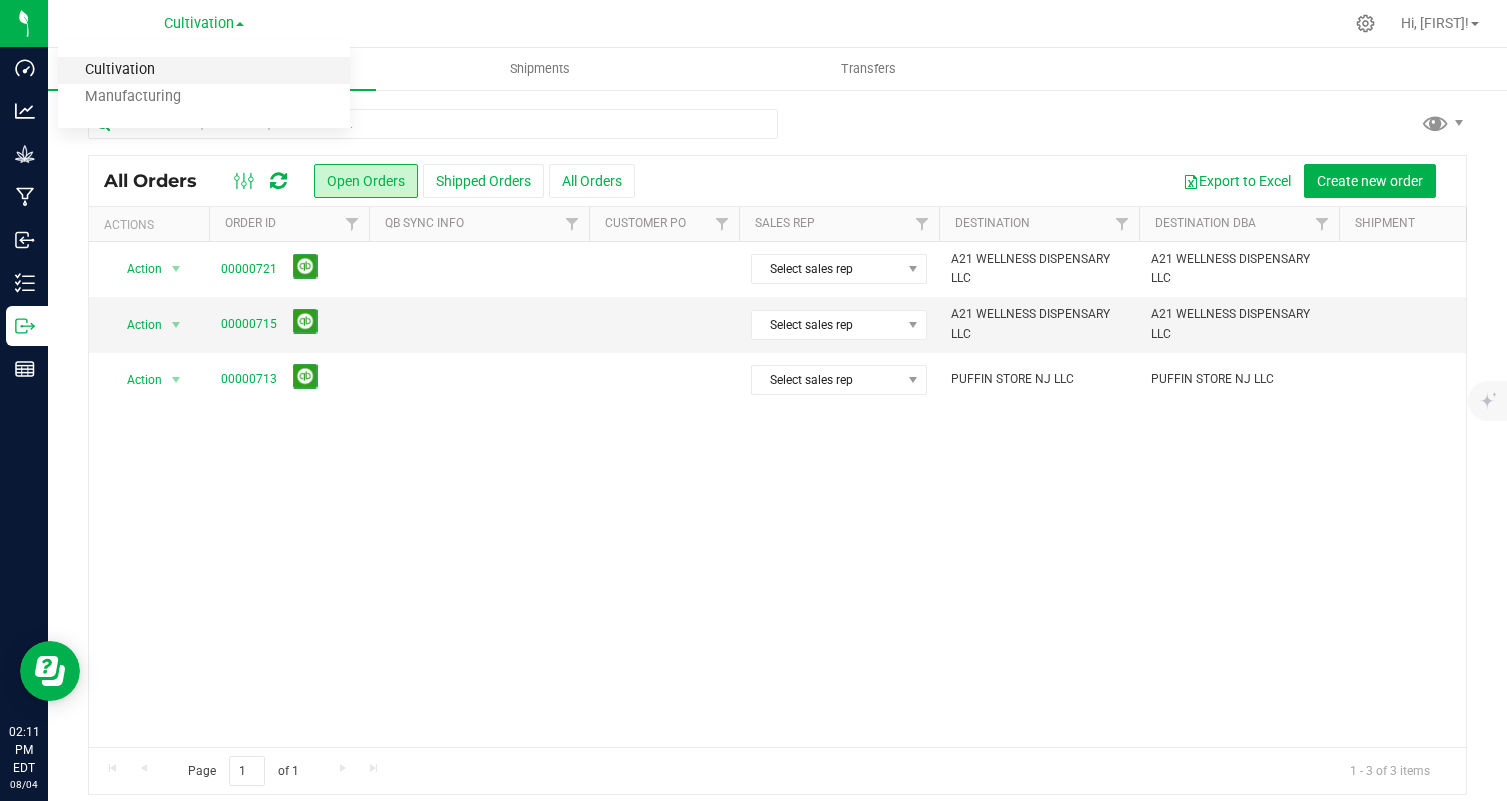 click on "Cultivation" at bounding box center [204, 70] 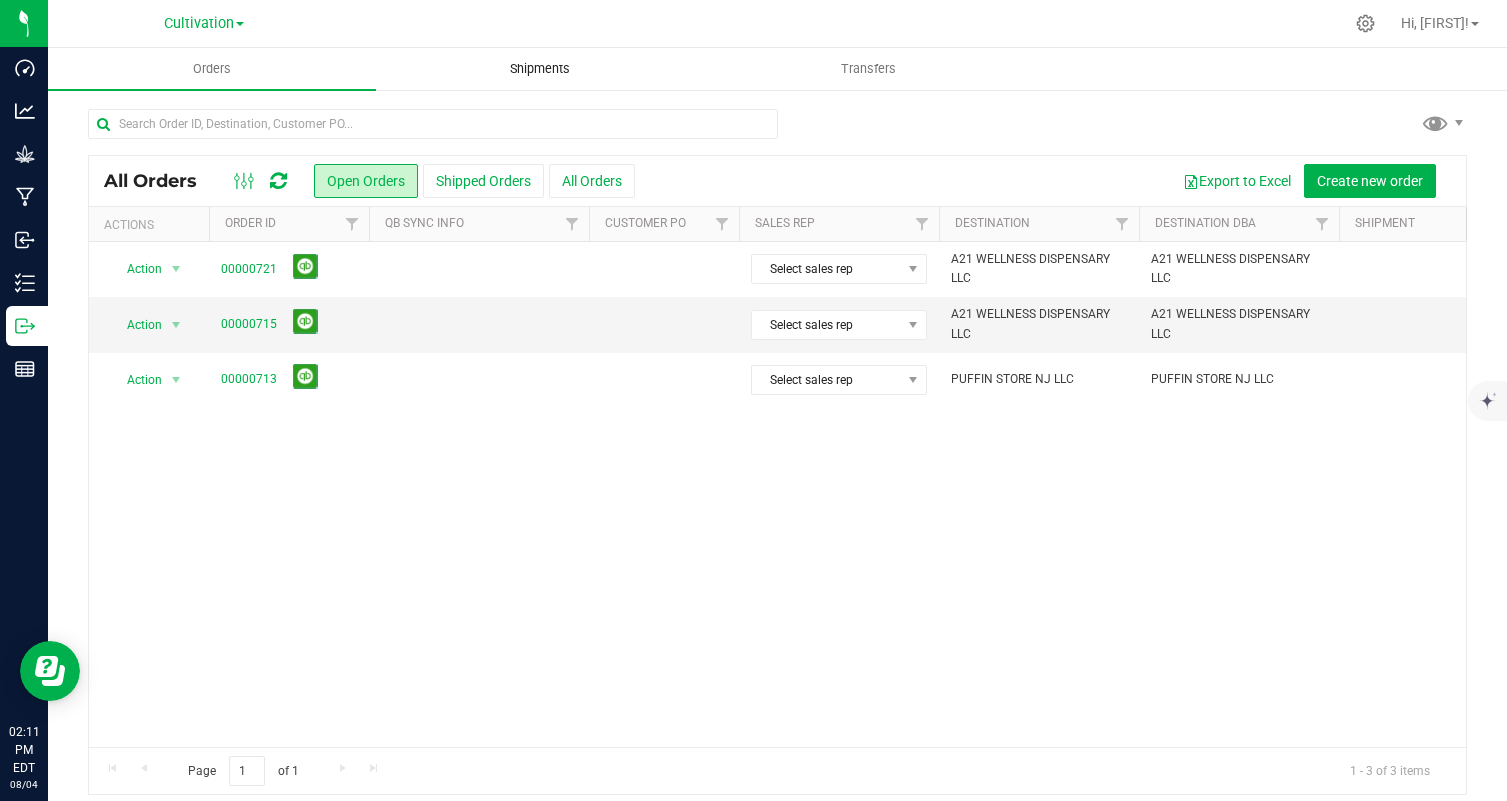 click on "Shipments" at bounding box center [540, 69] 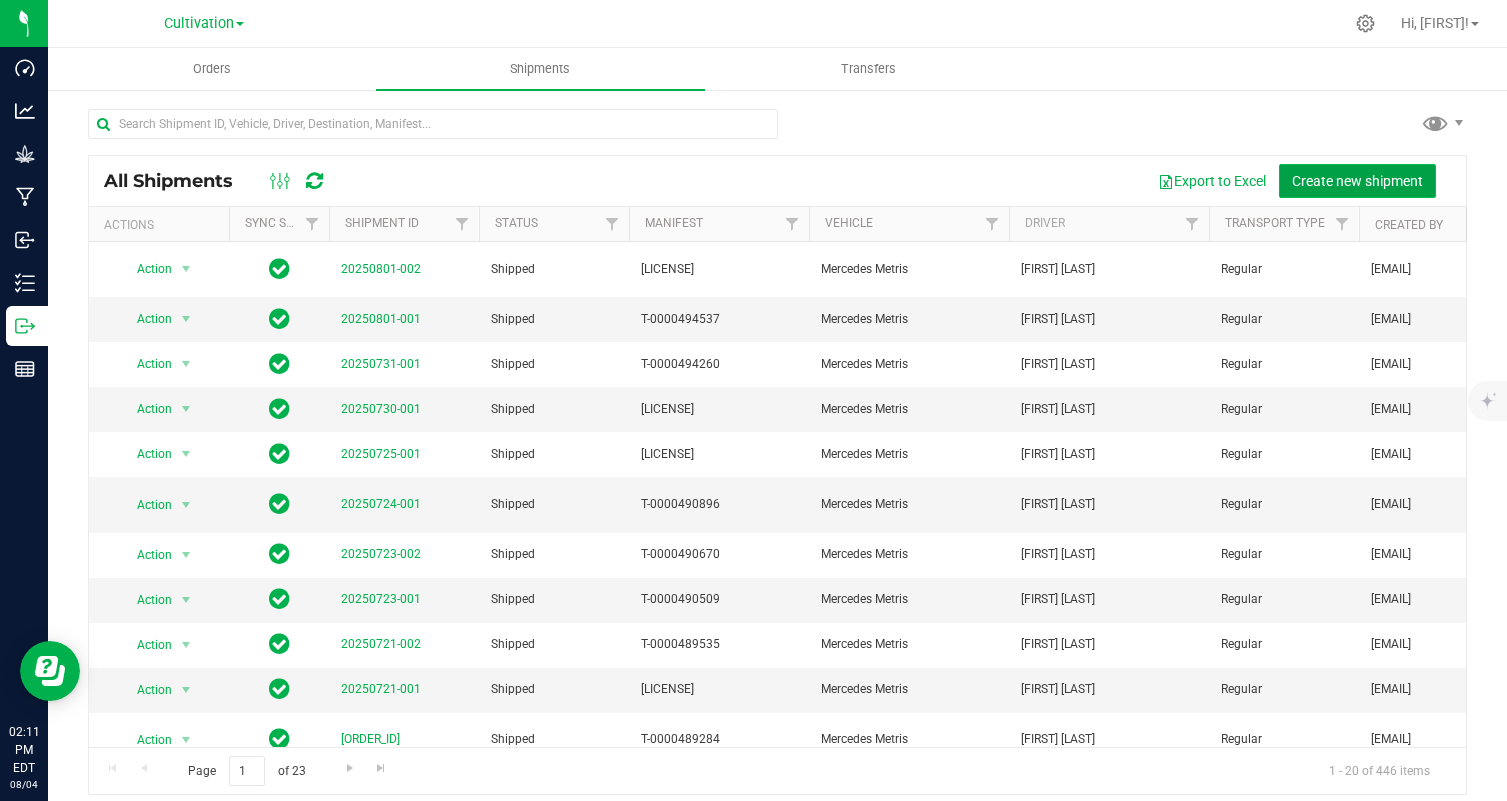 click on "Create new shipment" at bounding box center [1357, 181] 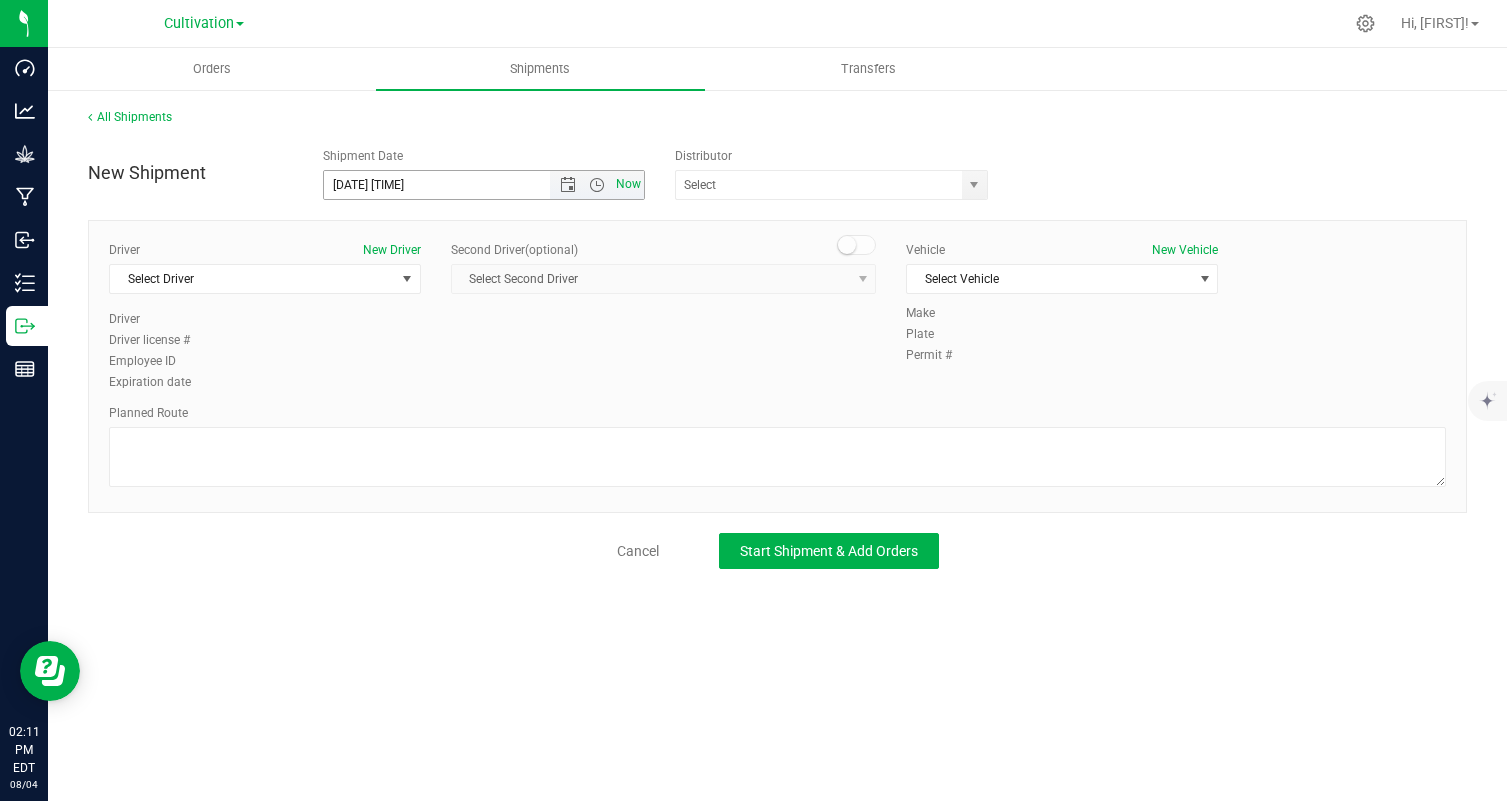 click on "Now" at bounding box center (629, 184) 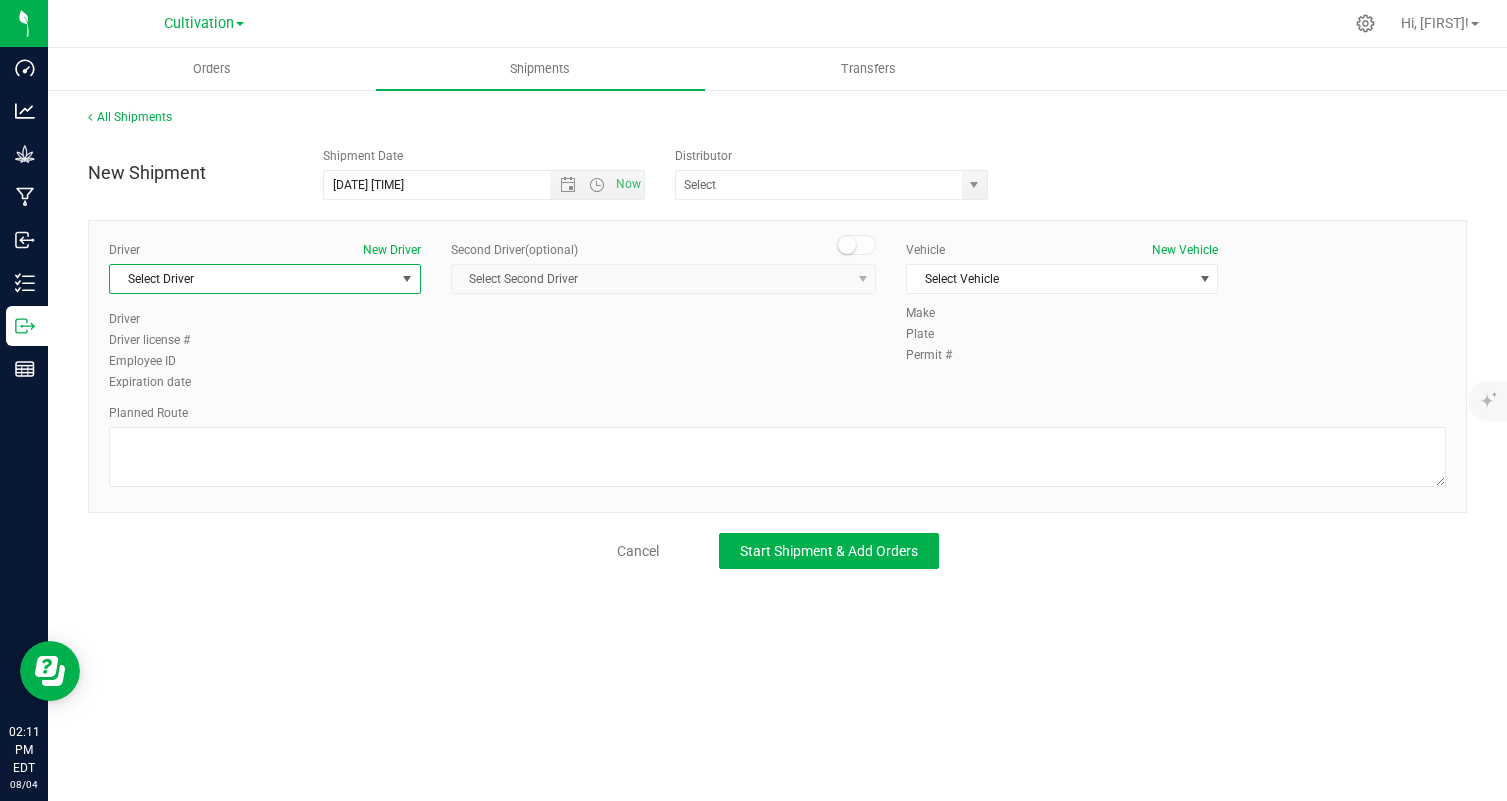 click on "Select Driver" at bounding box center (252, 279) 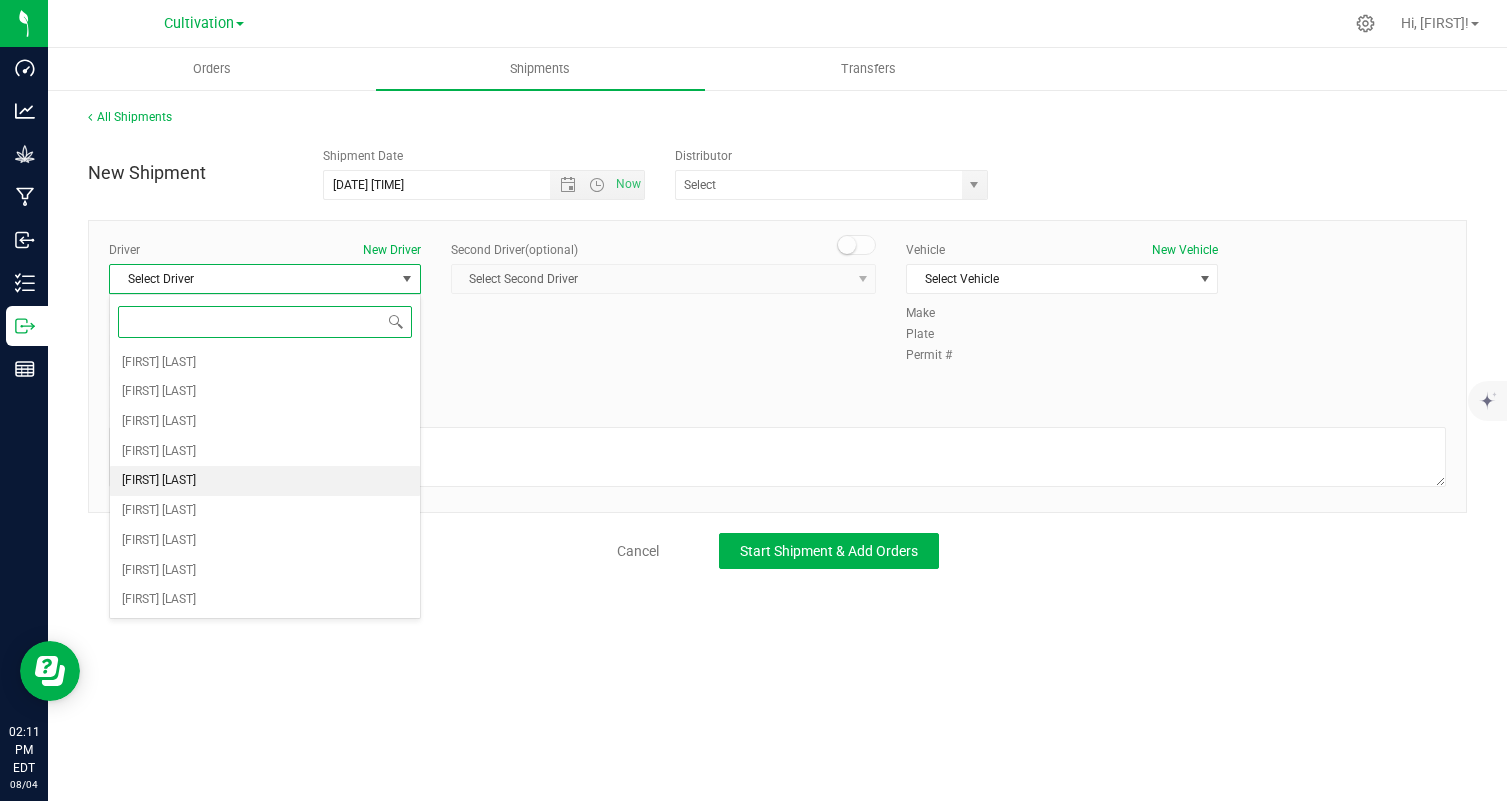 click on "[FIRST] [LAST]" at bounding box center (265, 481) 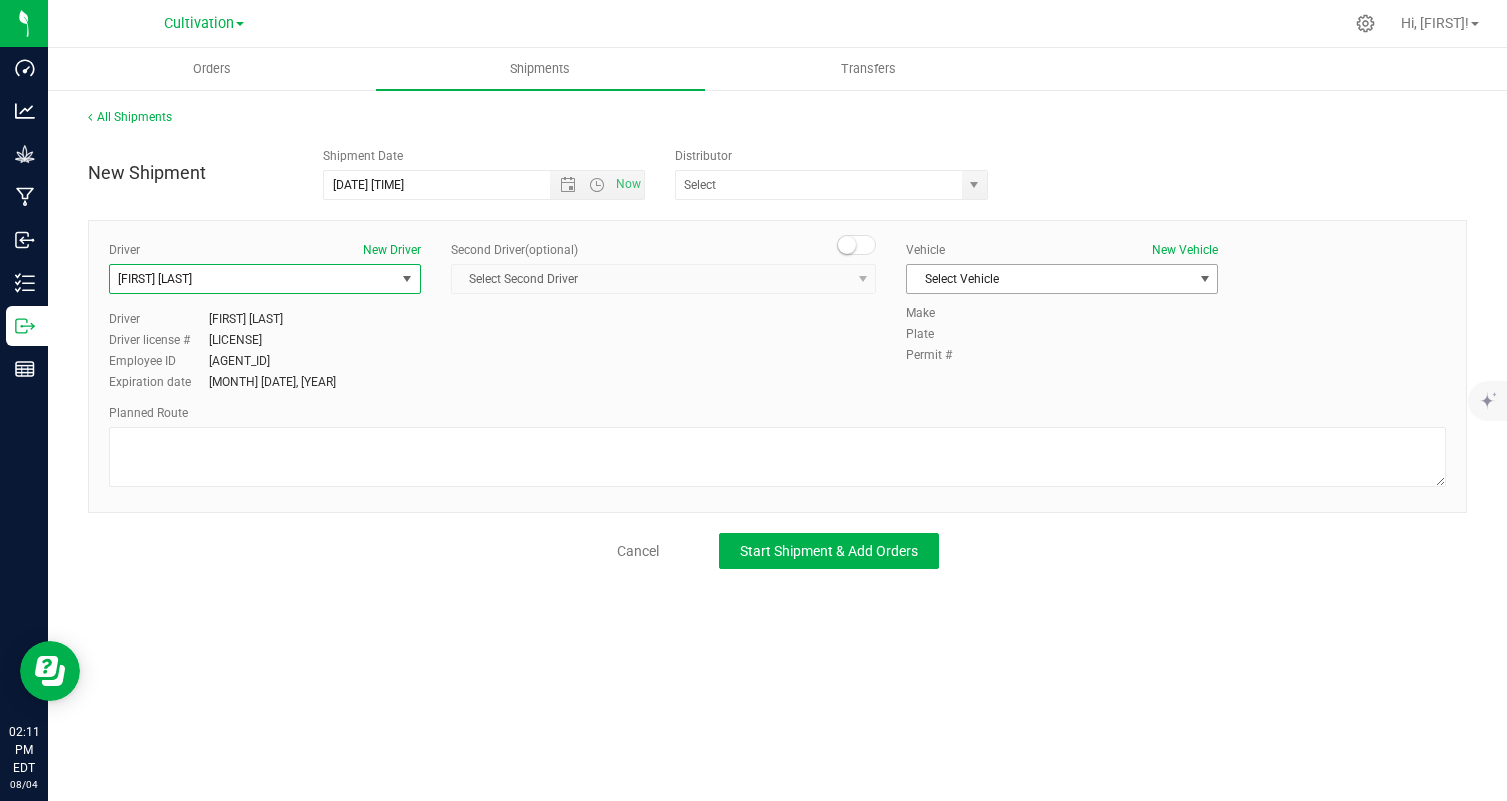 click on "Select Vehicle" at bounding box center (1049, 279) 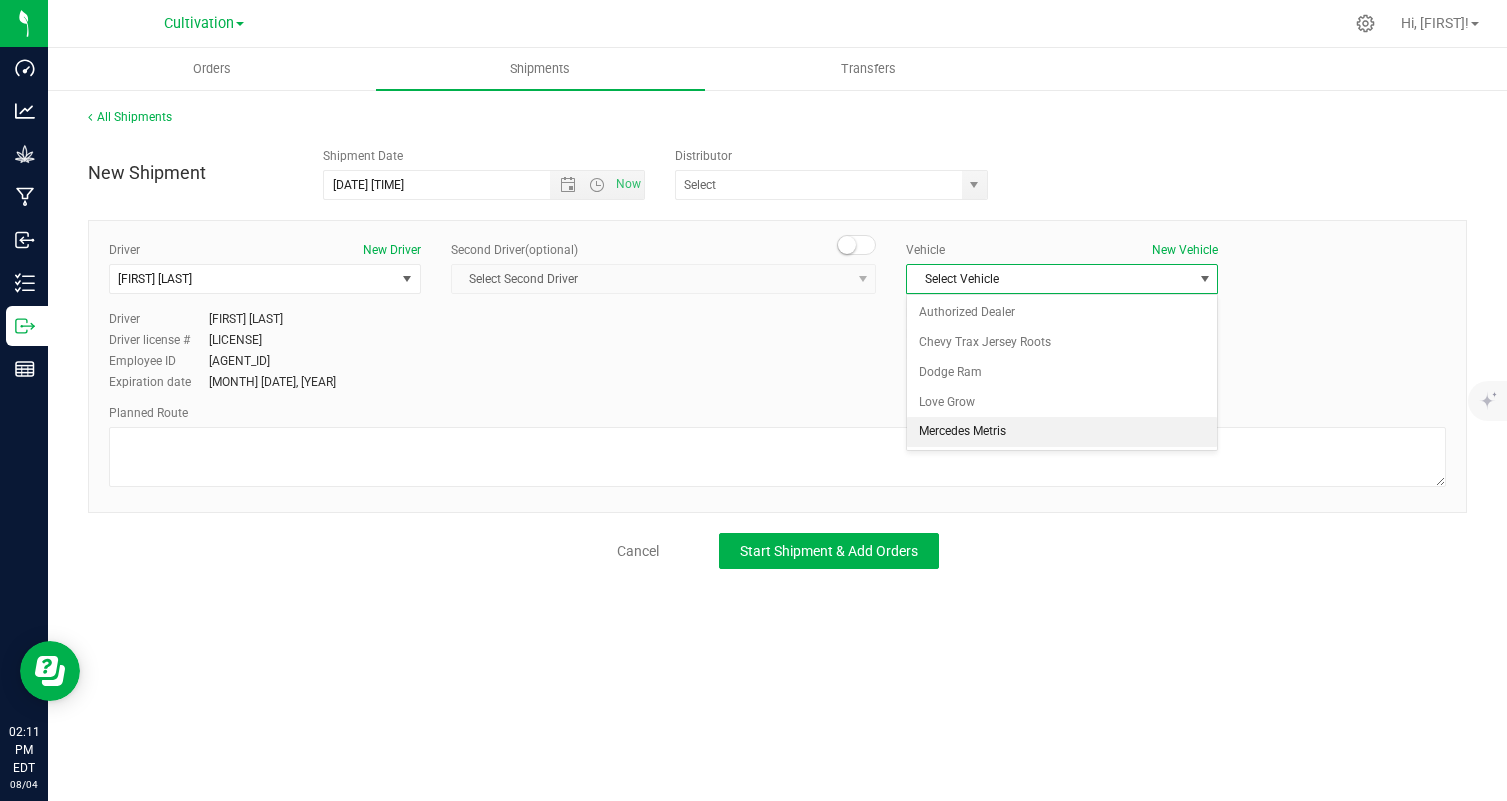 click on "Mercedes Metris" at bounding box center (1062, 432) 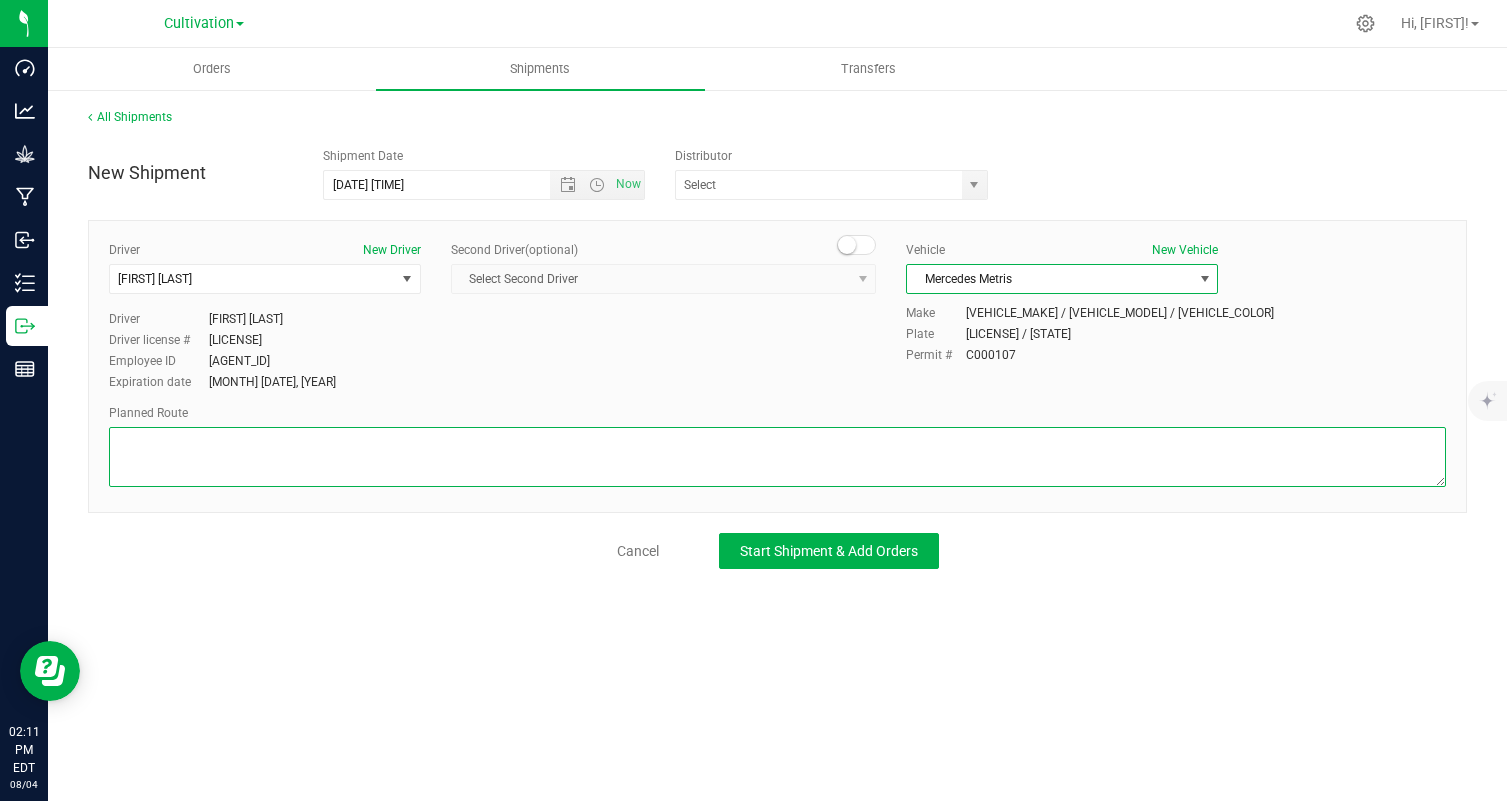click at bounding box center (777, 457) 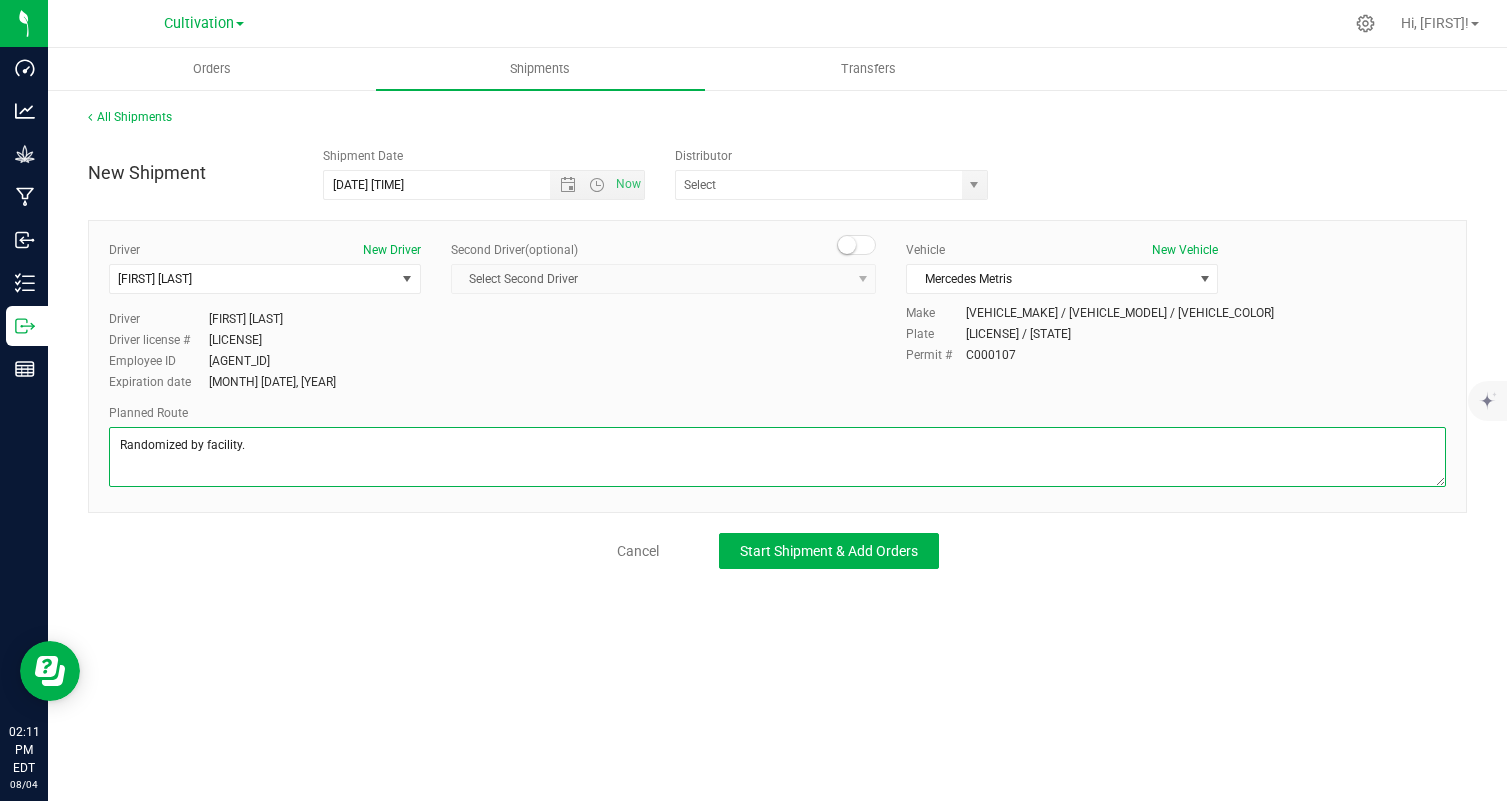 click at bounding box center [777, 457] 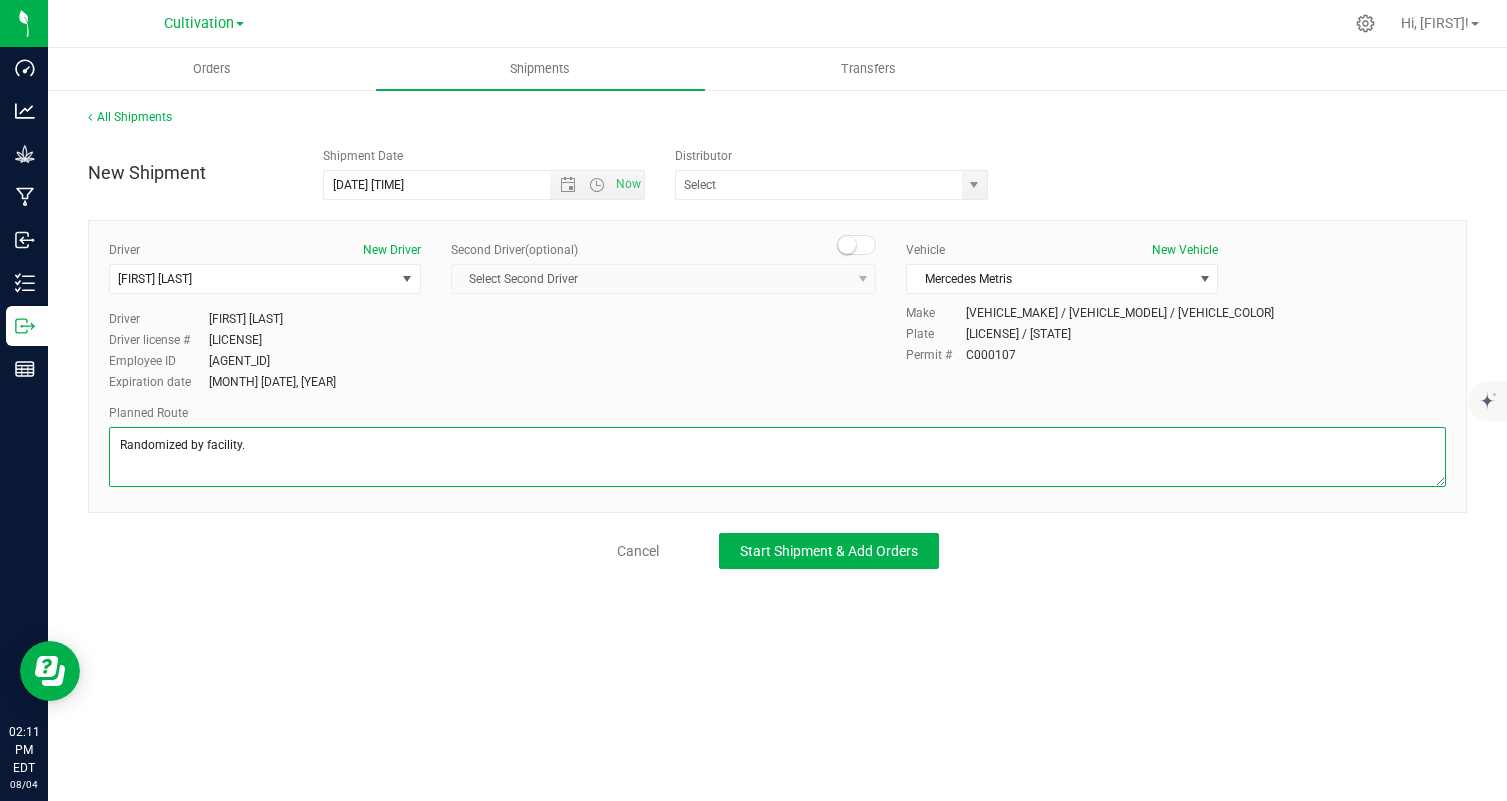 click at bounding box center (777, 457) 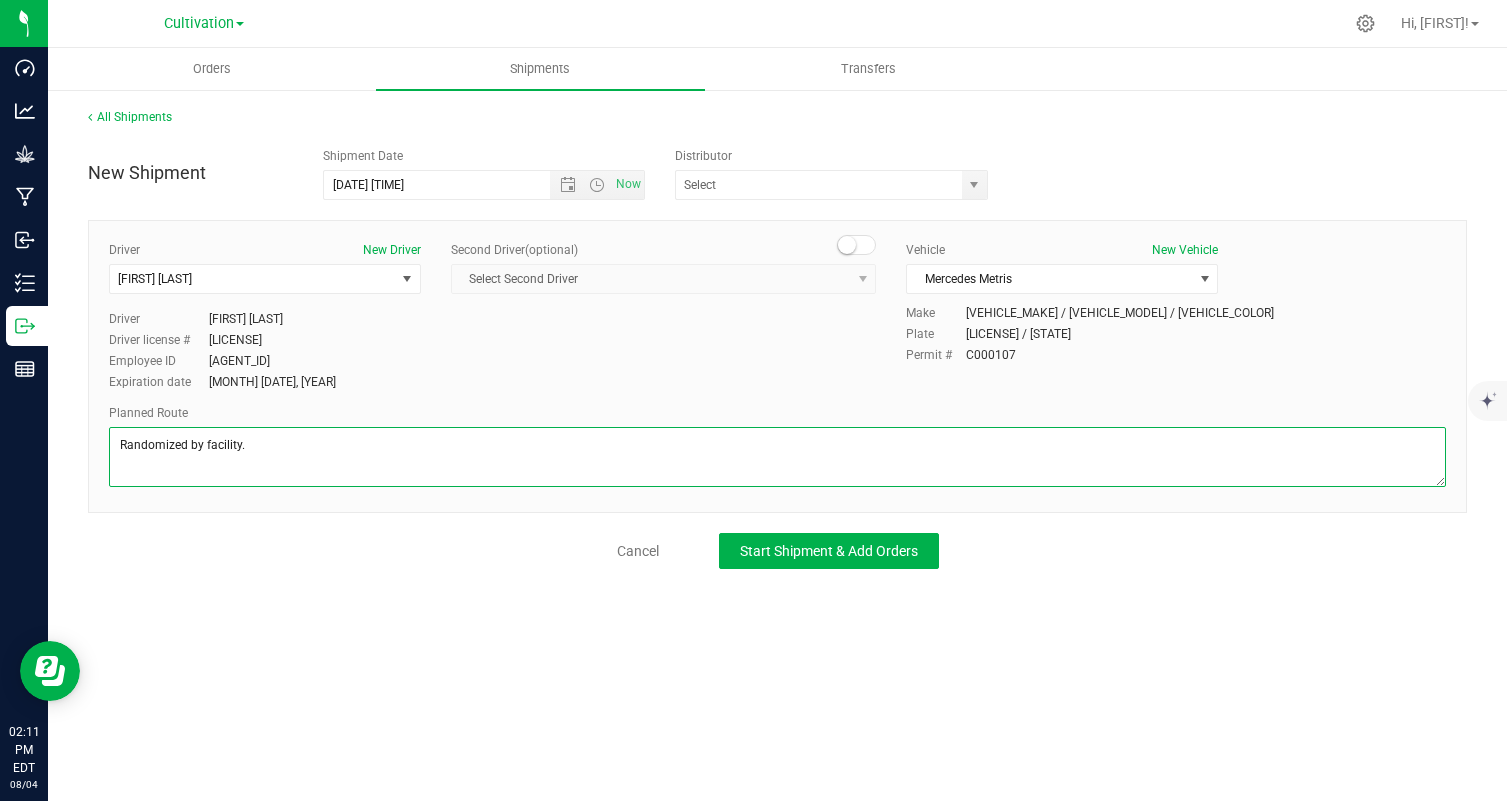 click at bounding box center (777, 457) 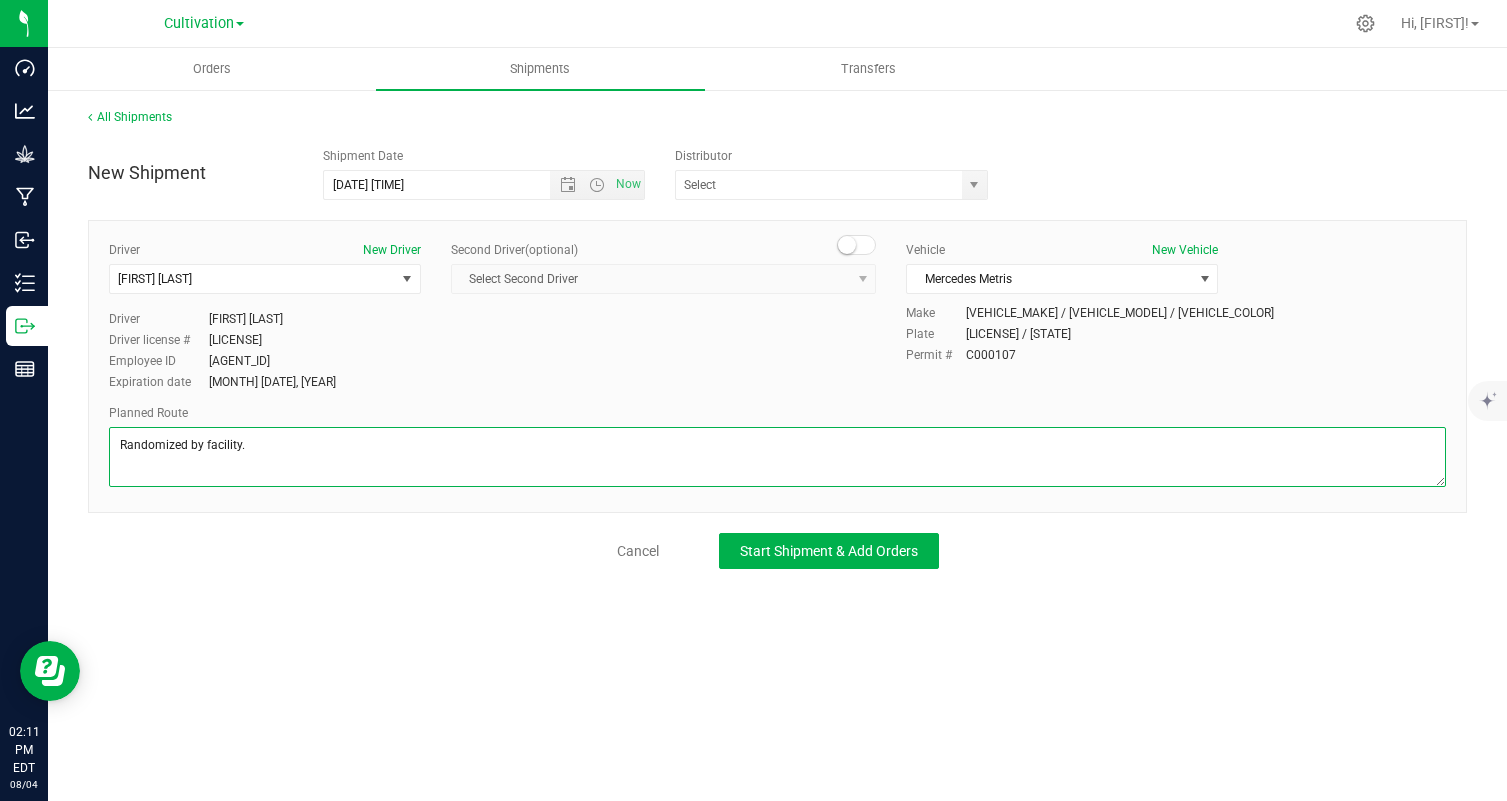 type on "Randomized by facility." 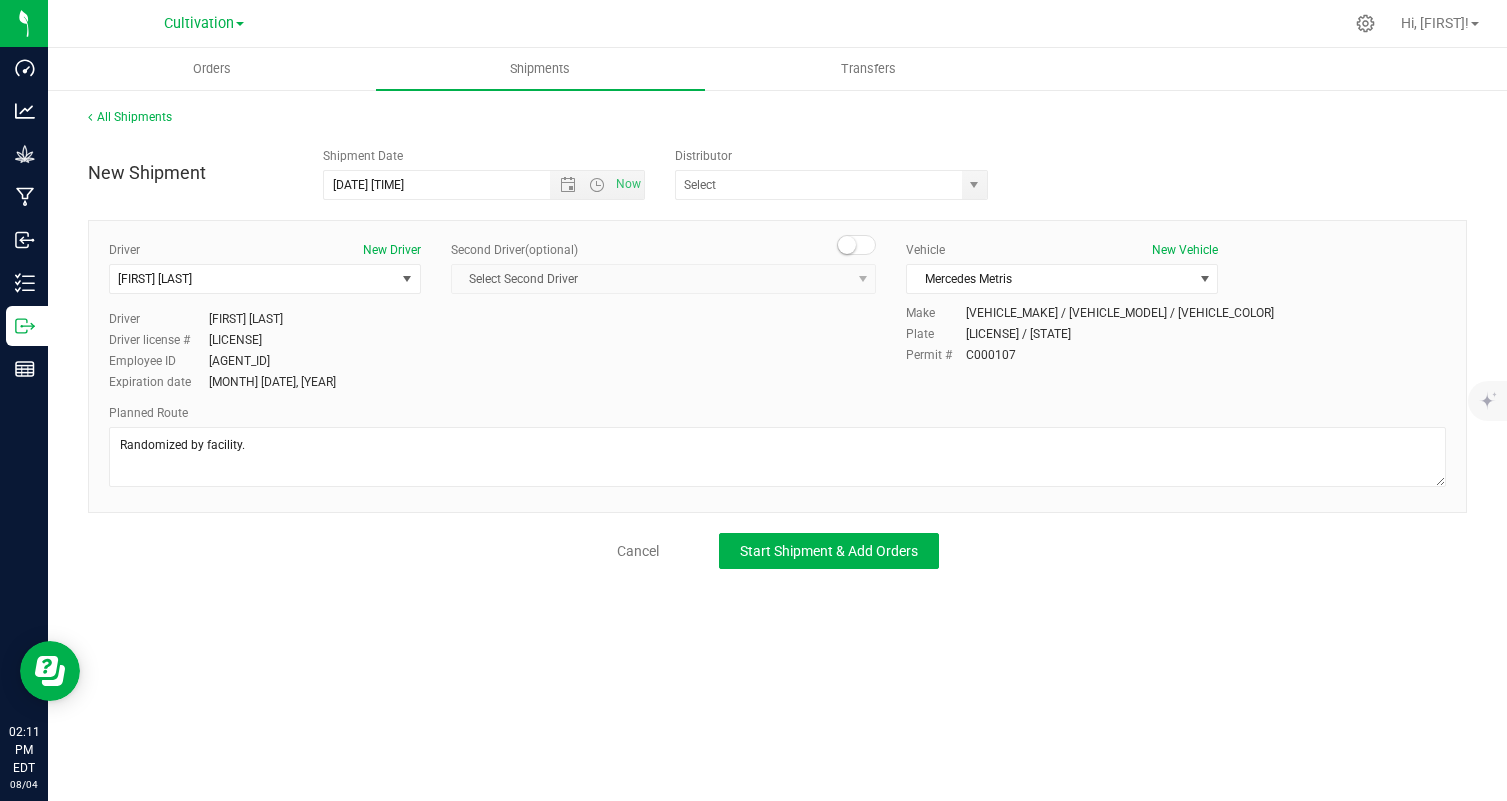 click on "Orders
Shipments
Transfers
All Shipments
New Shipment
Shipment Date
[DATE] [TIME]
Now" at bounding box center (777, 424) 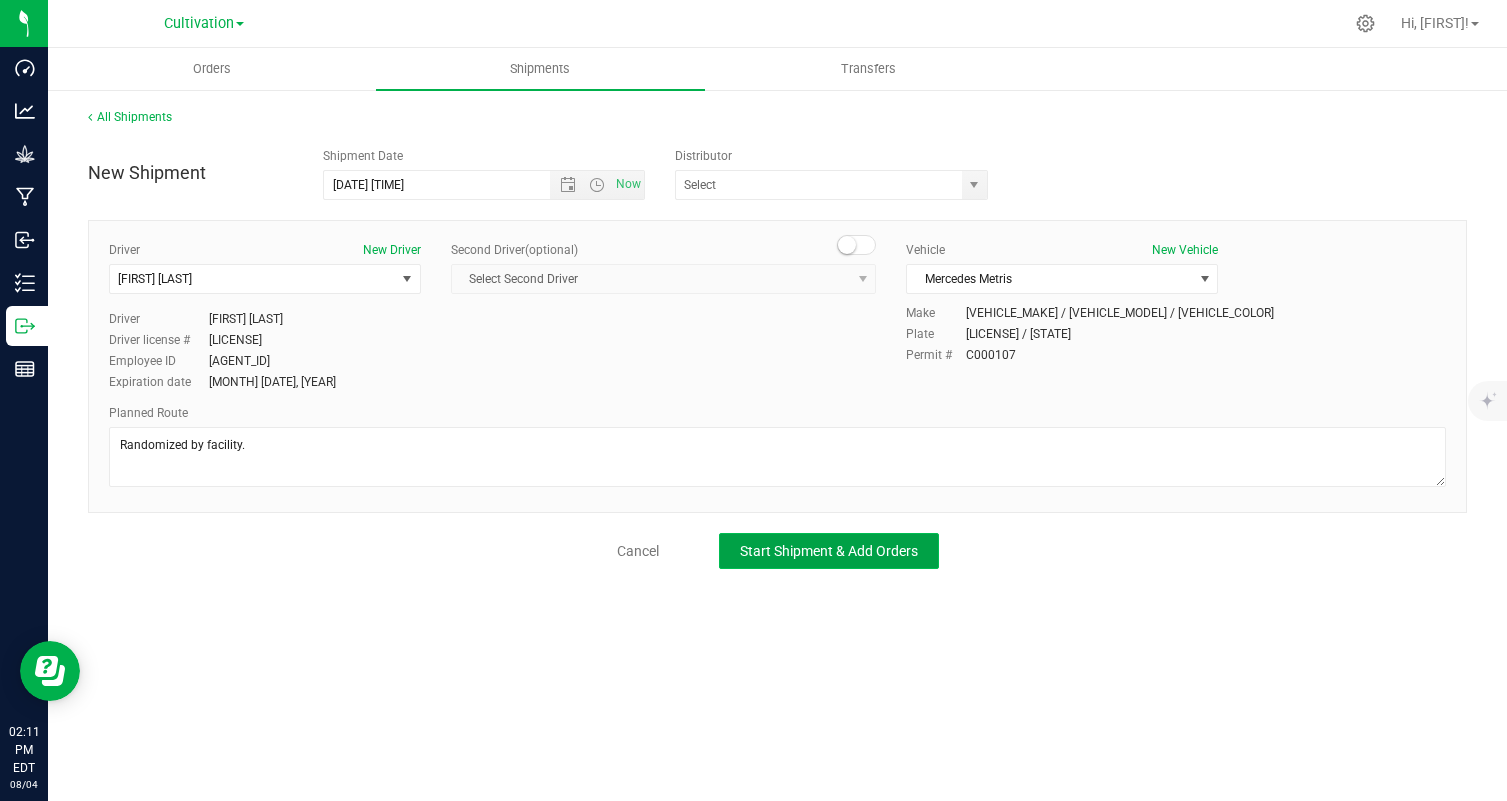 click on "Start Shipment & Add Orders" 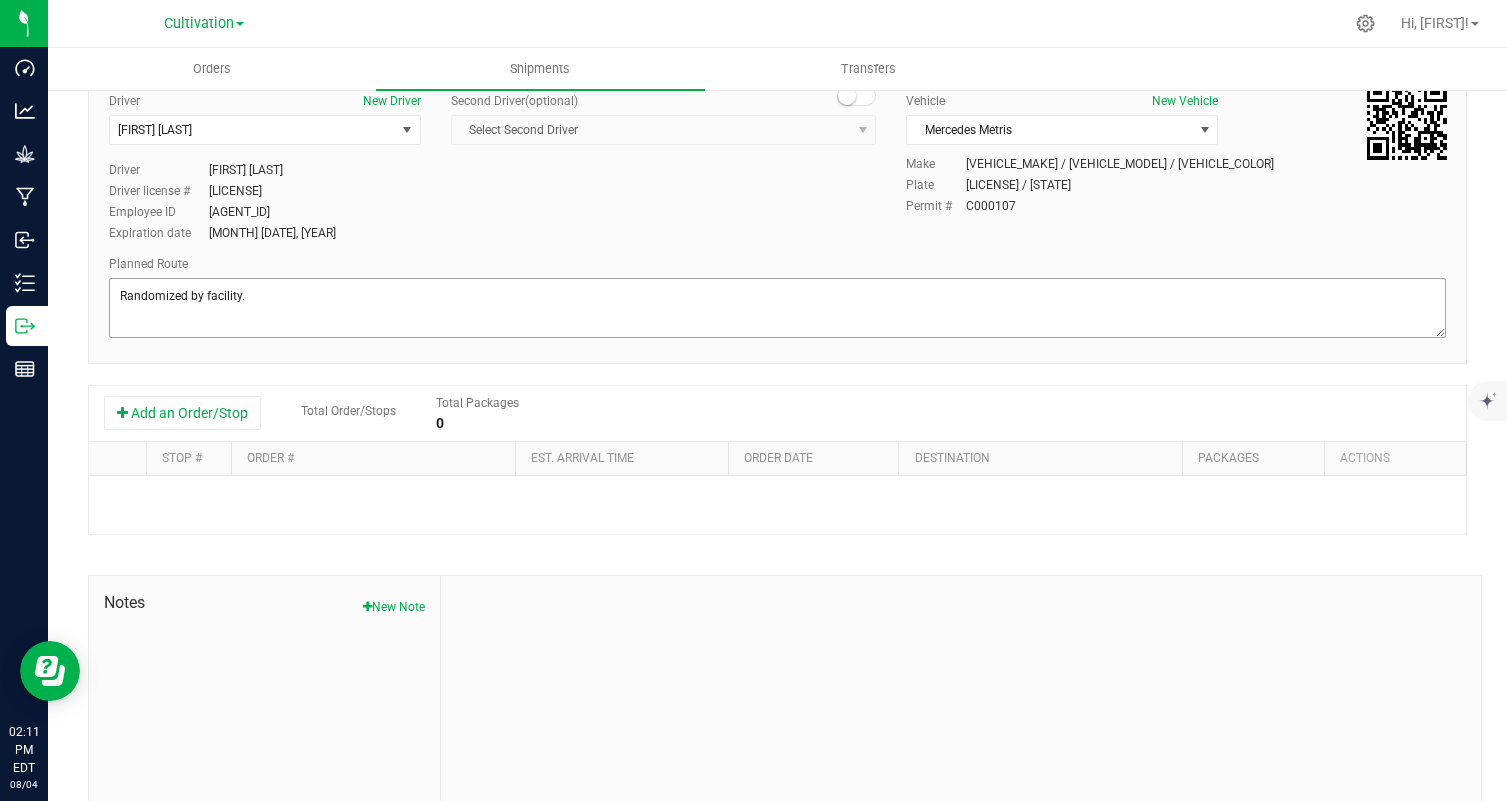 scroll, scrollTop: 143, scrollLeft: 0, axis: vertical 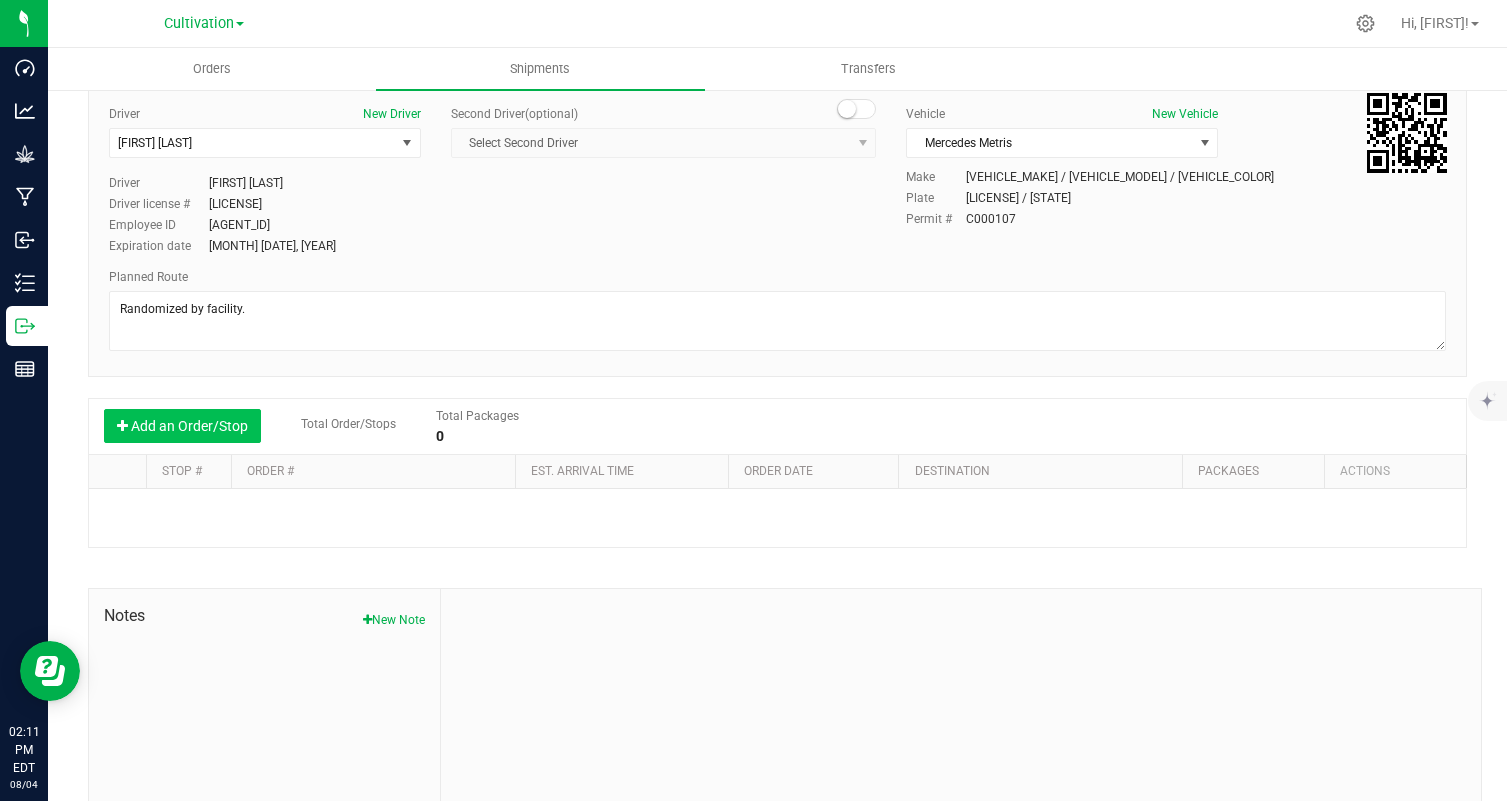 click on "Add an Order/Stop" at bounding box center [182, 426] 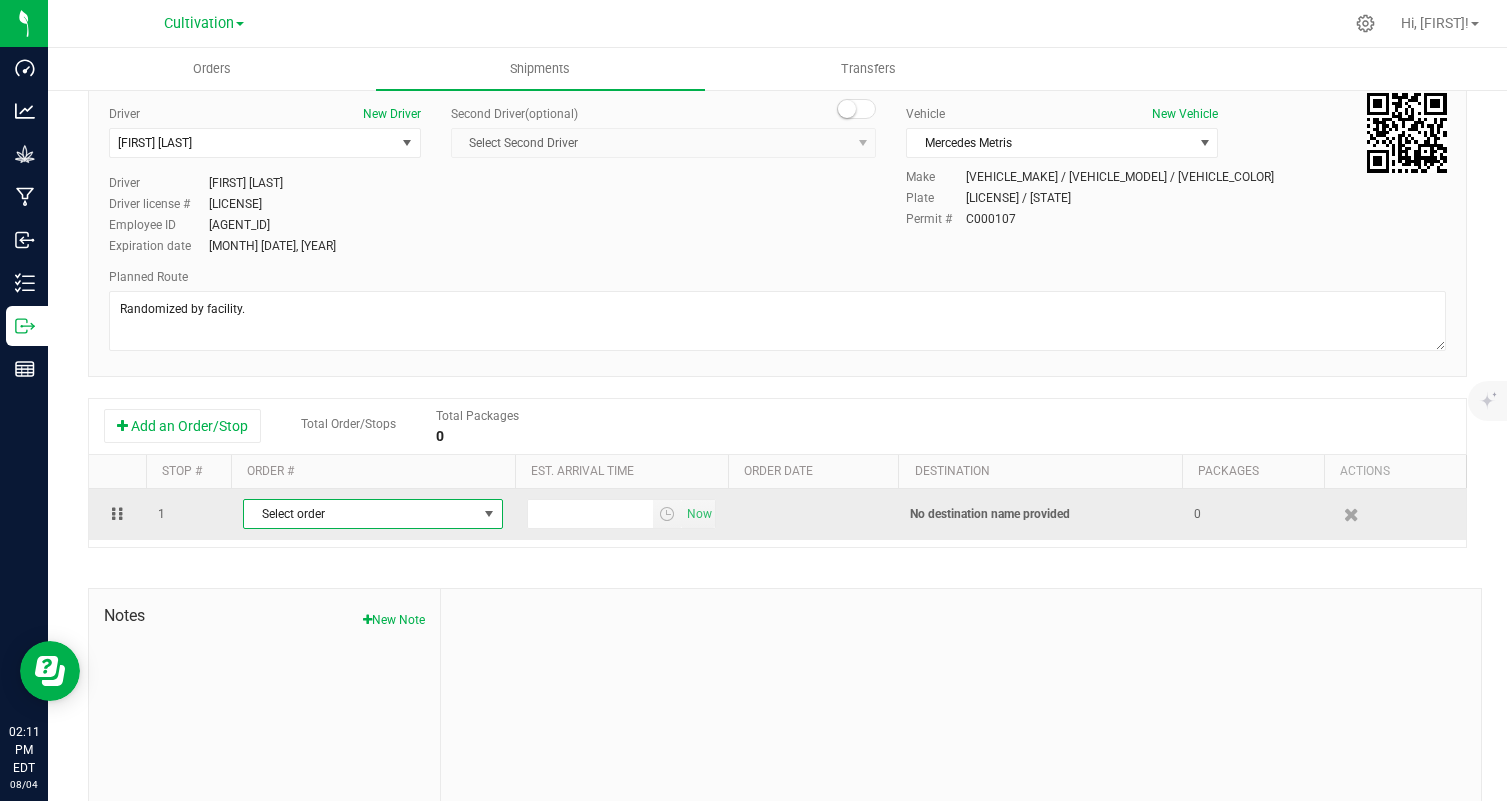 click on "Select order" at bounding box center [360, 514] 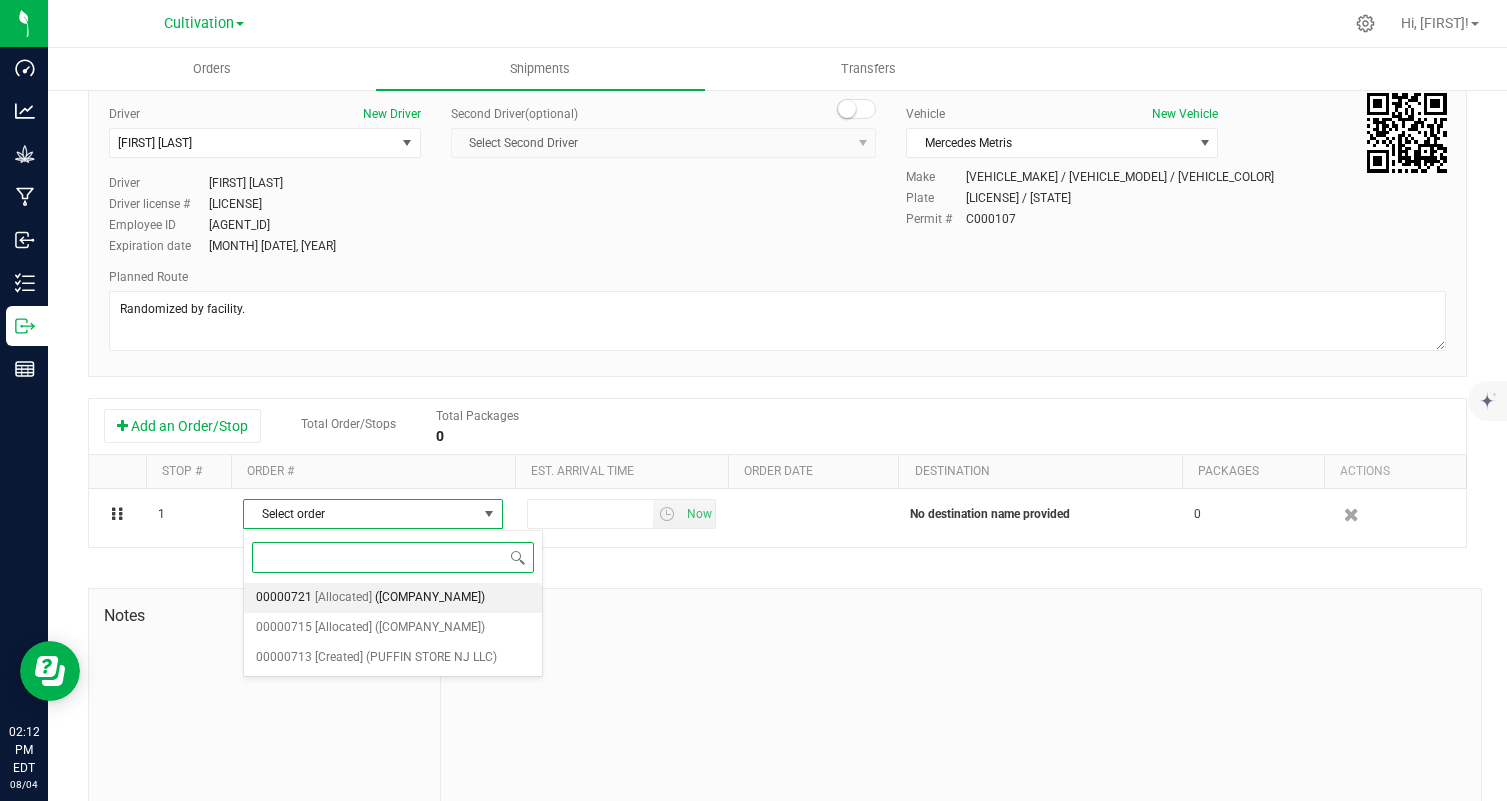 click on "([COMPANY_NAME])" at bounding box center [430, 598] 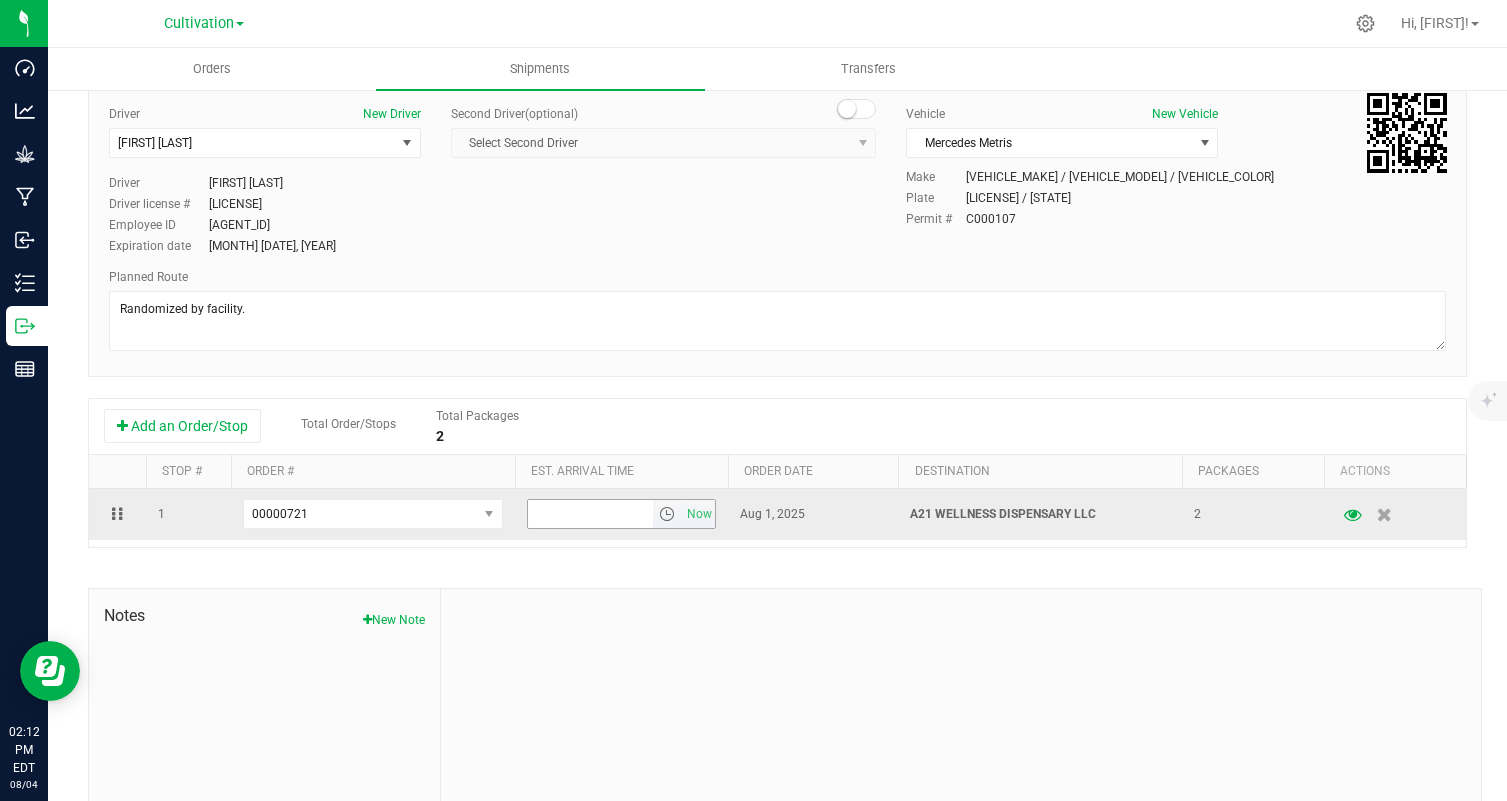 click at bounding box center (590, 514) 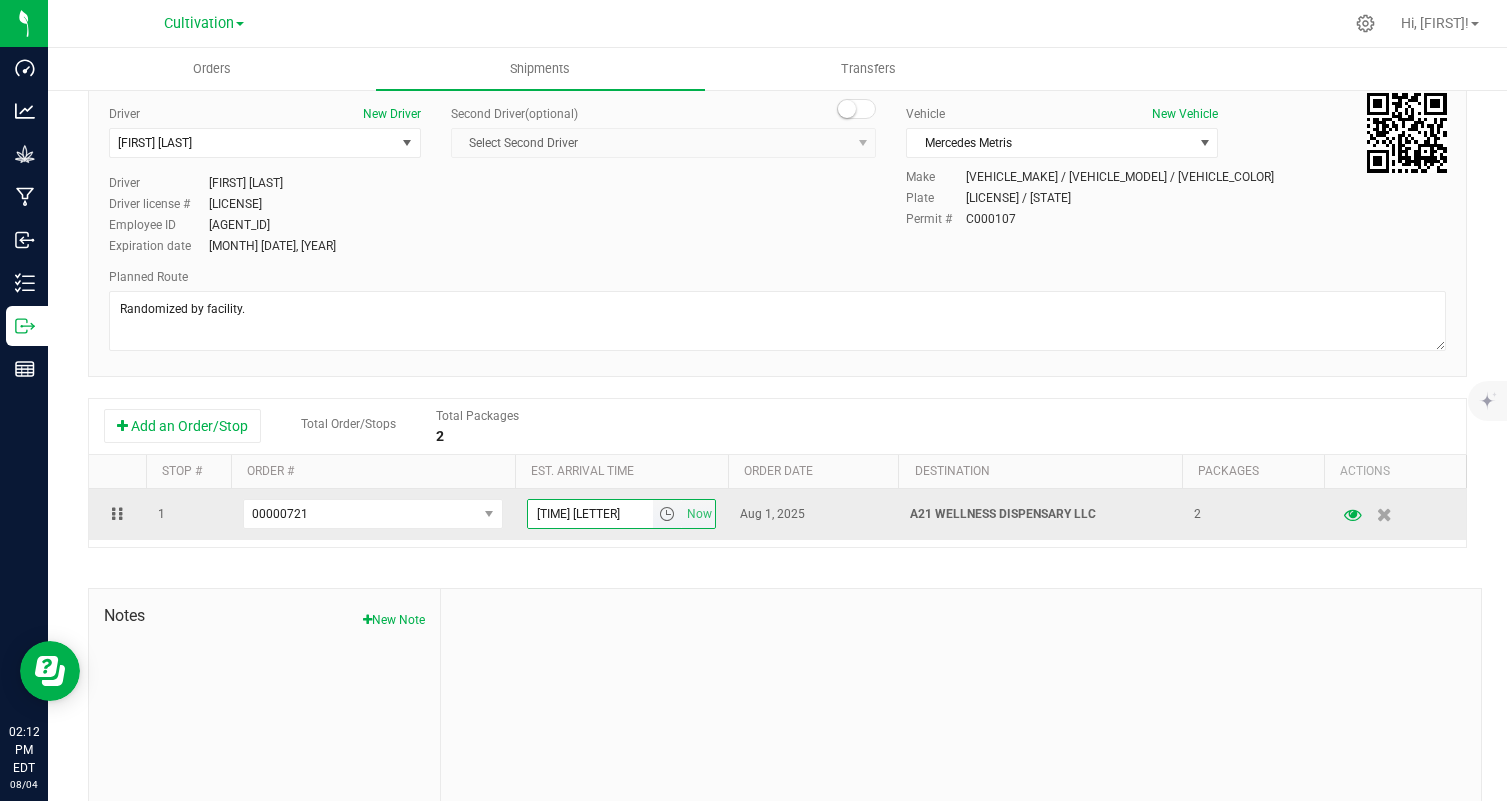 type on "3:30 PM" 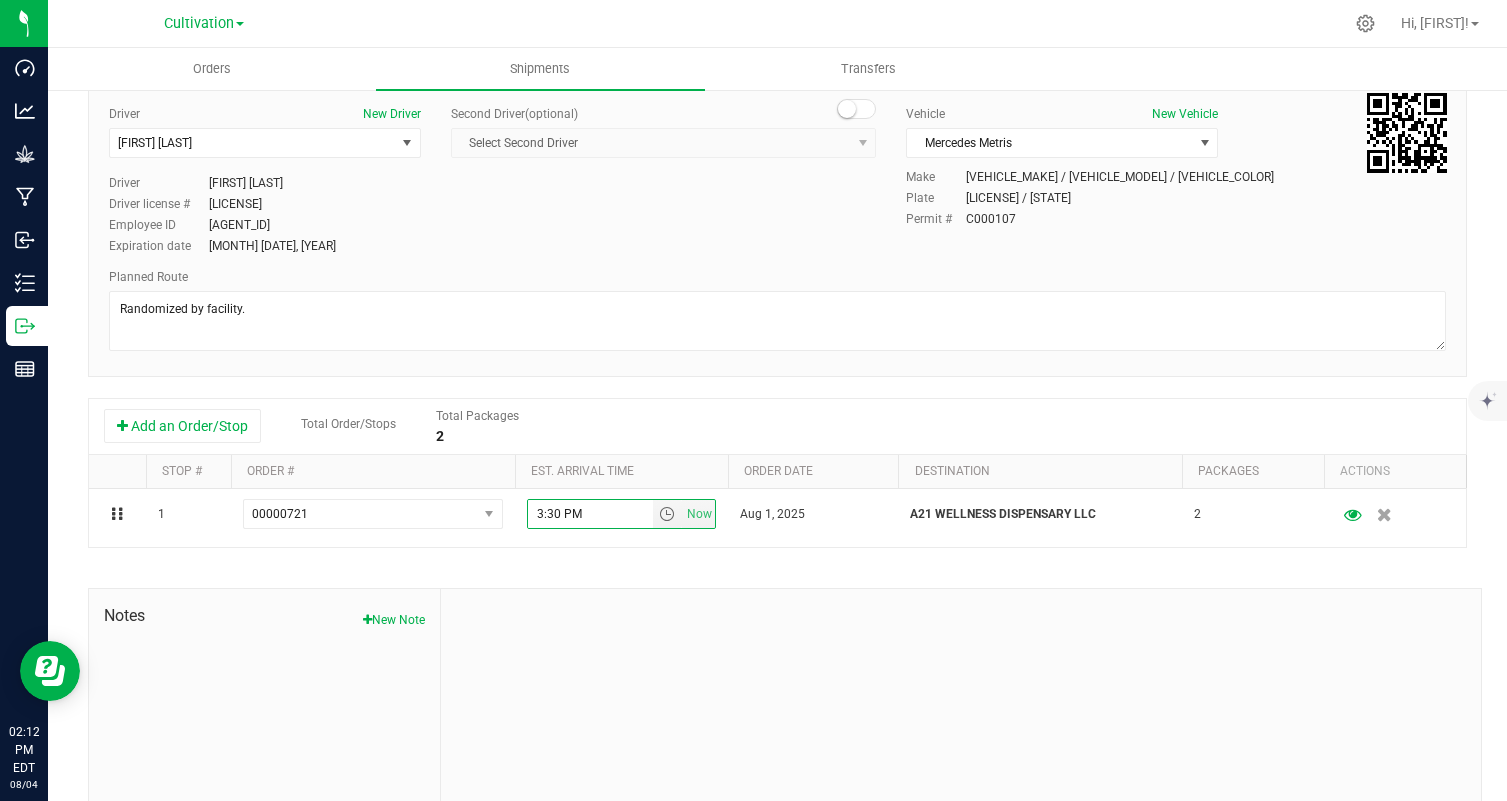 scroll, scrollTop: 0, scrollLeft: 0, axis: both 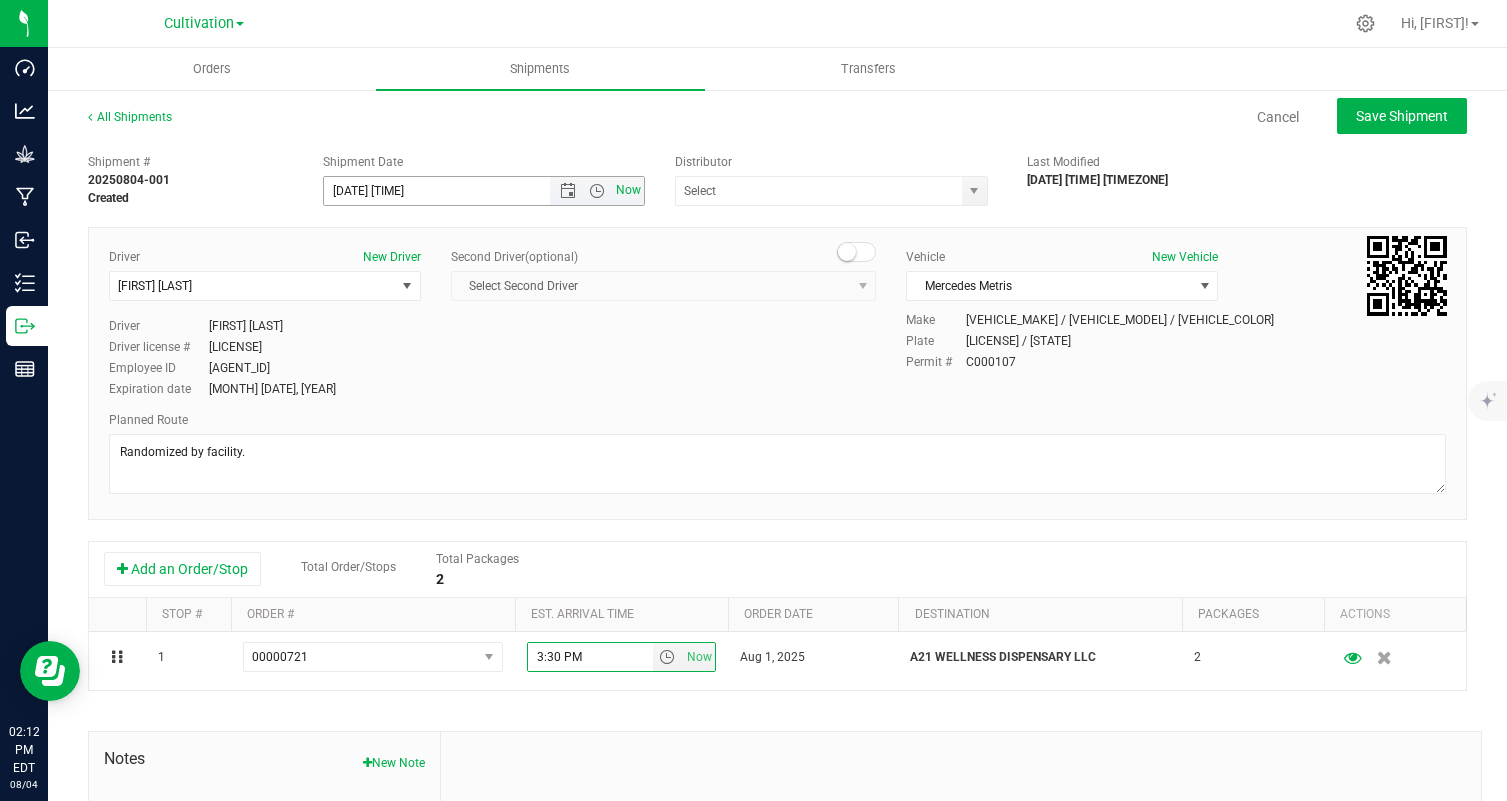 click on "Now" at bounding box center [629, 190] 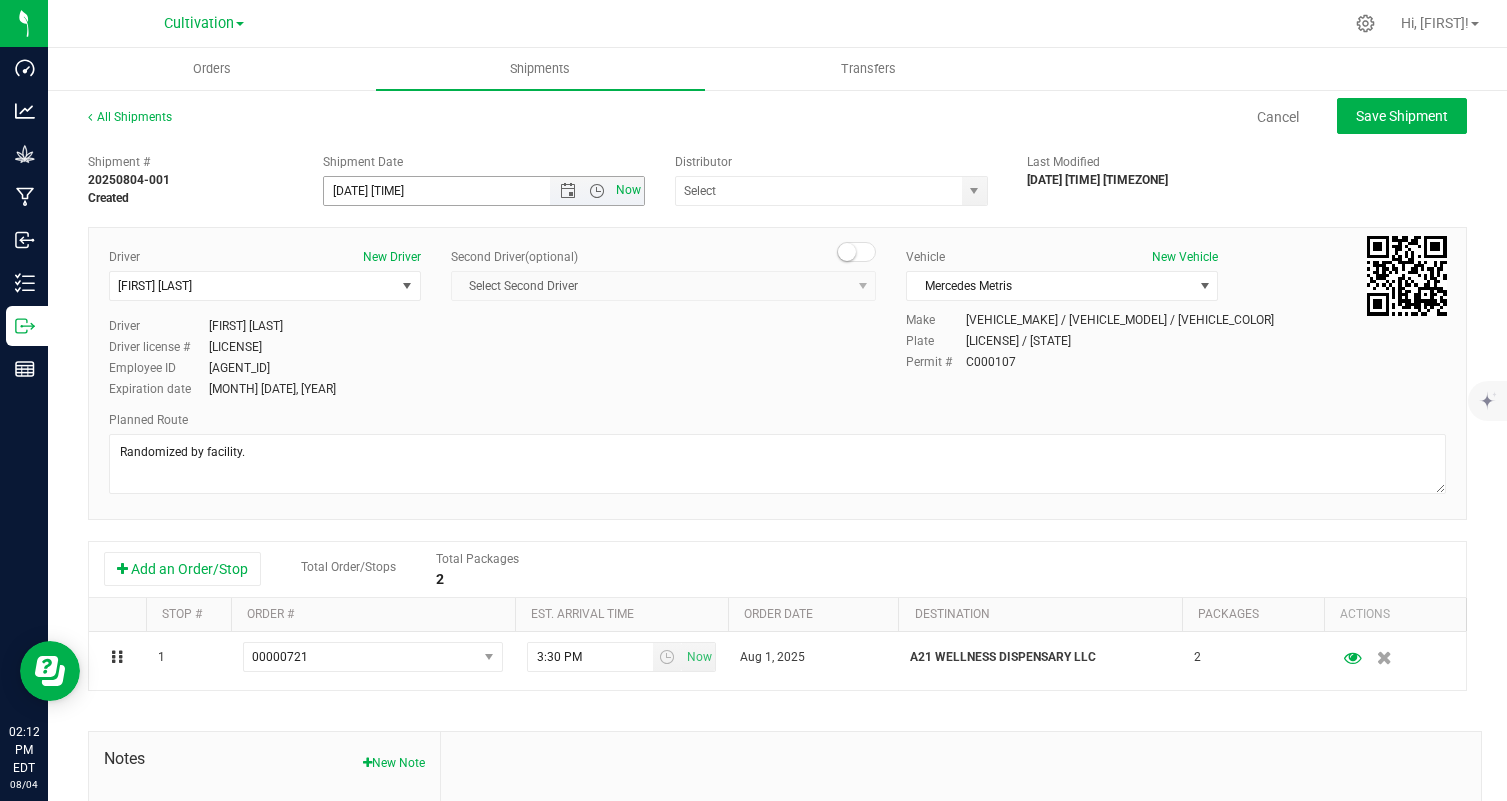 click on "Now" at bounding box center [629, 190] 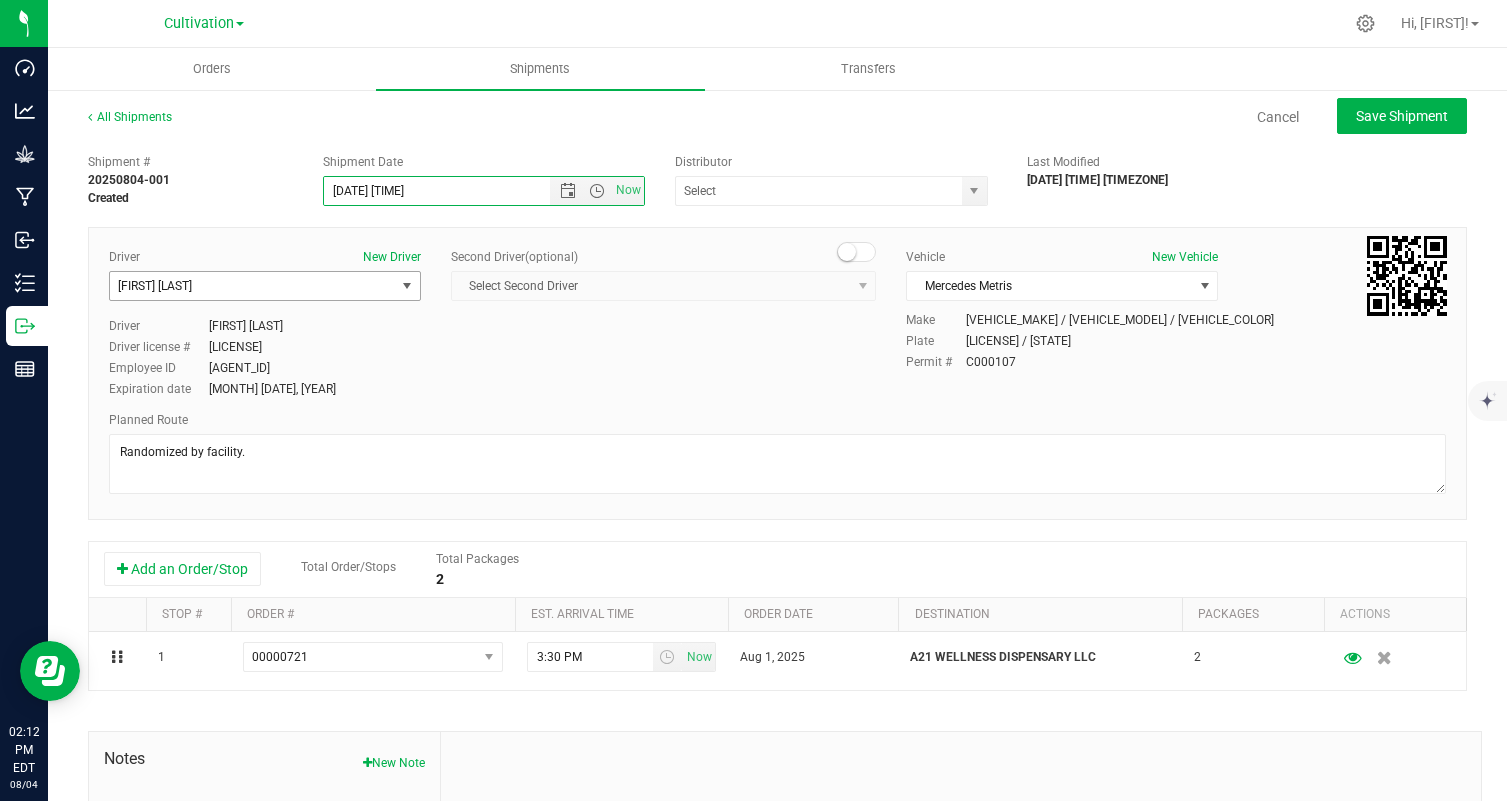 click at bounding box center [407, 286] 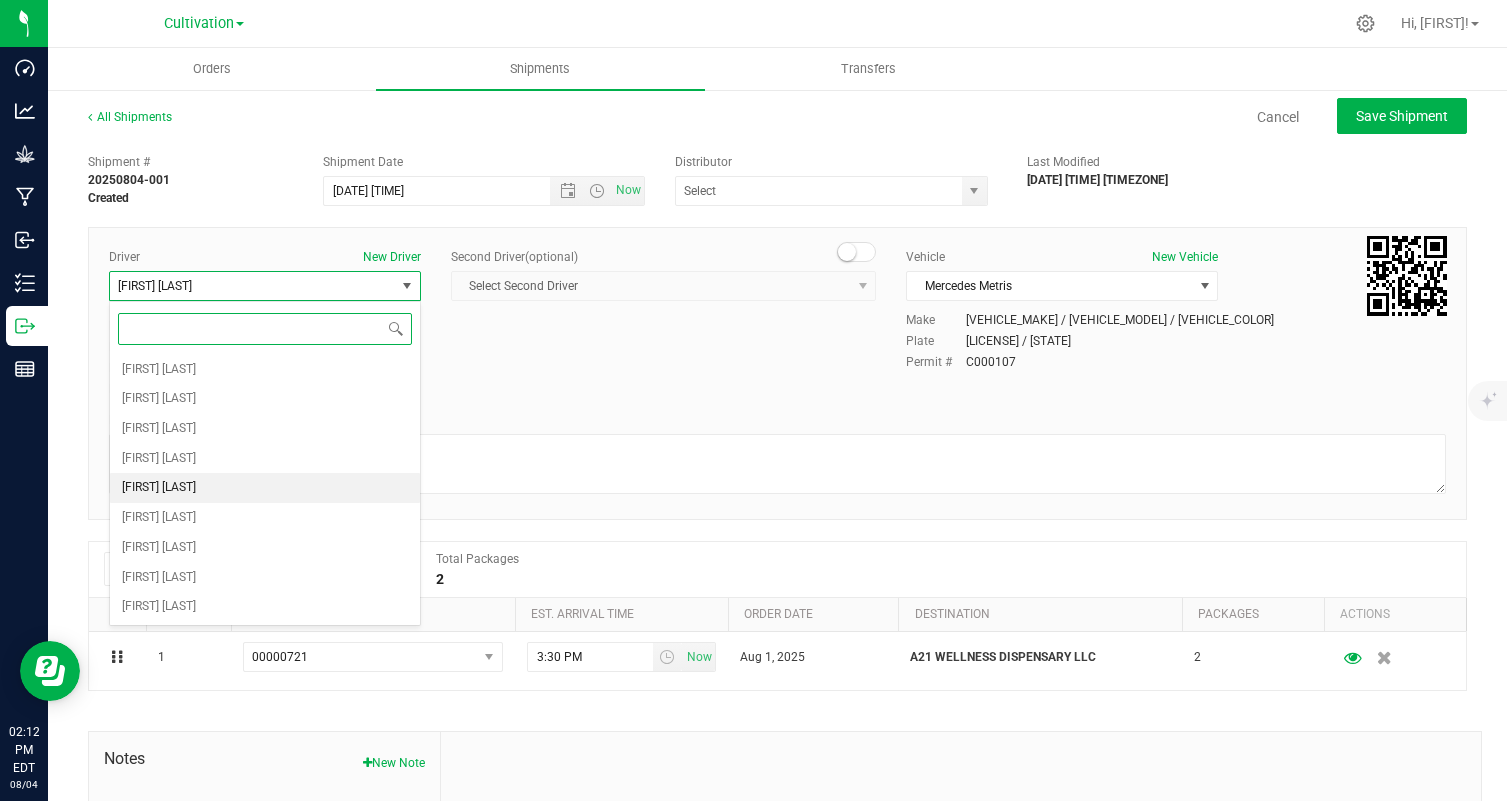 click on "[FIRST] [LAST]" at bounding box center (265, 488) 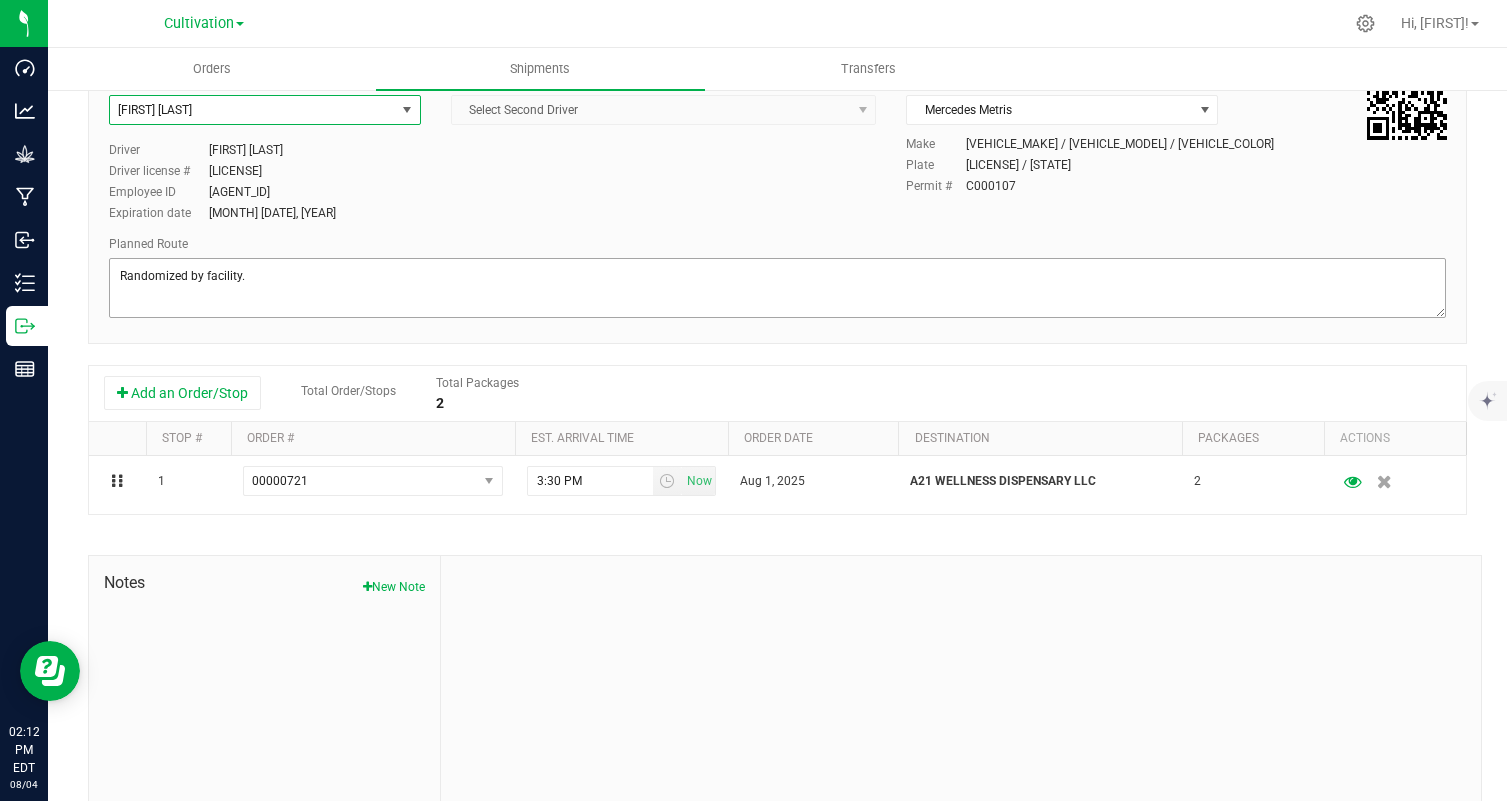 scroll, scrollTop: 0, scrollLeft: 0, axis: both 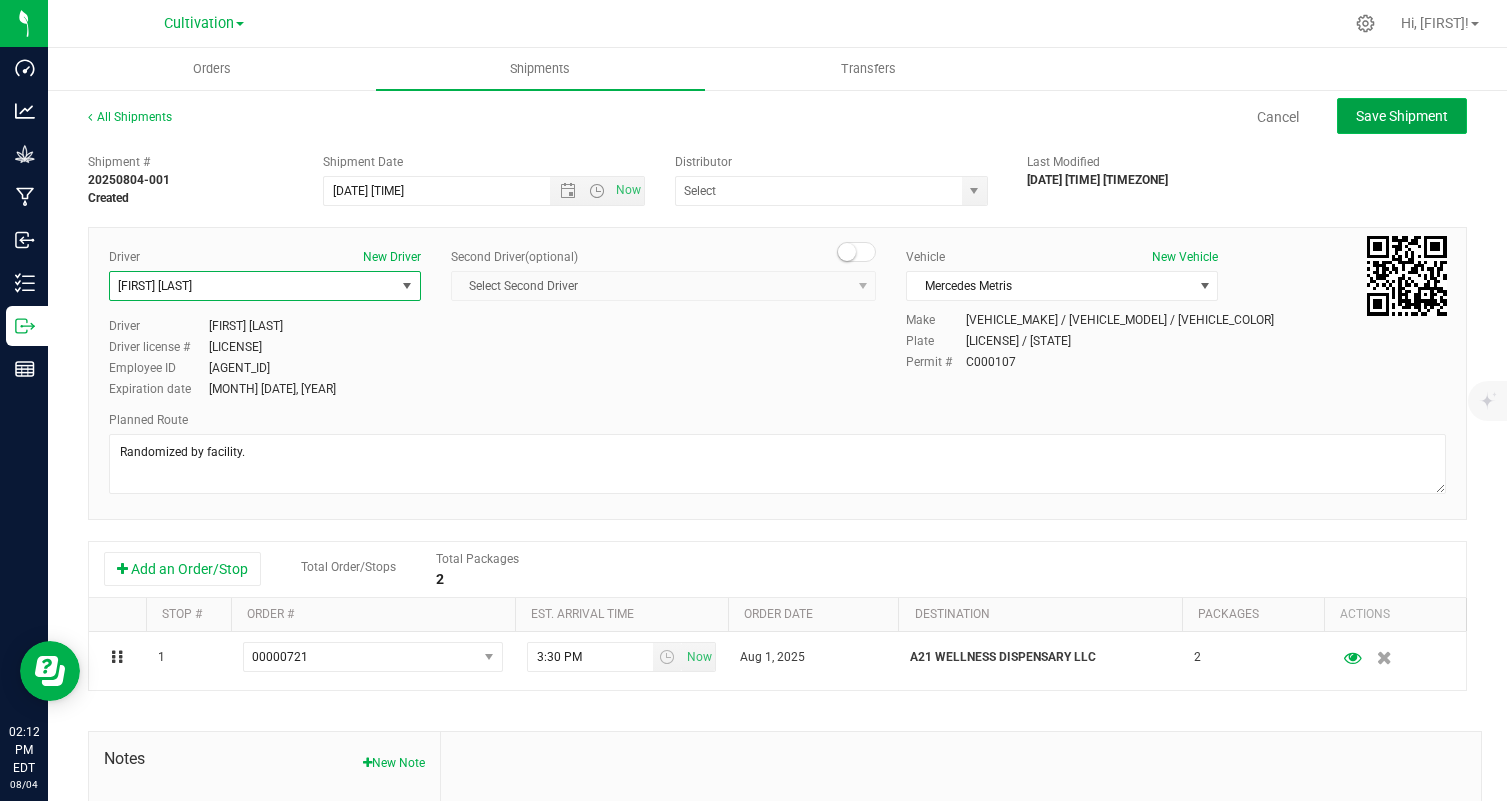 click on "Save Shipment" 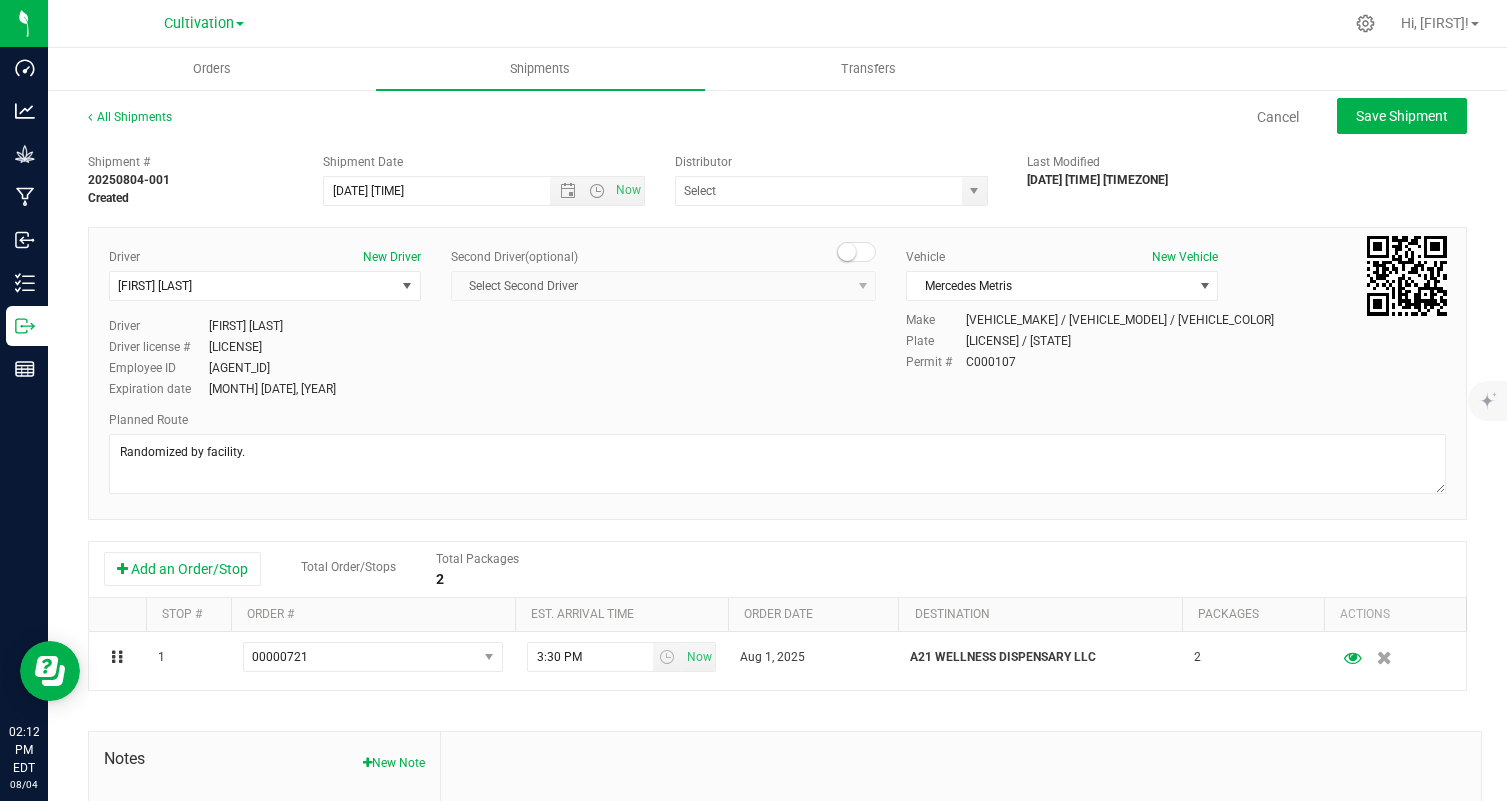 type on "[DATE] [TIME]" 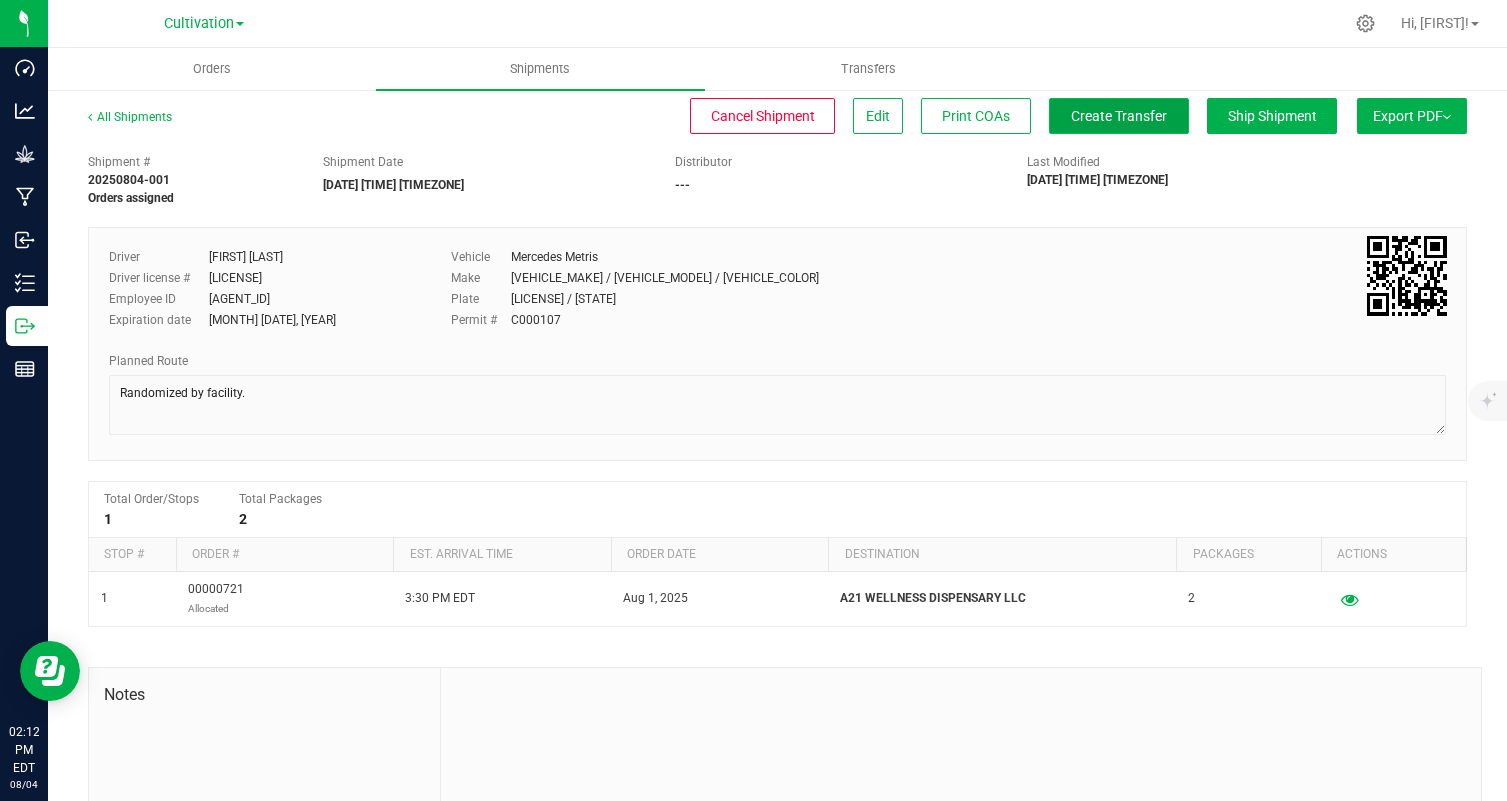 click on "Create Transfer" at bounding box center [1119, 116] 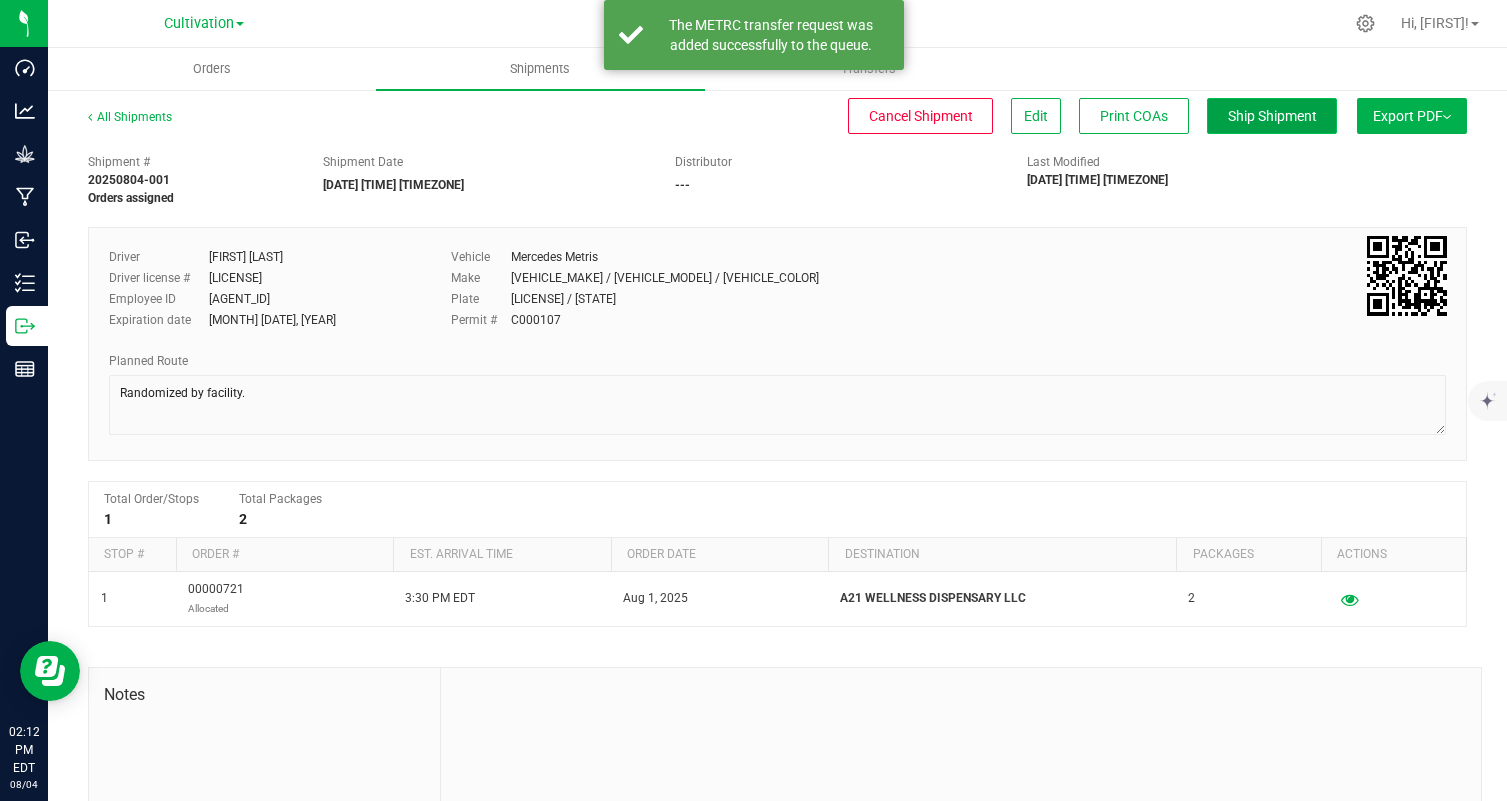 click on "Ship Shipment" at bounding box center [1272, 116] 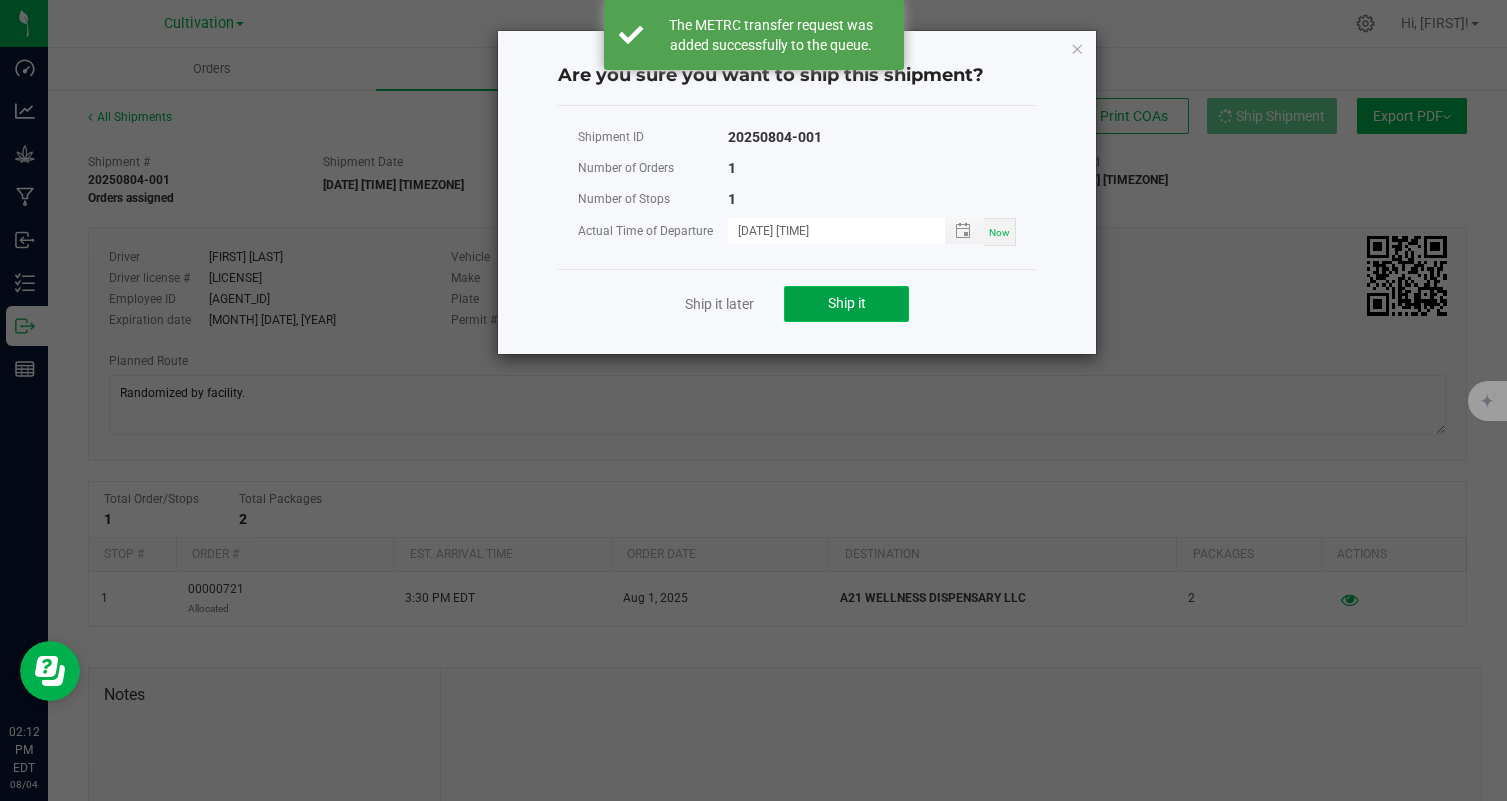 click on "Ship it" 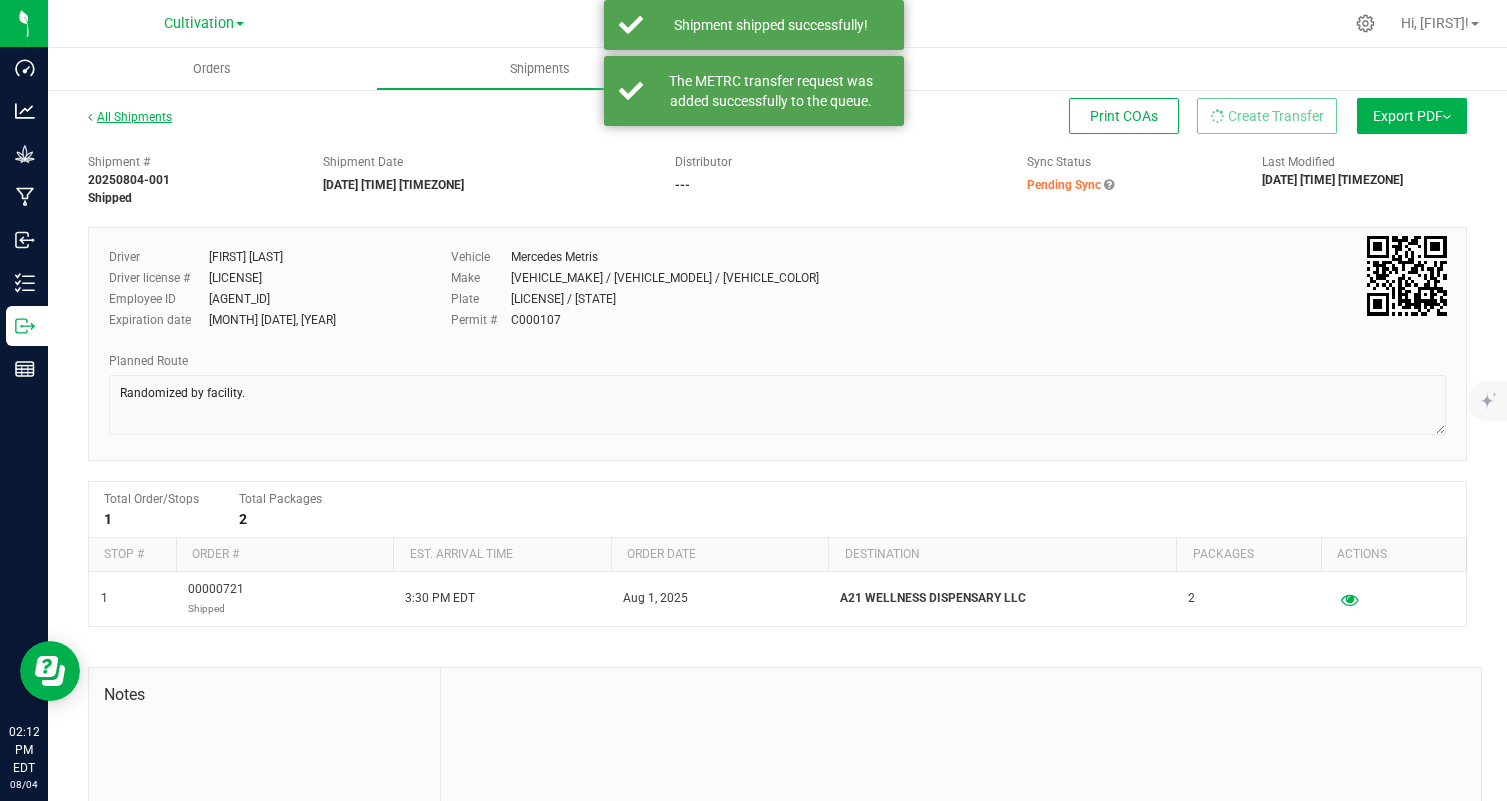 click on "All Shipments" at bounding box center [130, 117] 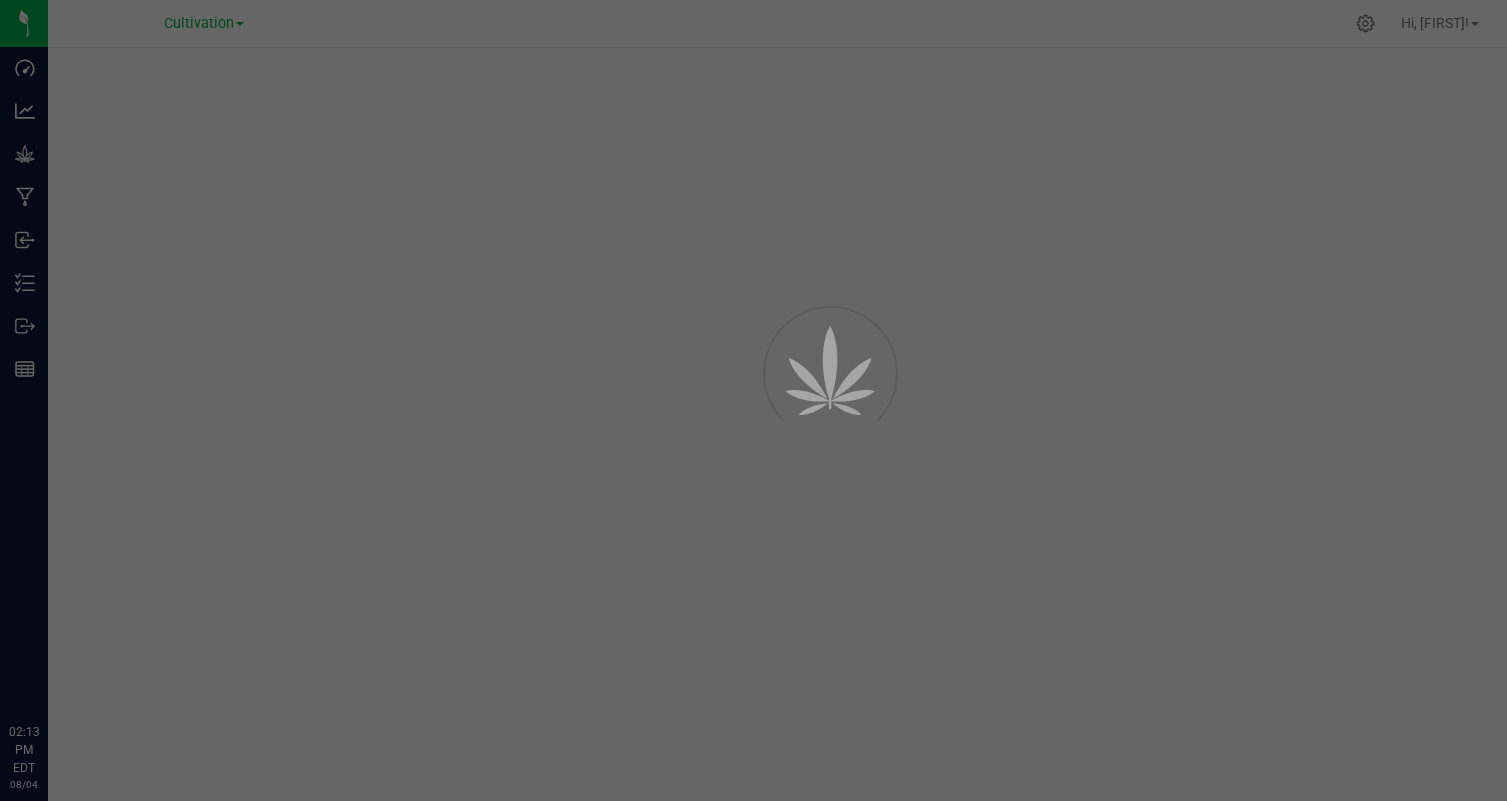 scroll, scrollTop: 0, scrollLeft: 0, axis: both 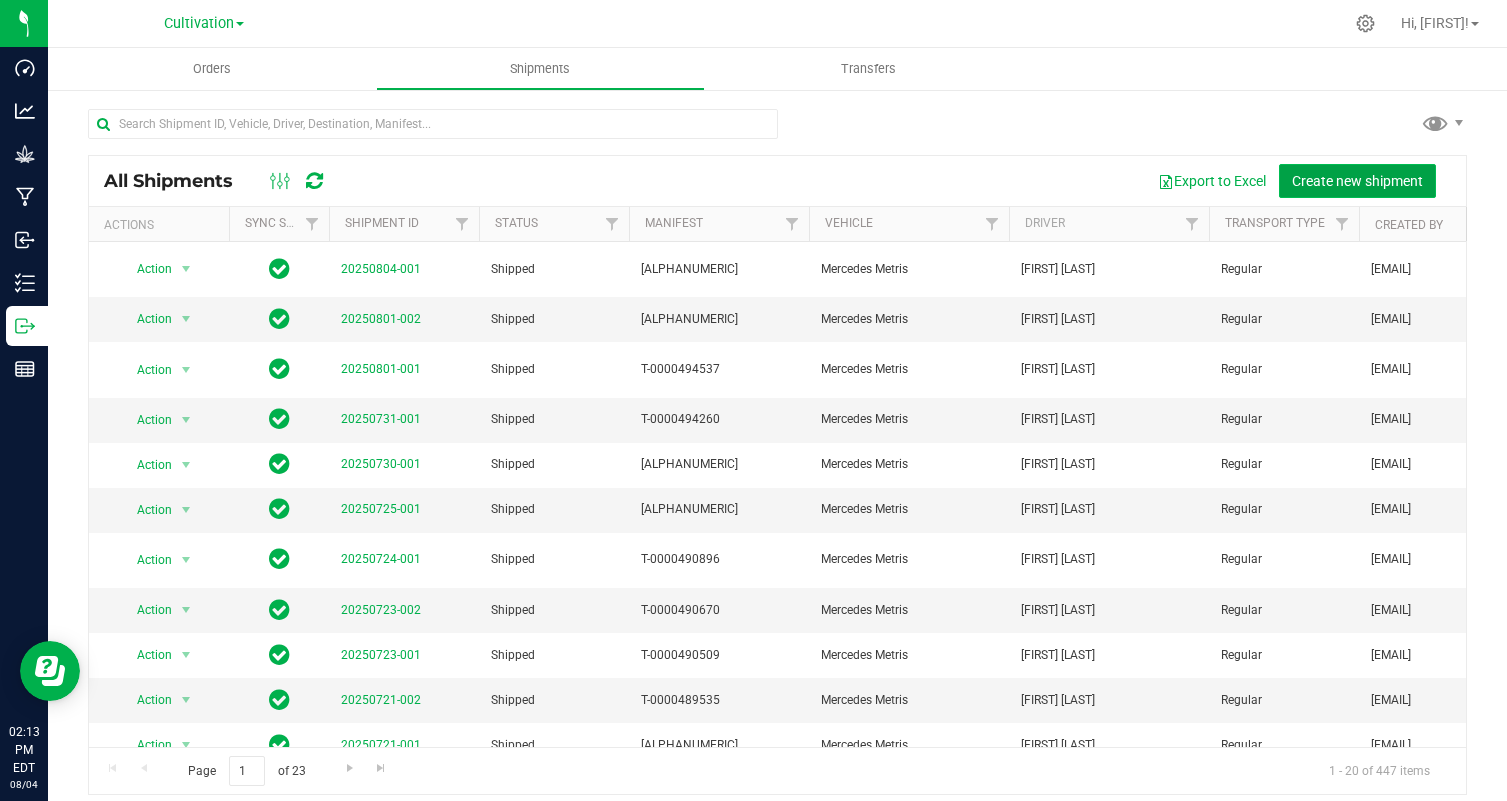click on "Create new shipment" at bounding box center [1357, 181] 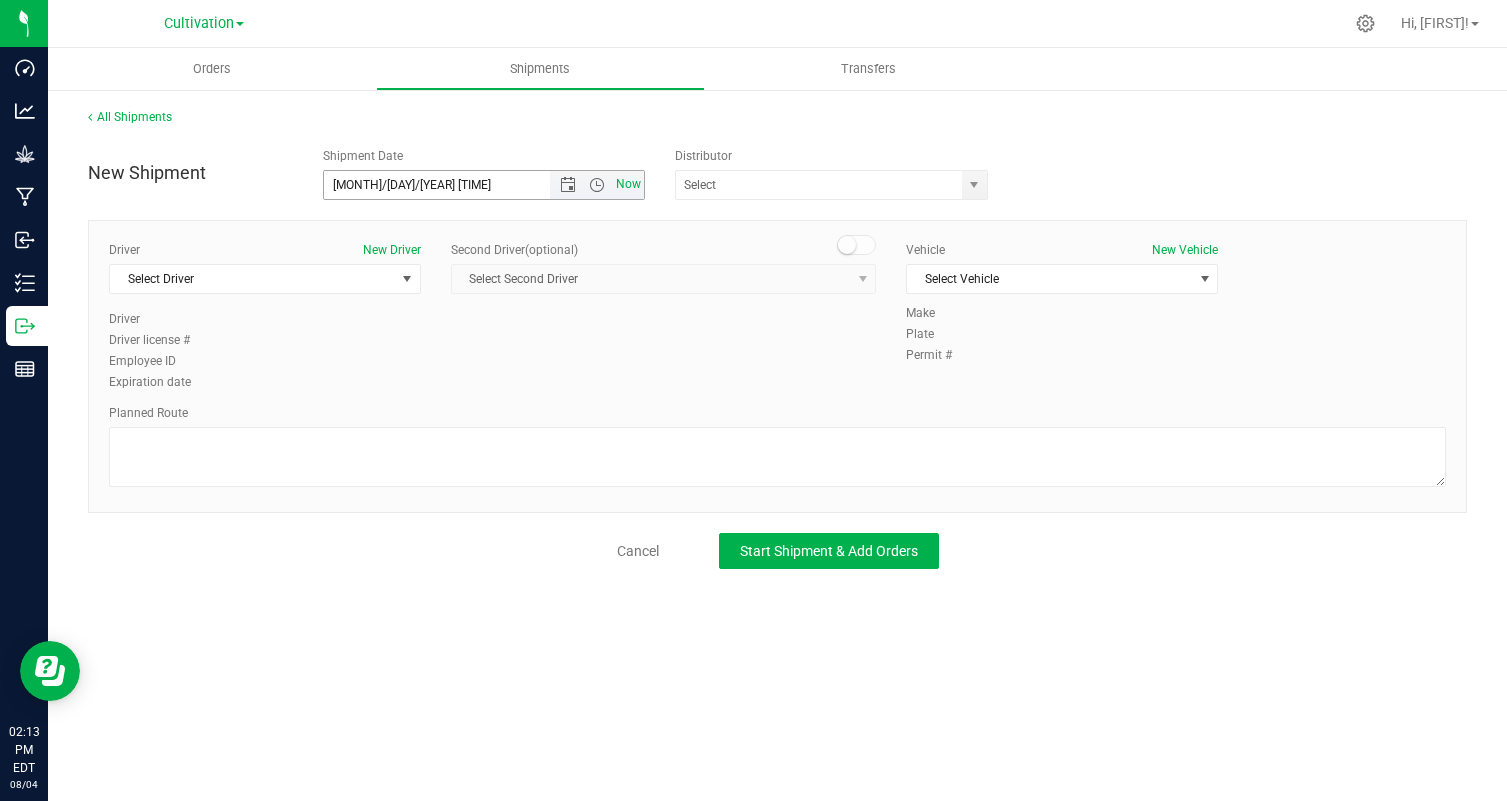 click on "Now" at bounding box center (629, 184) 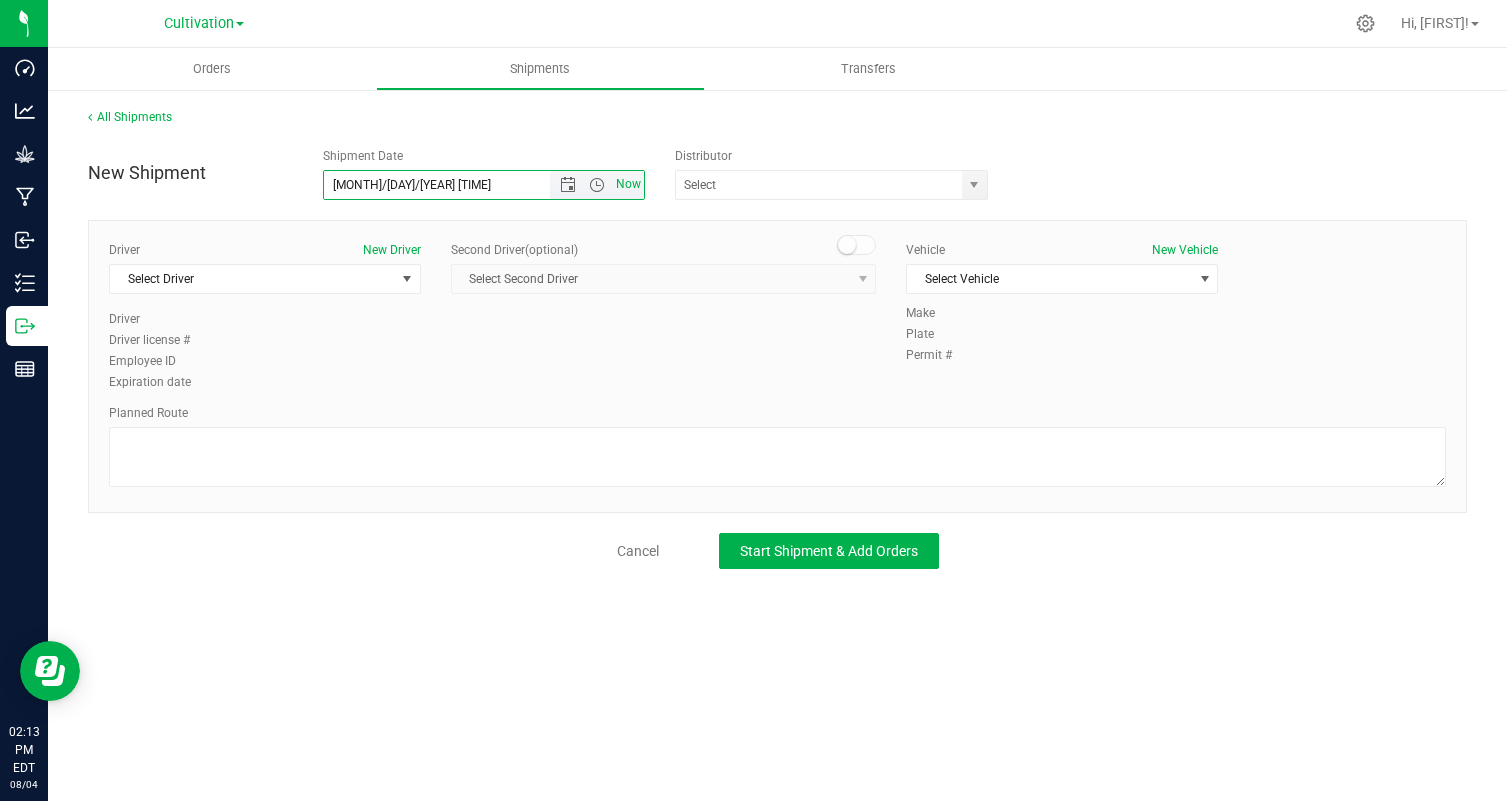 click on "Now" at bounding box center (629, 184) 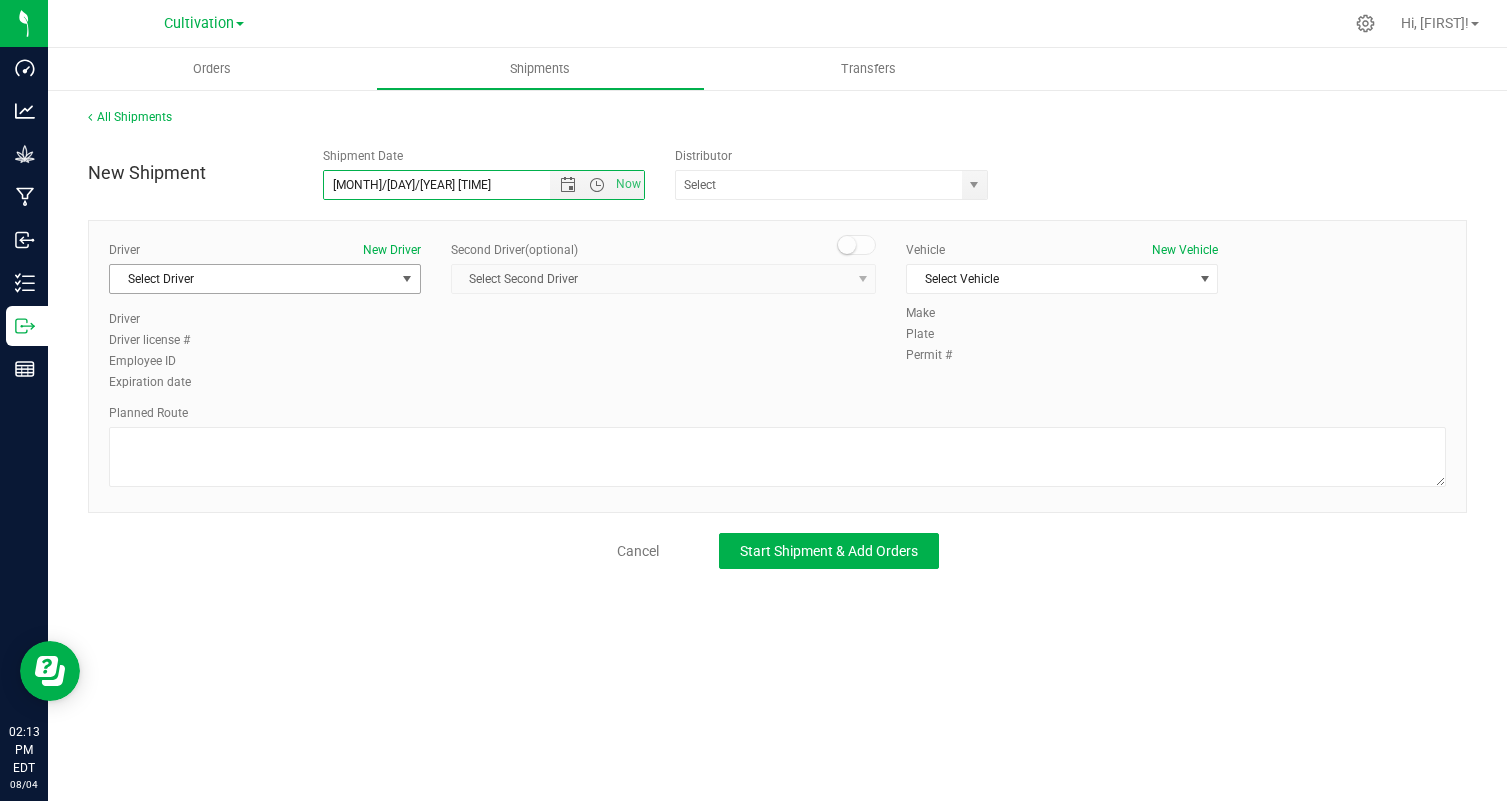 click on "Select Driver" at bounding box center [252, 279] 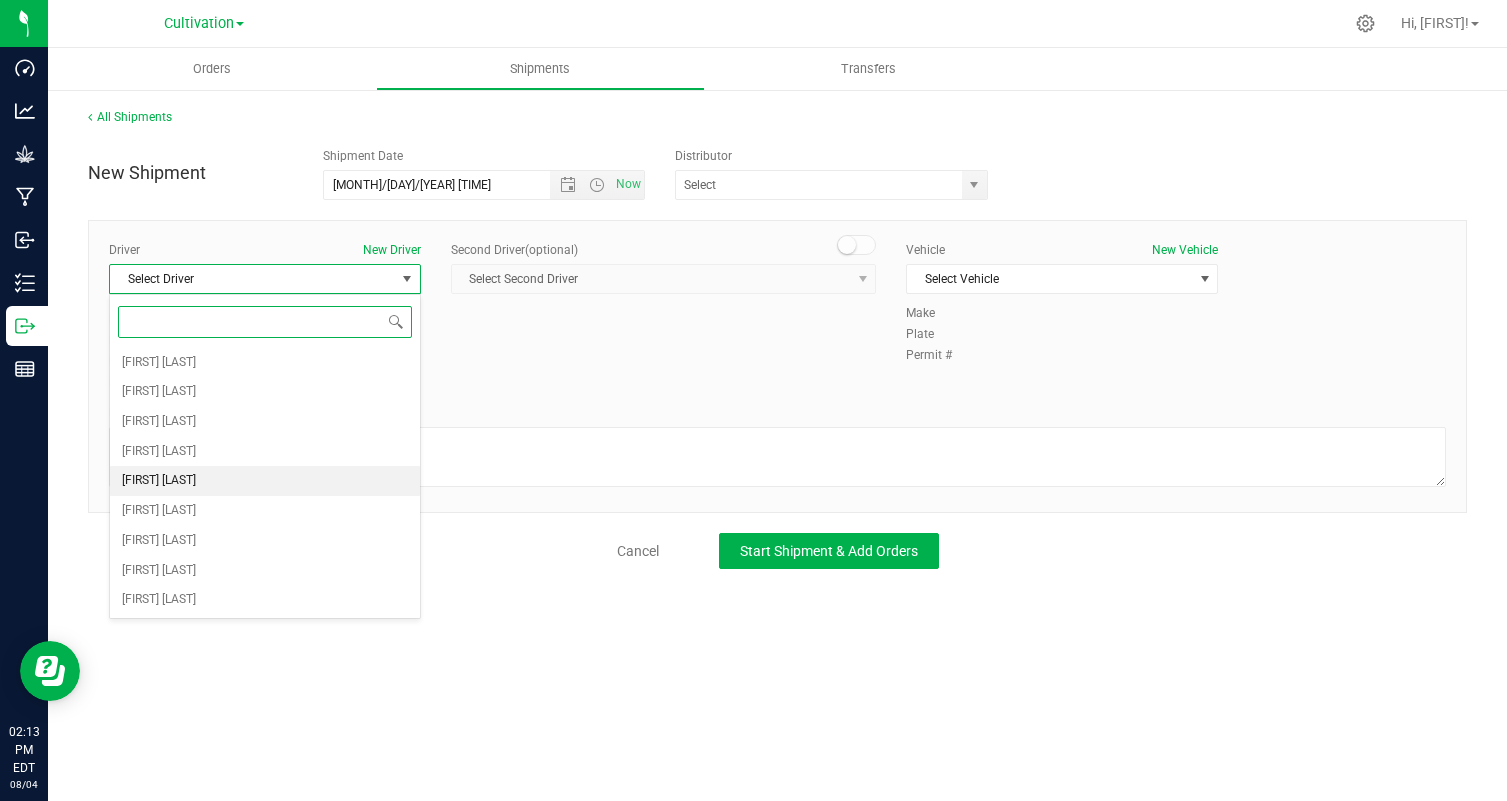 click on "[FIRST] [LAST]" at bounding box center (265, 481) 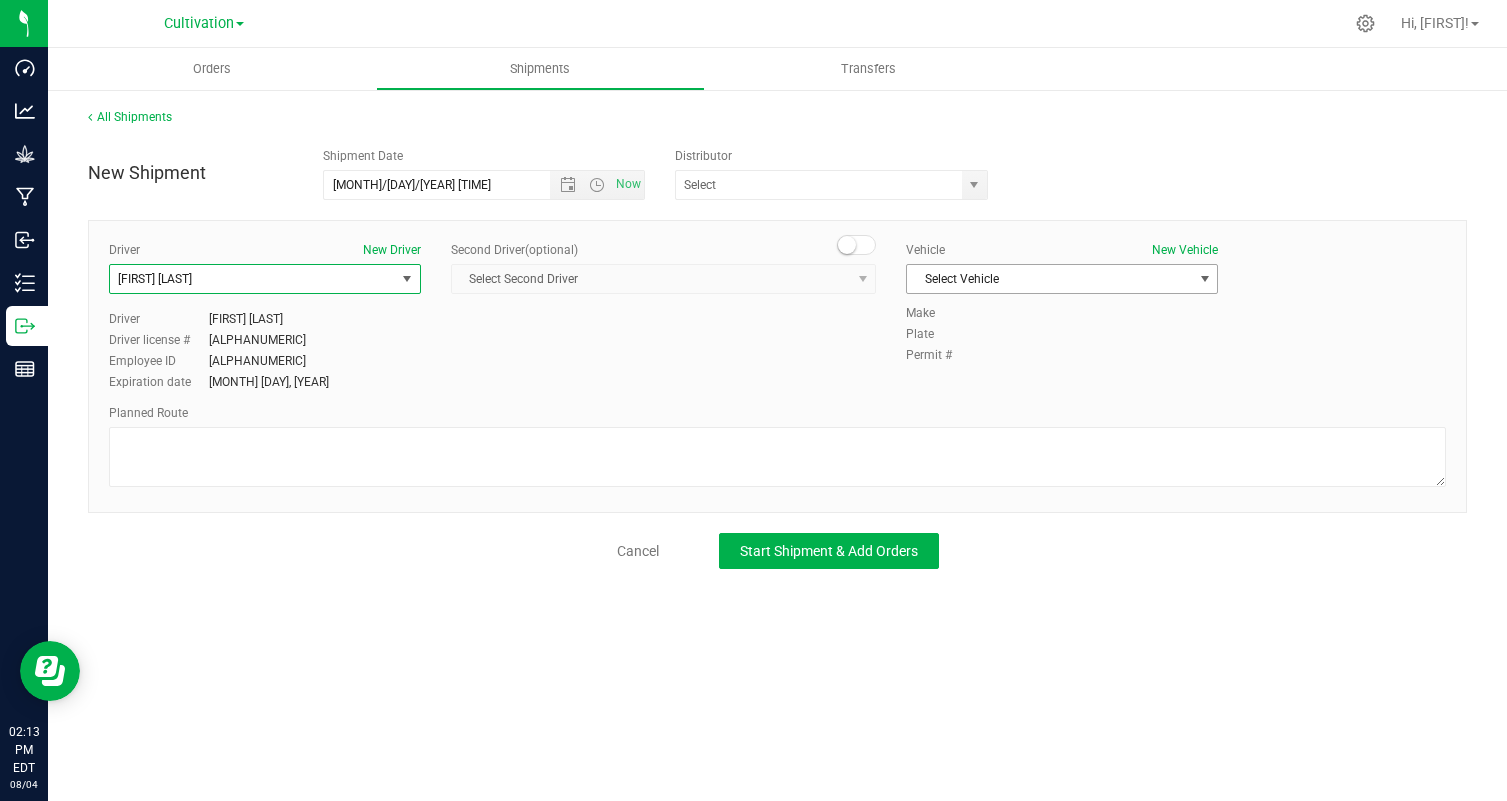 click on "Select Vehicle" at bounding box center (1049, 279) 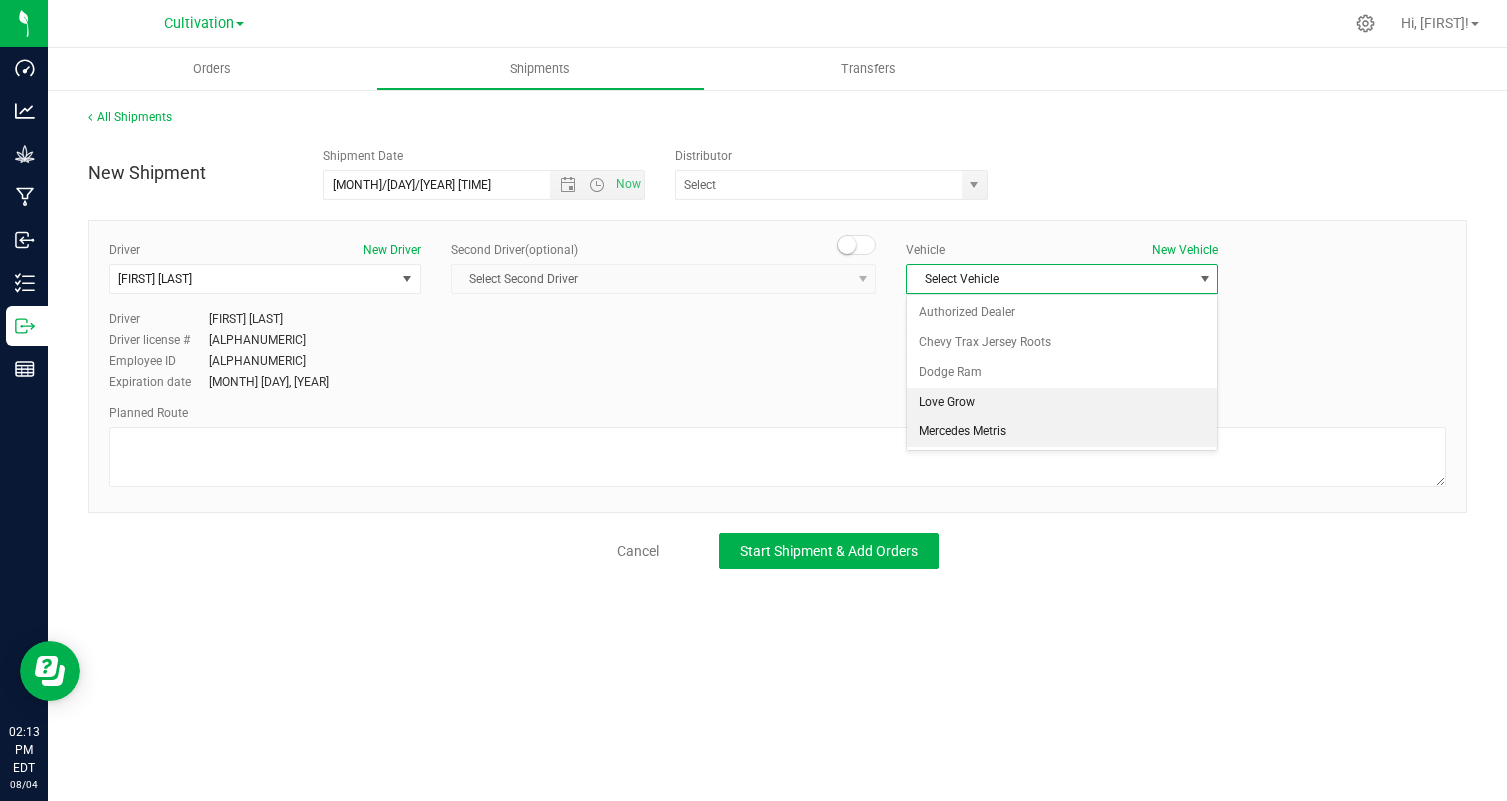 click on "Mercedes Metris" at bounding box center [1062, 432] 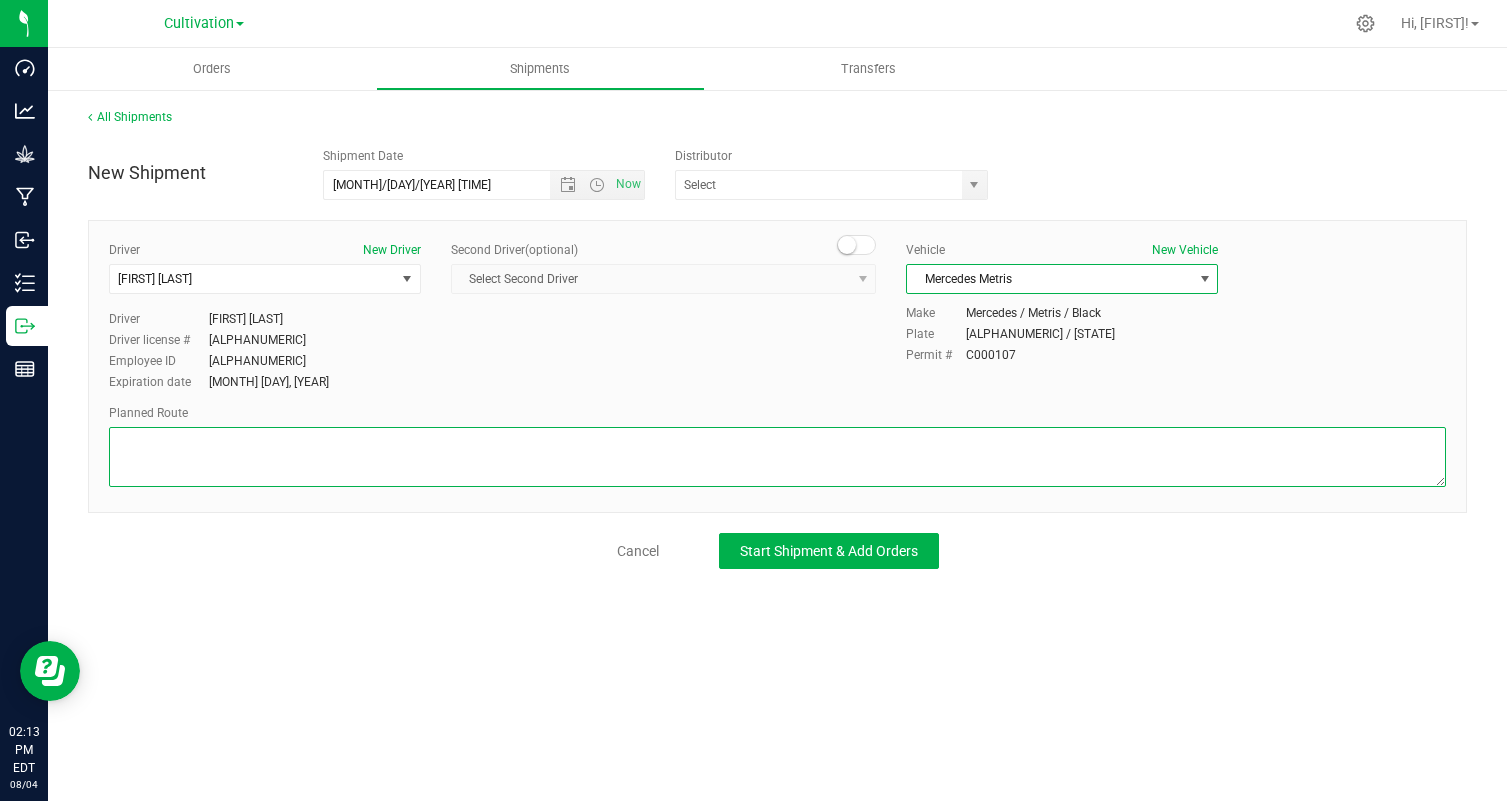 click at bounding box center (777, 457) 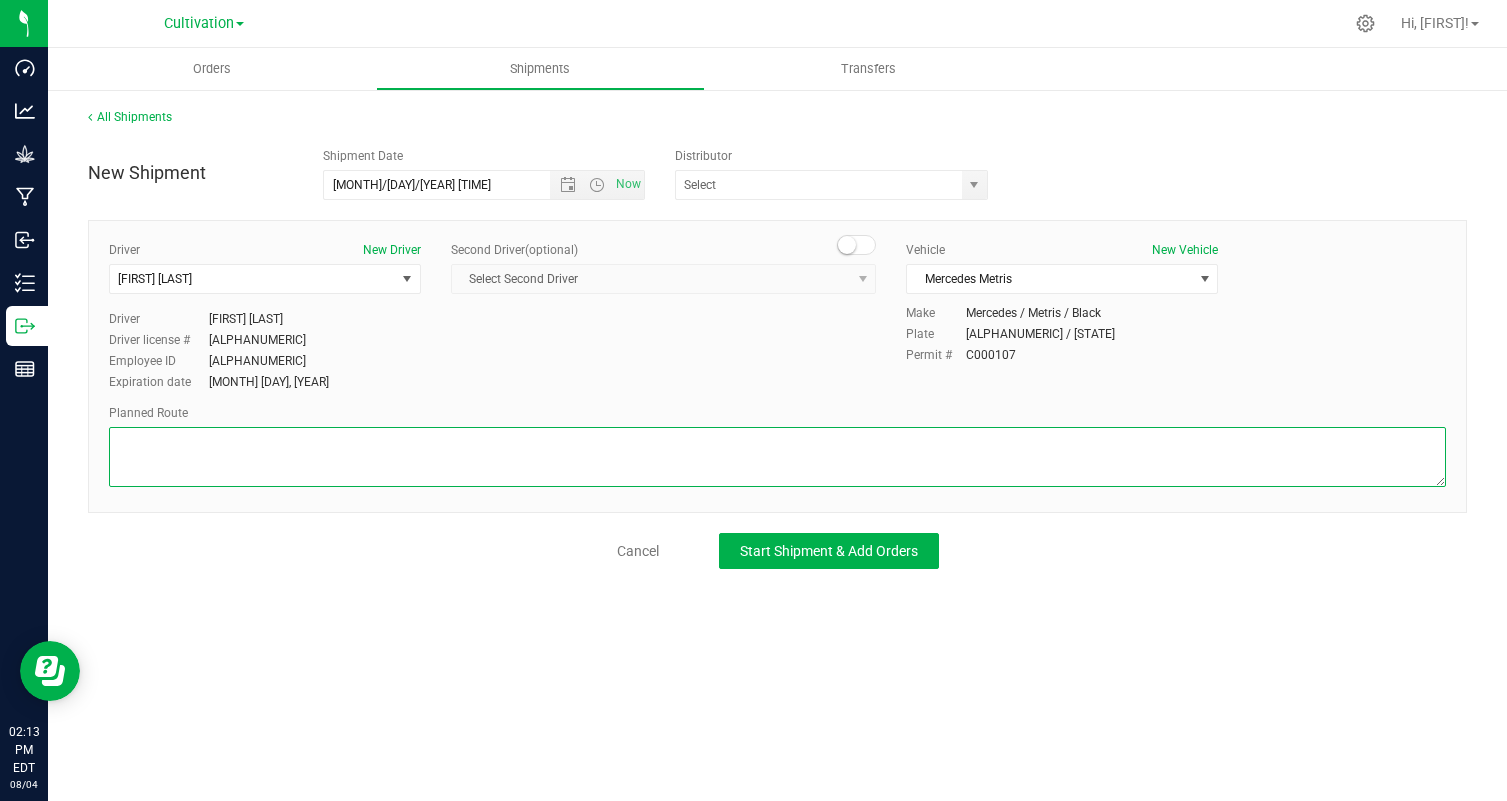 paste on "Randomized by facility." 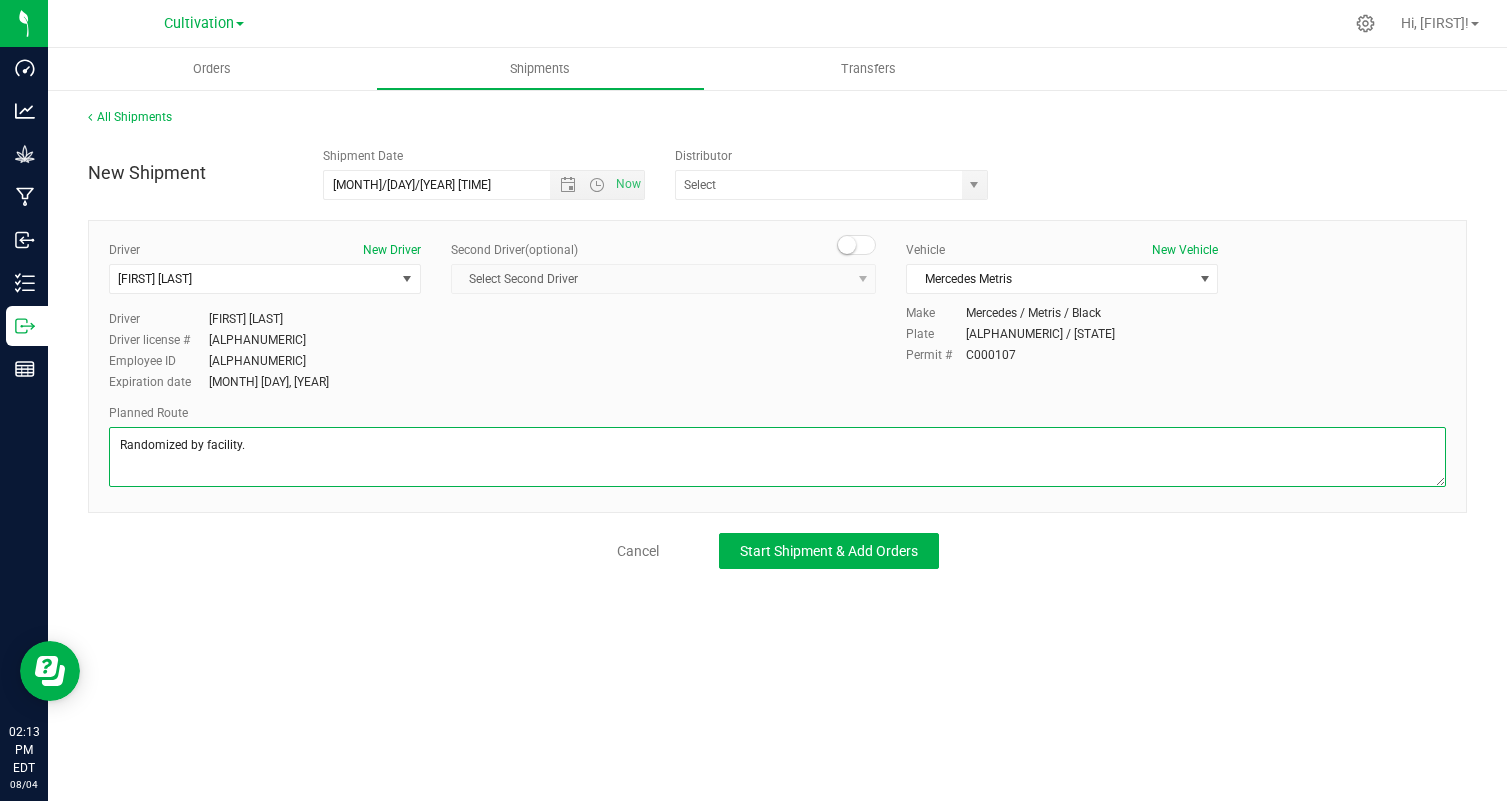 click at bounding box center (777, 457) 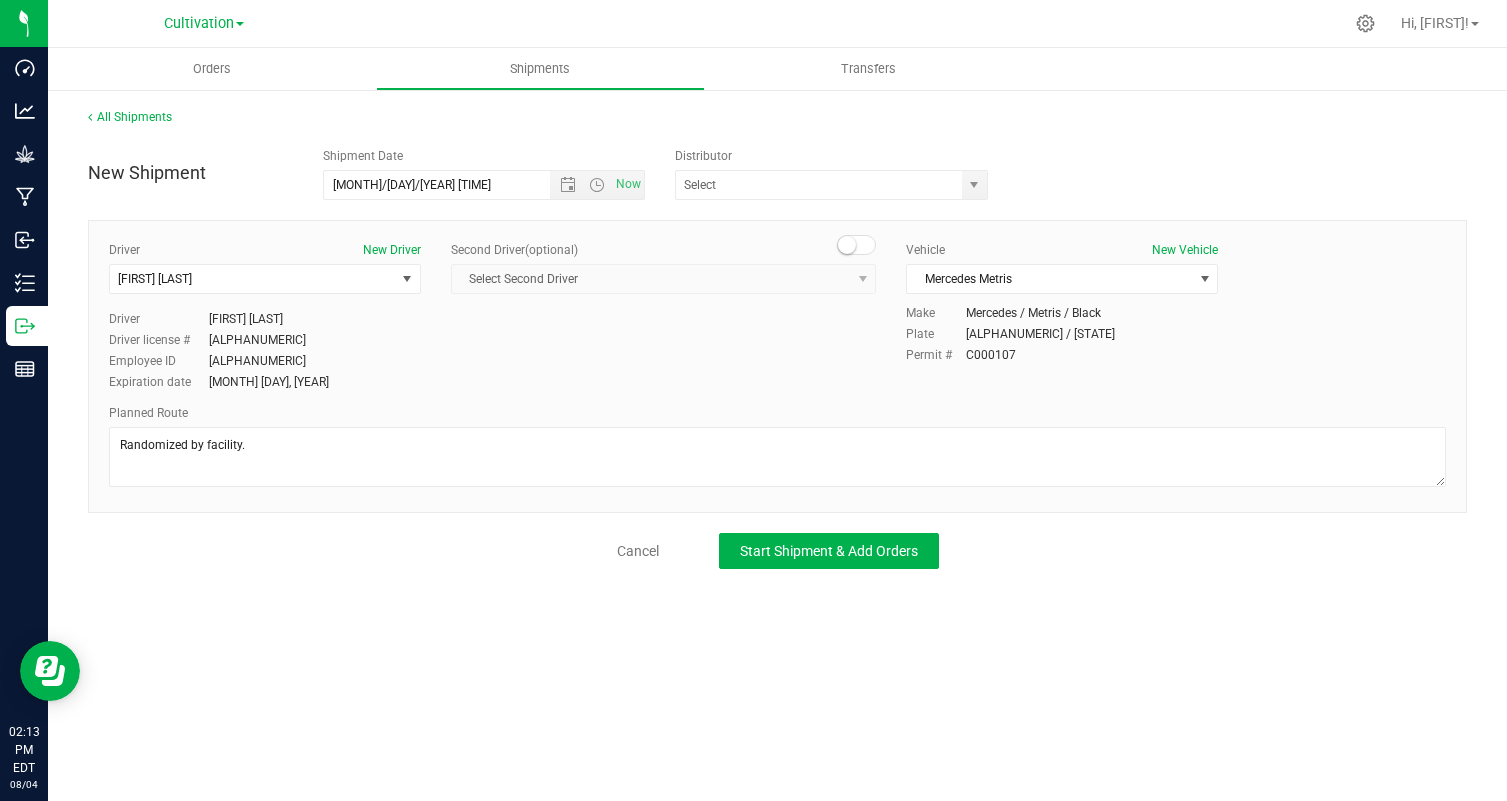 click on "Driver
New Driver
Danny Piazza Select Driver Anthony Celi Cara Dawson Nicolle Lombardi Salvatore Piazza Danny Piazza Danny Piazza Juan Plumacher Ryan Shook Preston Williams
Driver
Danny Piazza
Driver license #
P40296863811945
Employee ID
AGNT001876
Expiration date
Dec 12, 2025" at bounding box center [777, 317] 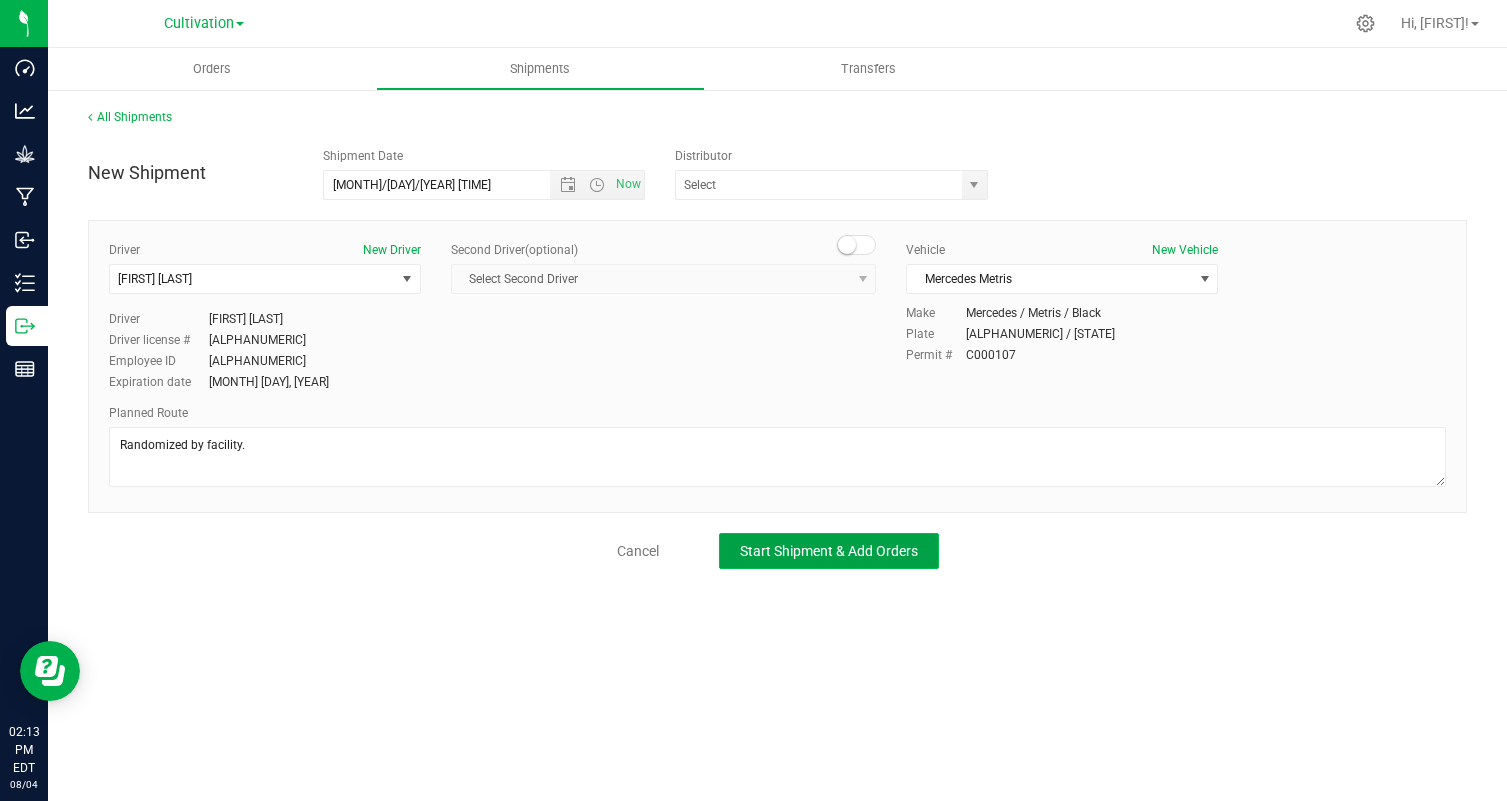 click on "Start Shipment & Add Orders" 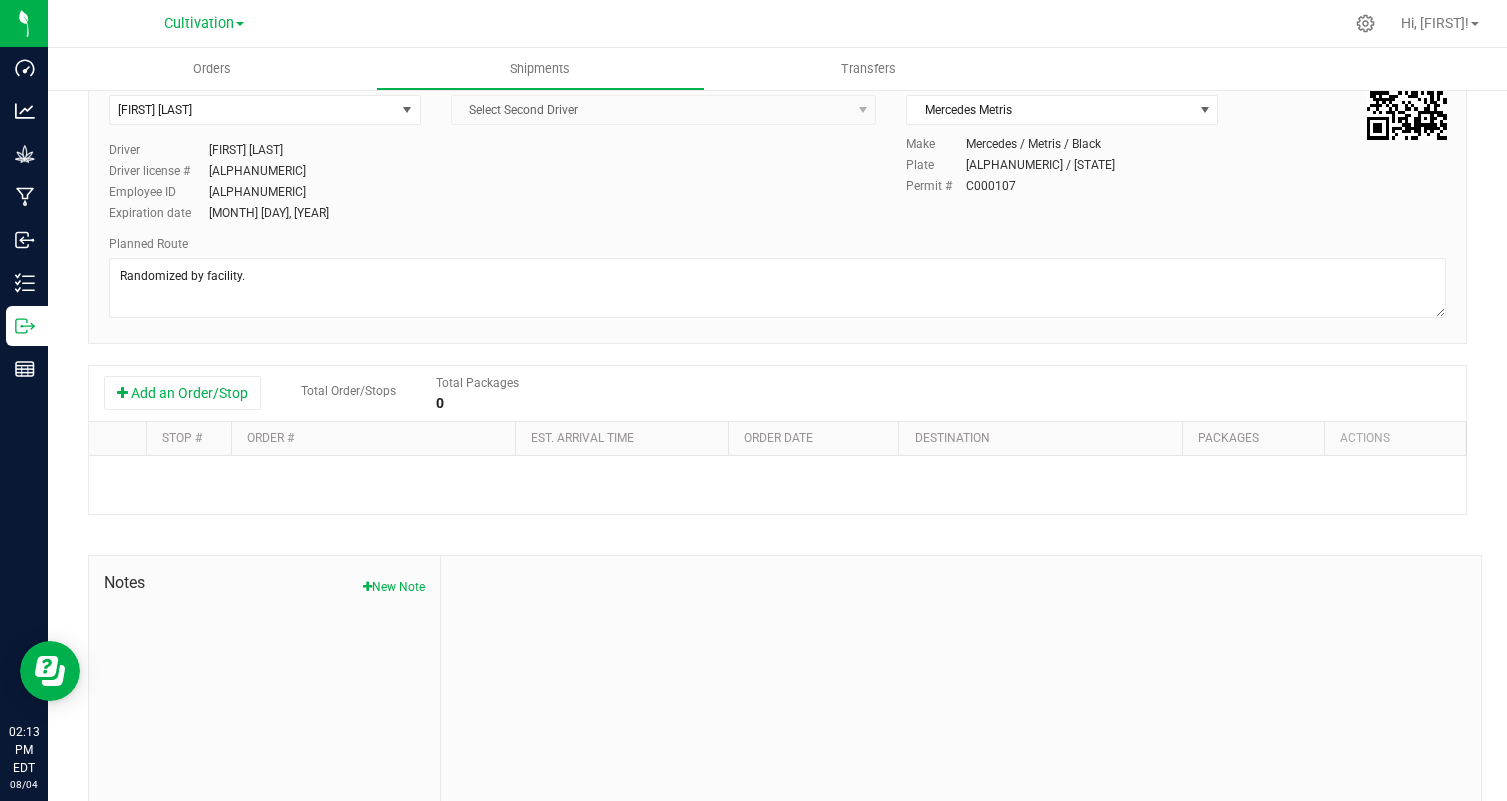 scroll, scrollTop: 184, scrollLeft: 0, axis: vertical 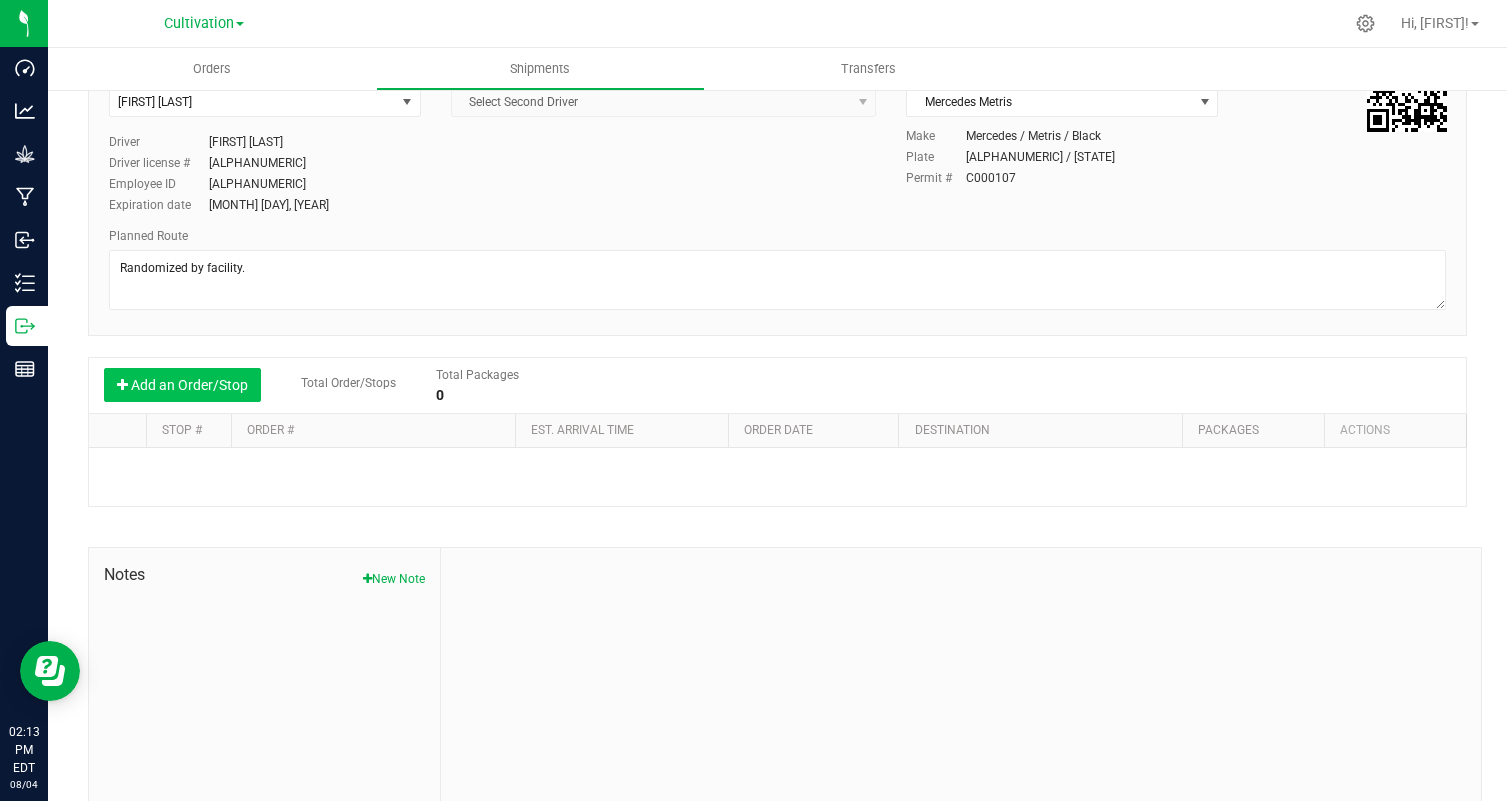 click on "Add an Order/Stop" at bounding box center [182, 385] 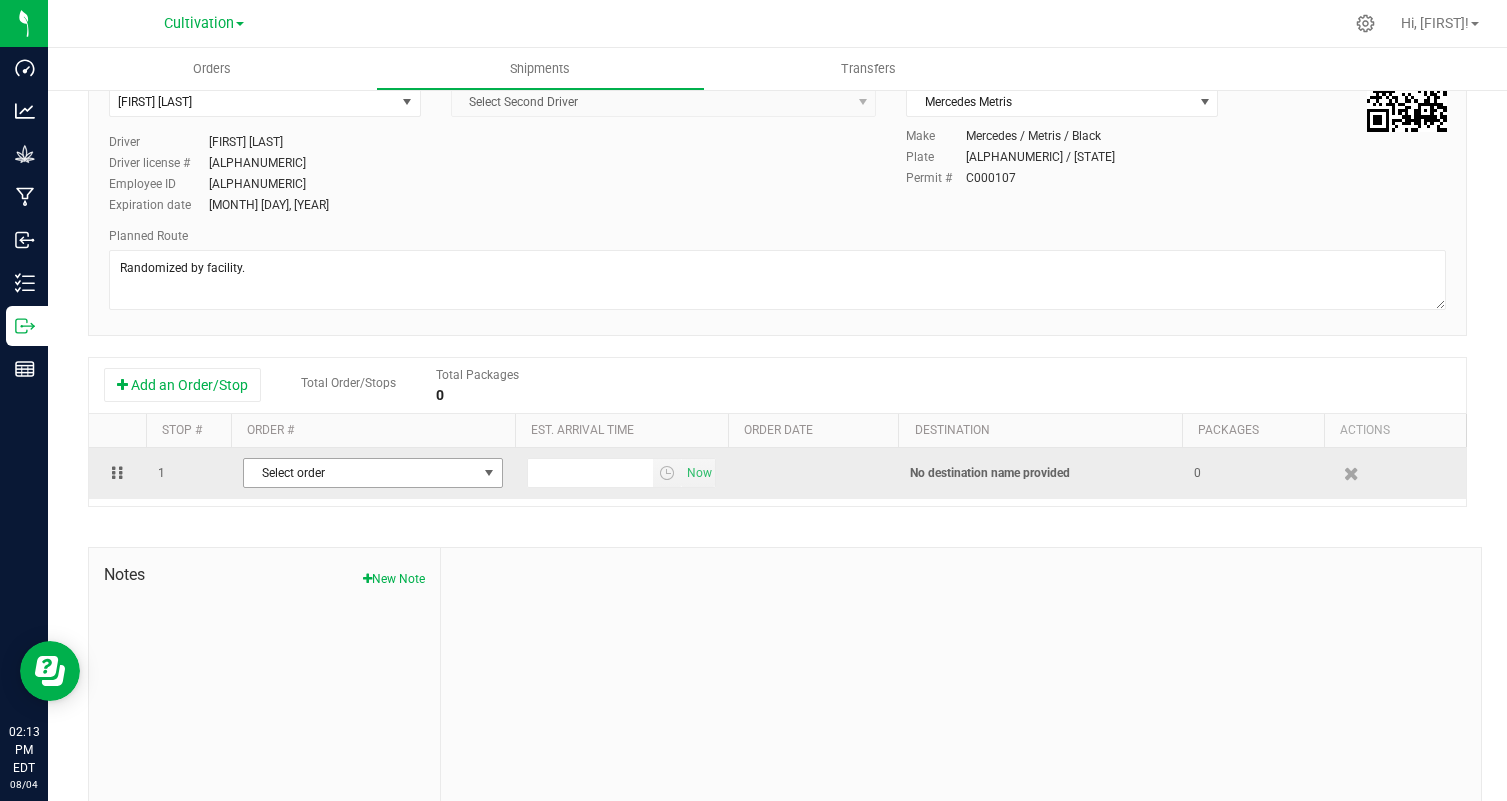 click on "Select order" at bounding box center (360, 473) 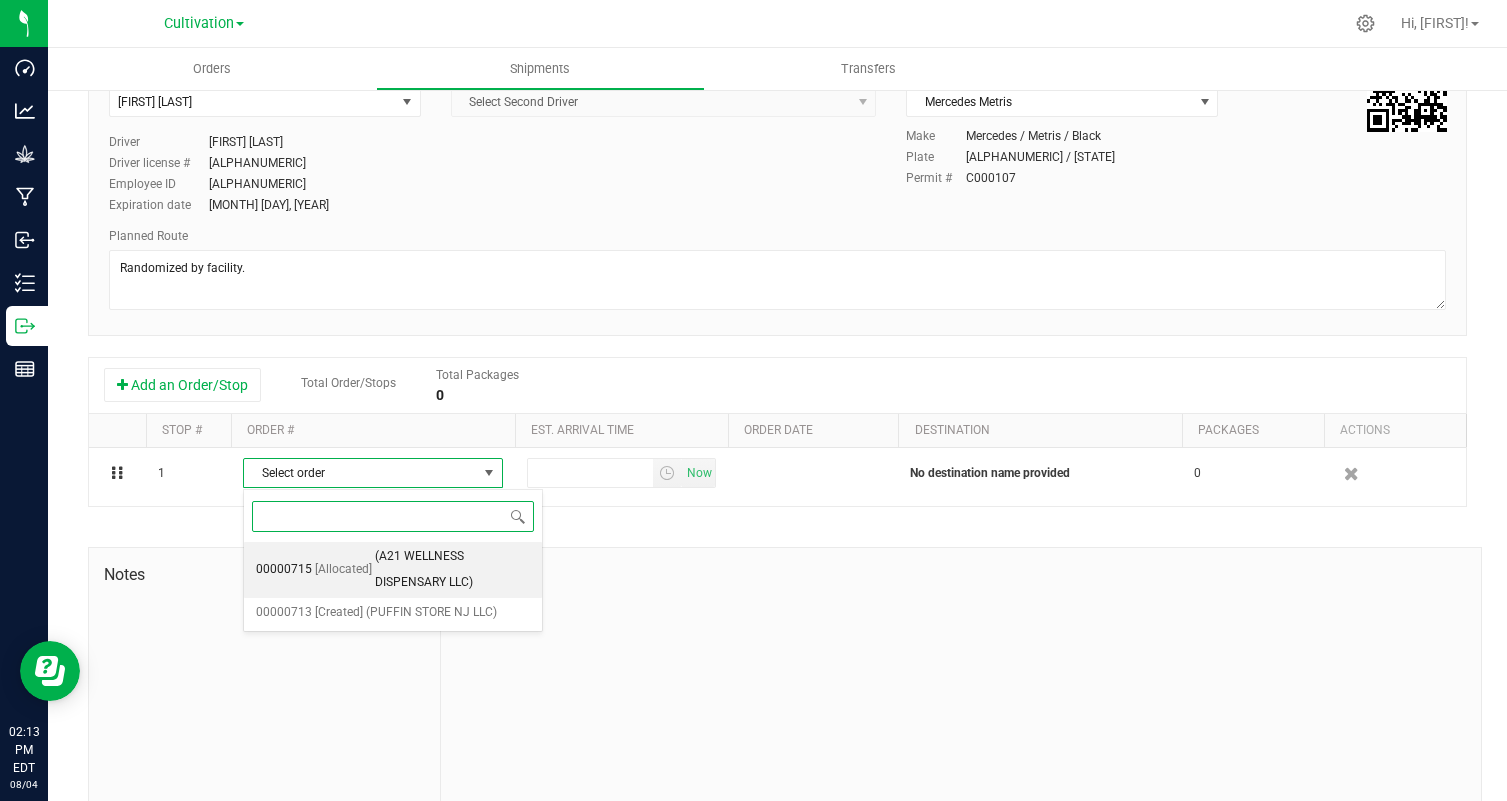 click on "([COMPANY_NAME])" at bounding box center [452, 569] 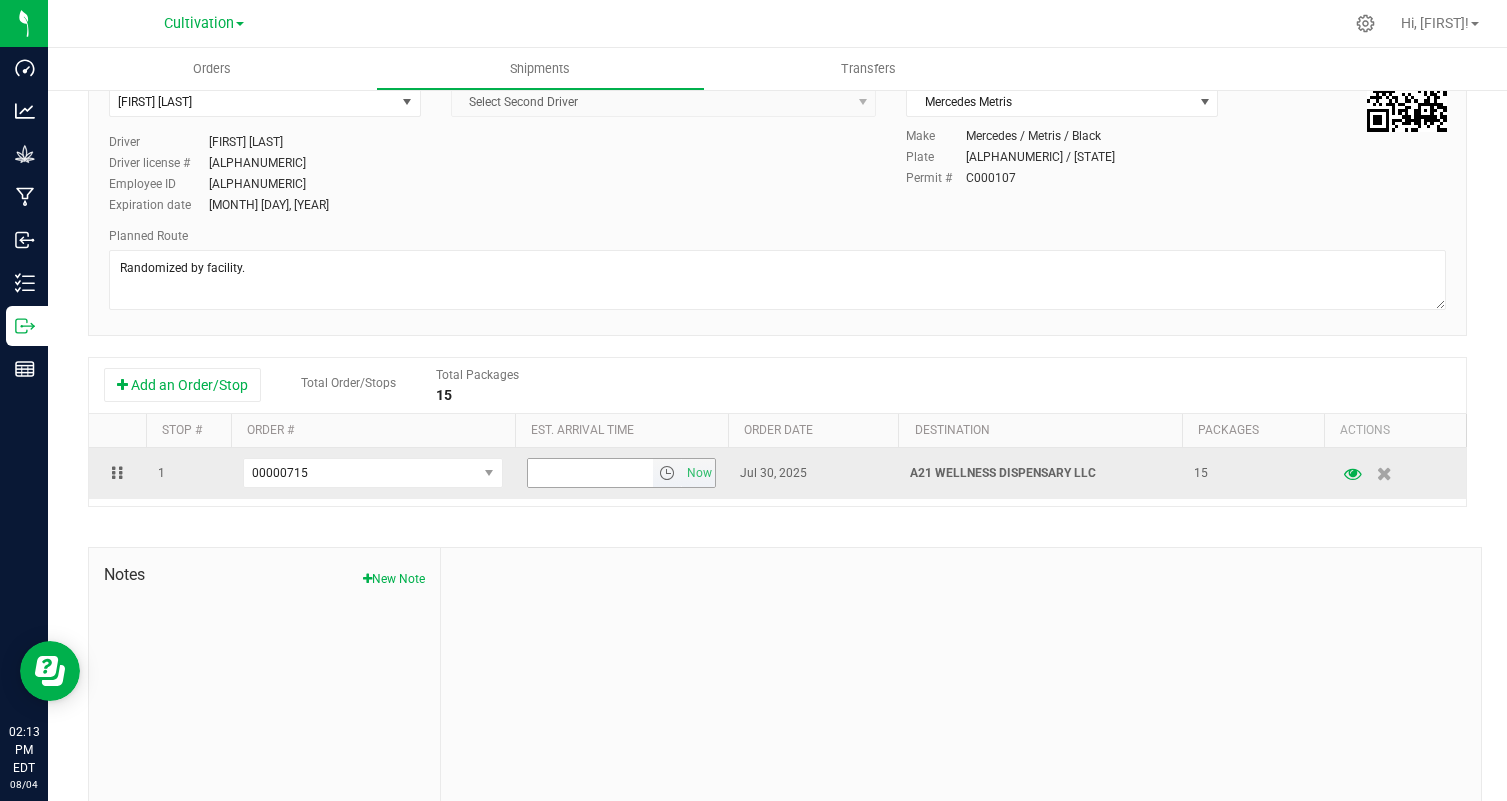 click at bounding box center [590, 473] 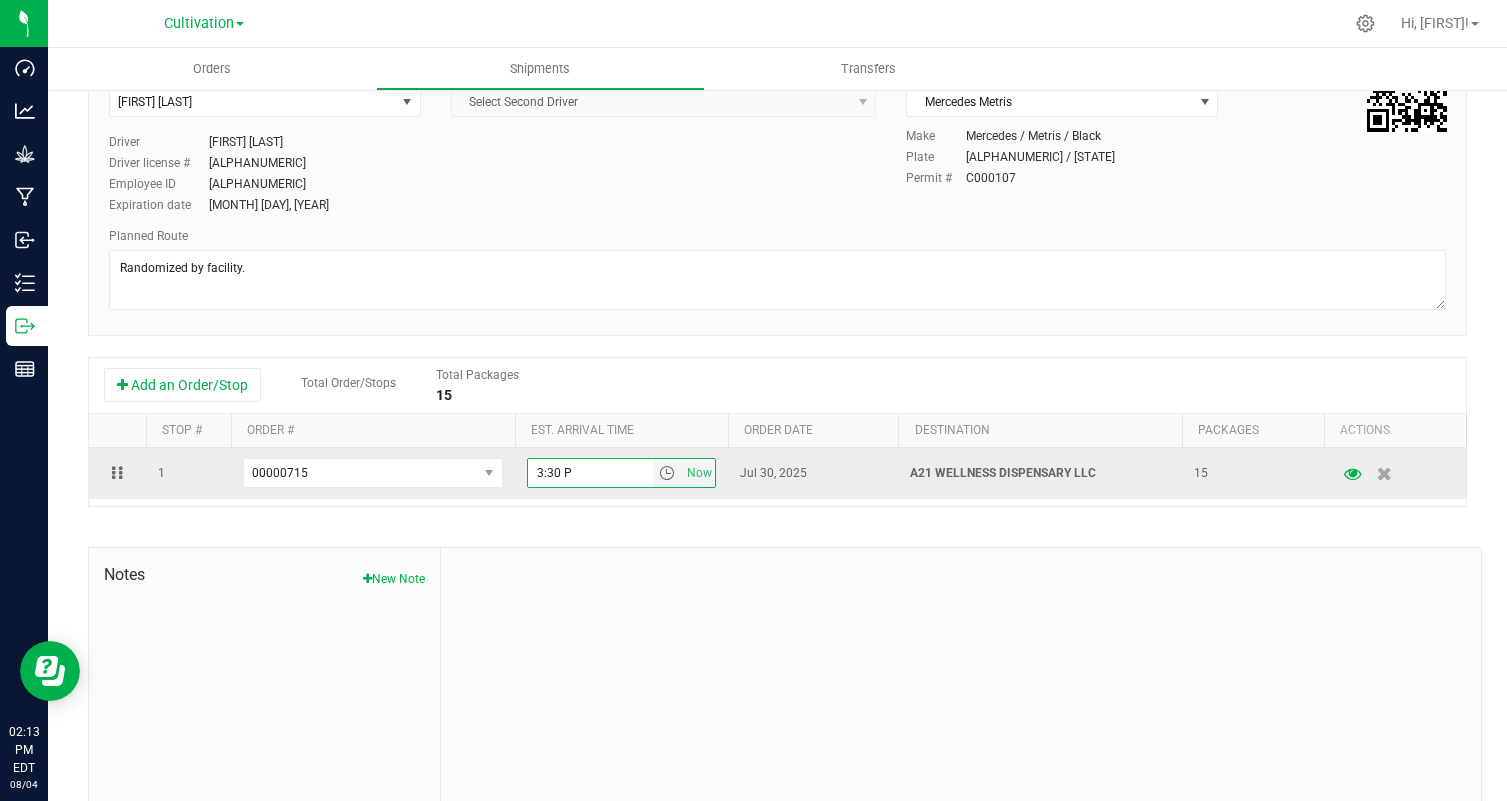 type on "3:30 PM" 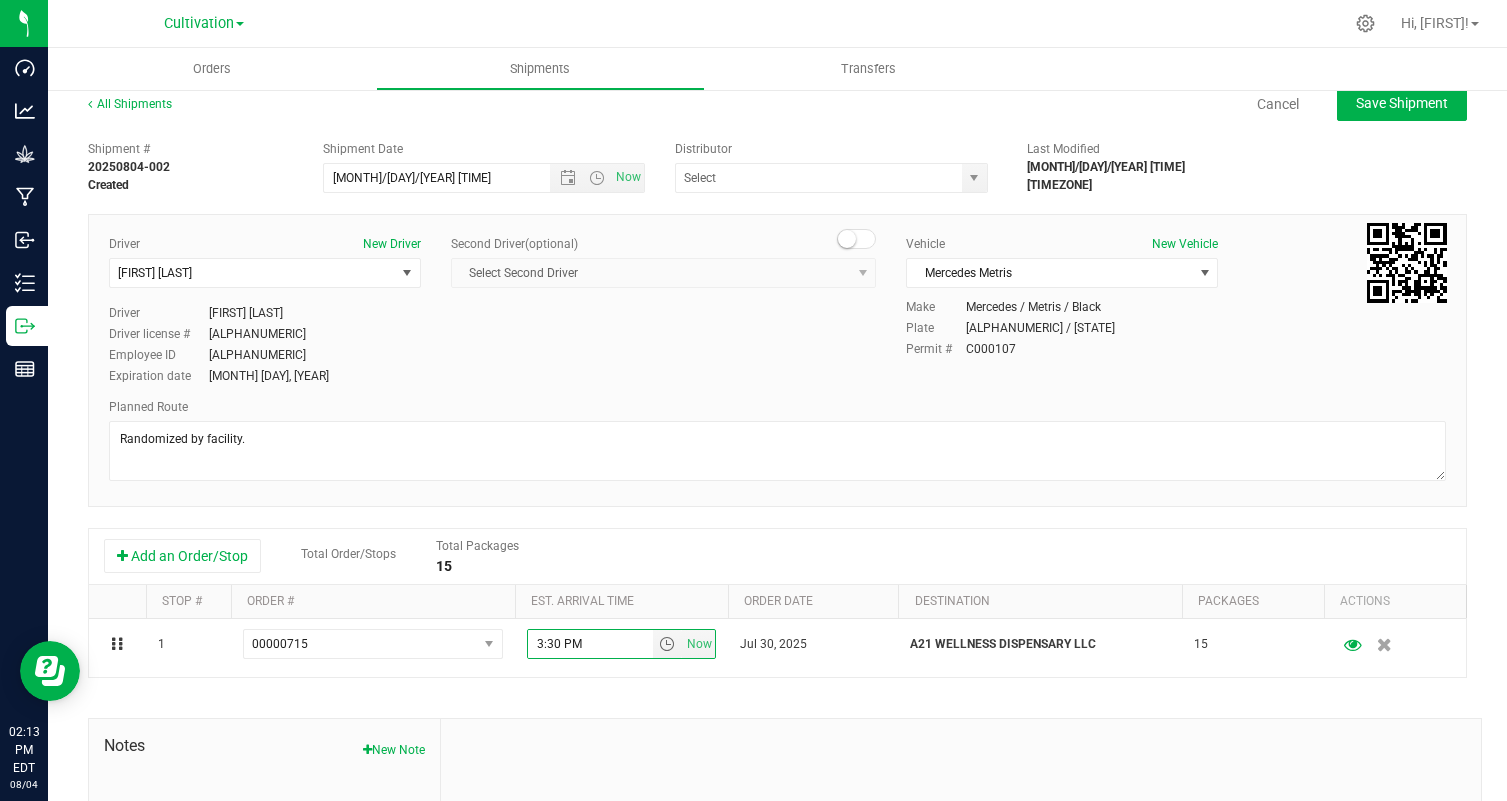 scroll, scrollTop: 2, scrollLeft: 0, axis: vertical 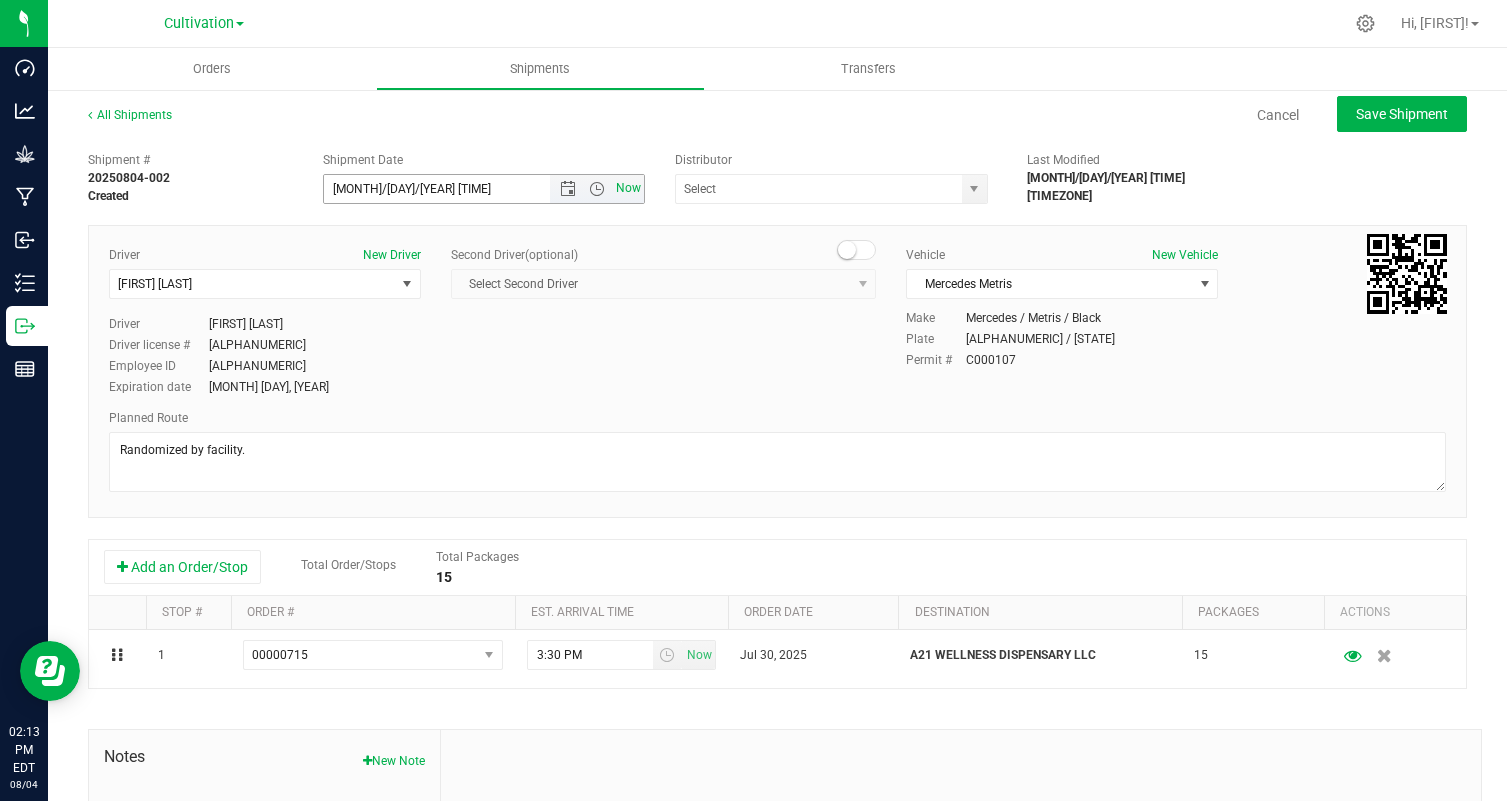 click on "Now" at bounding box center (629, 188) 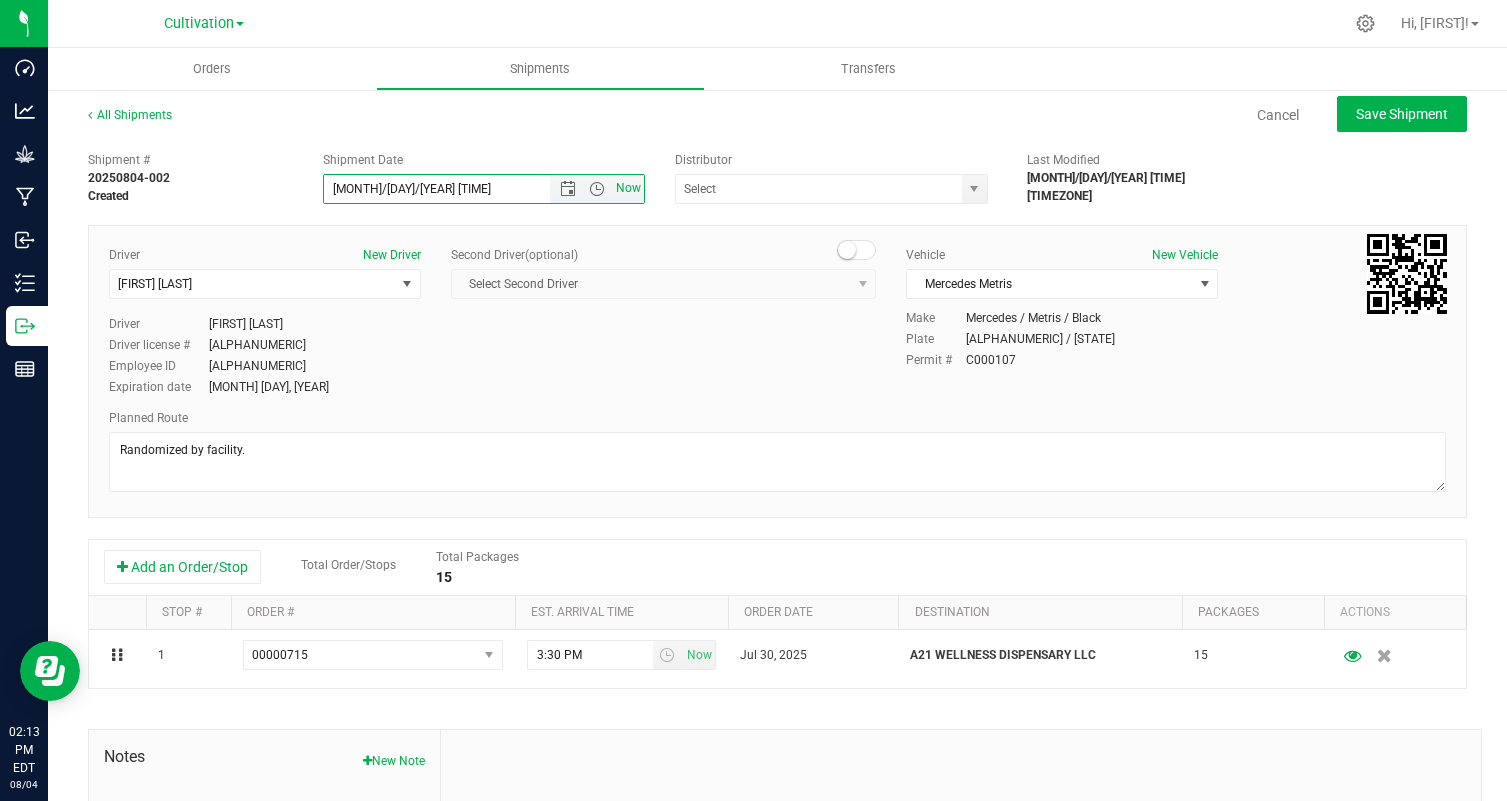 click on "Now" at bounding box center [629, 188] 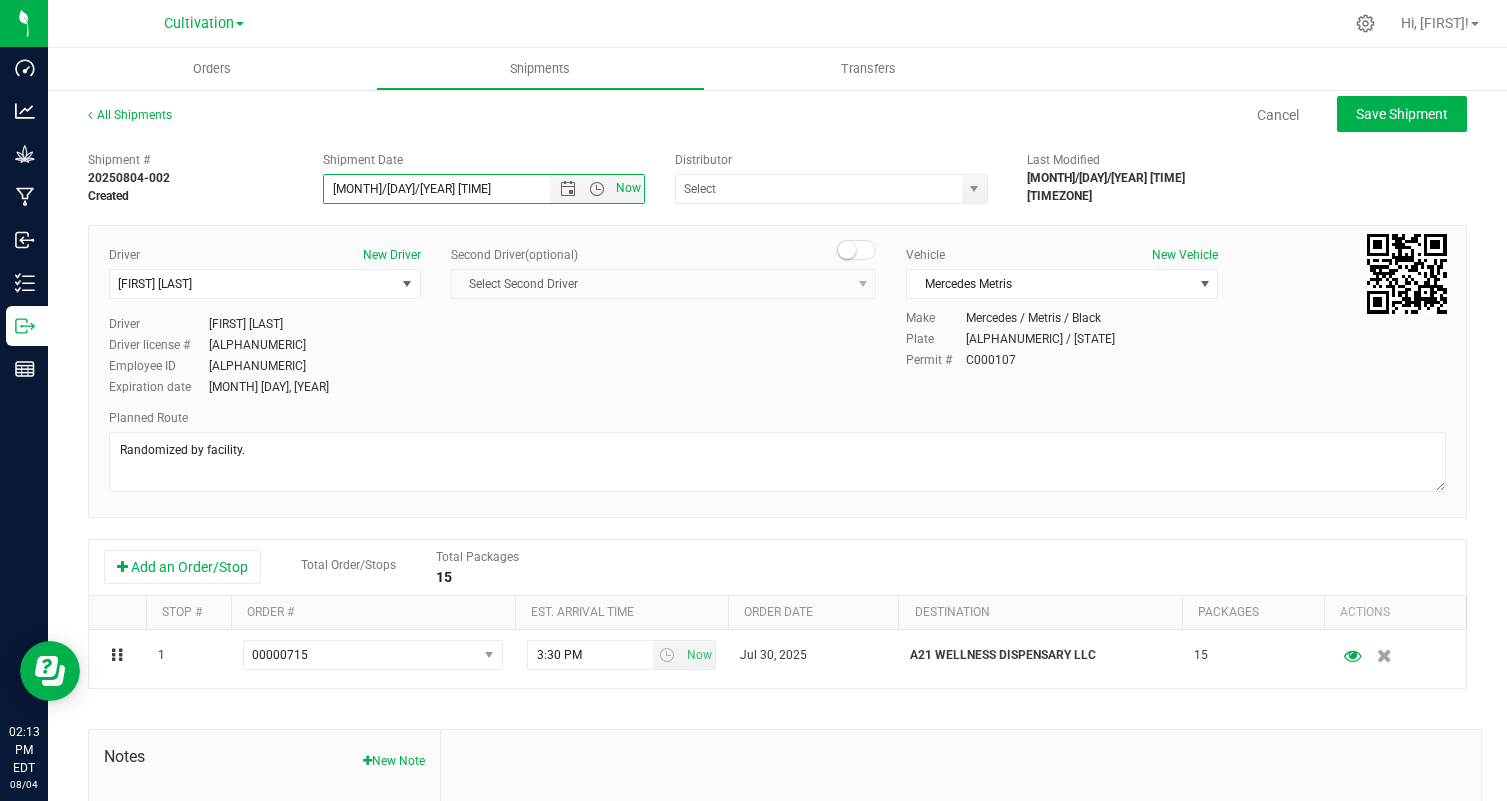 click on "Now" at bounding box center [629, 188] 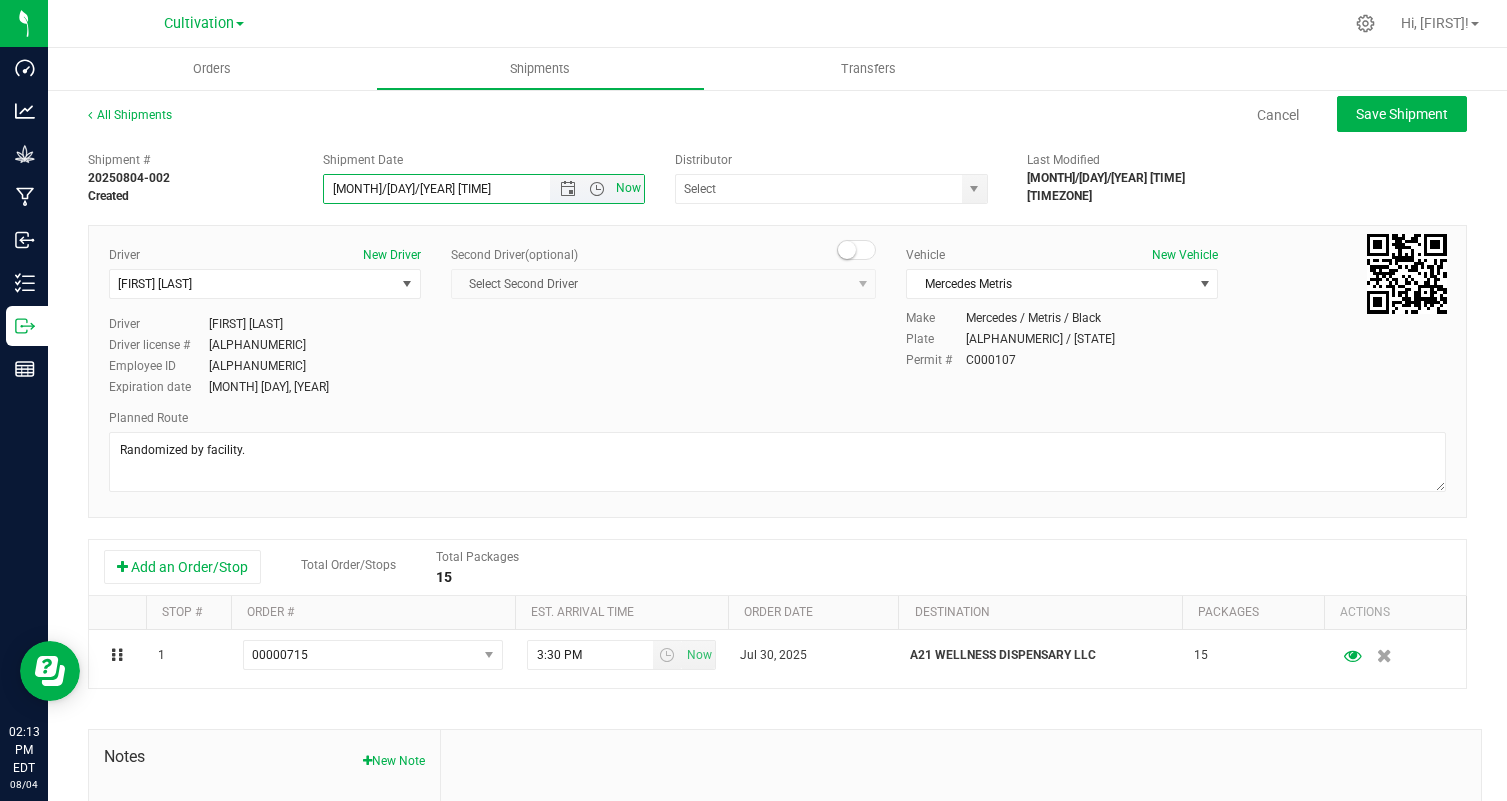 scroll, scrollTop: 0, scrollLeft: 0, axis: both 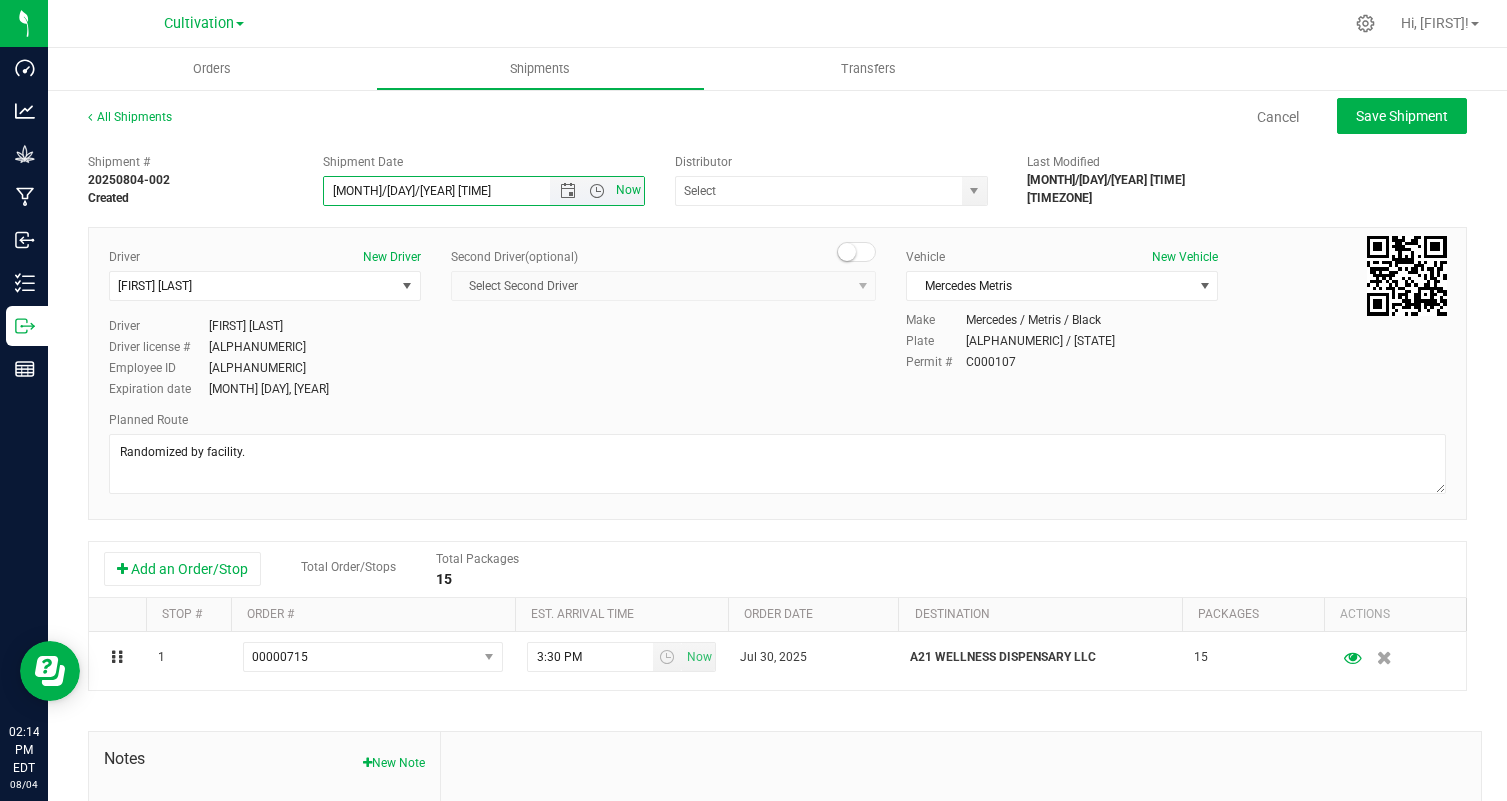 click on "Now" at bounding box center [629, 190] 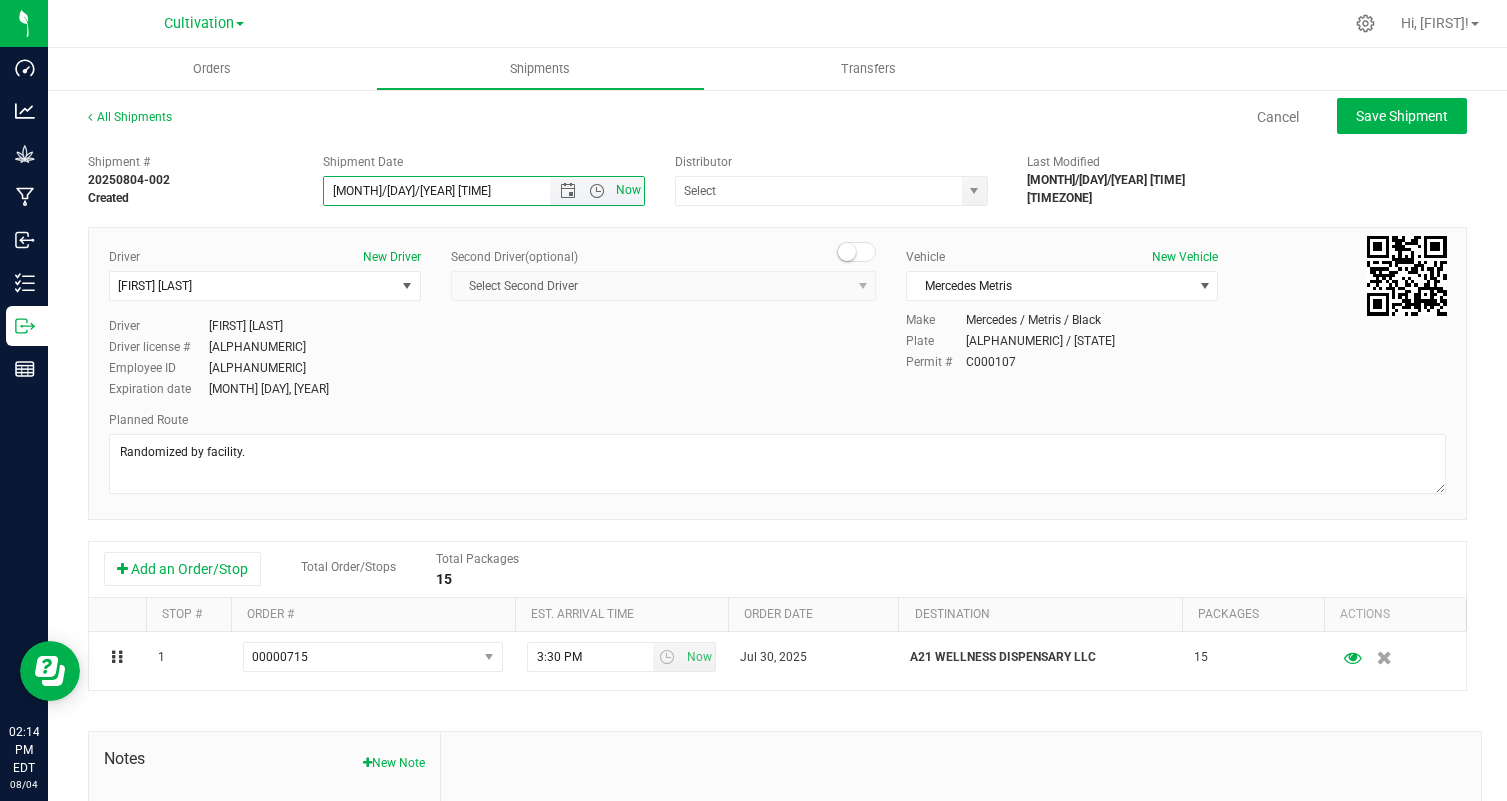 click on "Now" at bounding box center (629, 190) 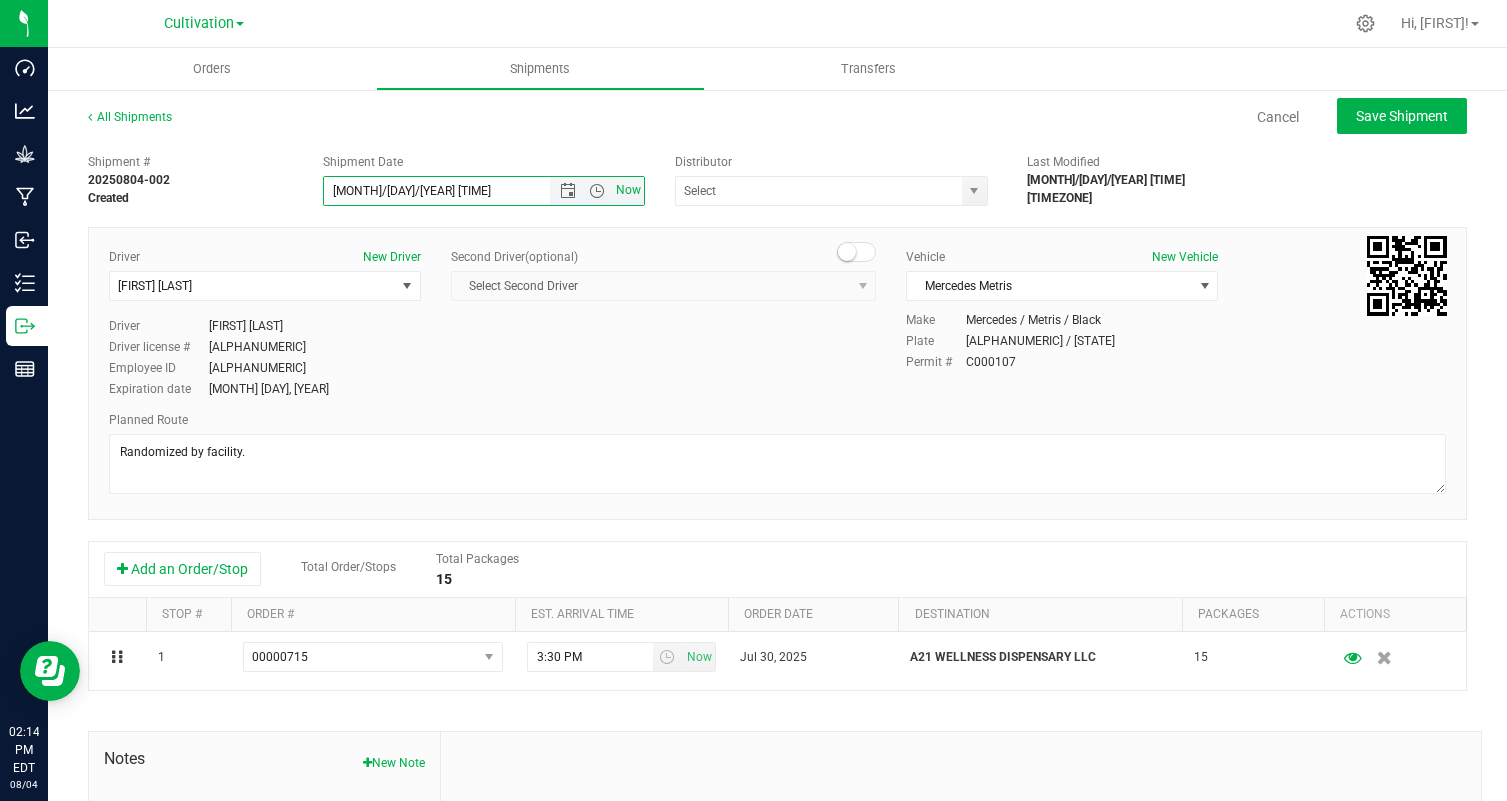 click on "Now" at bounding box center (629, 190) 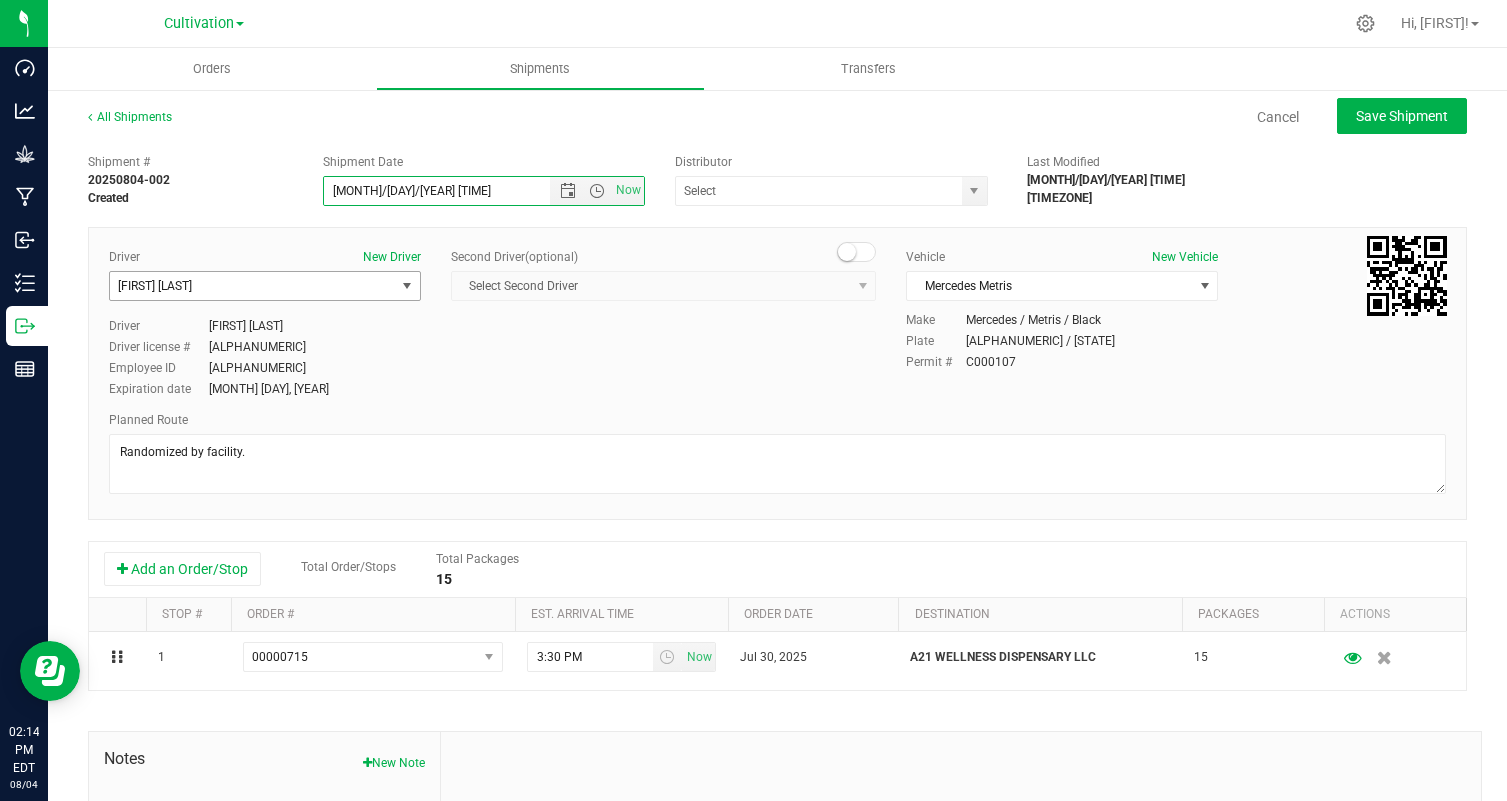 click on "[FIRST] [LAST]" at bounding box center [252, 286] 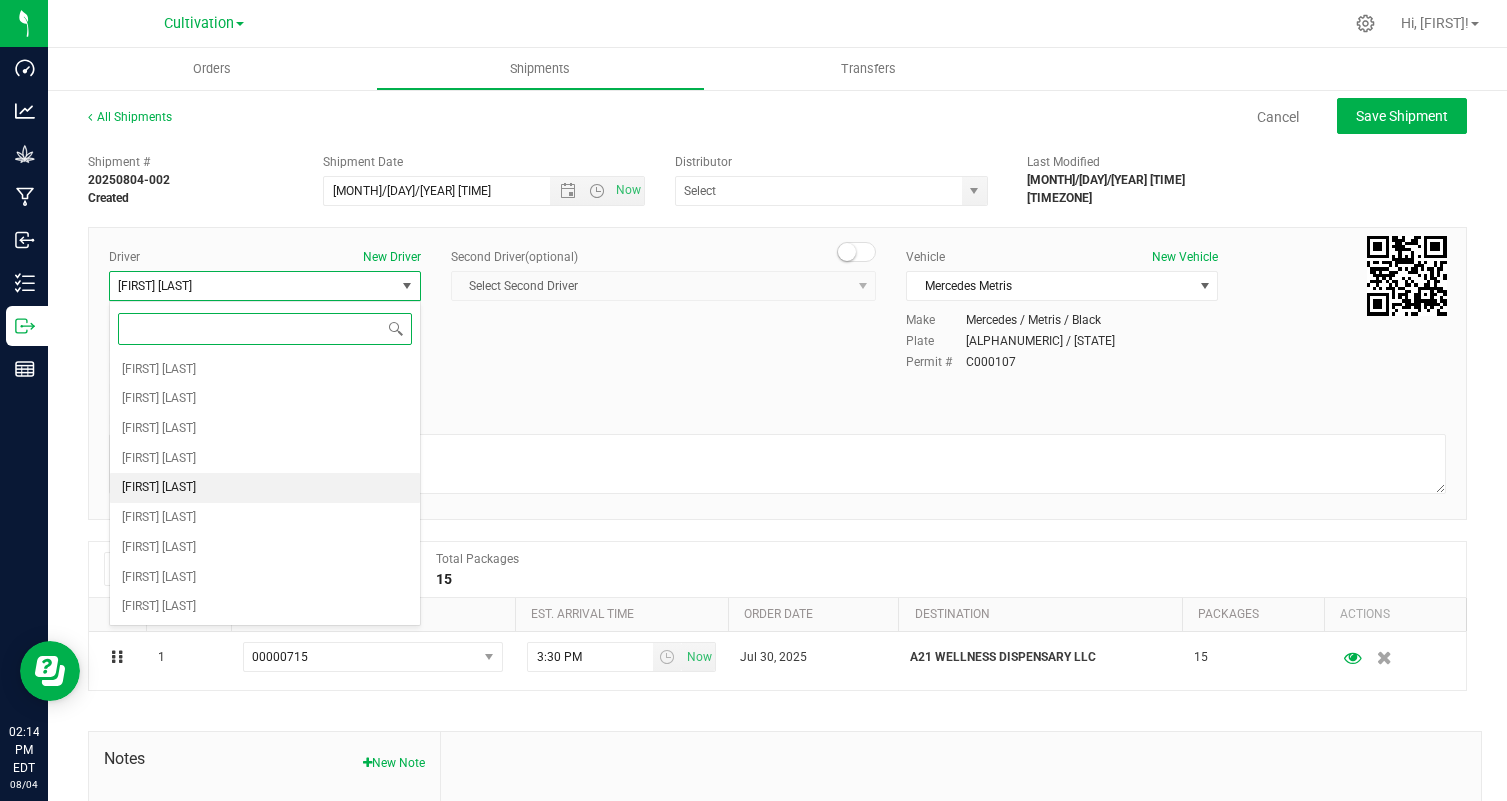 click on "[FIRST] [LAST]" at bounding box center [265, 488] 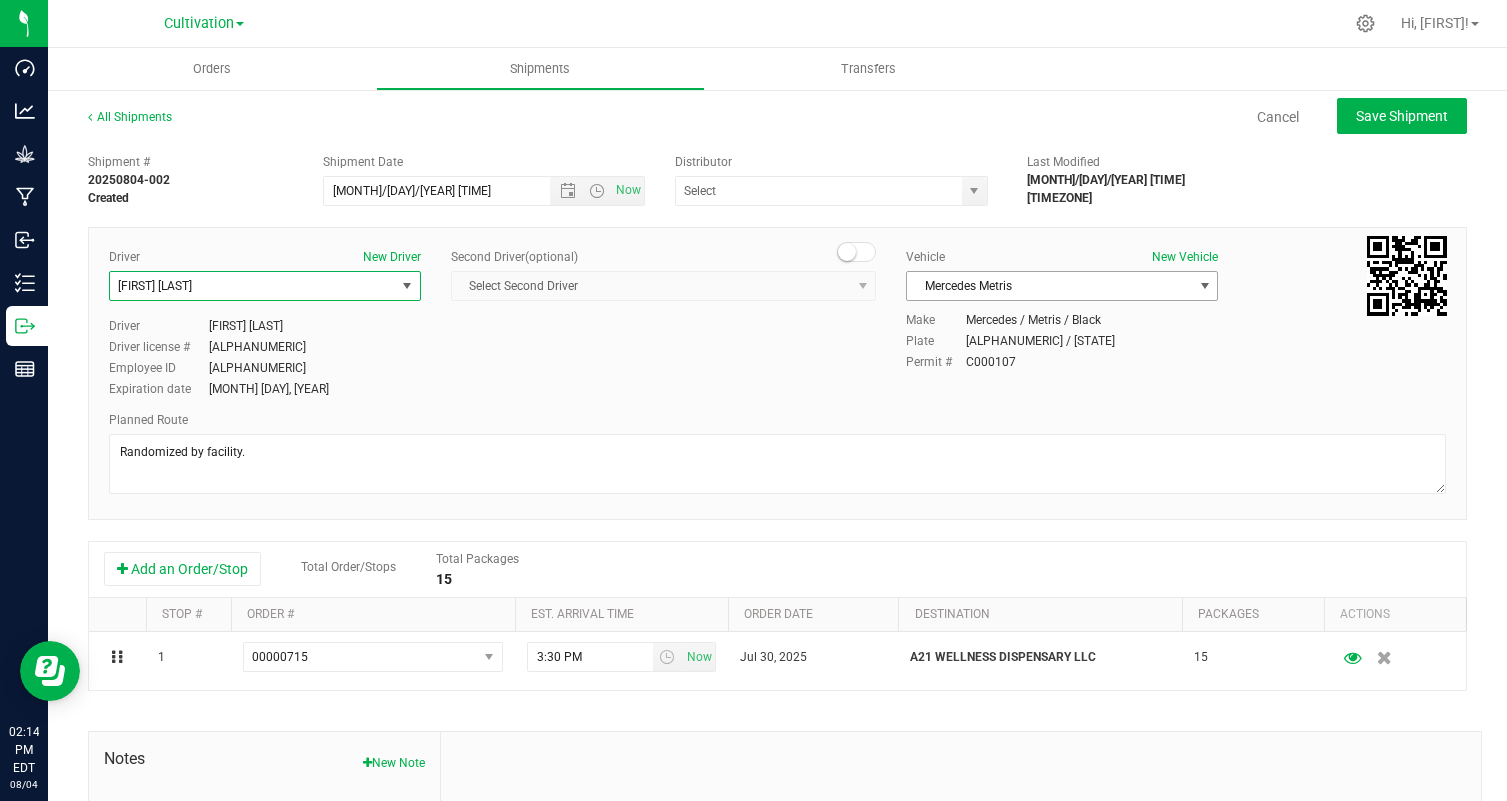 click on "Mercedes Metris" at bounding box center [1049, 286] 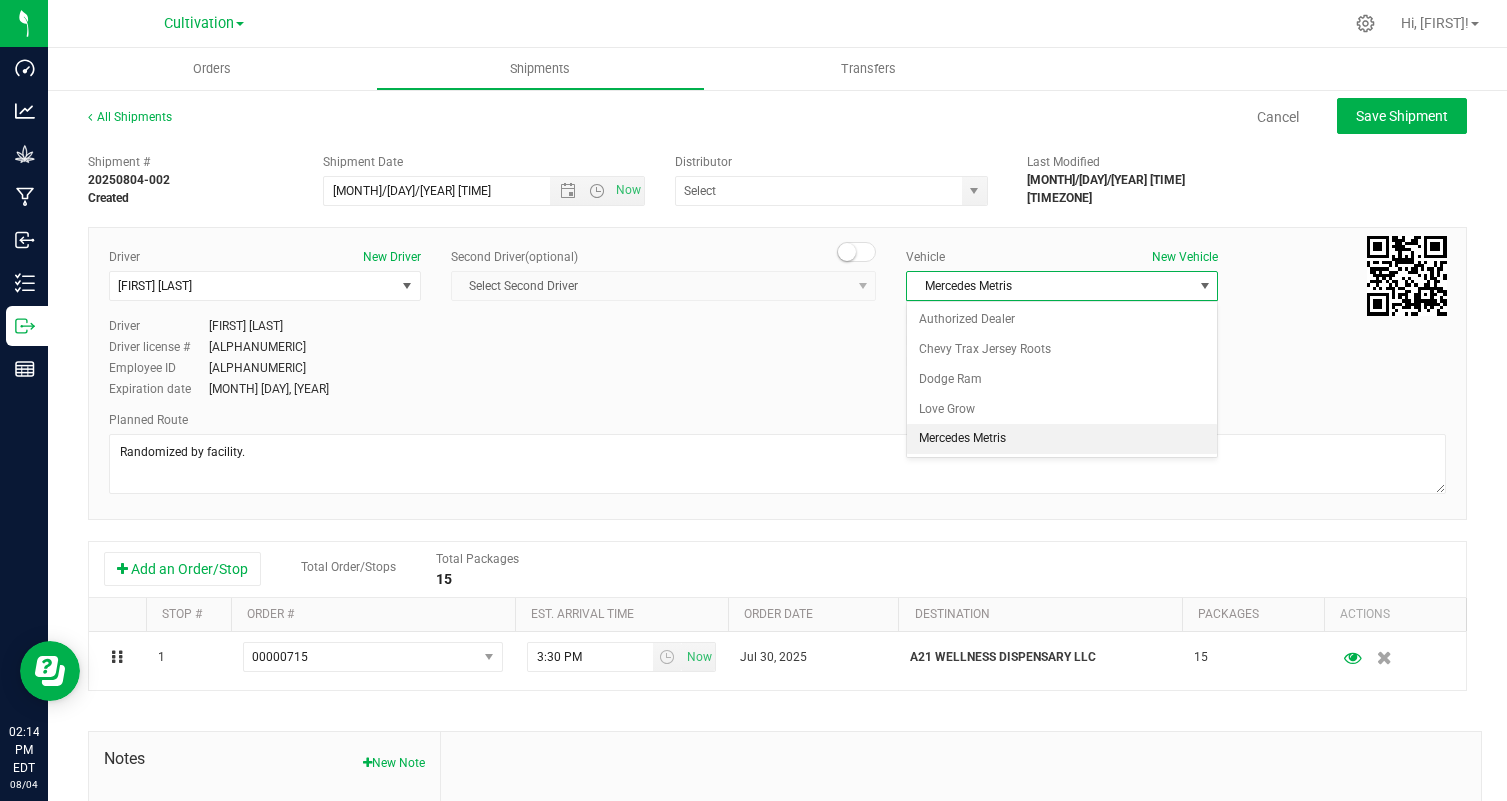 click on "Mercedes Metris" at bounding box center [1062, 439] 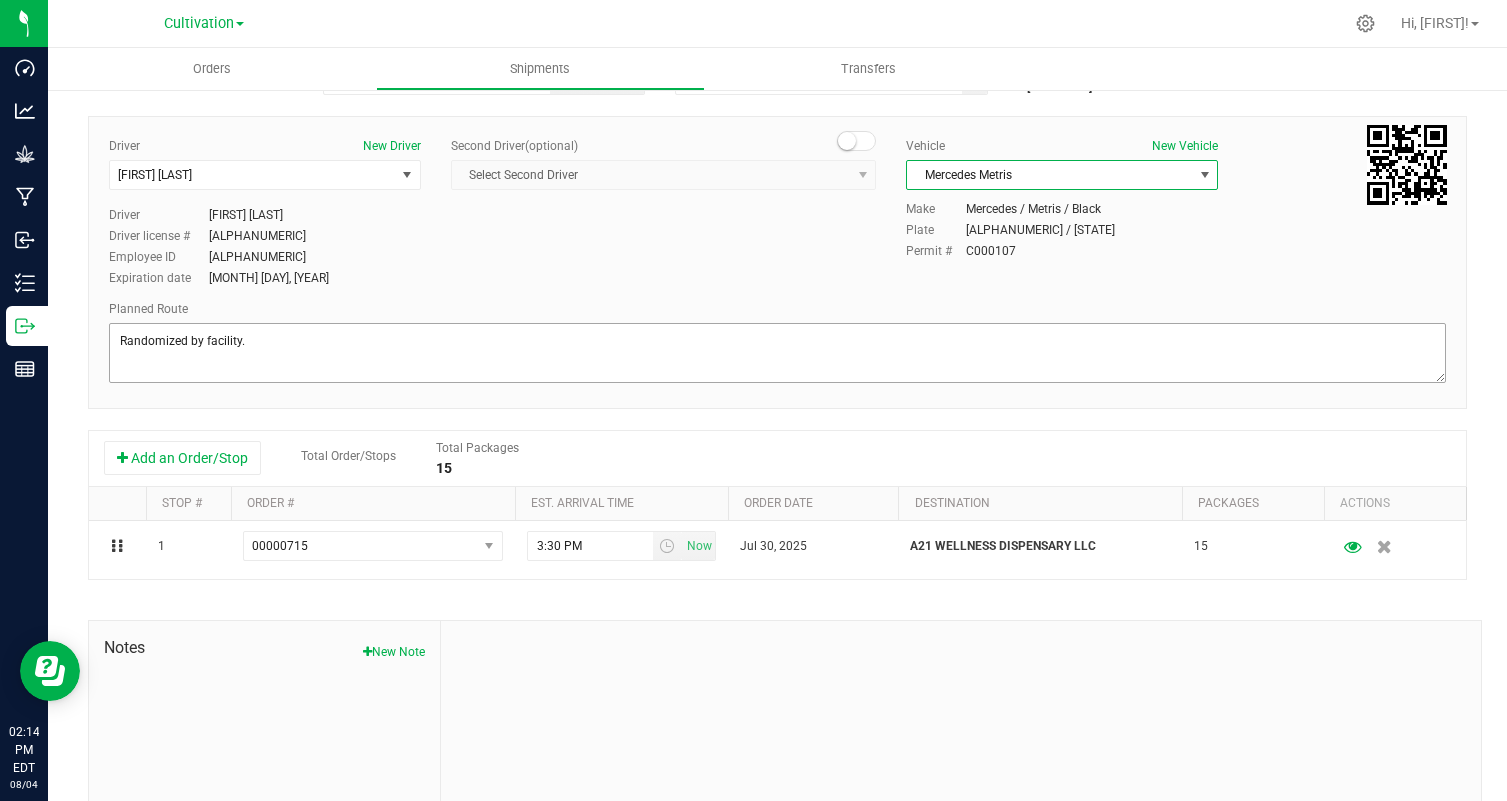 scroll, scrollTop: 125, scrollLeft: 0, axis: vertical 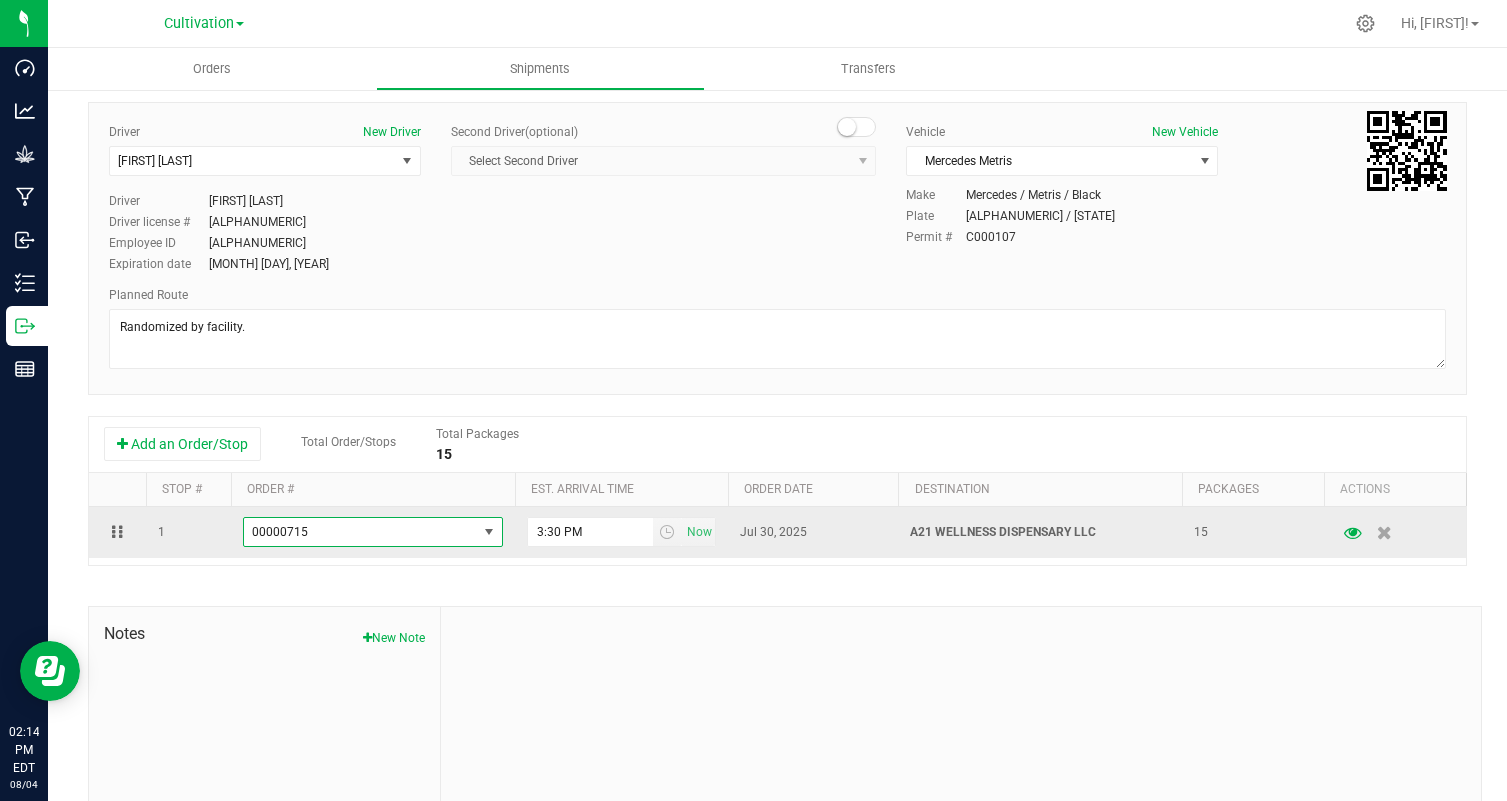 click on "00000715" at bounding box center (360, 532) 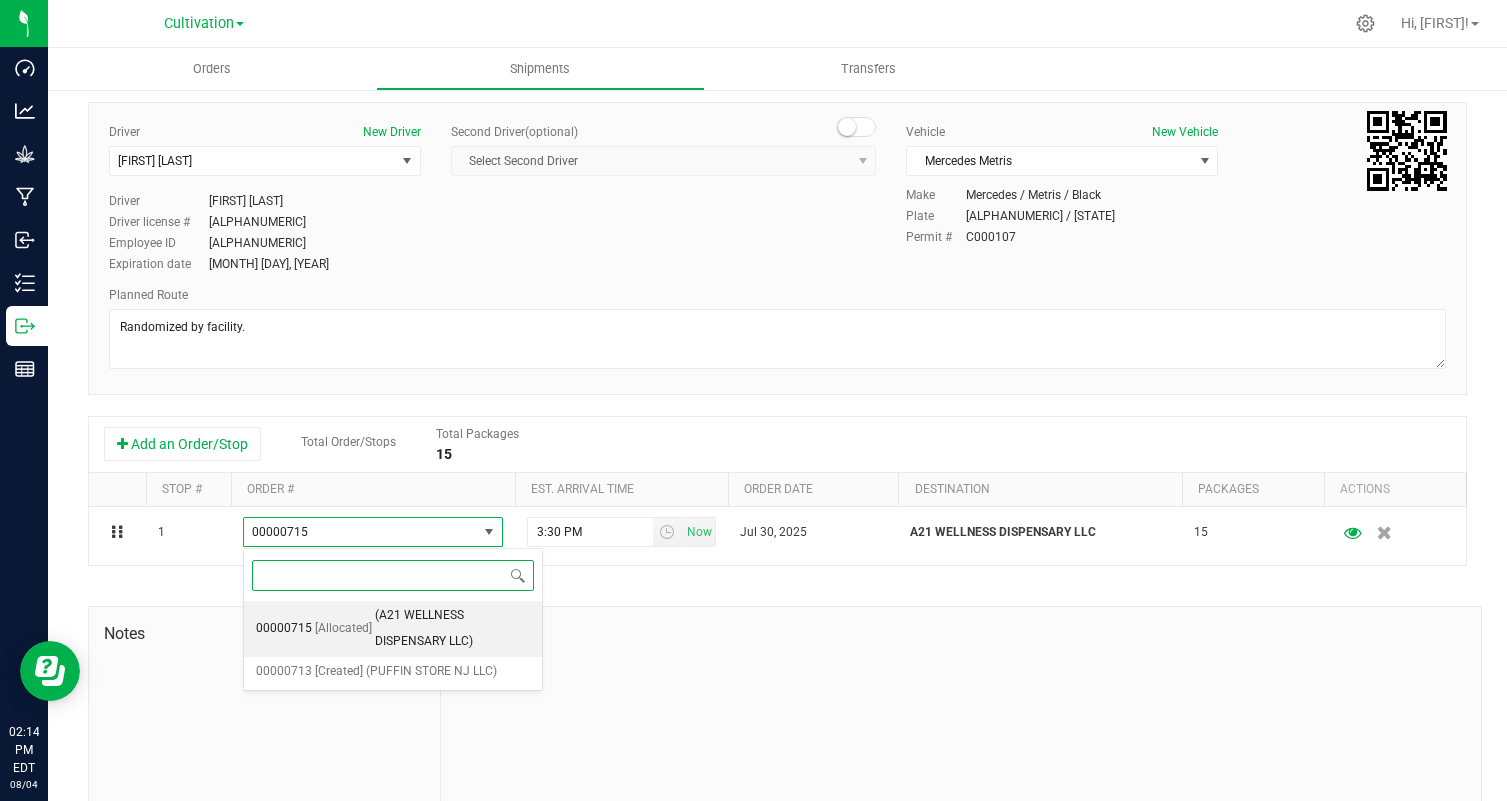 click on "([COMPANY_NAME])" at bounding box center [452, 628] 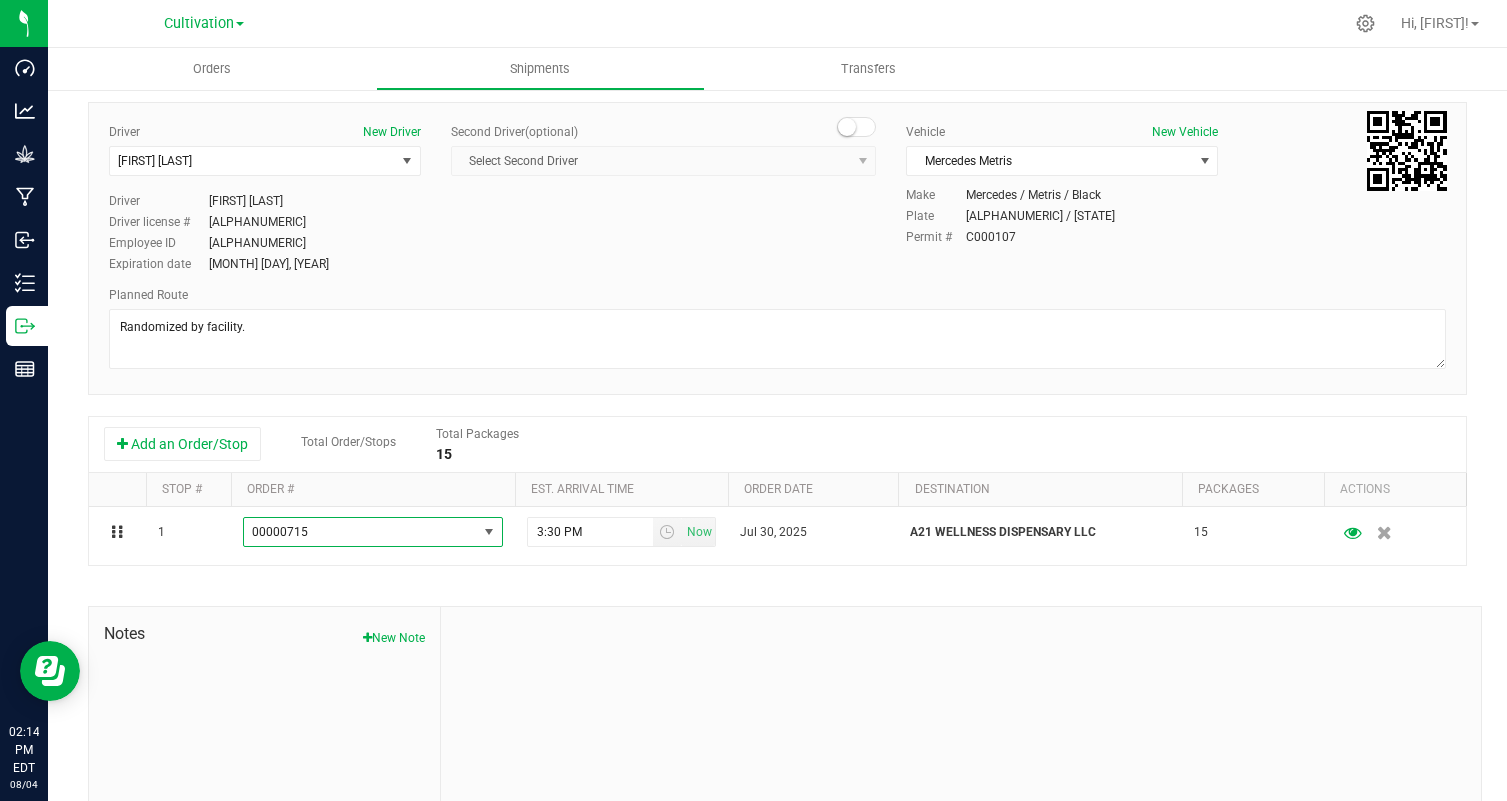 scroll, scrollTop: 0, scrollLeft: 0, axis: both 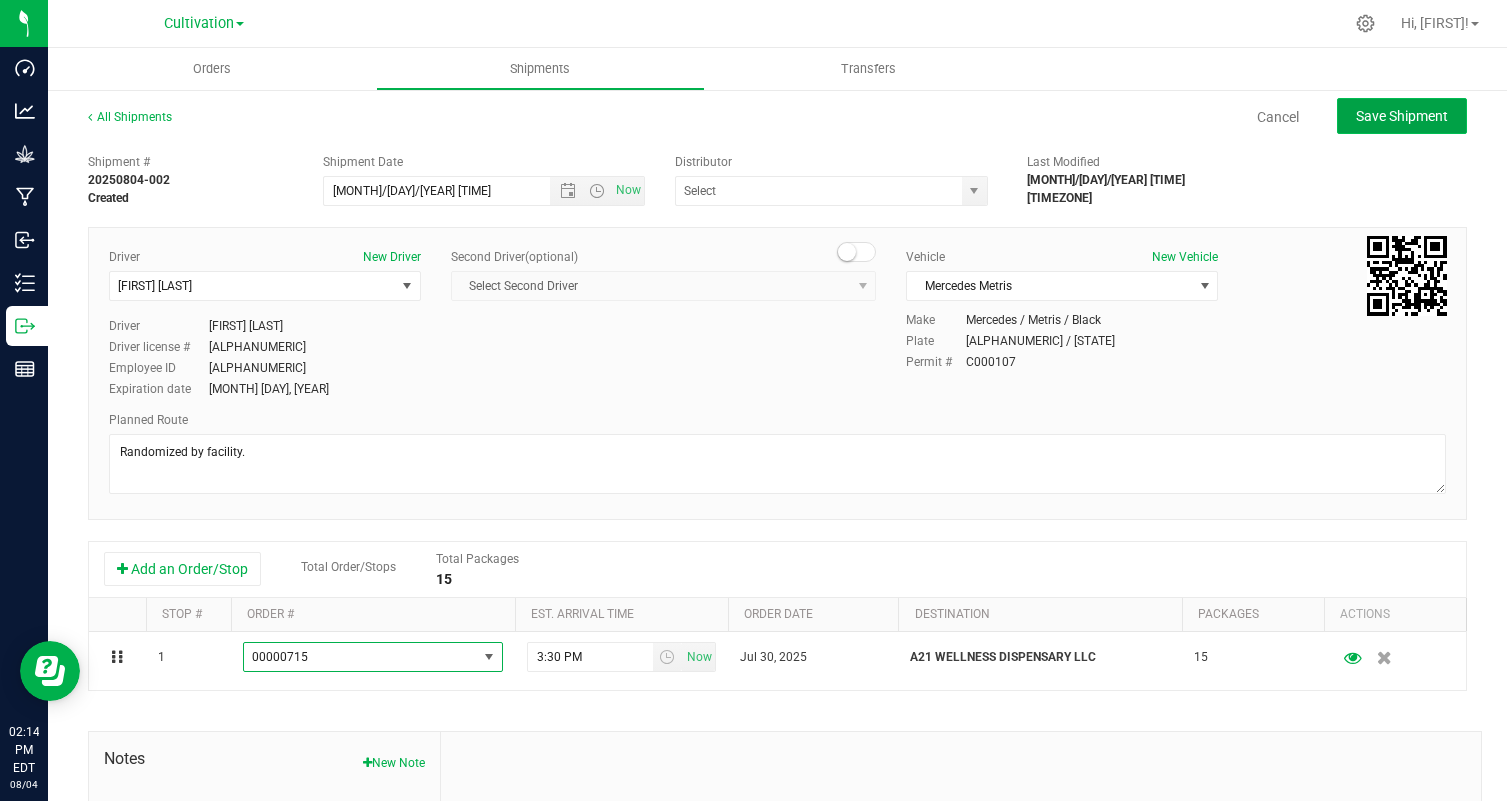 click on "Save Shipment" 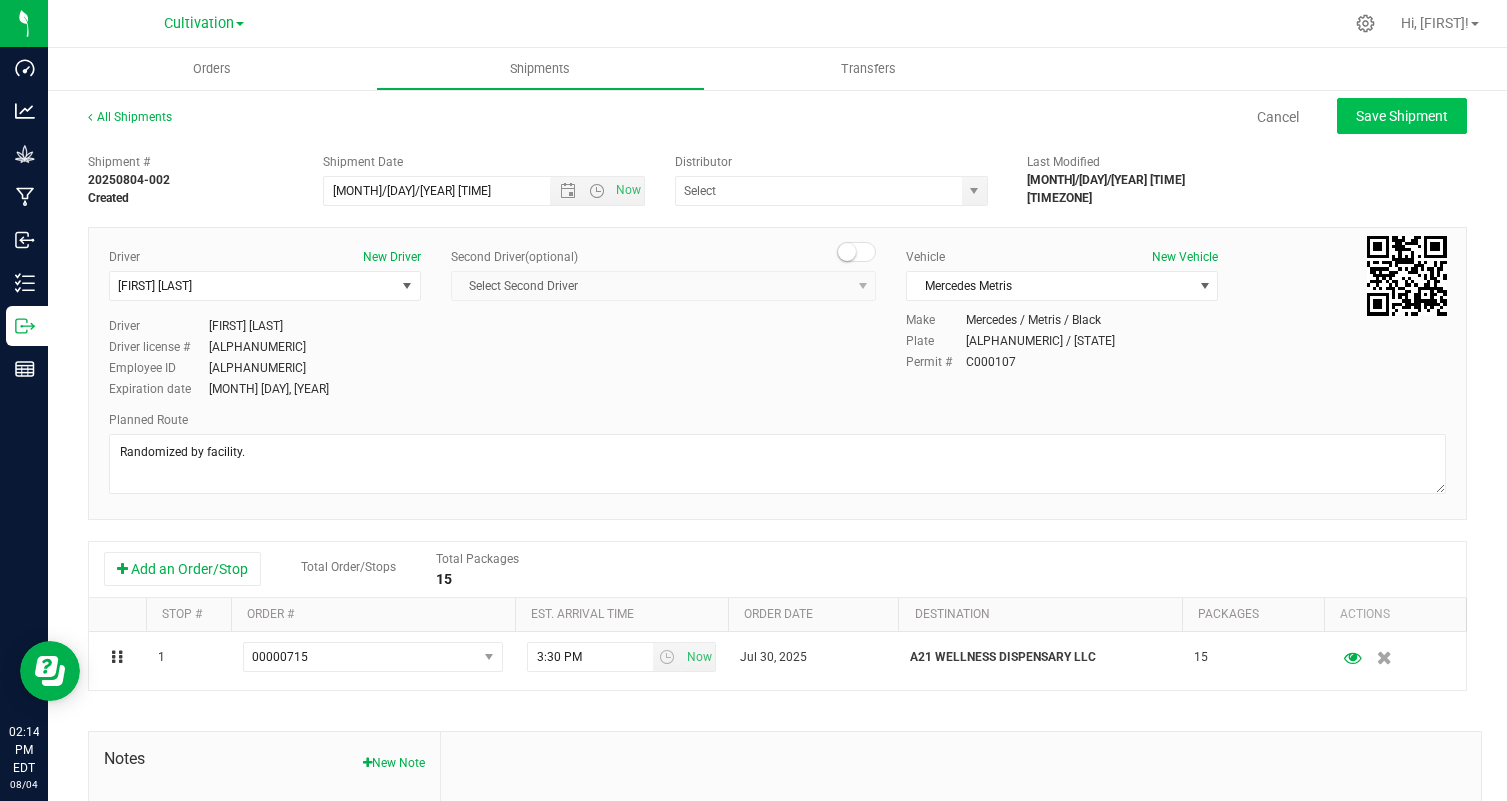 type on "8/4/2025 6:14 PM" 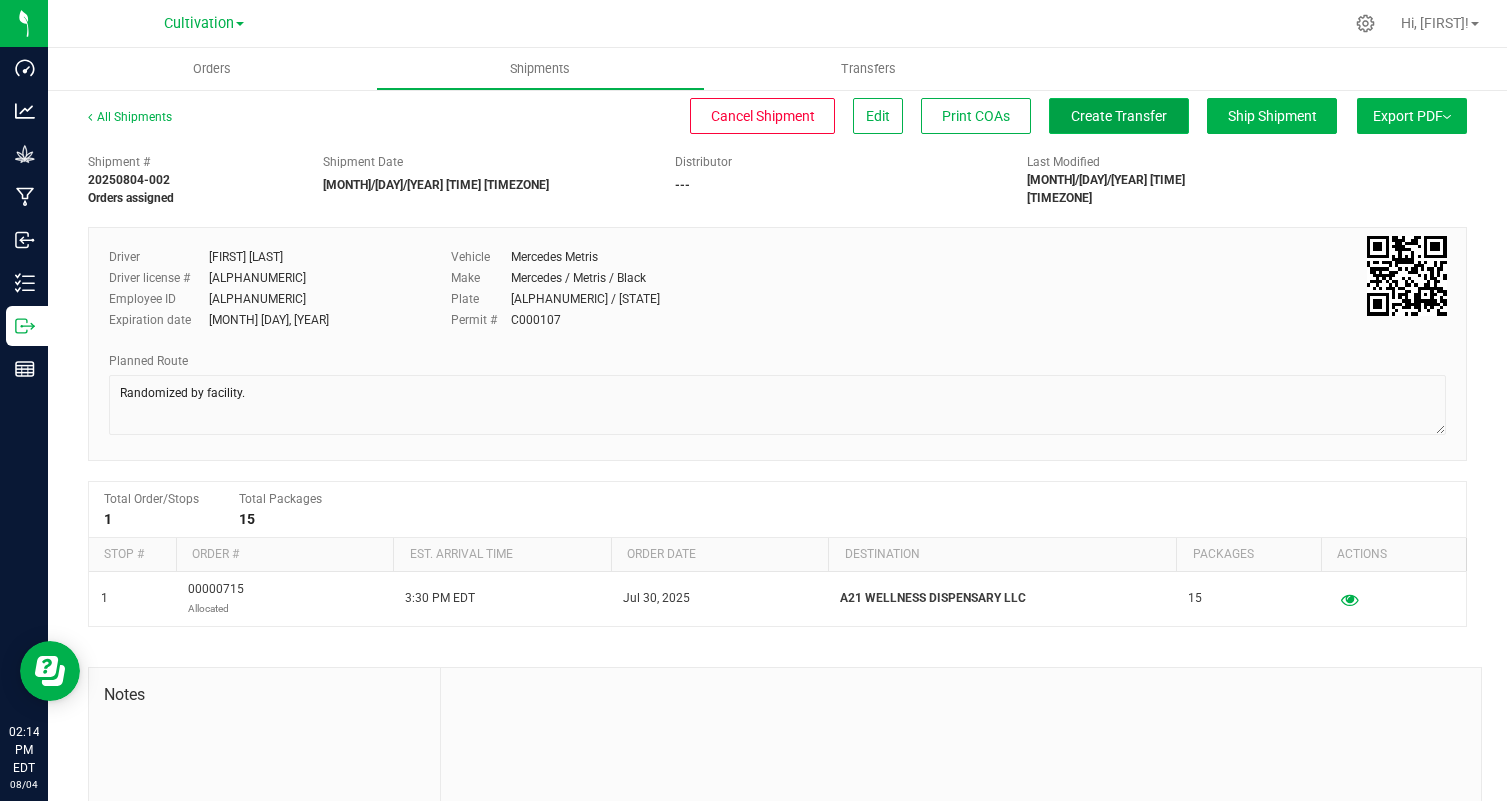 click on "Create Transfer" at bounding box center (1119, 116) 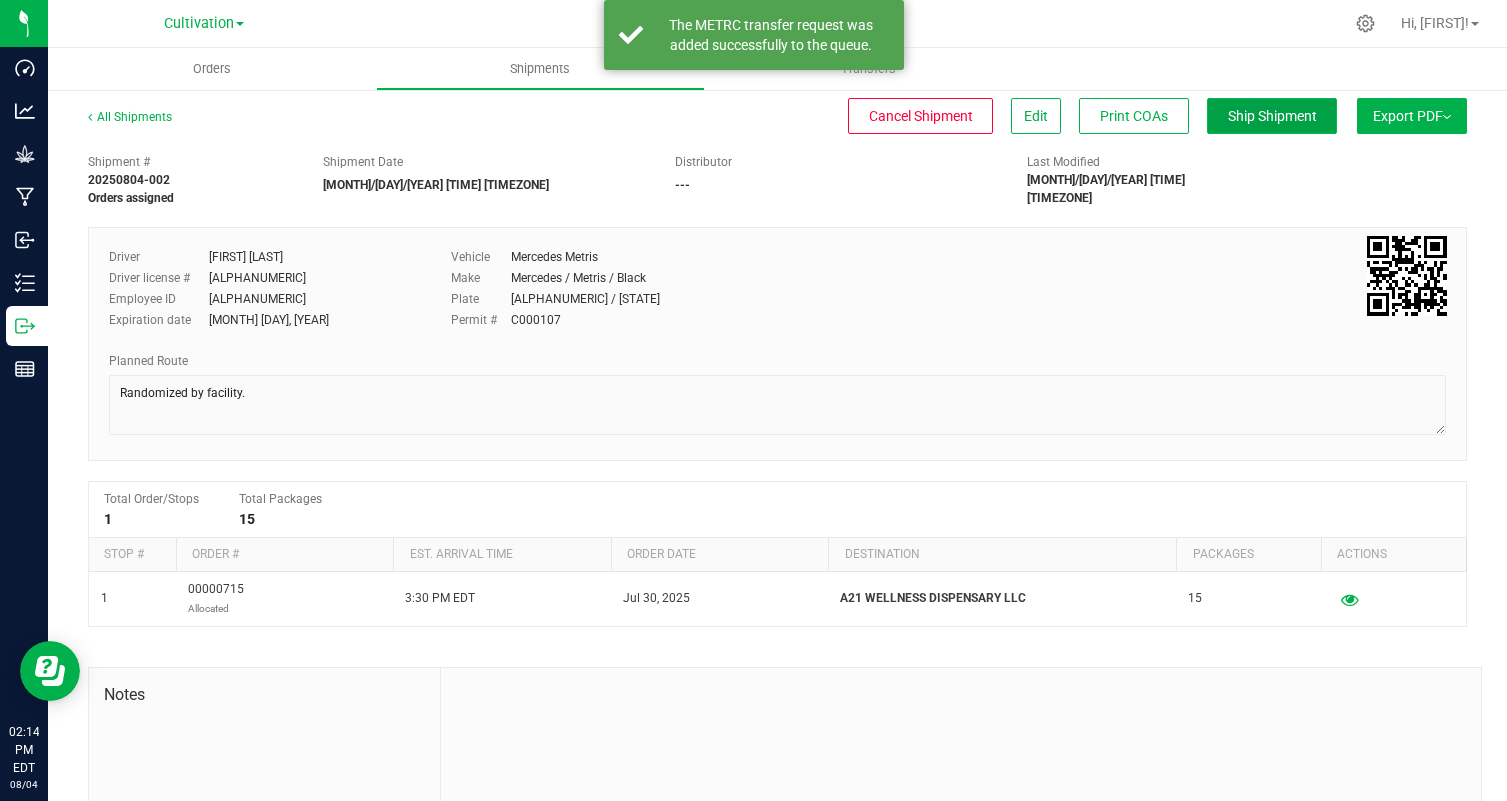 click on "Ship Shipment" at bounding box center (1272, 116) 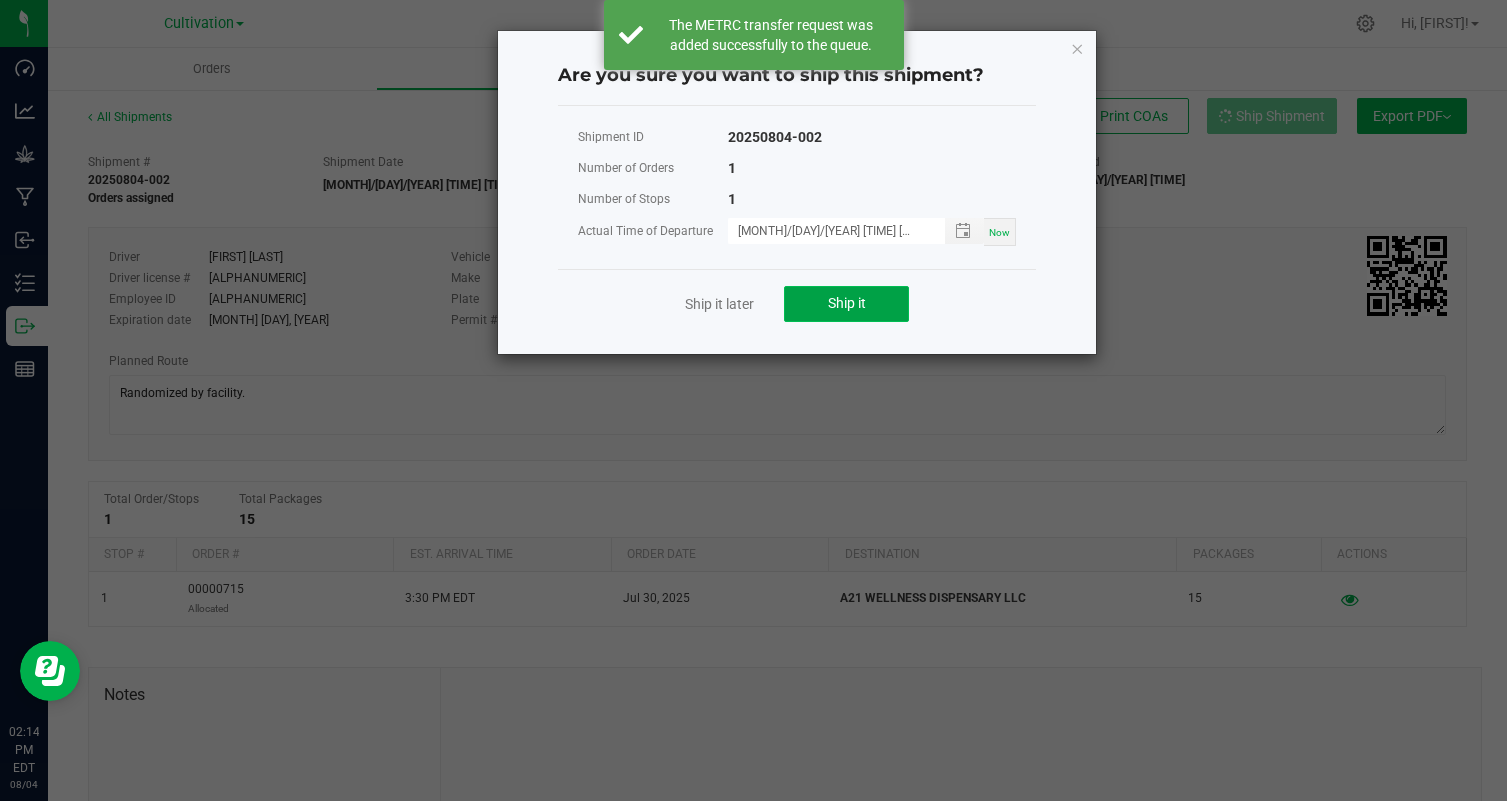 click on "Ship it" 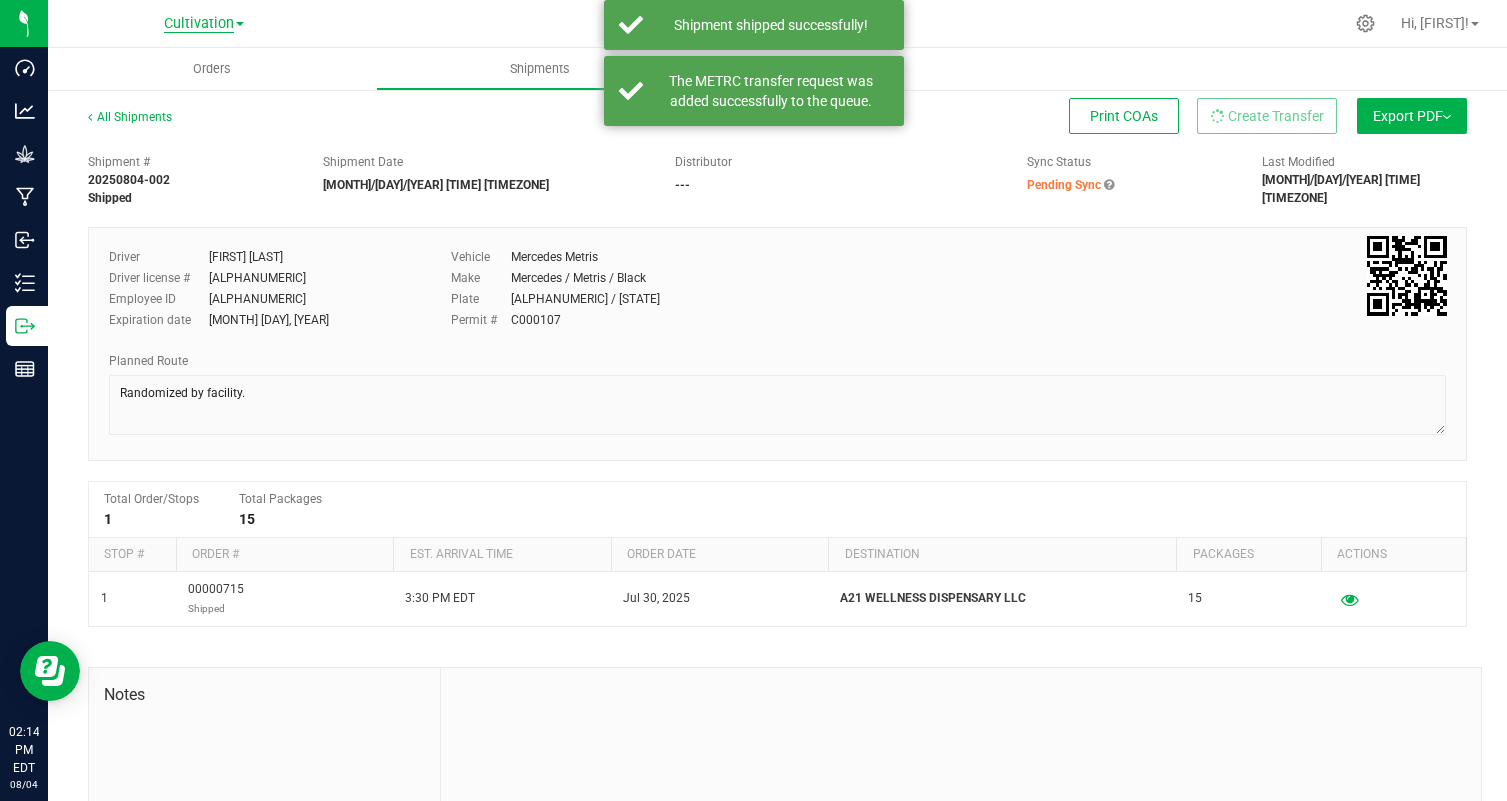 click on "Cultivation" at bounding box center (199, 24) 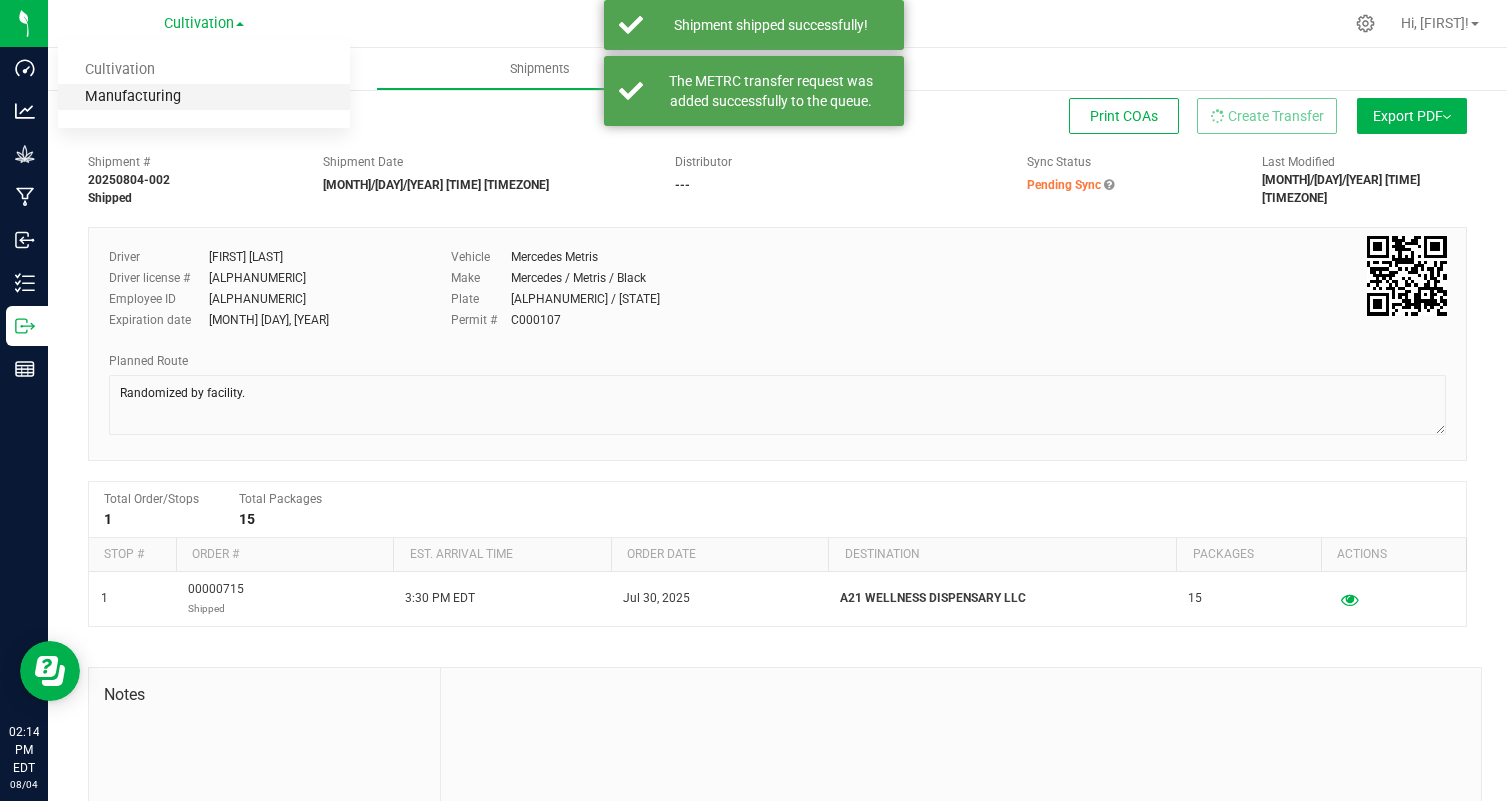 click on "Manufacturing" at bounding box center [204, 97] 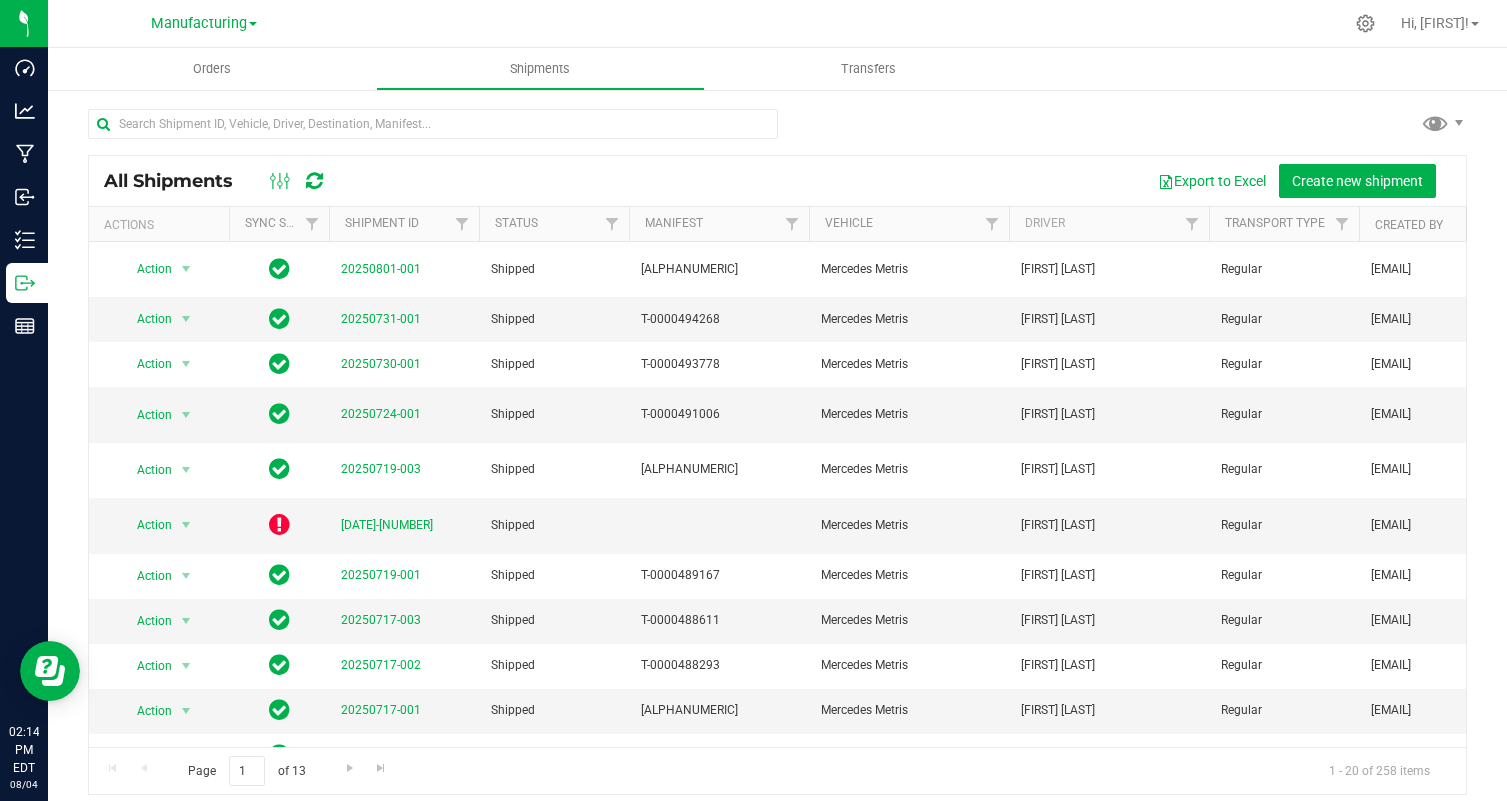 click on "Manufacturing   Cultivation   Manufacturing   Hi, Juan!" at bounding box center [777, 24] 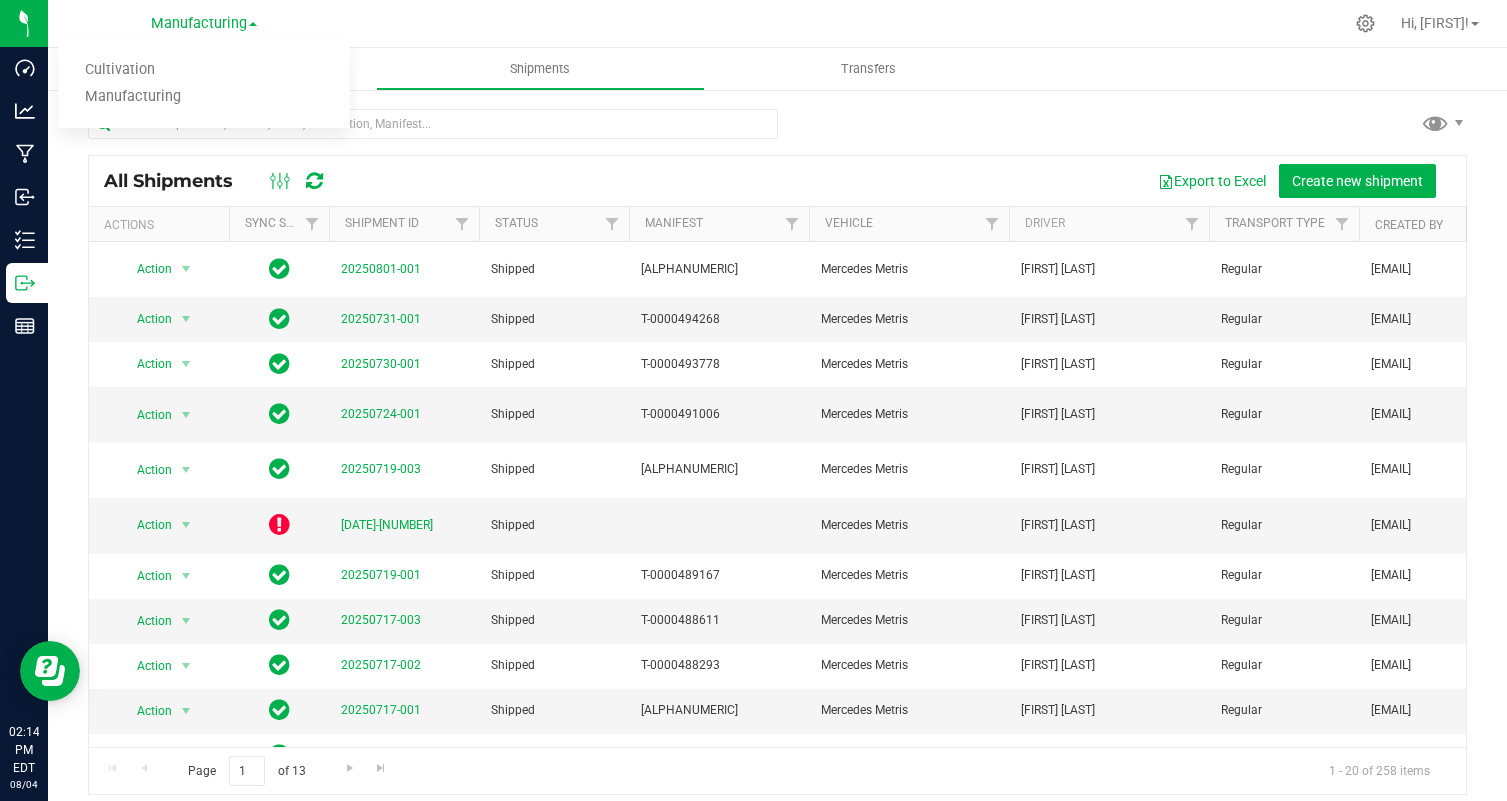 click on "Manufacturing" at bounding box center (204, 22) 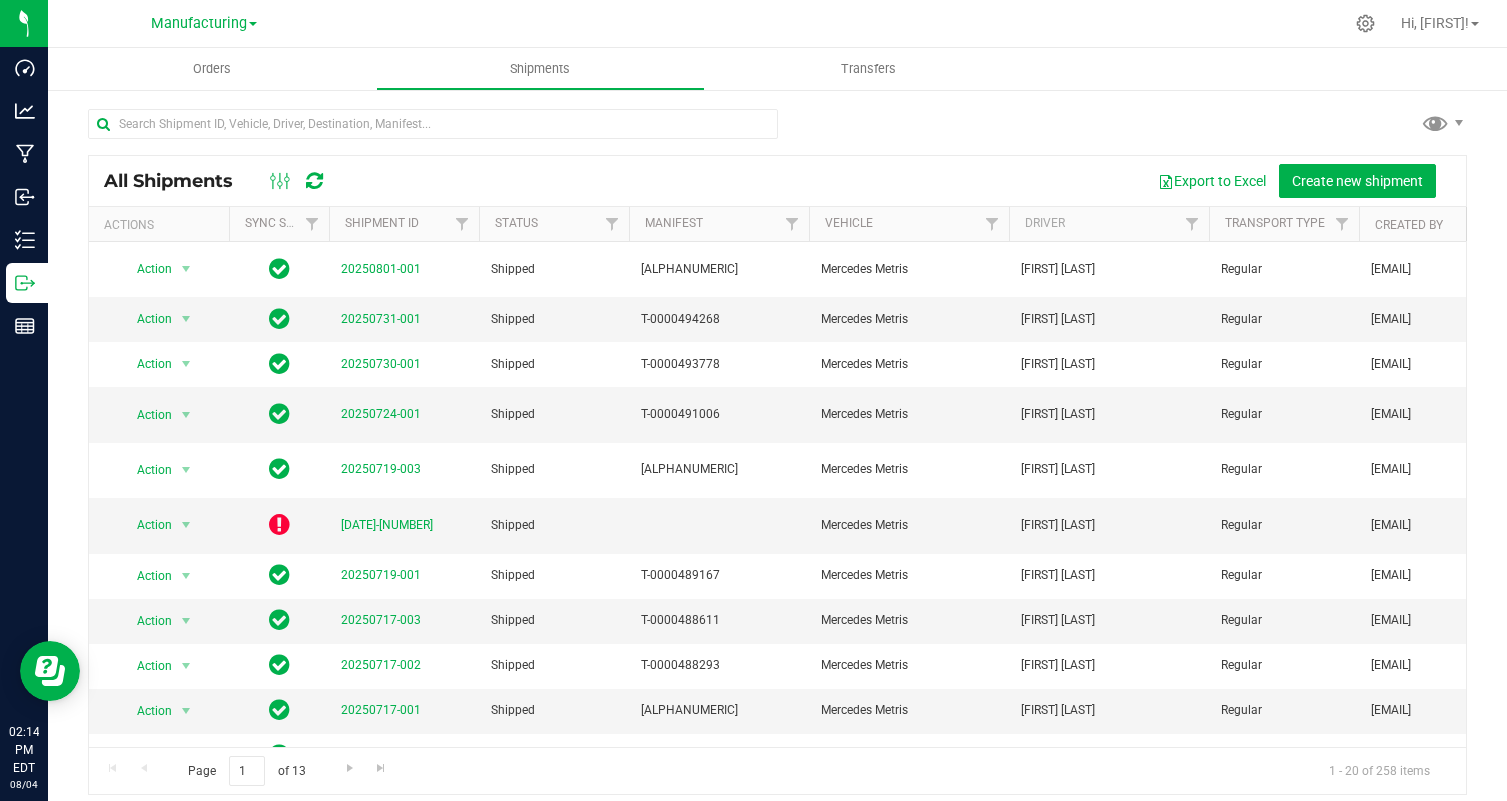 click at bounding box center (850, 23) 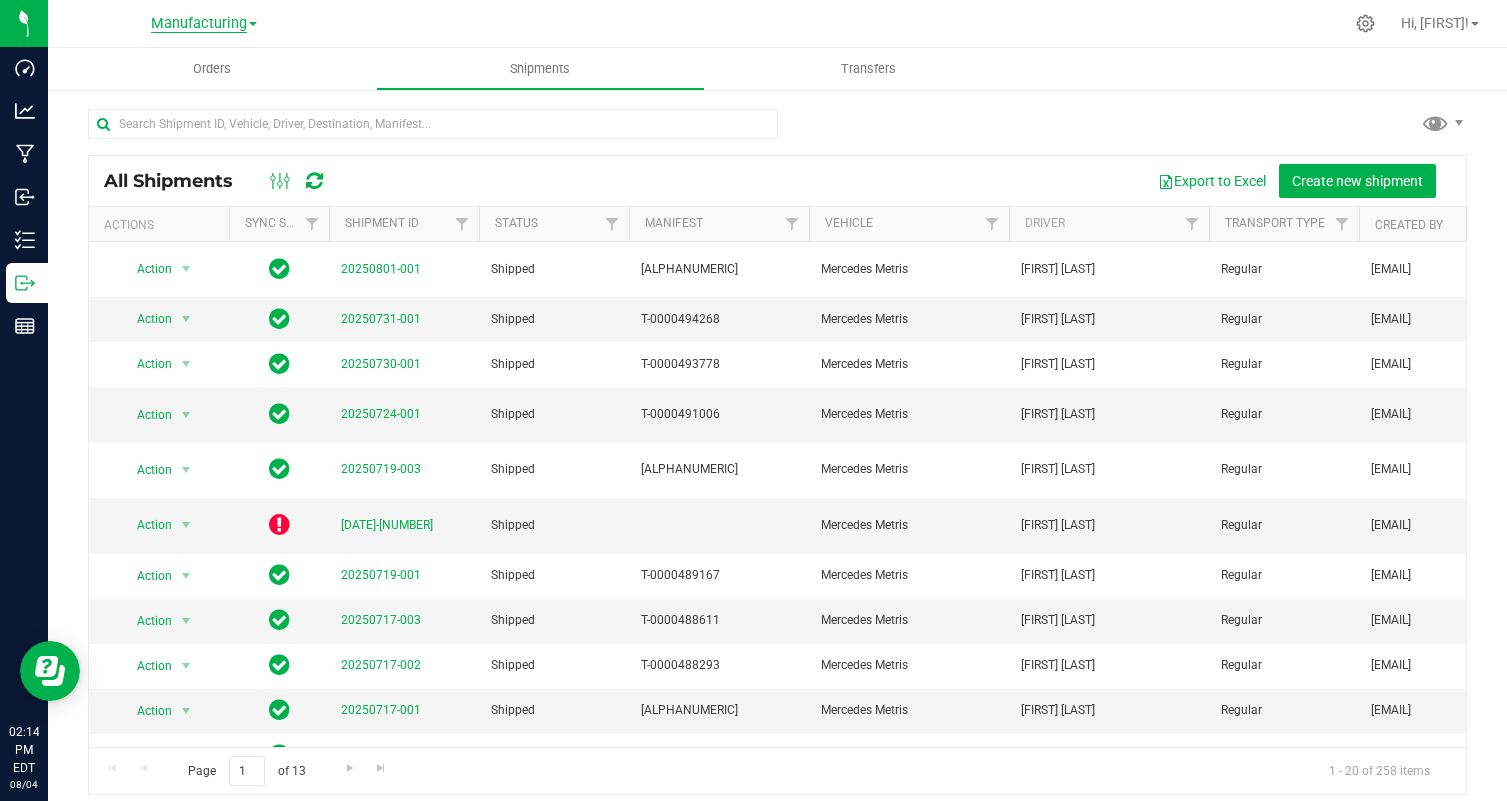click on "Manufacturing" at bounding box center [199, 24] 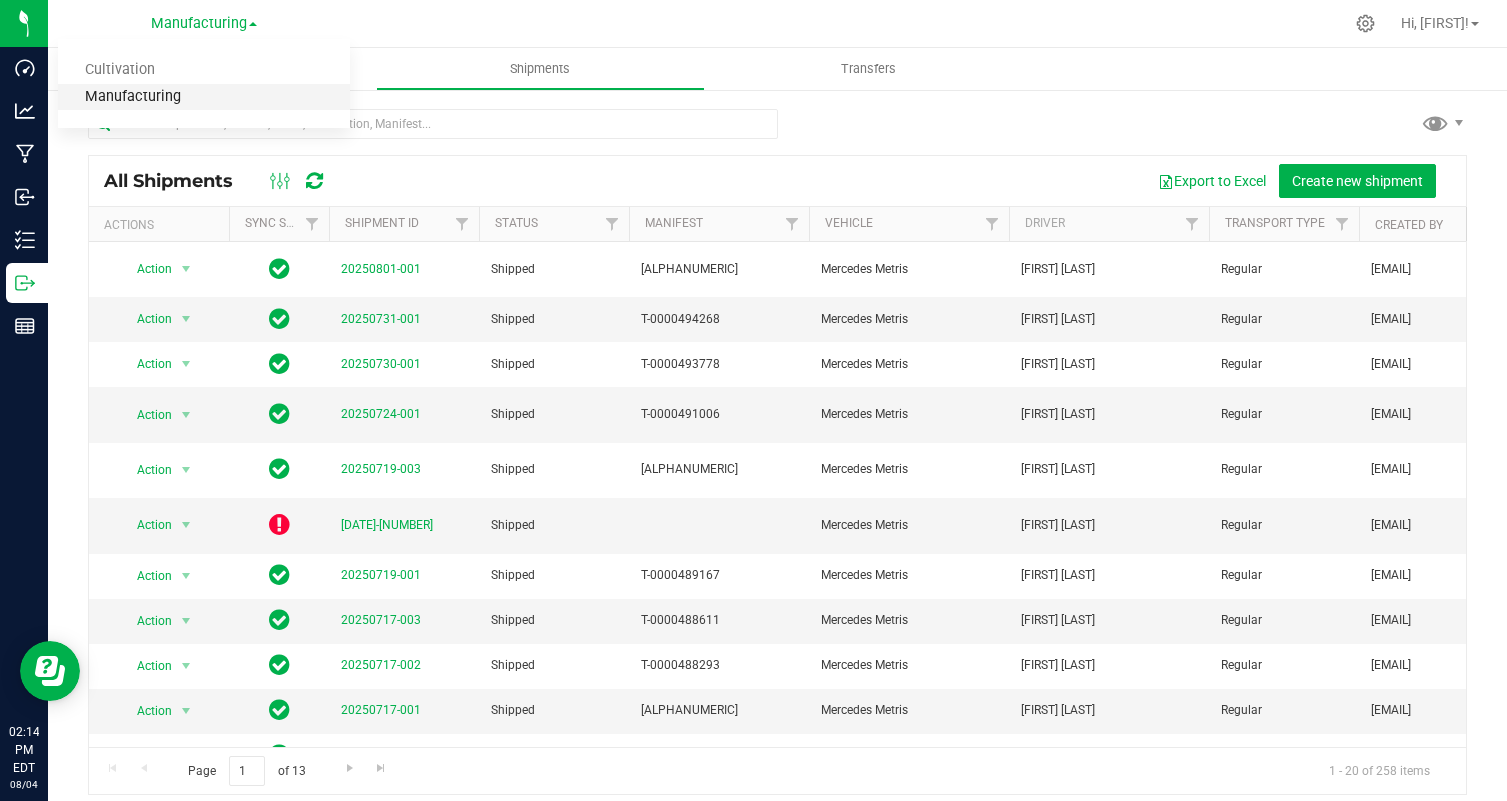 click on "Manufacturing" at bounding box center [204, 97] 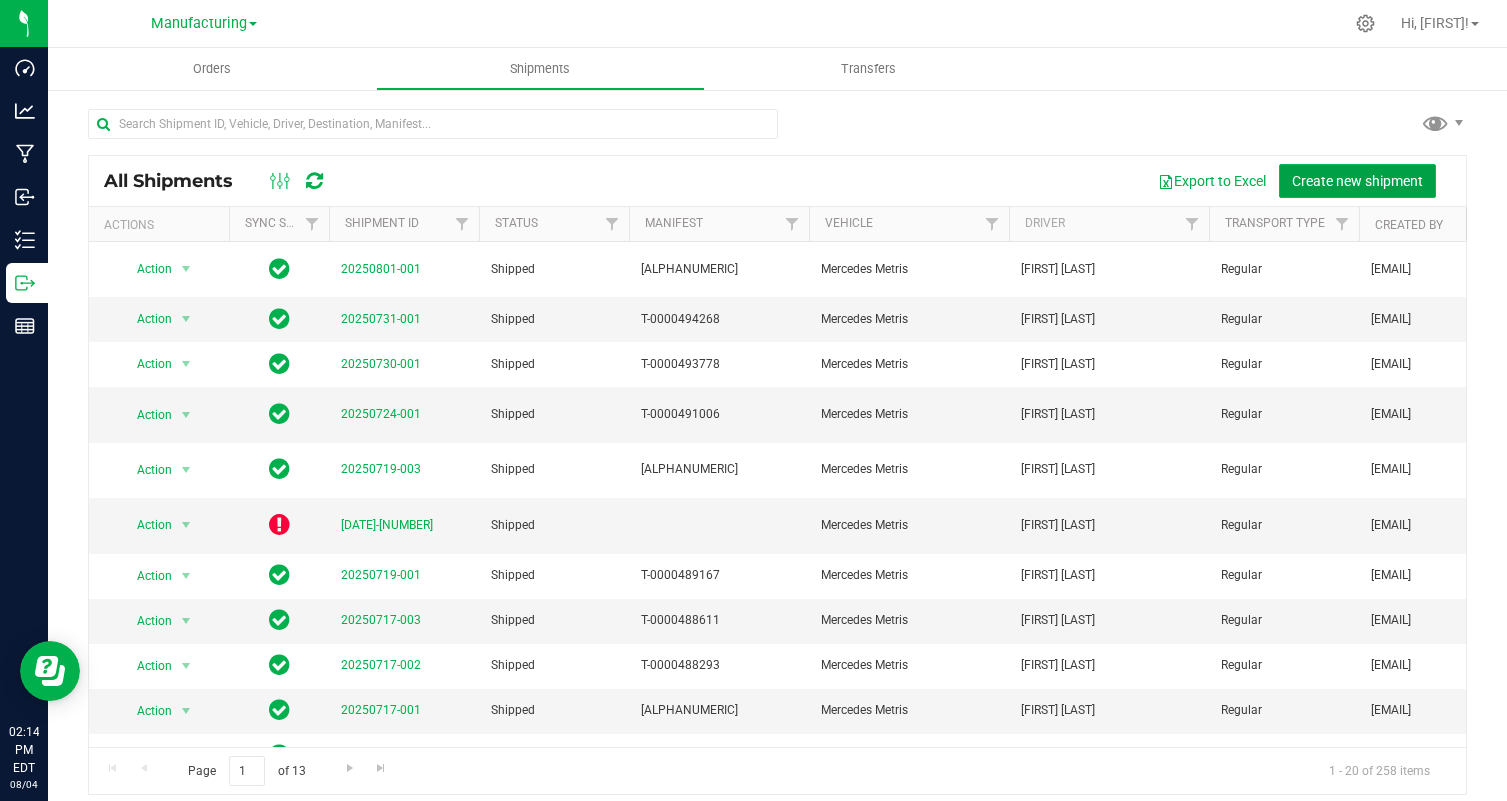 click on "Create new shipment" at bounding box center (1357, 181) 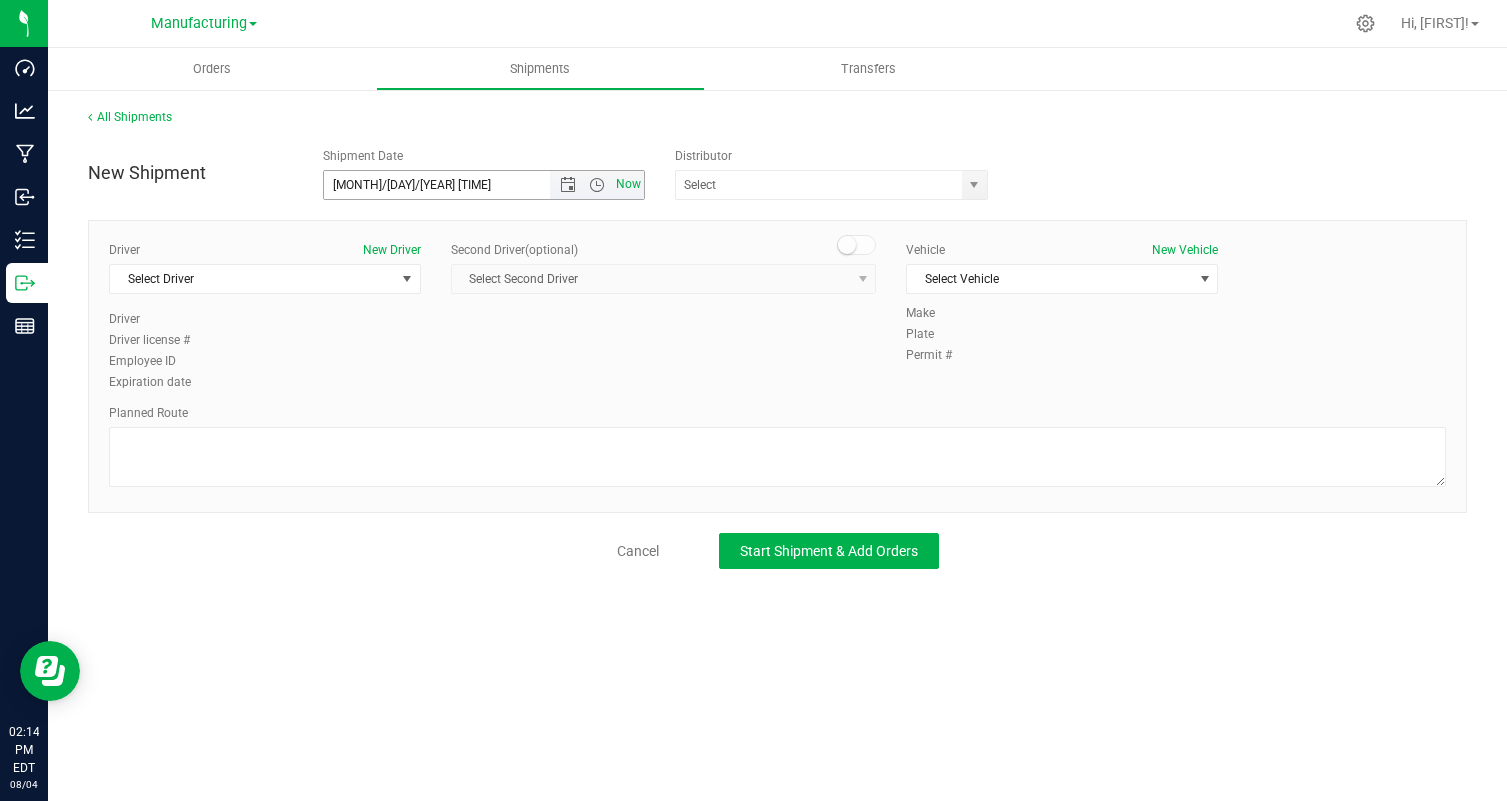 click on "Now" at bounding box center [629, 184] 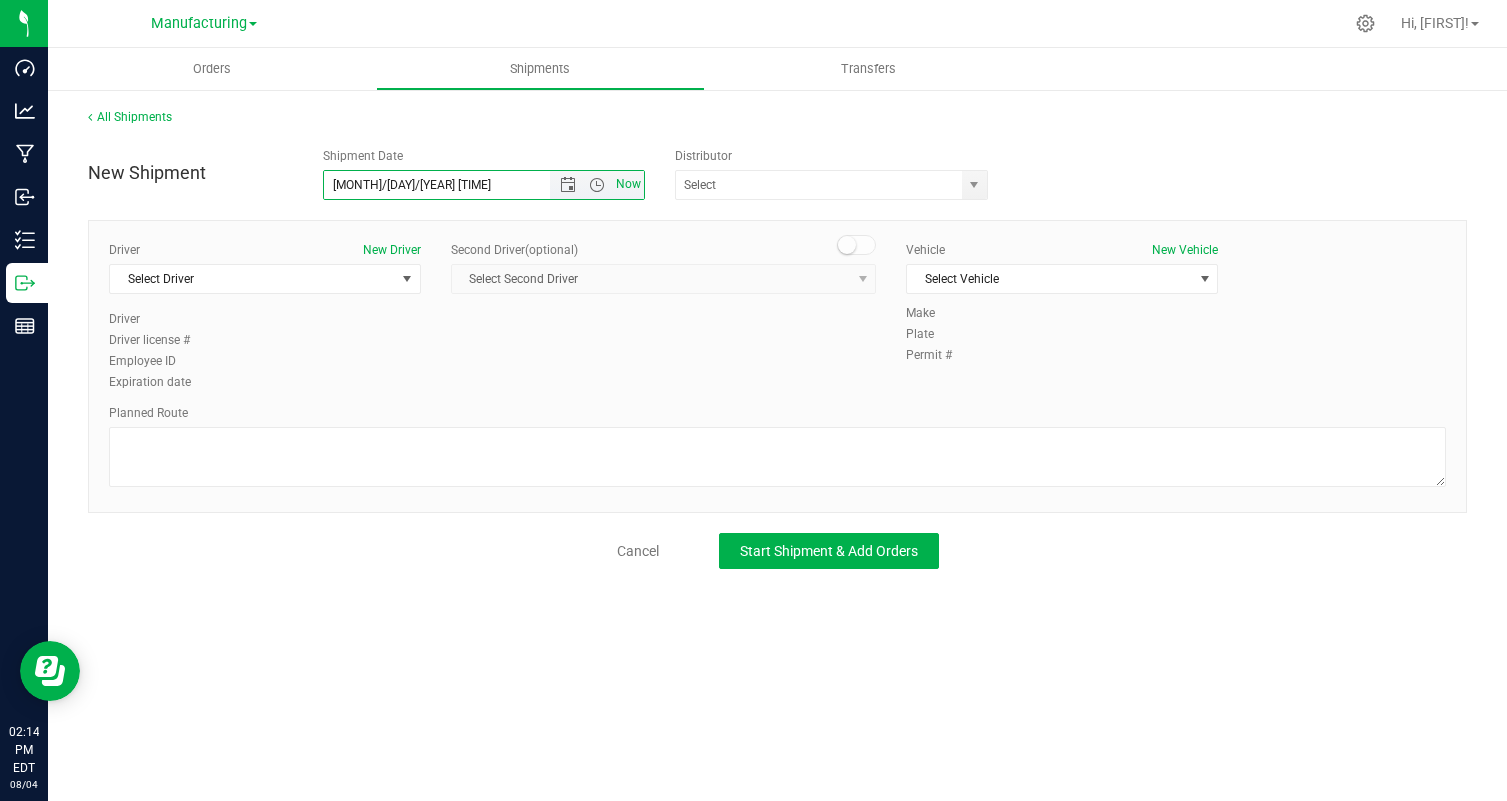 click on "Now" at bounding box center [629, 184] 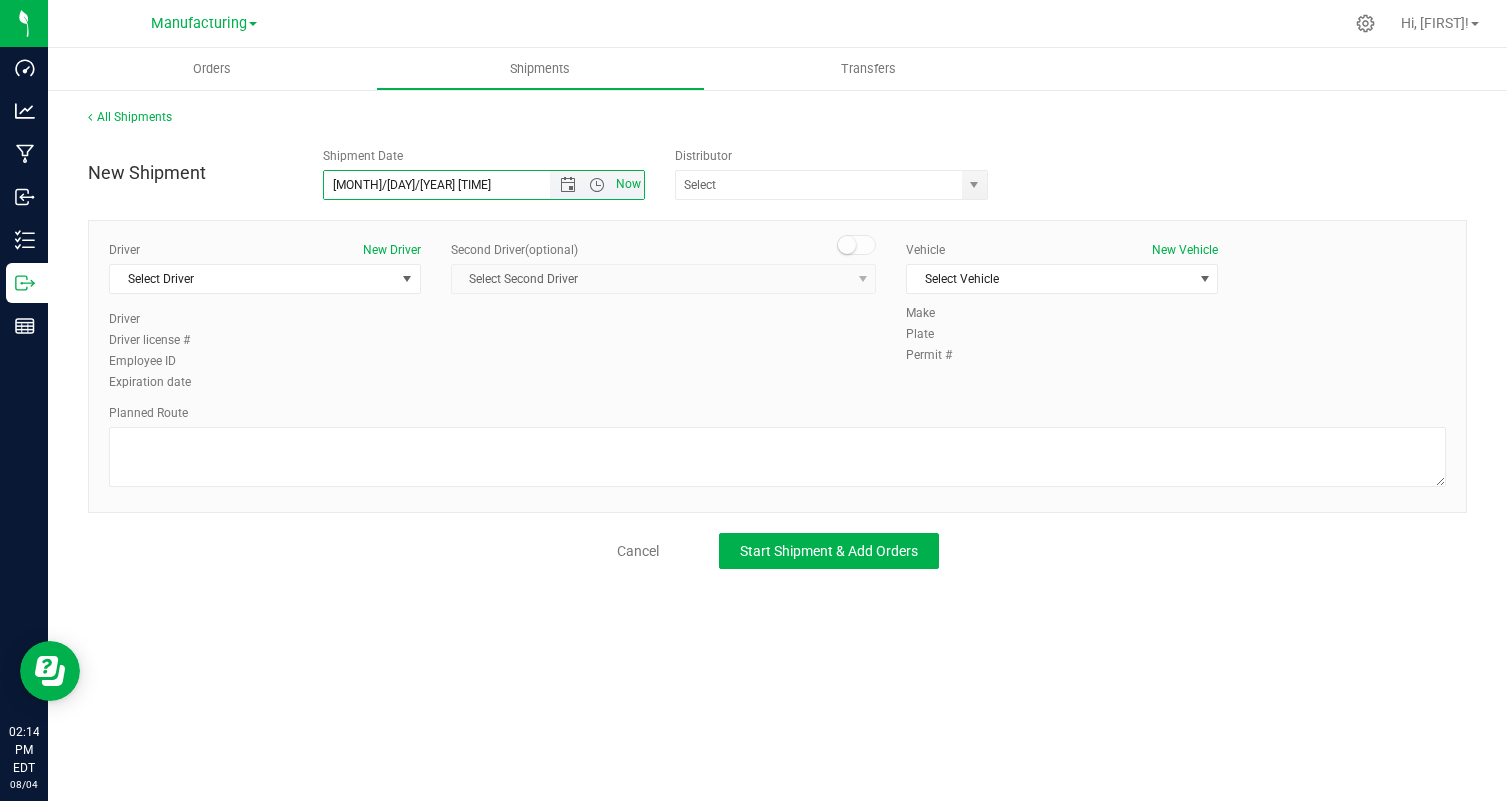 click on "Now" at bounding box center [629, 184] 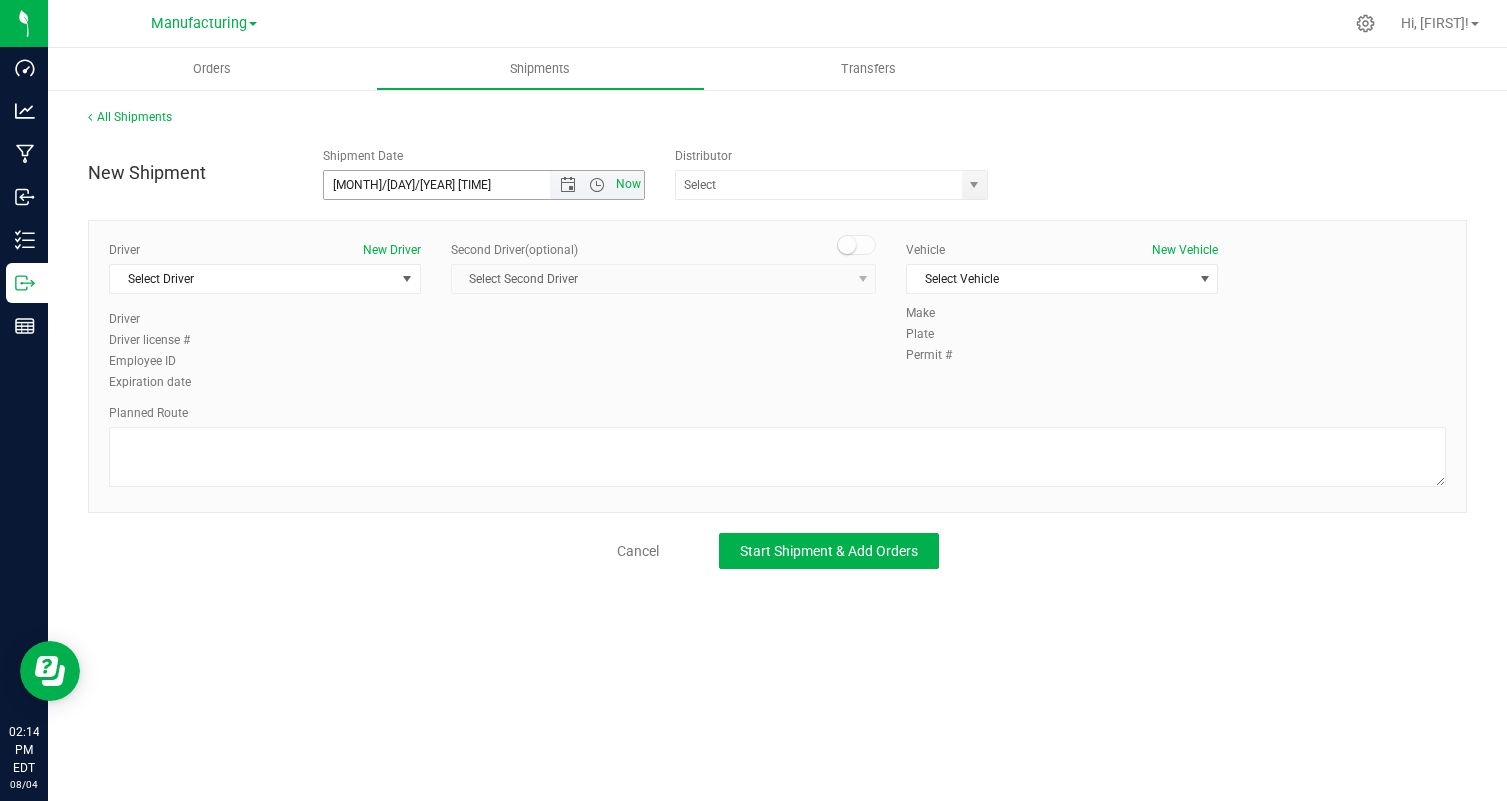 click on "Now" at bounding box center [629, 184] 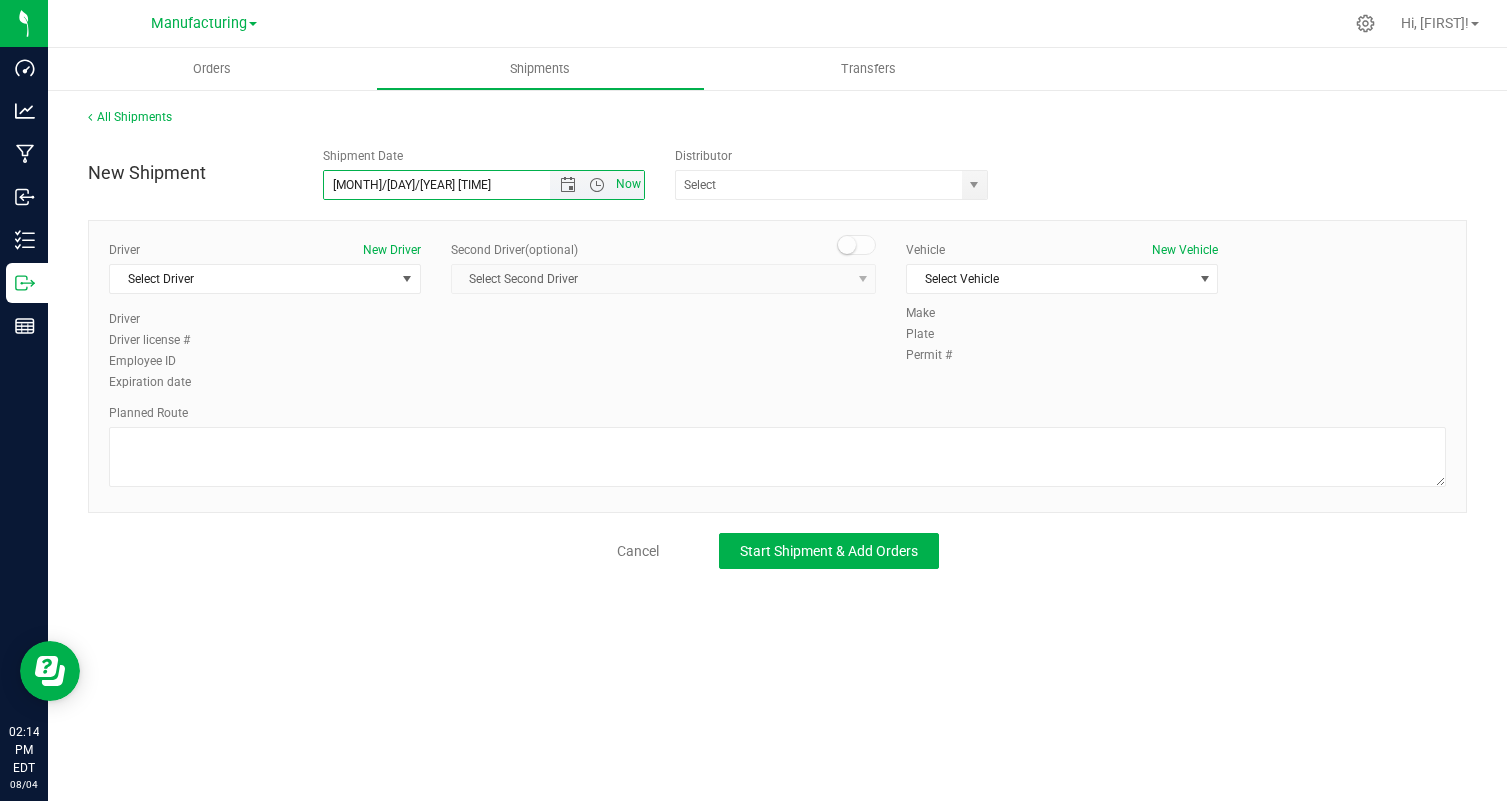 click on "Now" at bounding box center [629, 184] 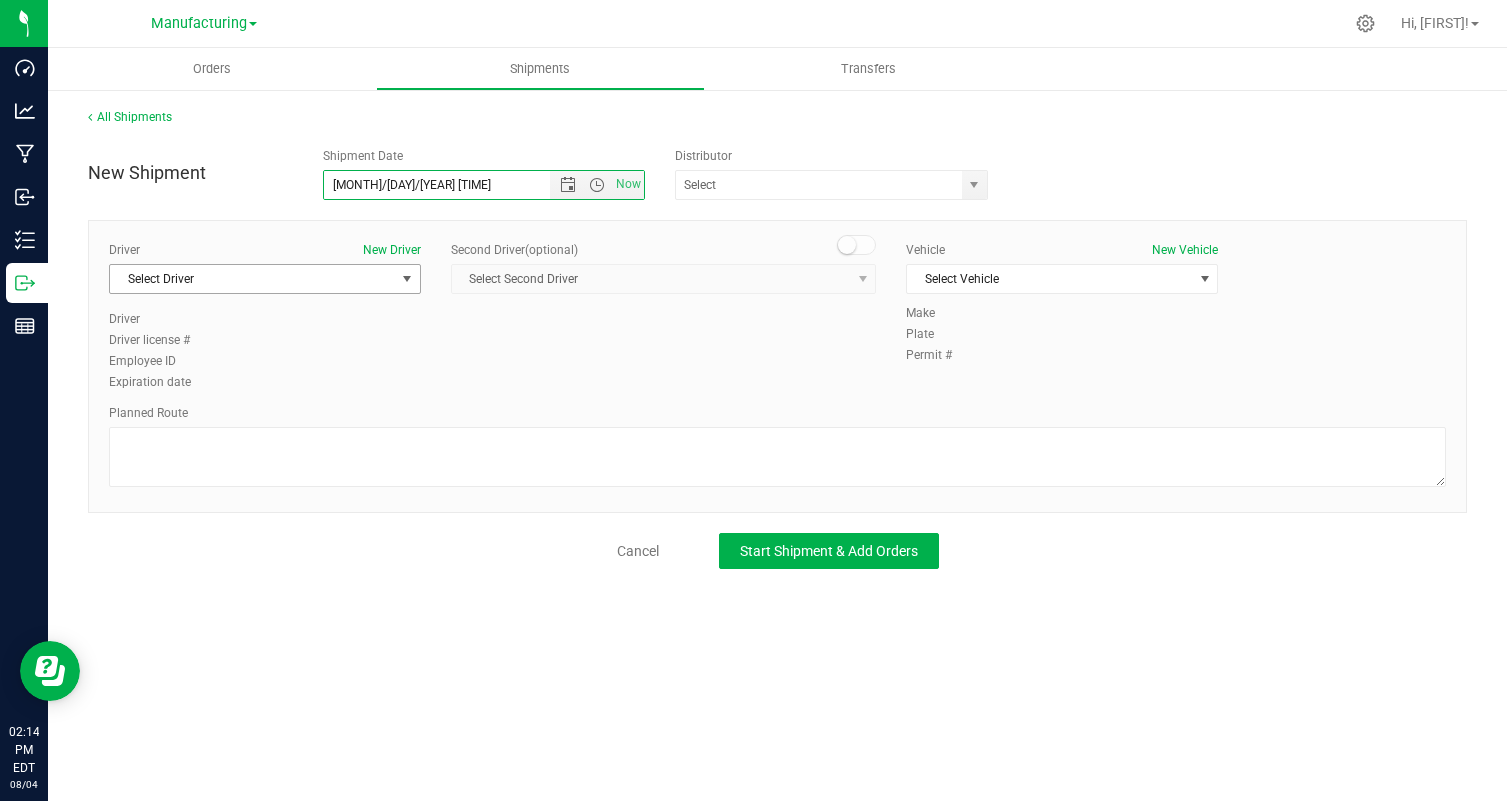 click on "Select Driver" at bounding box center (252, 279) 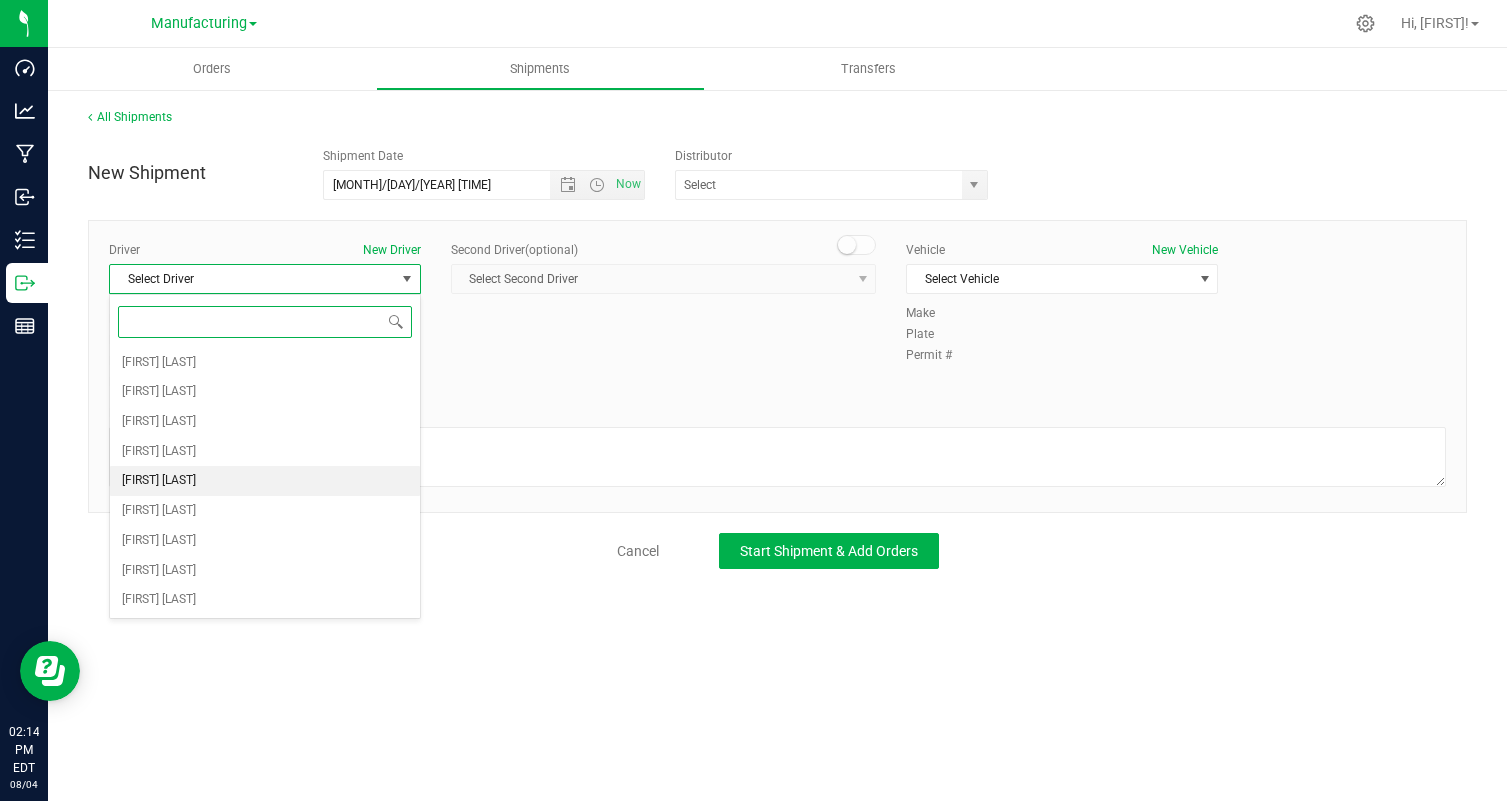 click on "[FIRST] [LAST]" at bounding box center (265, 481) 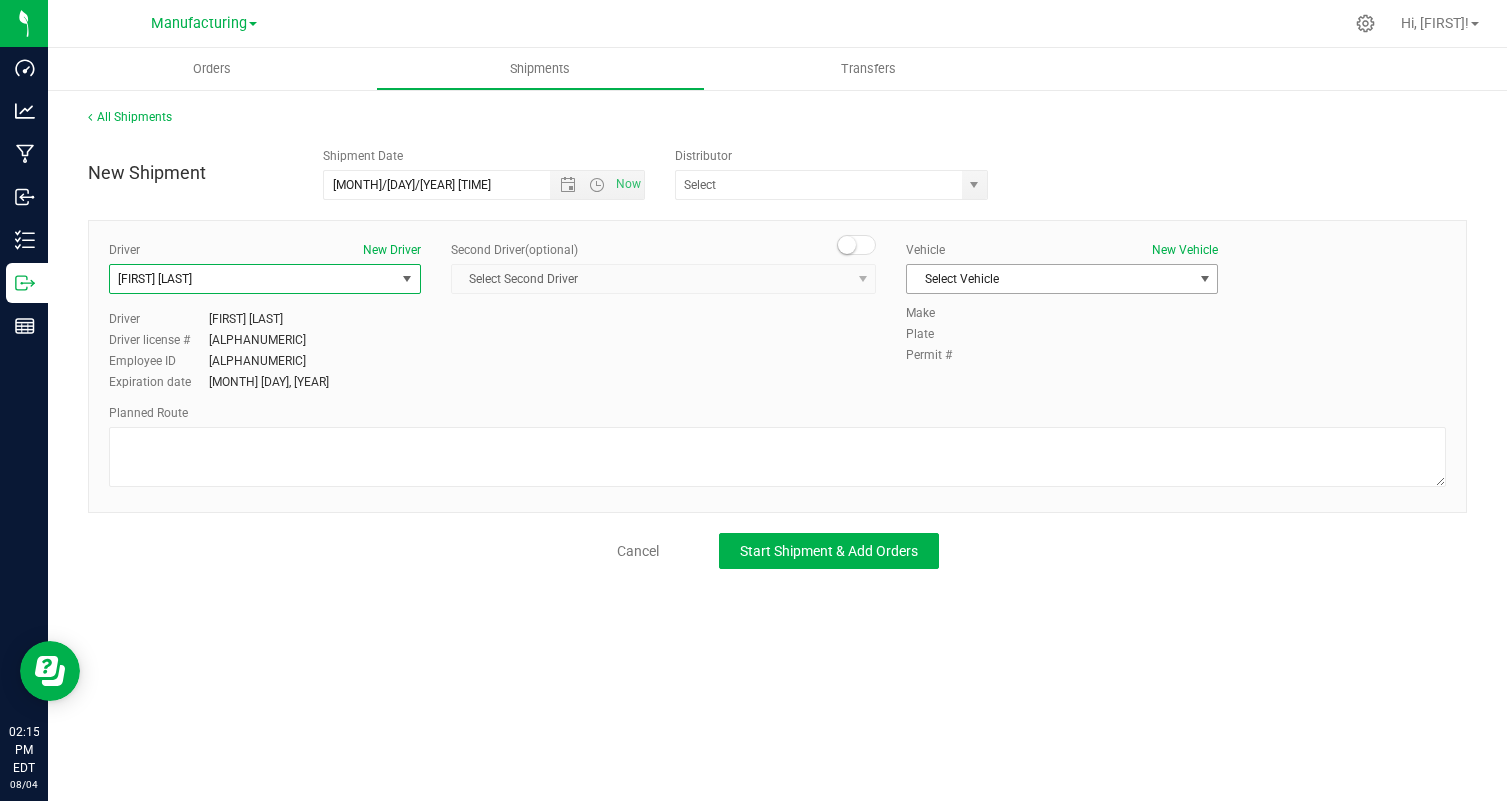 click on "Select Vehicle" at bounding box center (1049, 279) 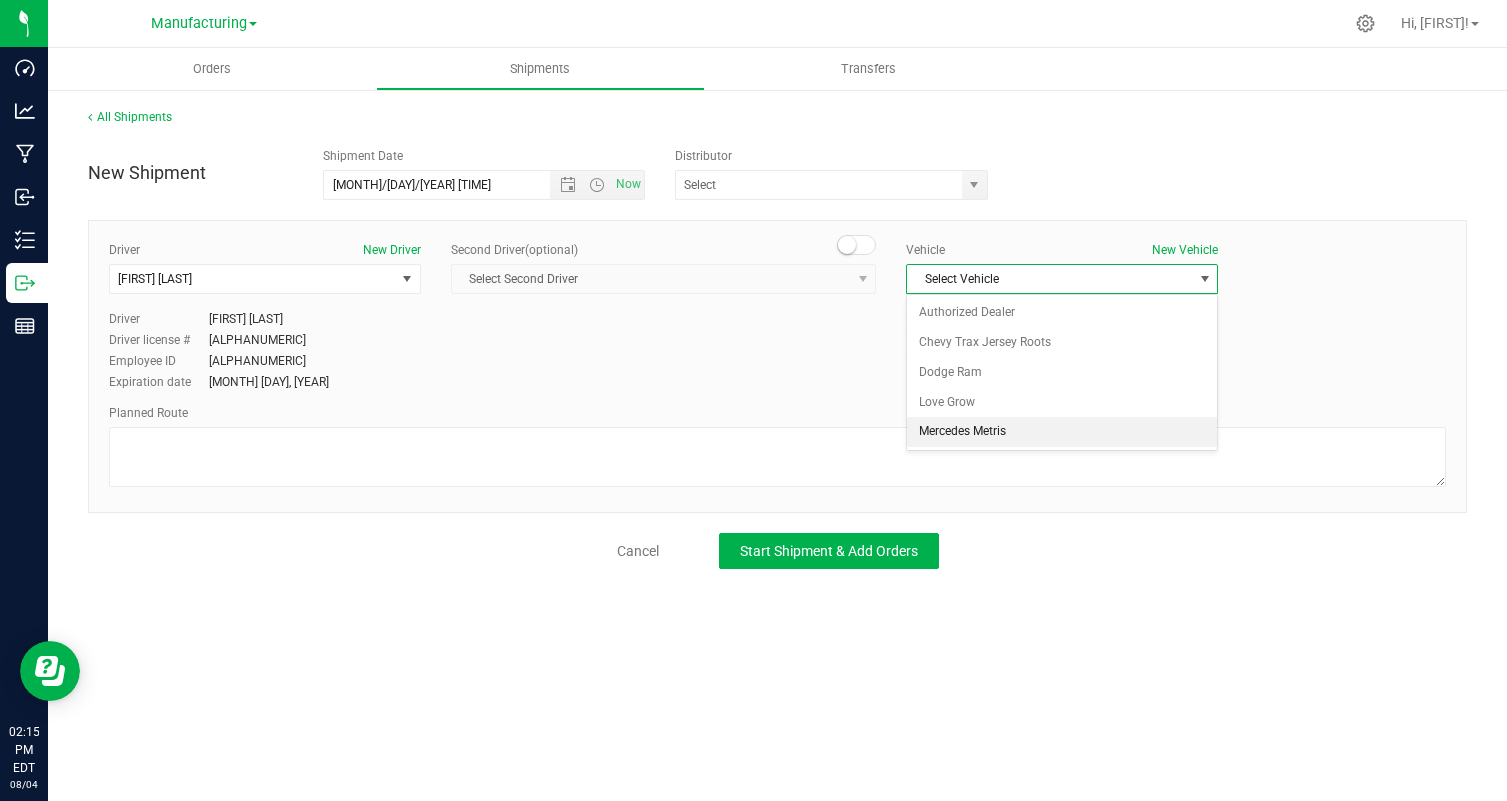 click on "Mercedes Metris" at bounding box center (1062, 432) 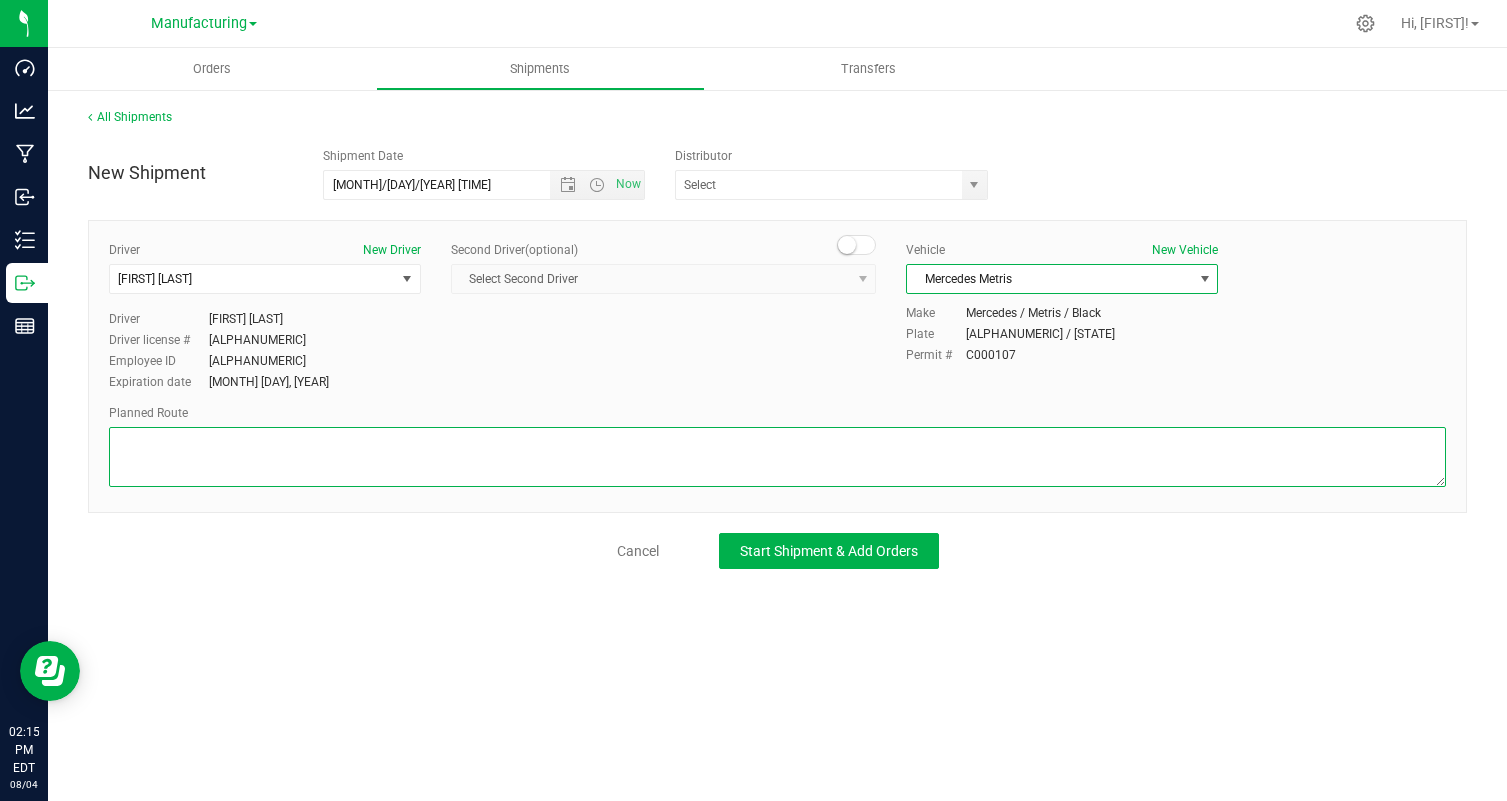 click at bounding box center (777, 457) 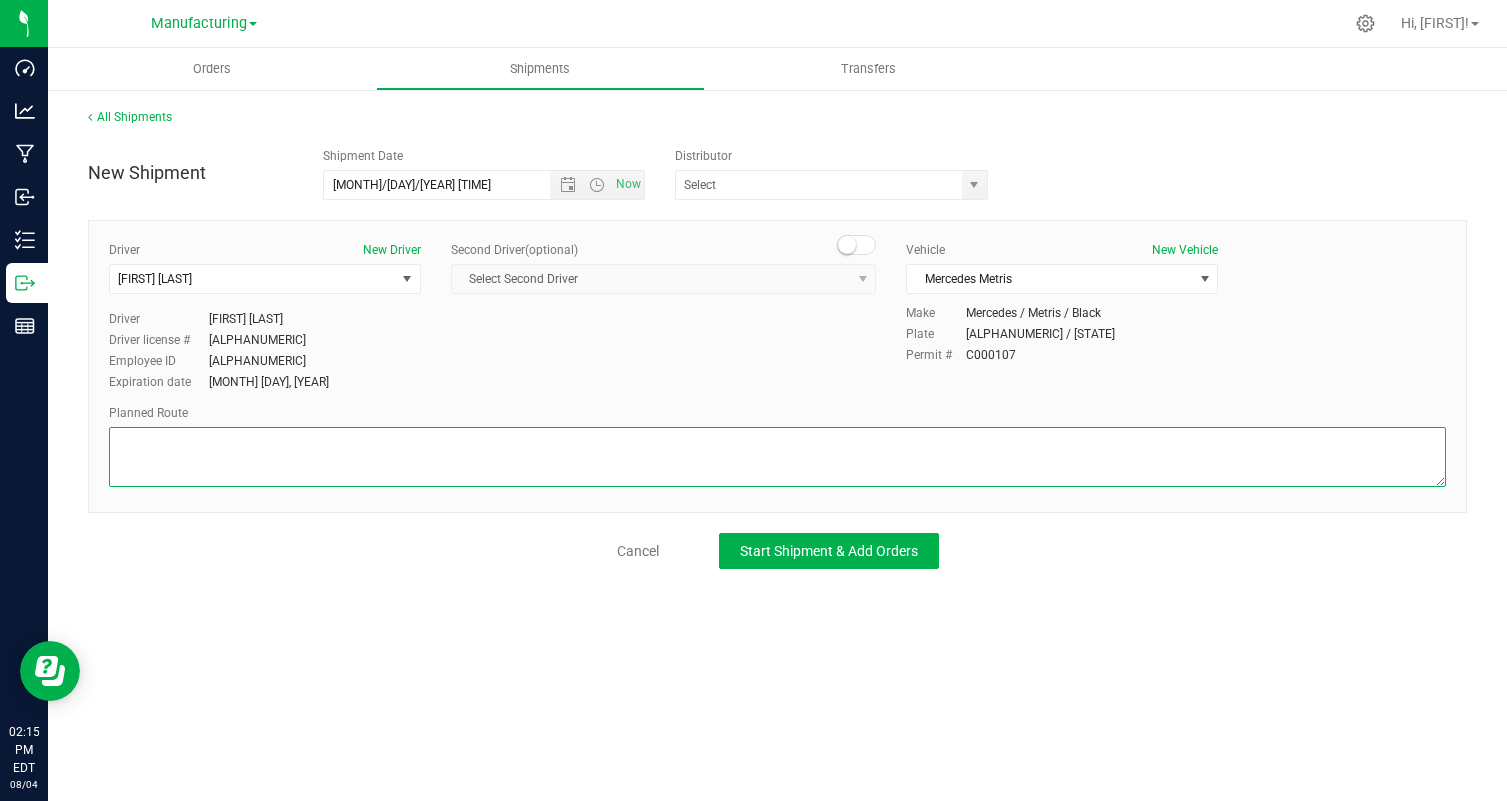paste on "Randomized by facility." 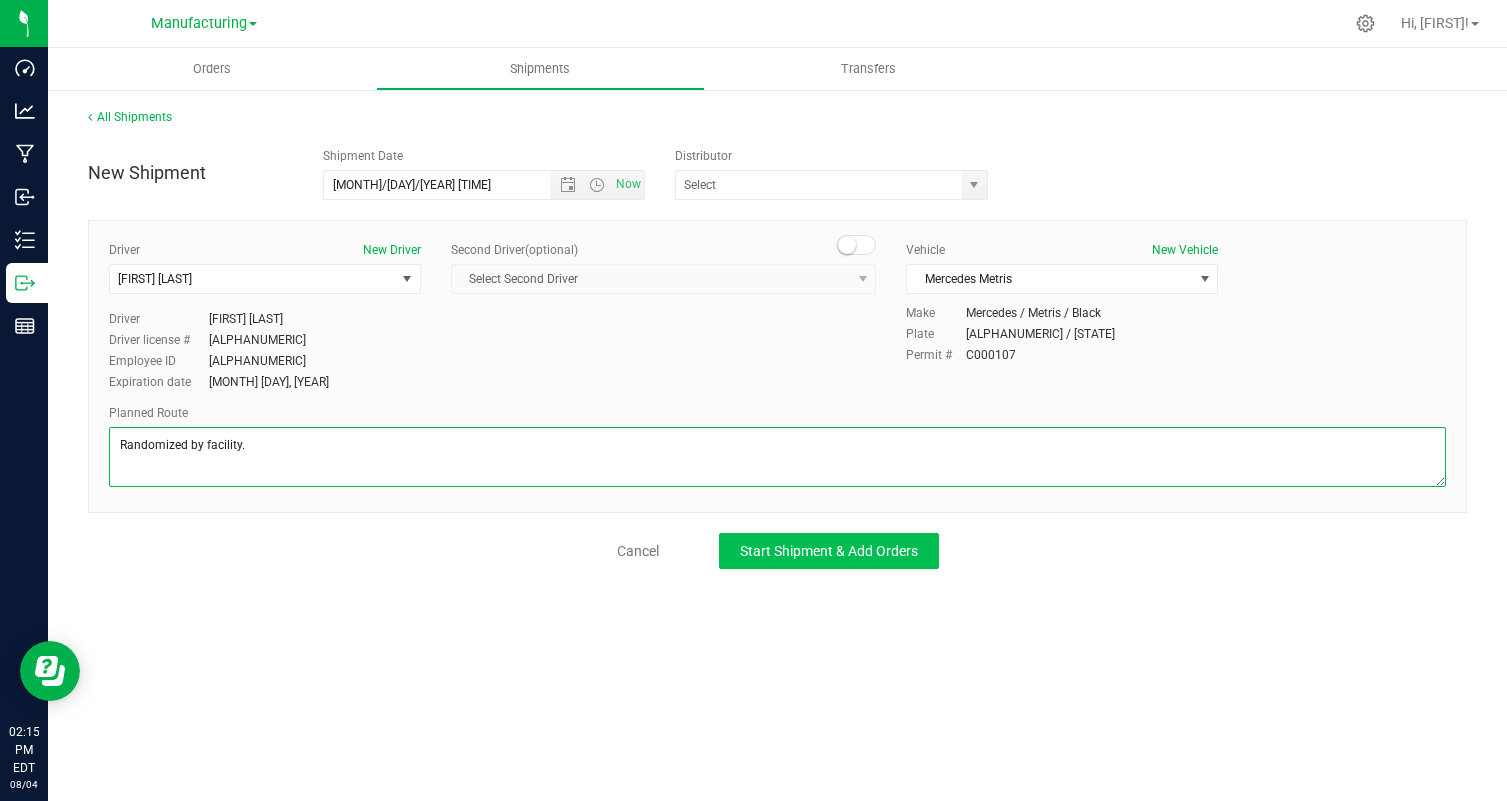 type on "Randomized by facility." 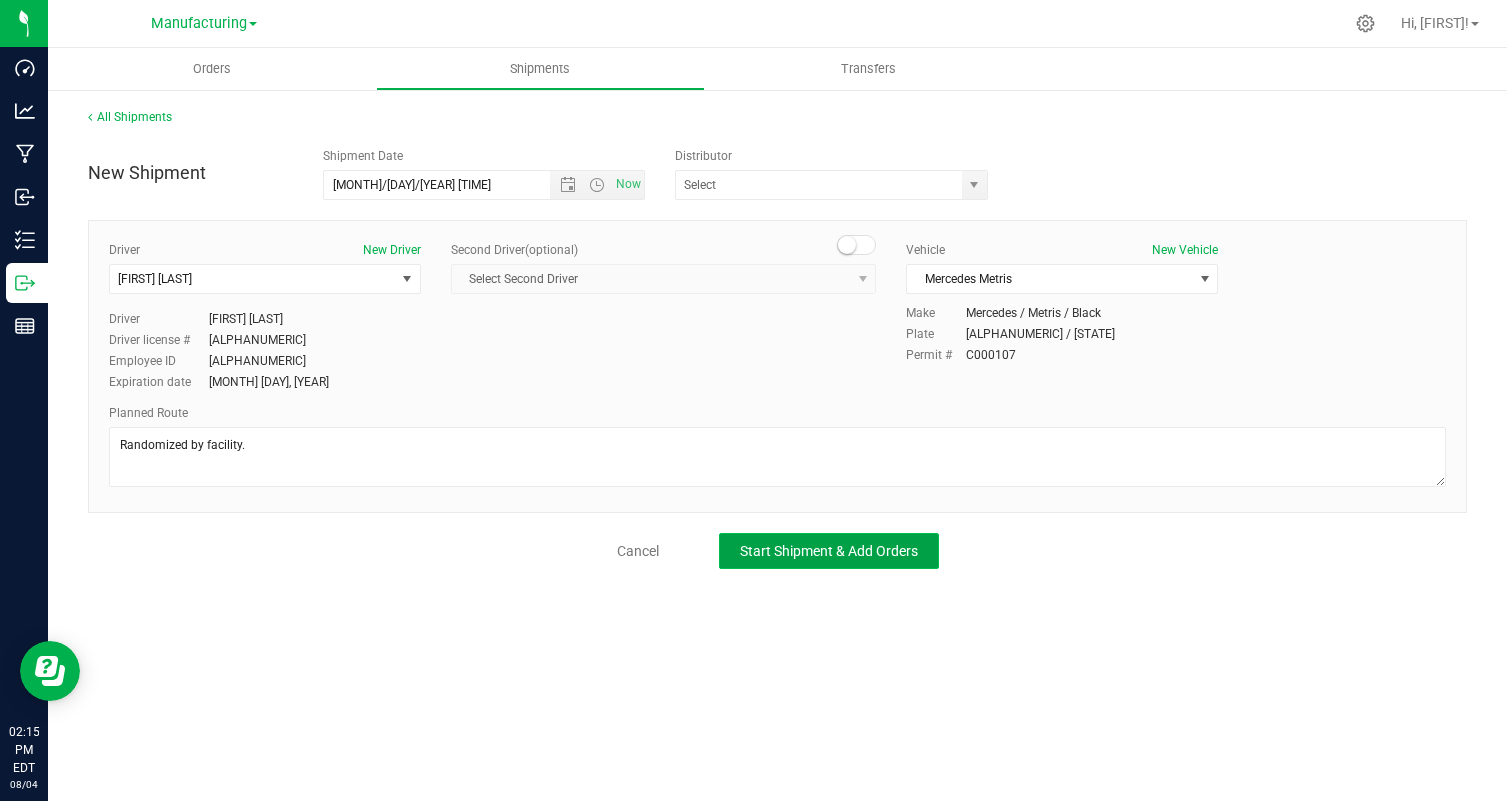 click on "Start Shipment & Add Orders" 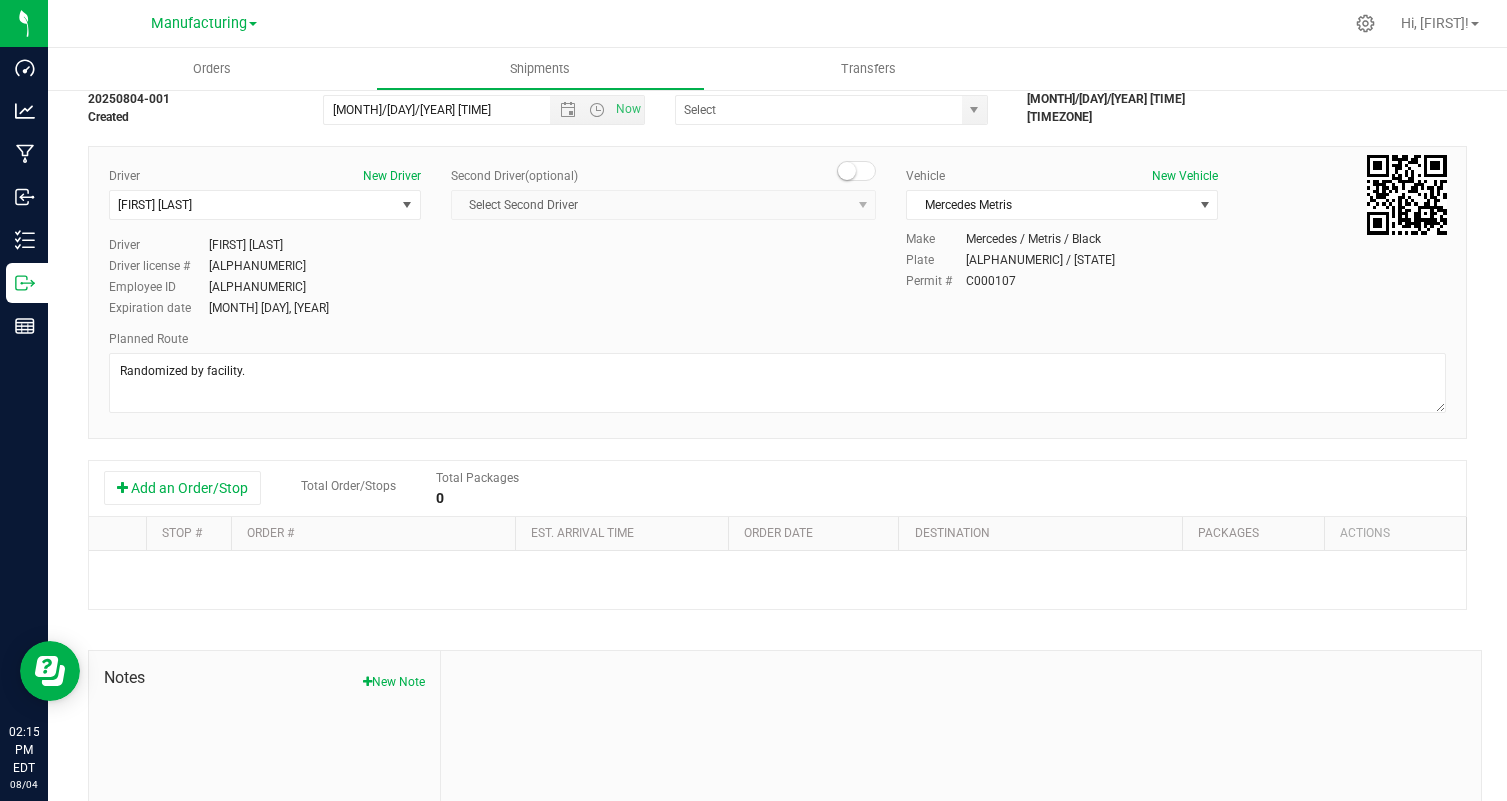 scroll, scrollTop: 116, scrollLeft: 0, axis: vertical 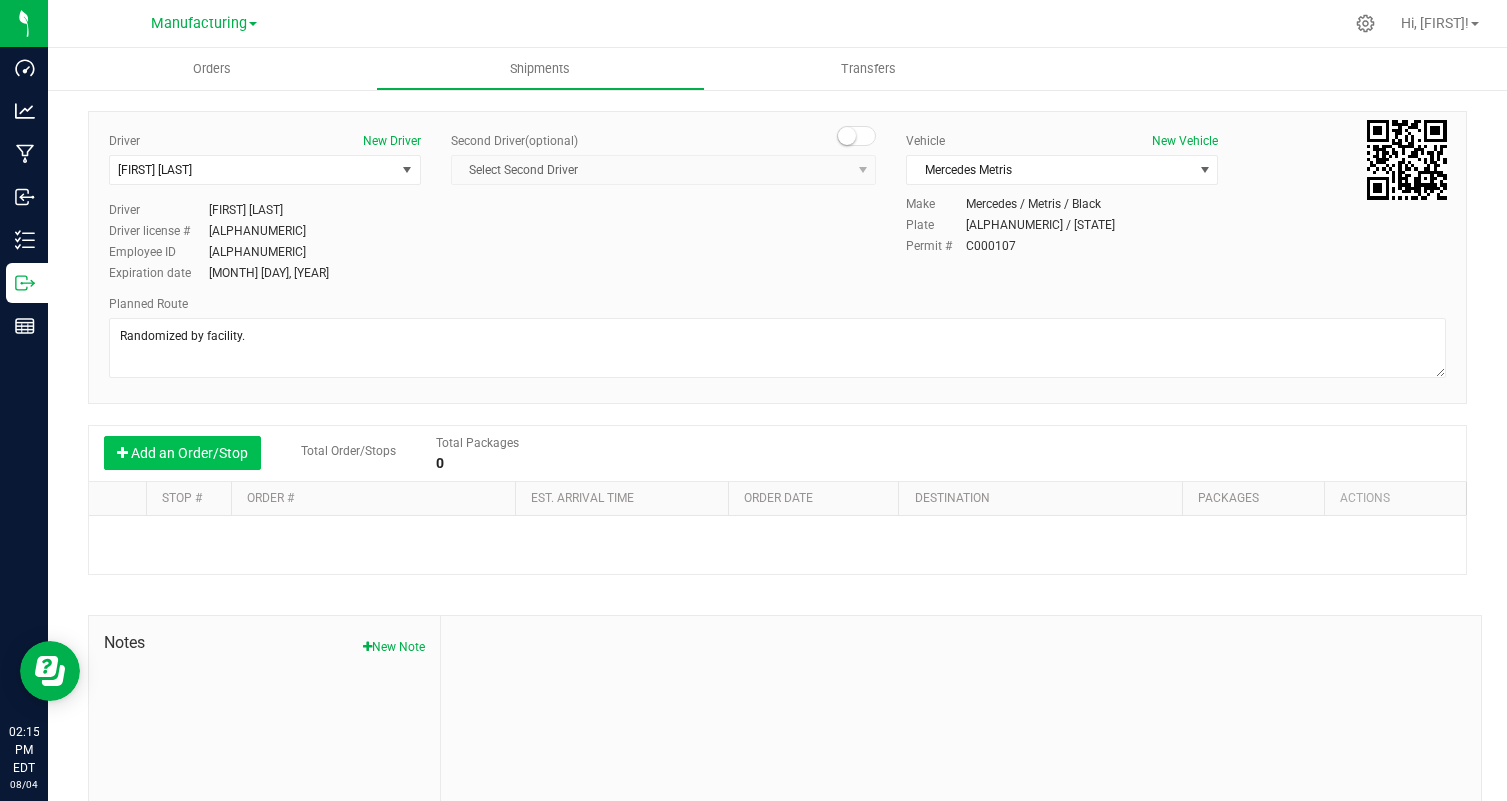 click on "Add an Order/Stop" at bounding box center [182, 453] 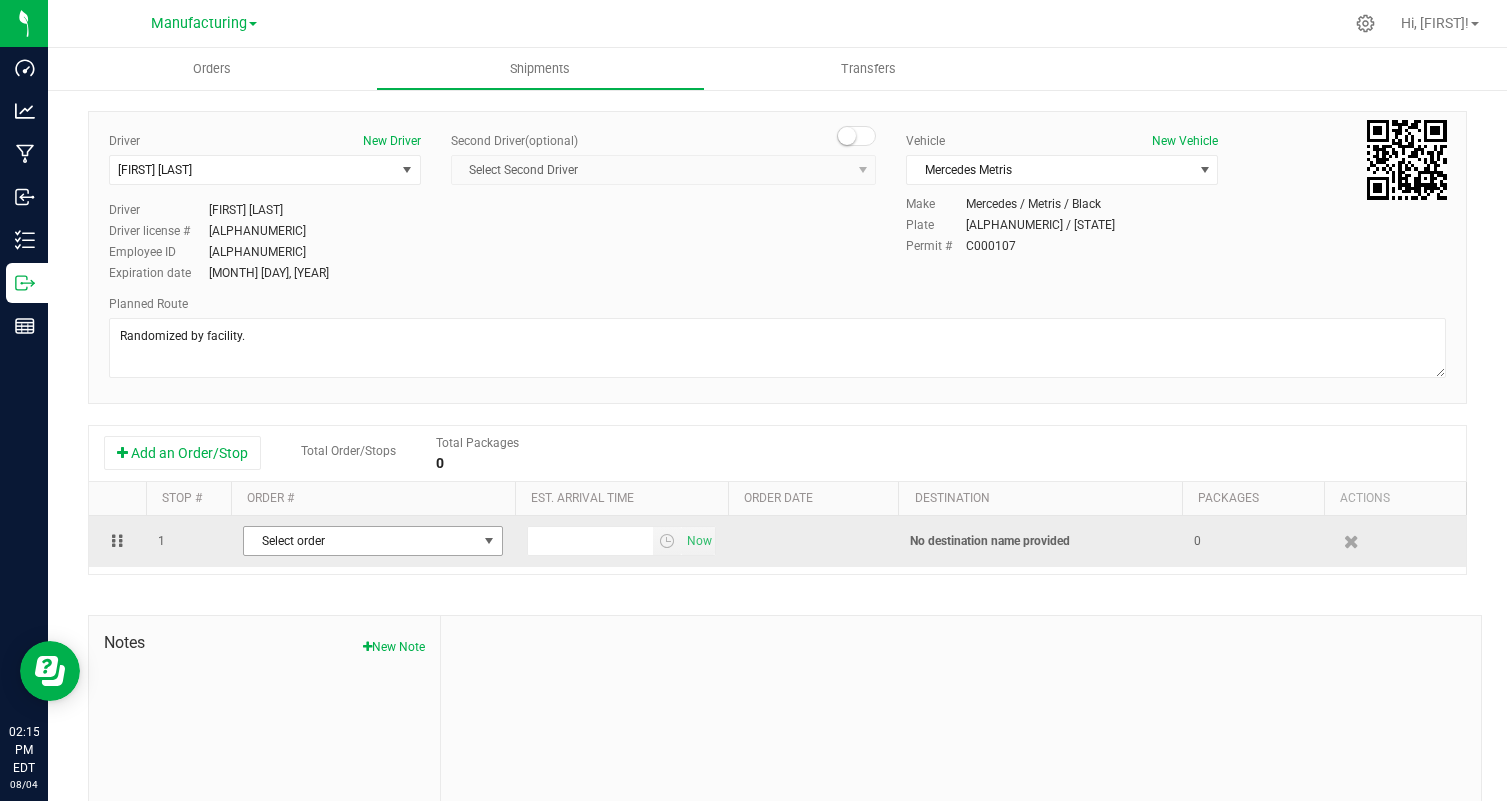 click on "Select order" at bounding box center [360, 541] 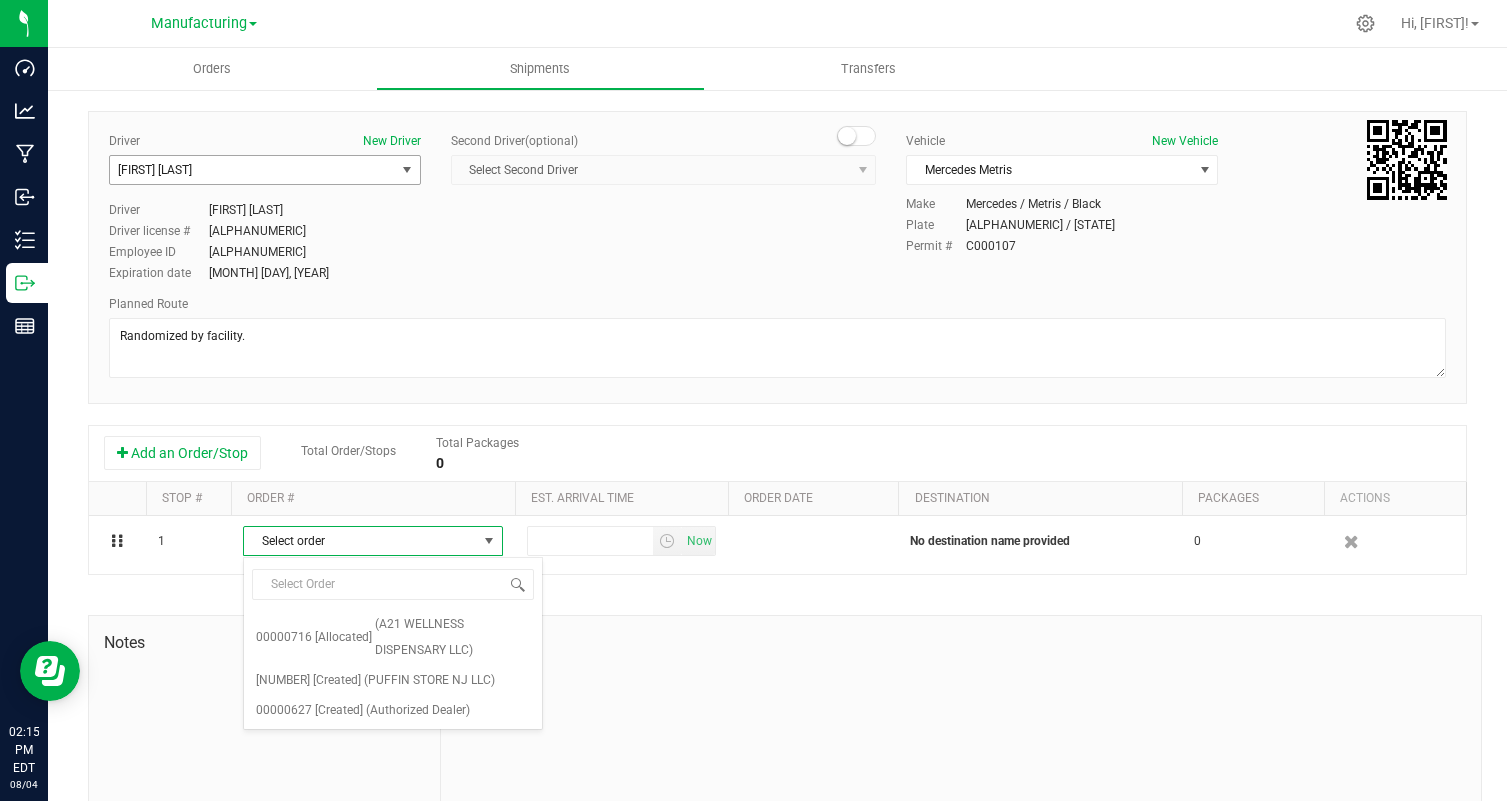 click on "[FIRST] [LAST]" at bounding box center [252, 170] 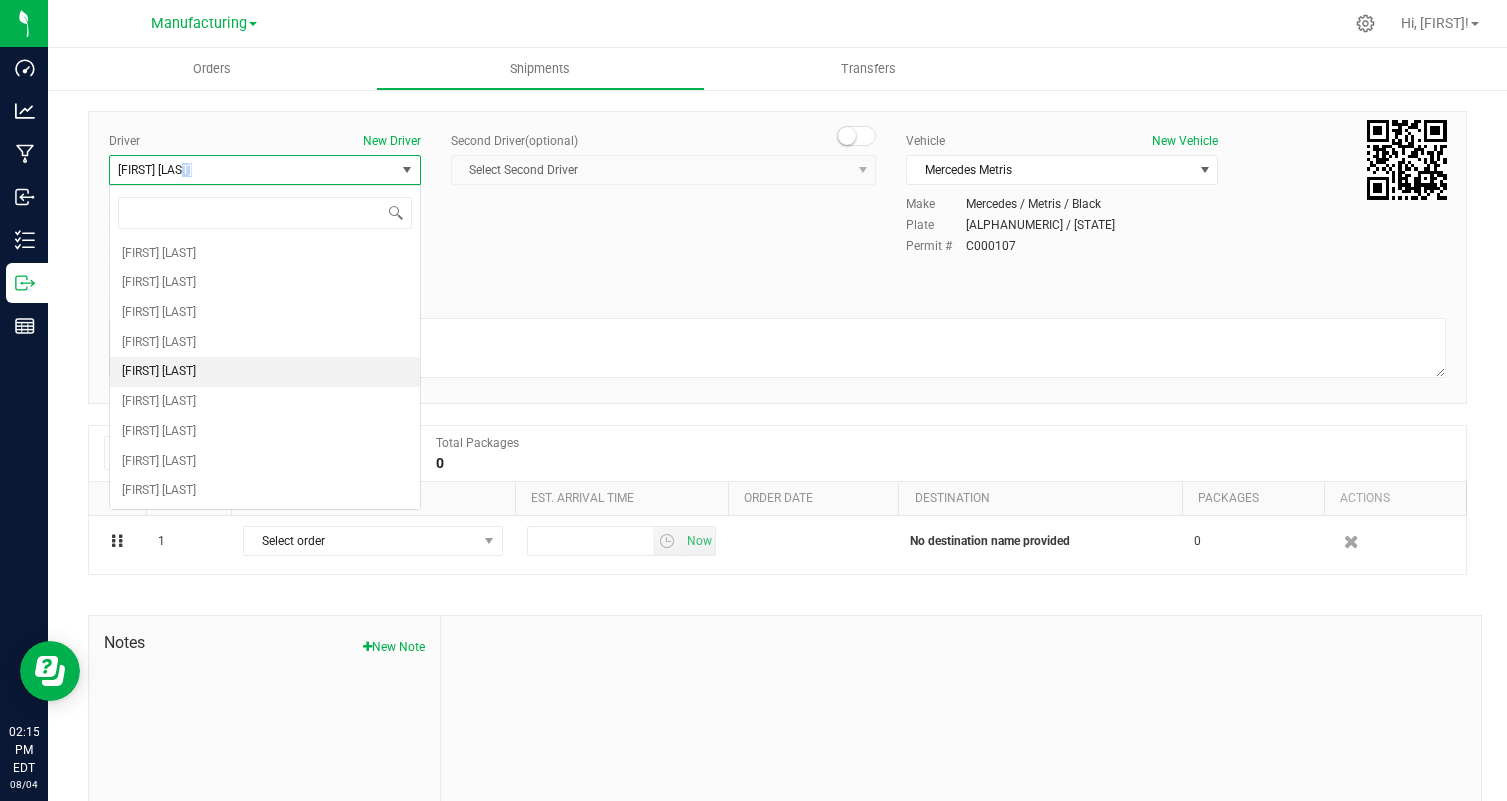 click on "[FIRST] [LAST]" at bounding box center (252, 170) 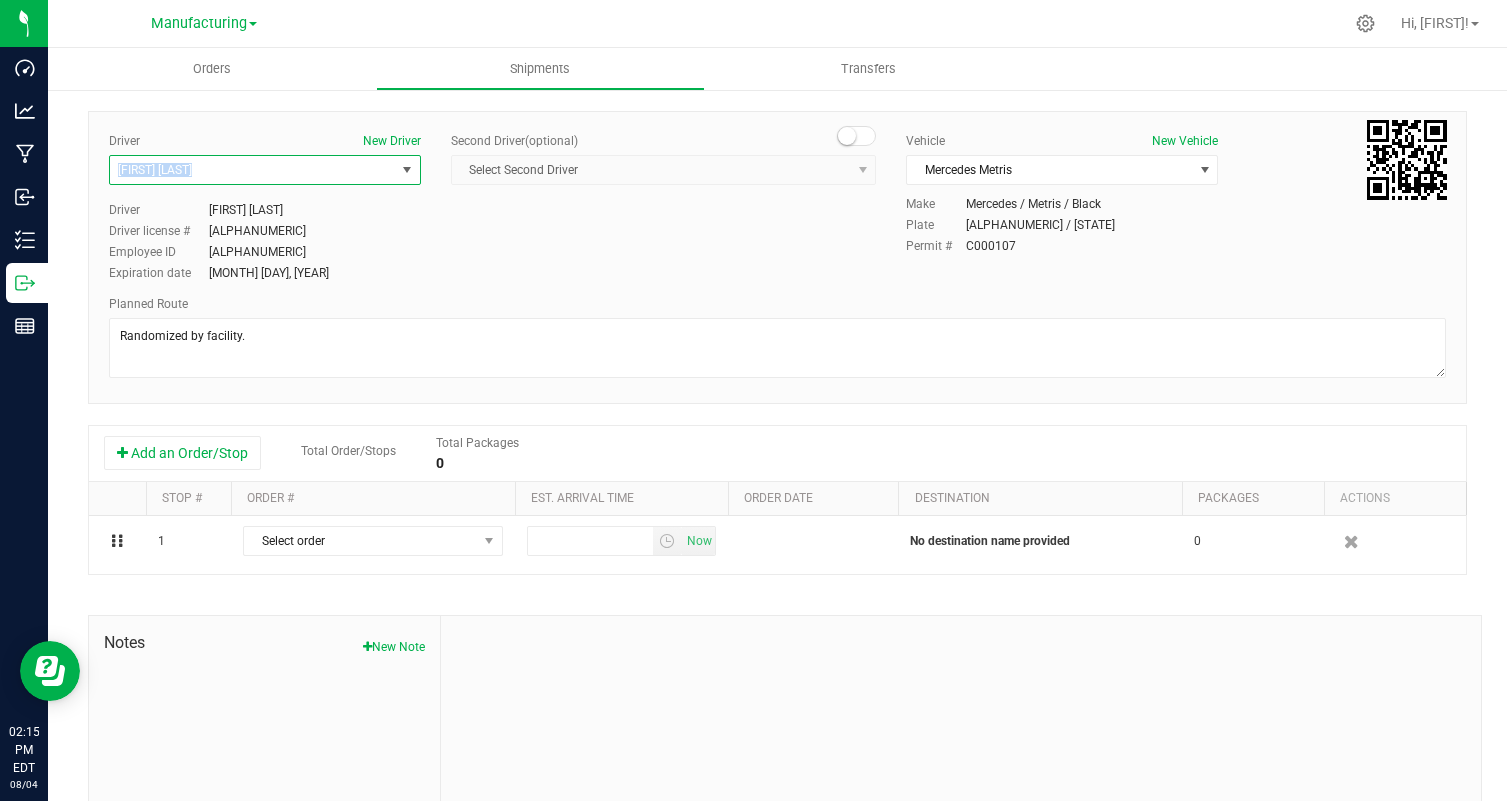 click on "[FIRST] [LAST]" at bounding box center (252, 170) 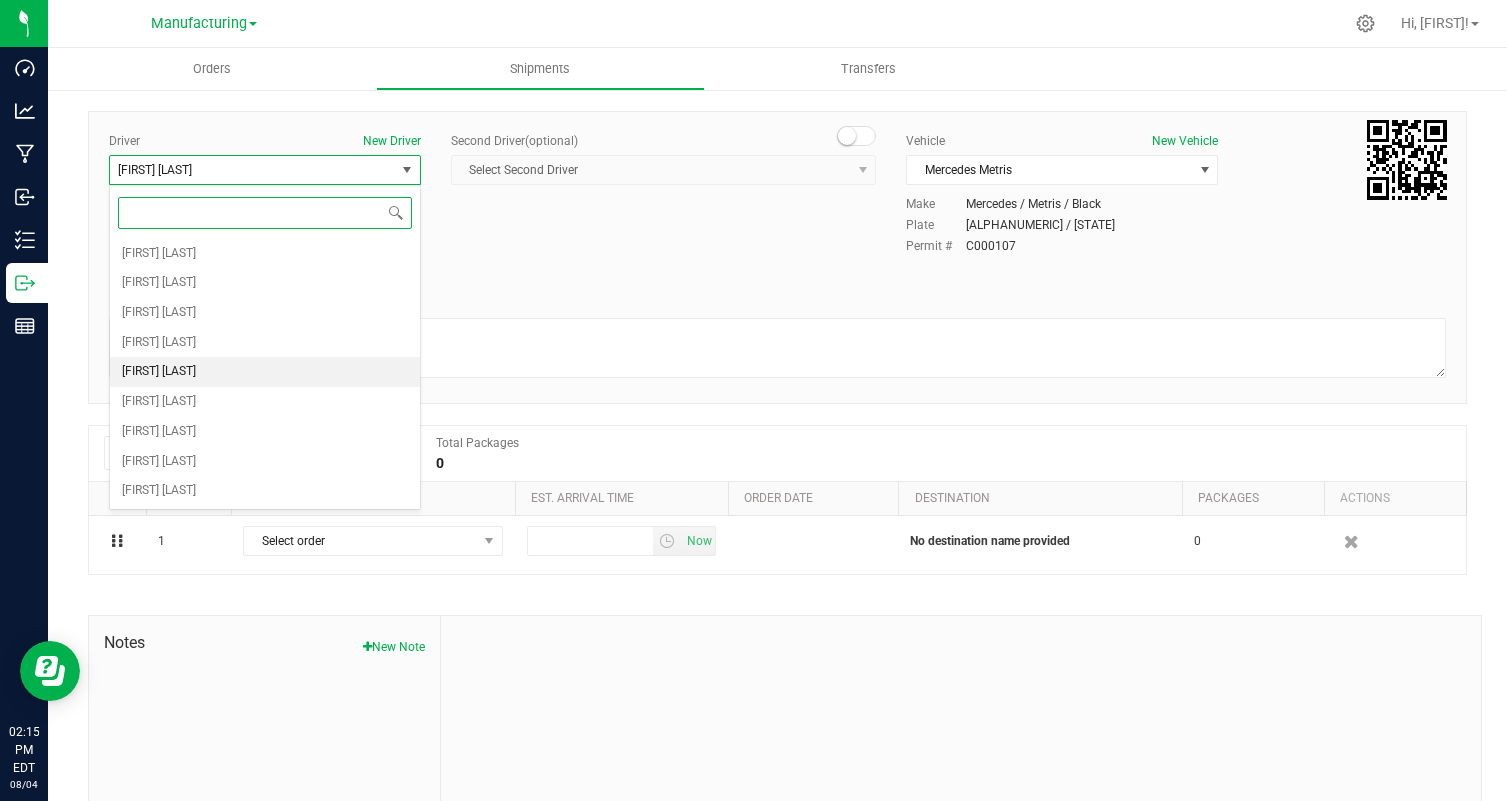 click on "[FIRST] [LAST]" at bounding box center (265, 372) 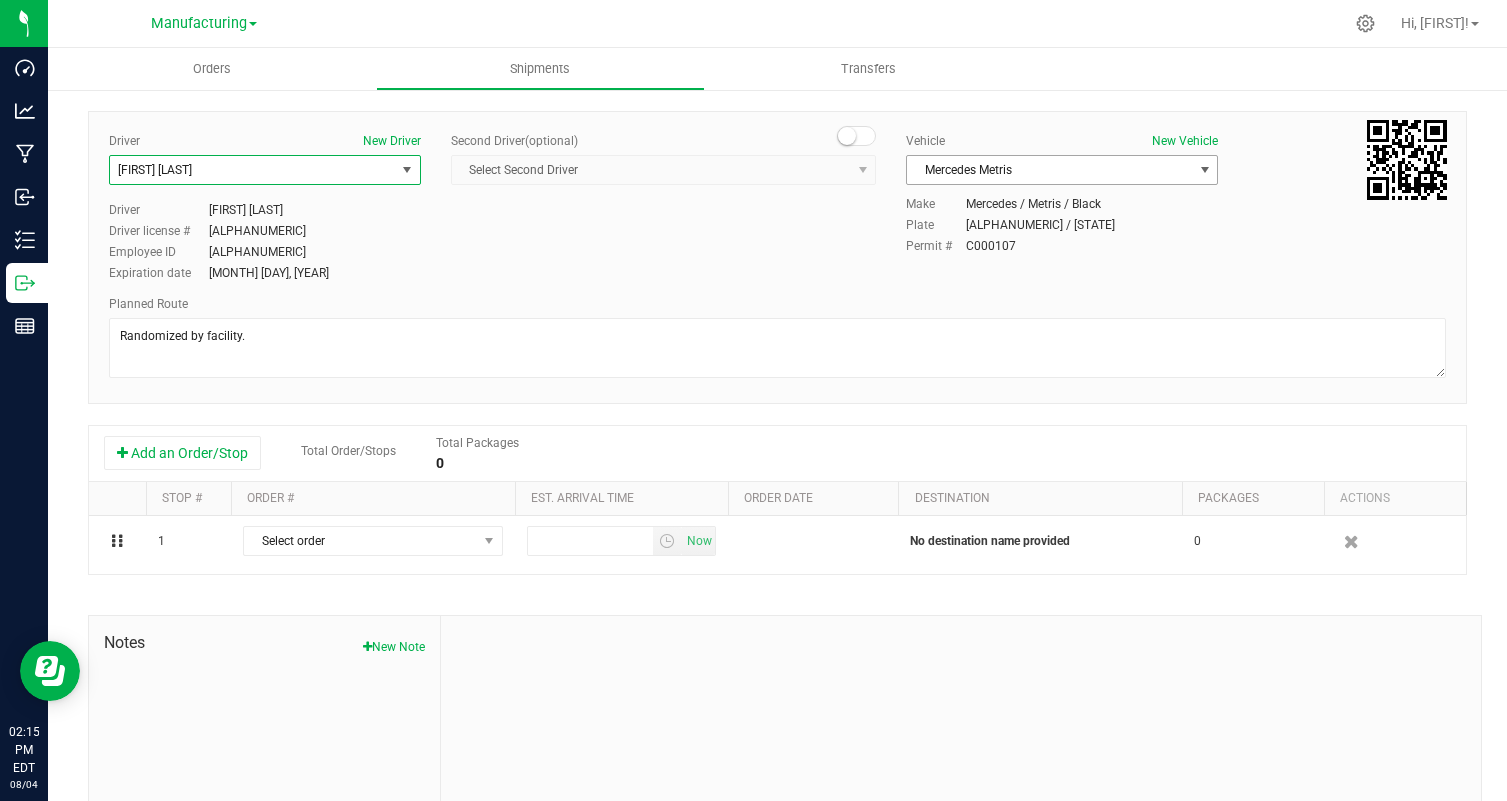 click on "Mercedes Metris" at bounding box center [1049, 170] 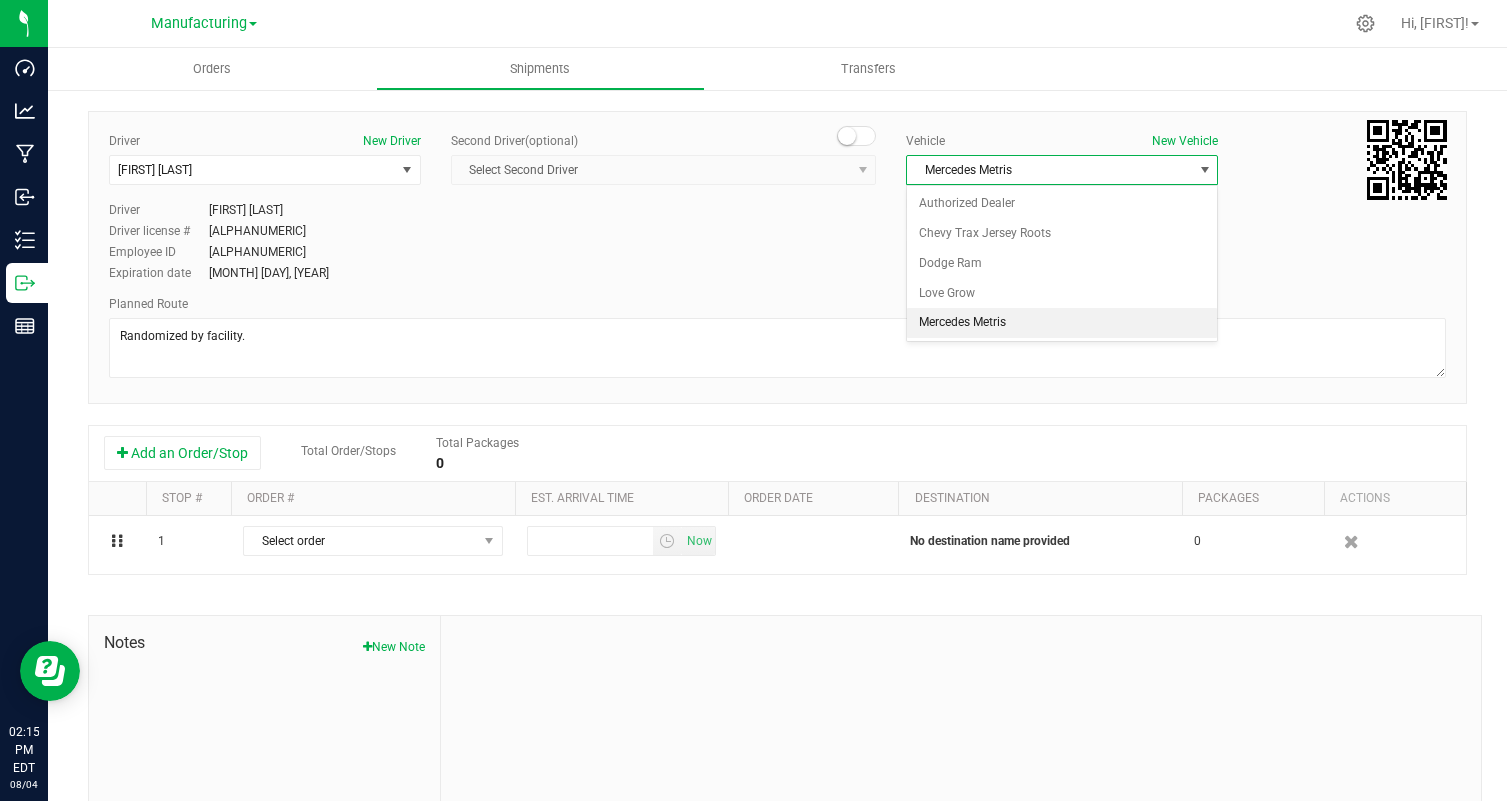 click on "Mercedes Metris" at bounding box center [1062, 323] 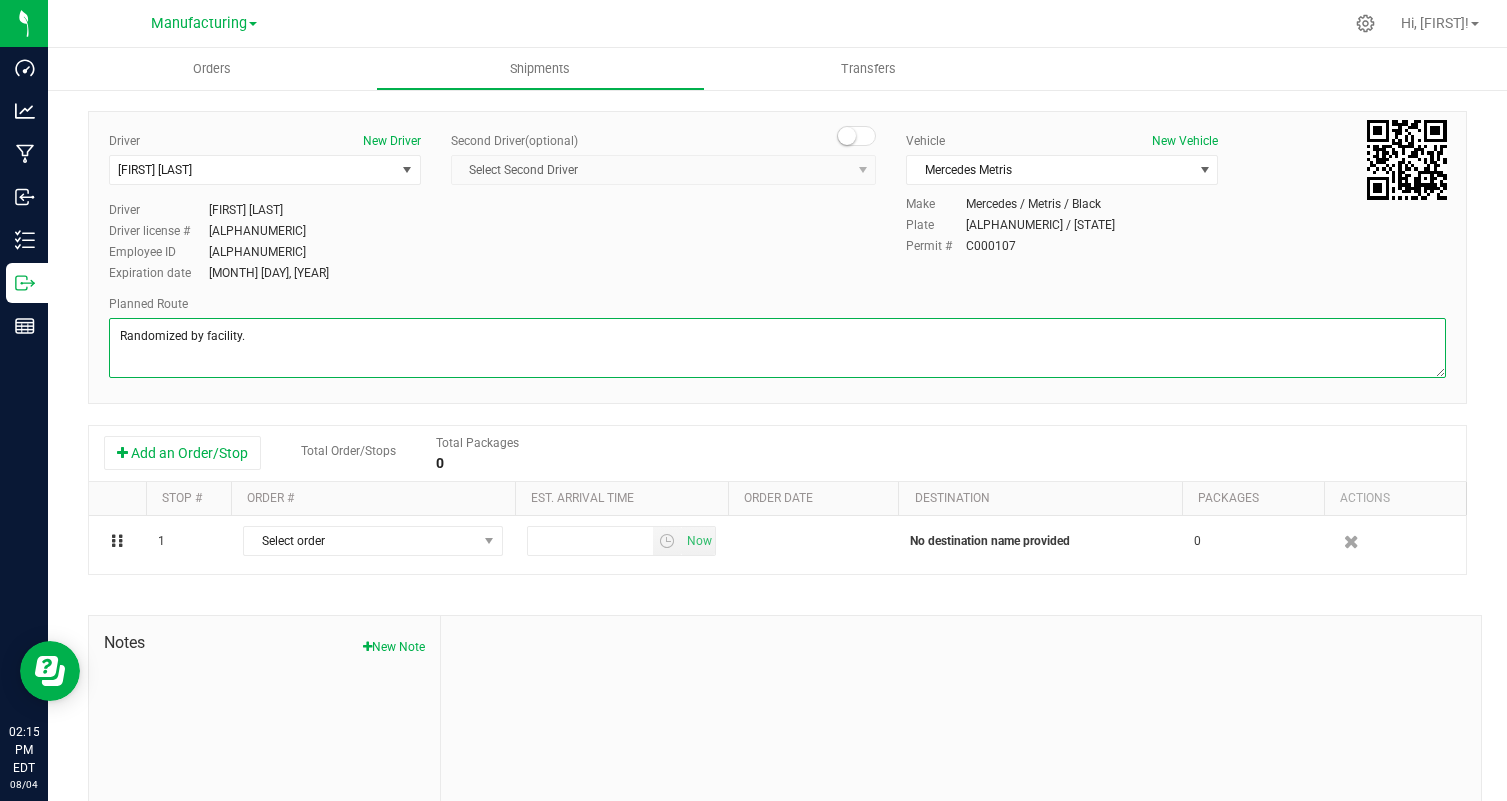 click at bounding box center [777, 348] 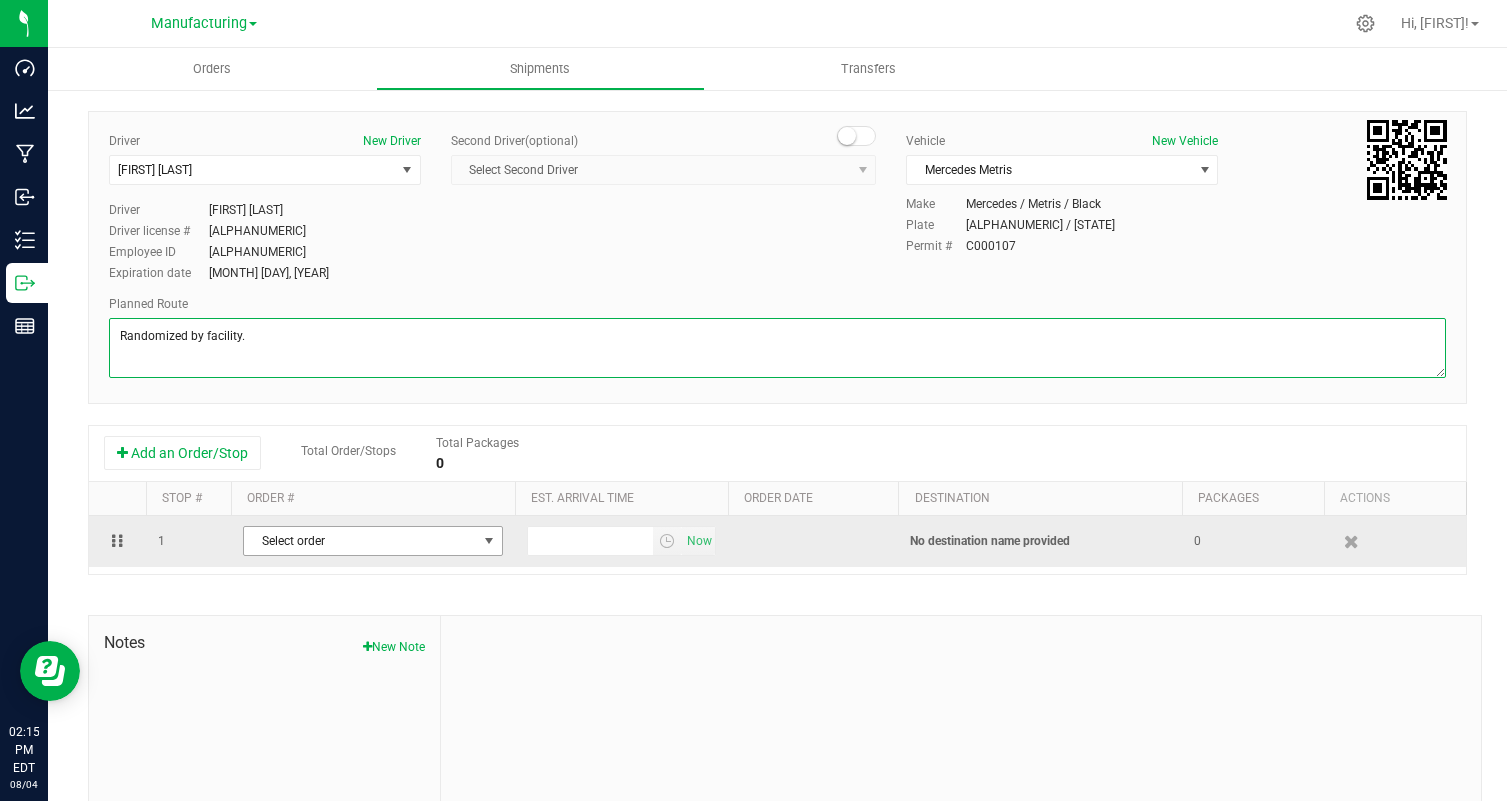 type on "Randomized by facility." 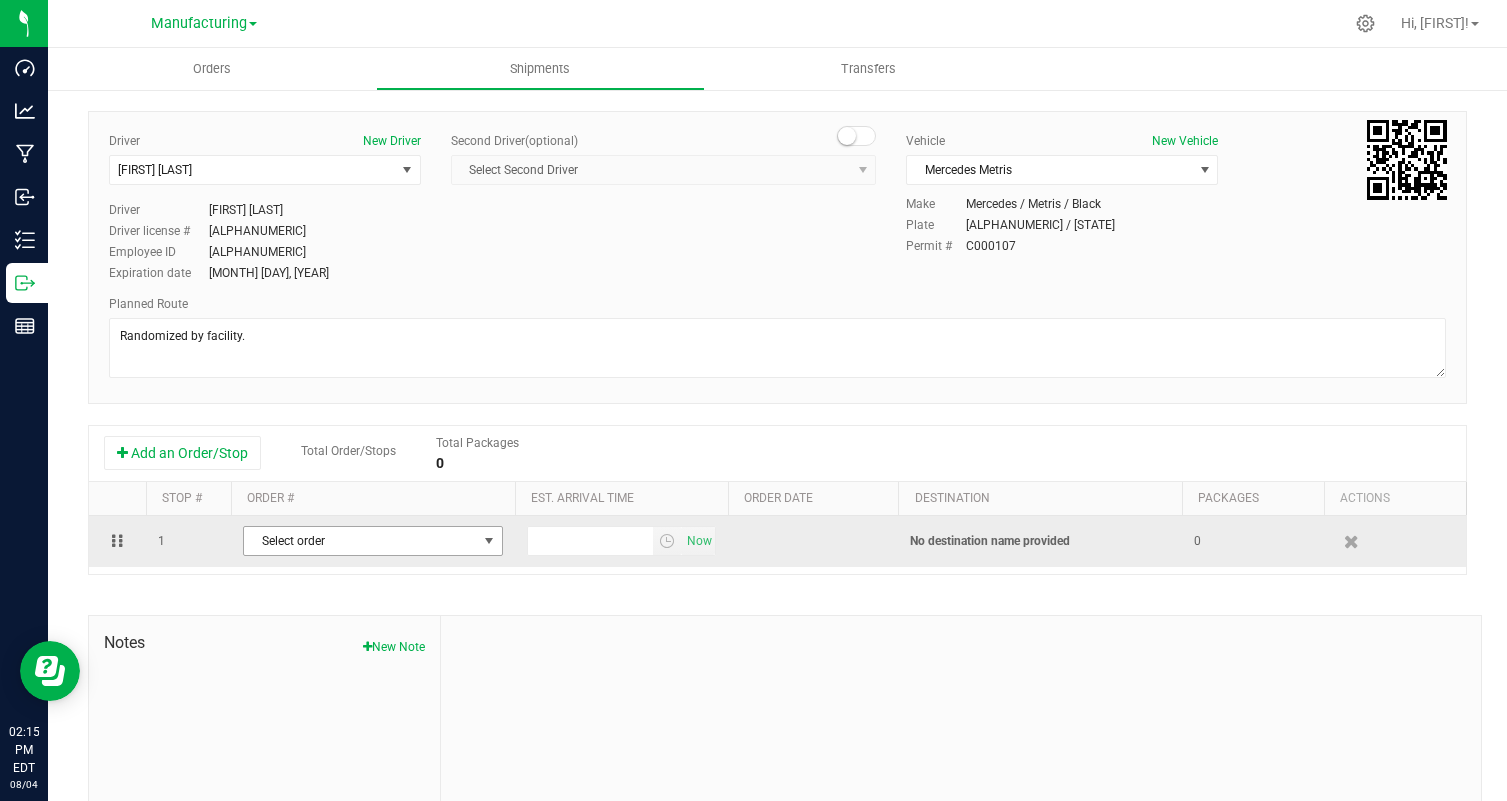 click at bounding box center [489, 541] 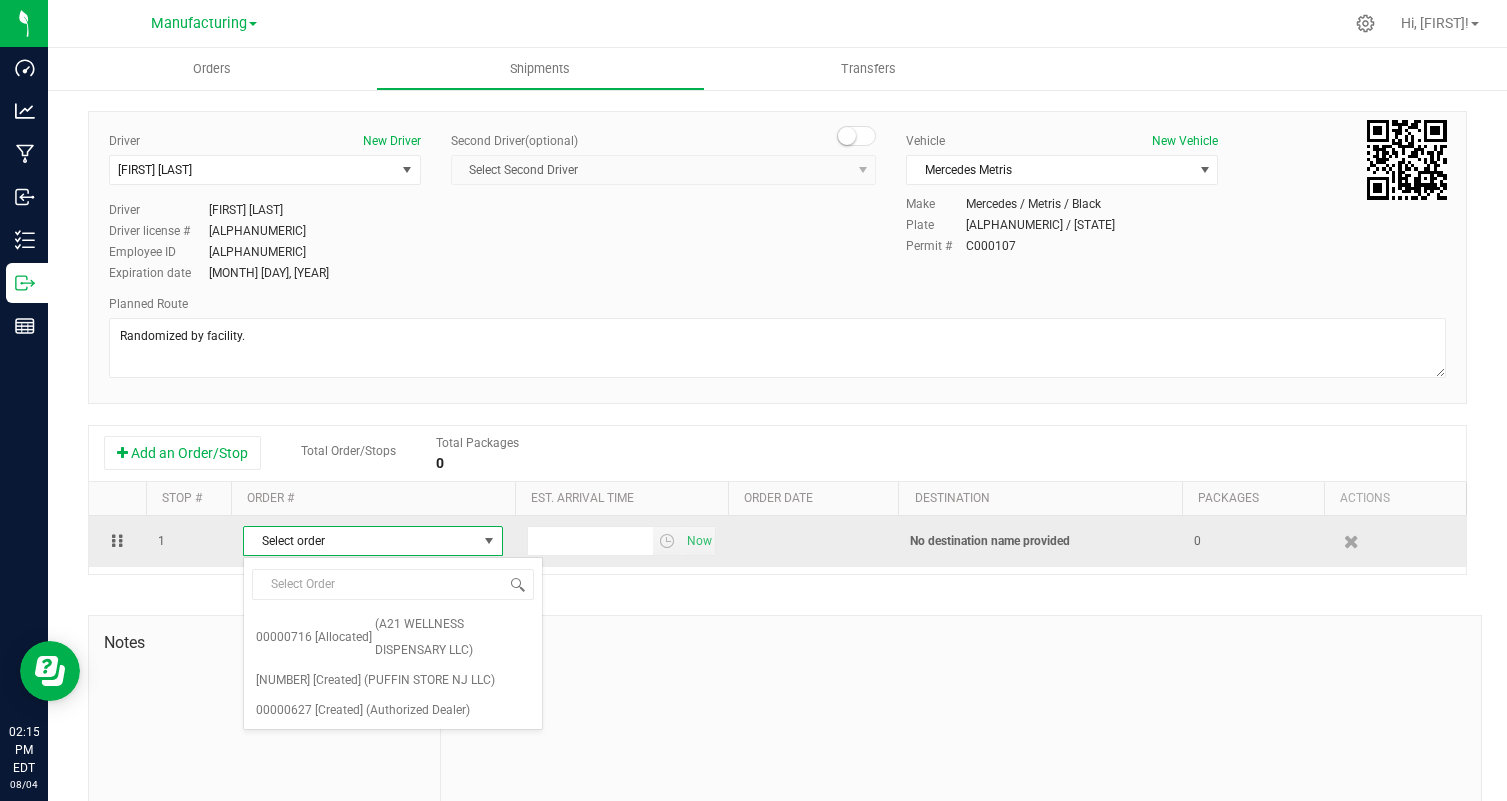 click at bounding box center [489, 541] 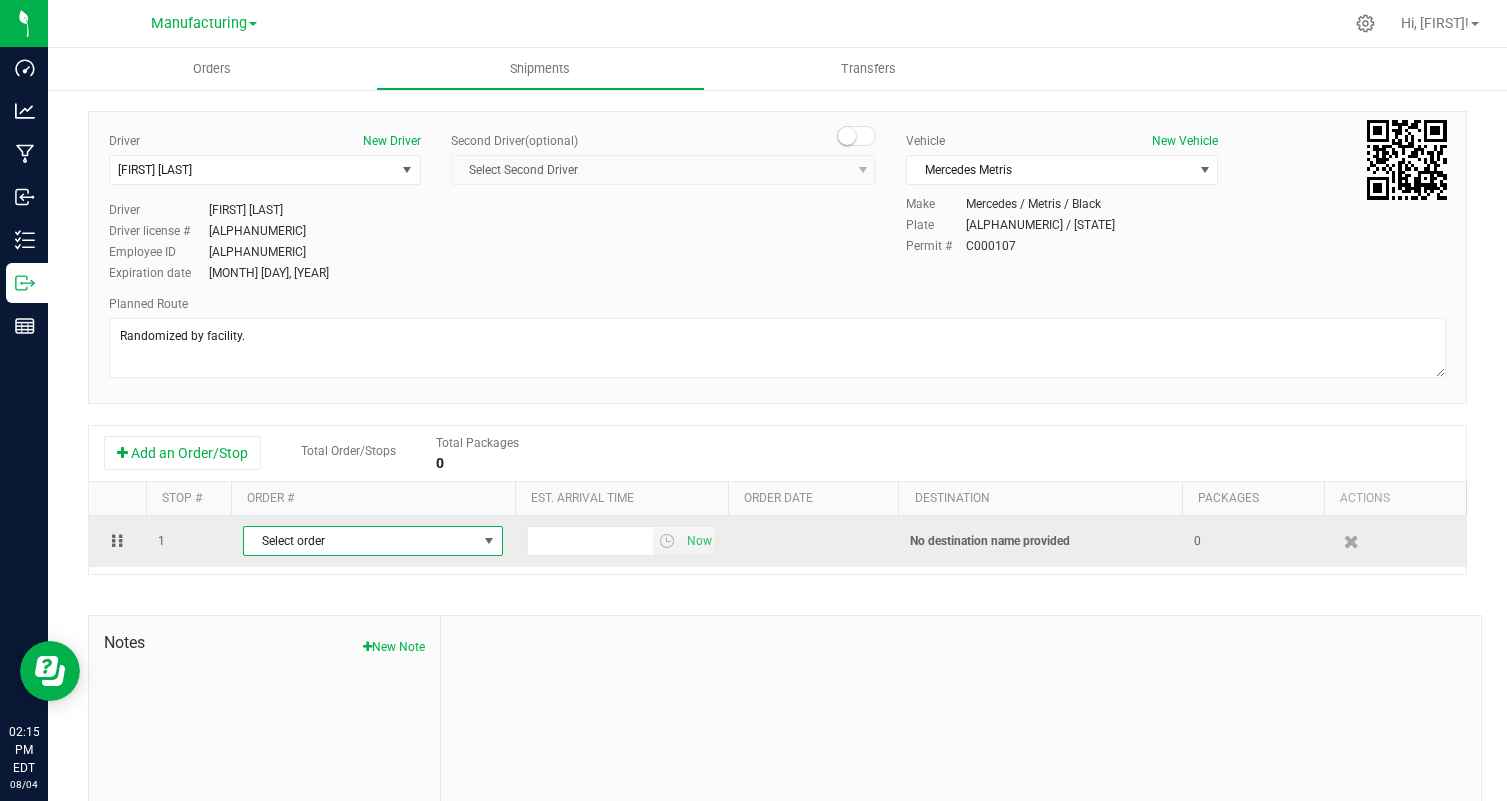 click at bounding box center [489, 541] 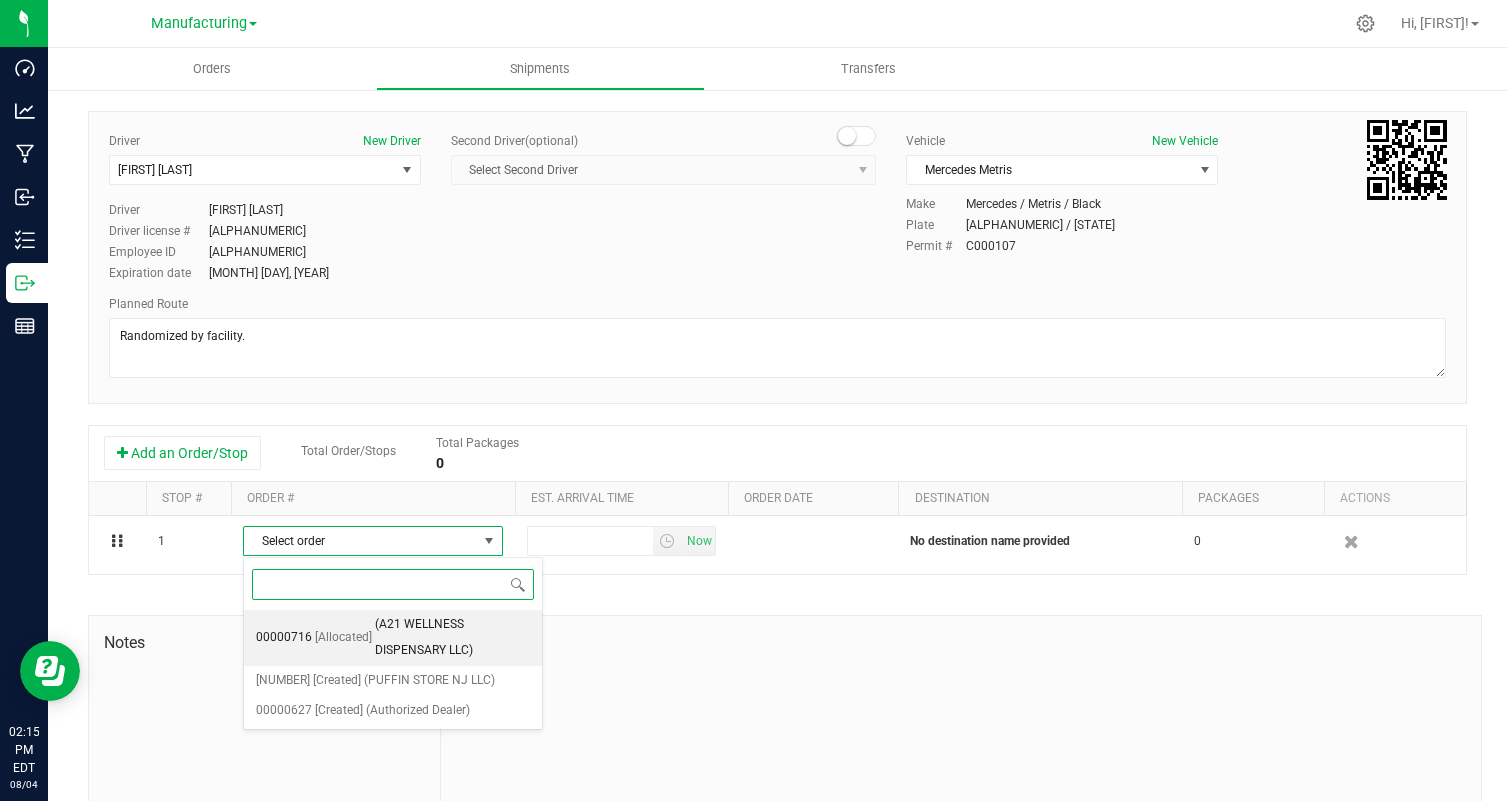 click on "([COMPANY_NAME])" at bounding box center [452, 637] 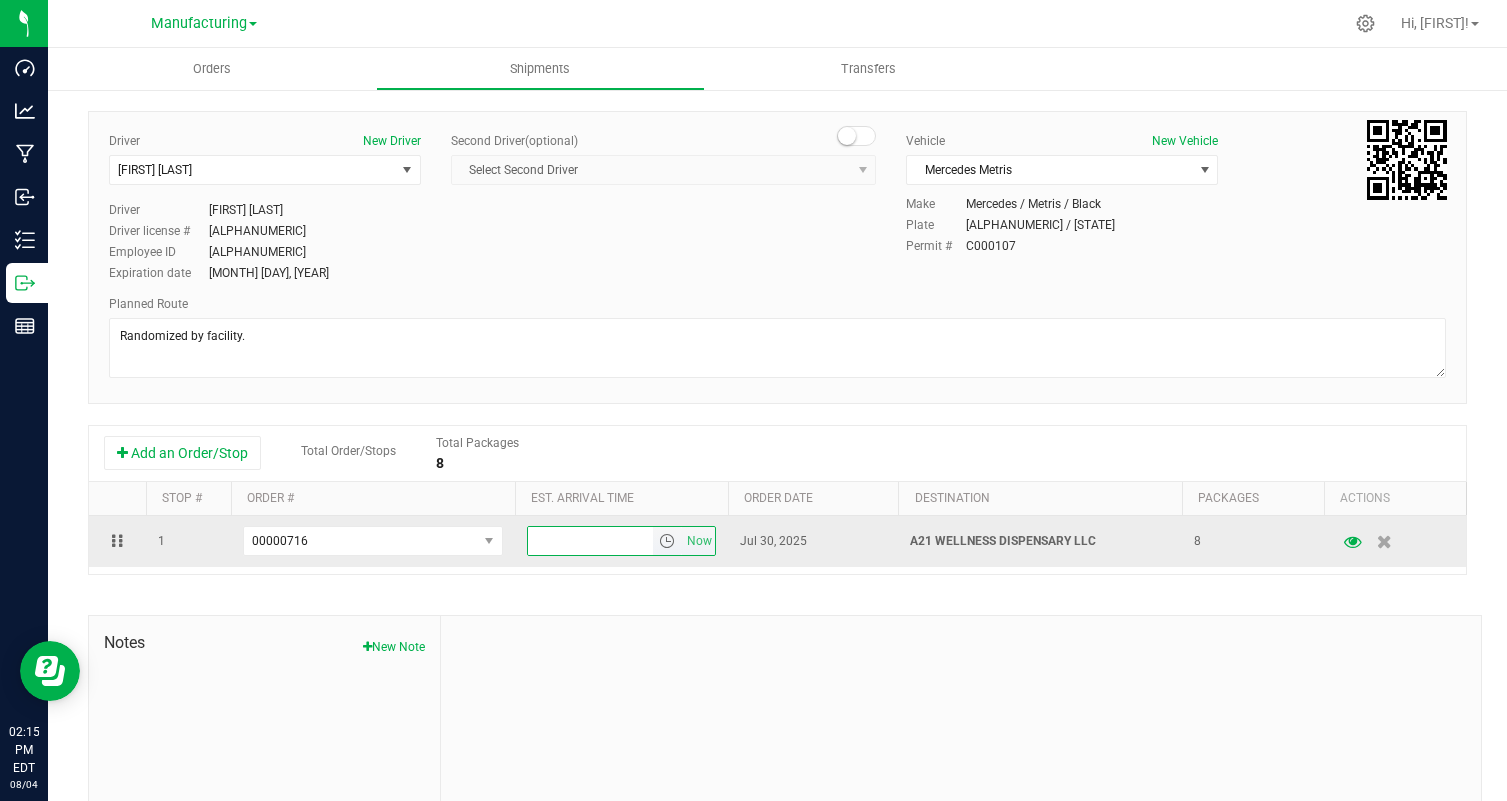 click at bounding box center (590, 541) 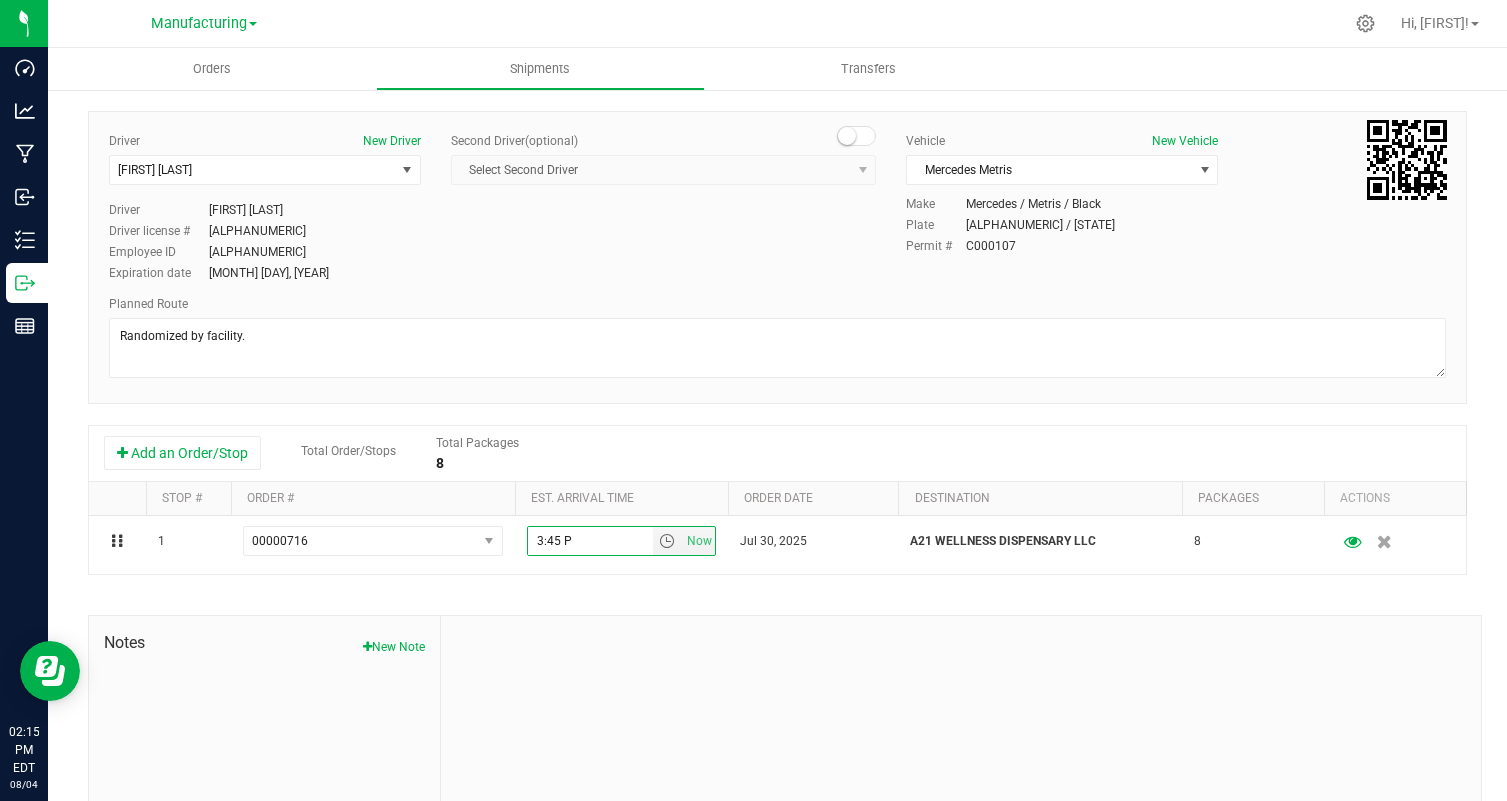 type on "3:45 PM" 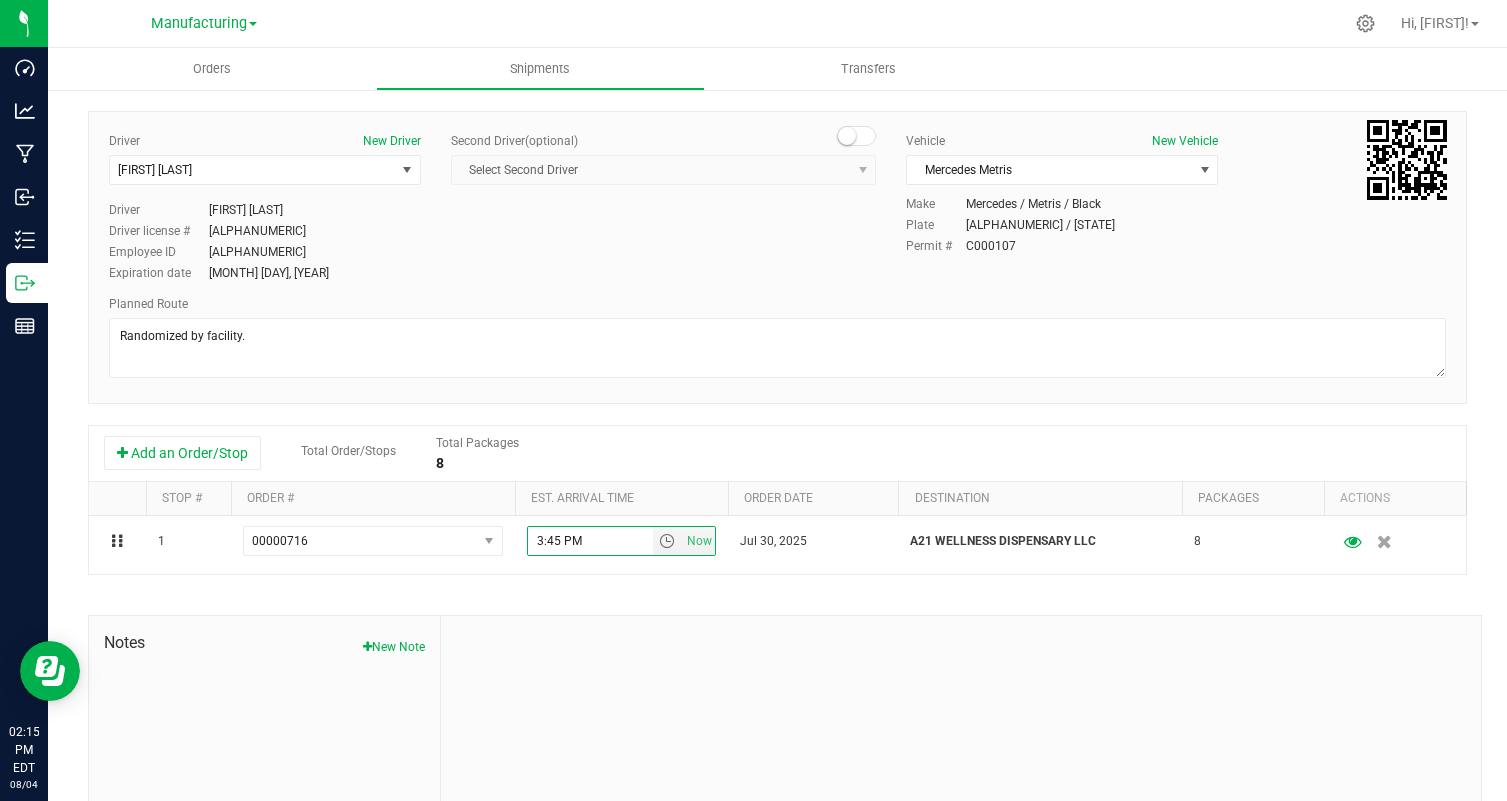 scroll, scrollTop: 0, scrollLeft: 0, axis: both 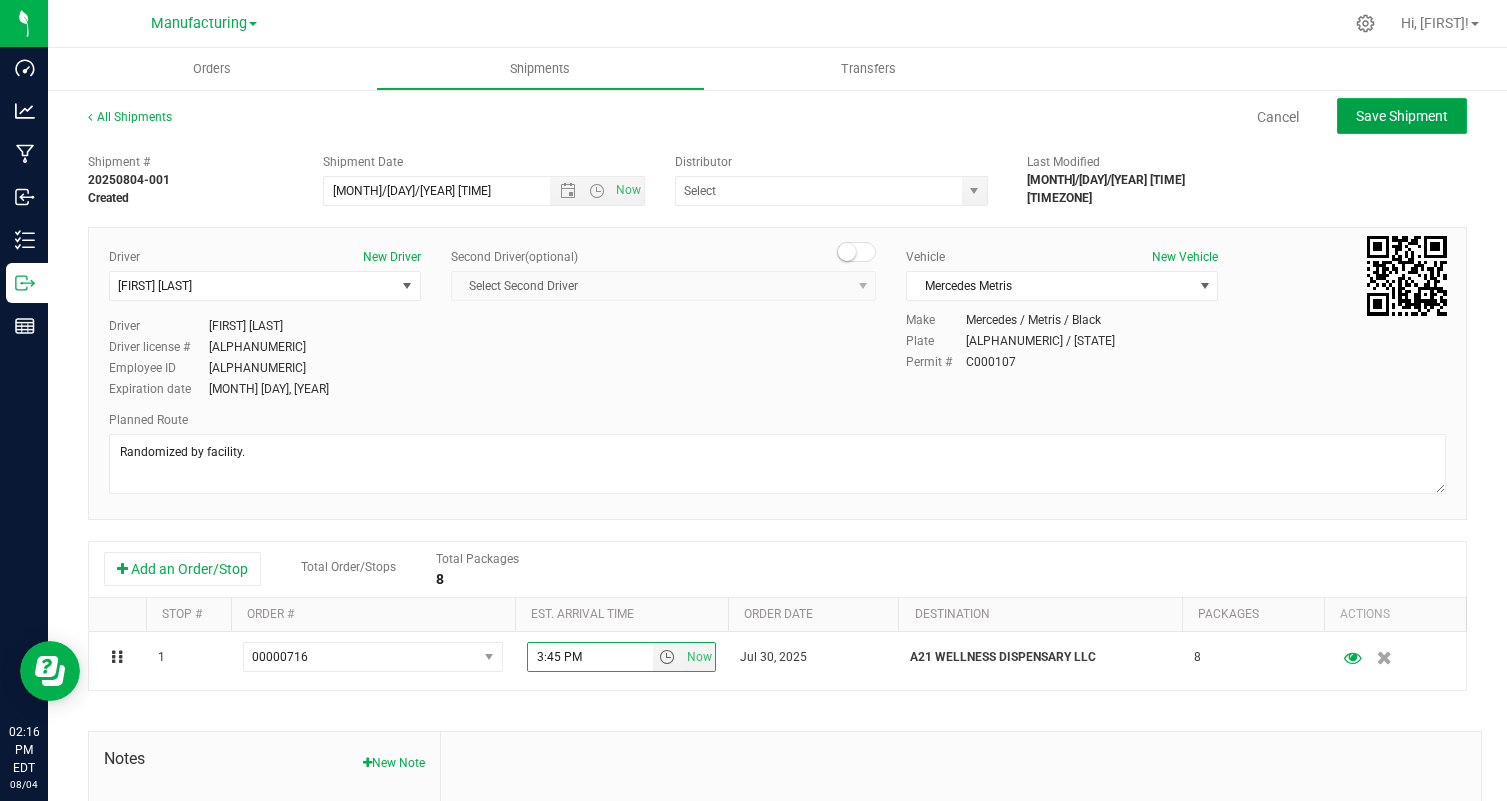 click on "Save Shipment" 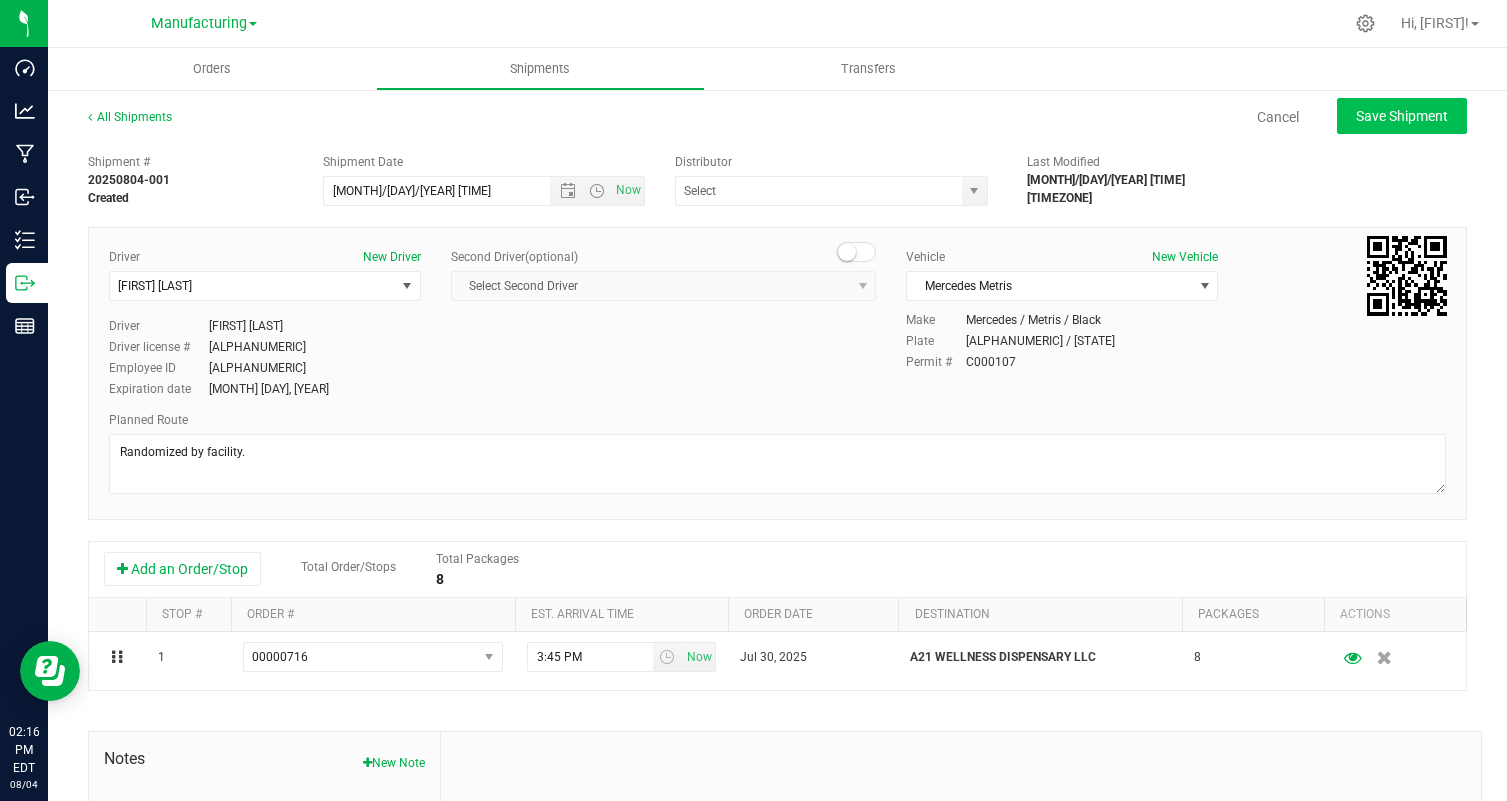 type on "8/4/2025 6:14 PM" 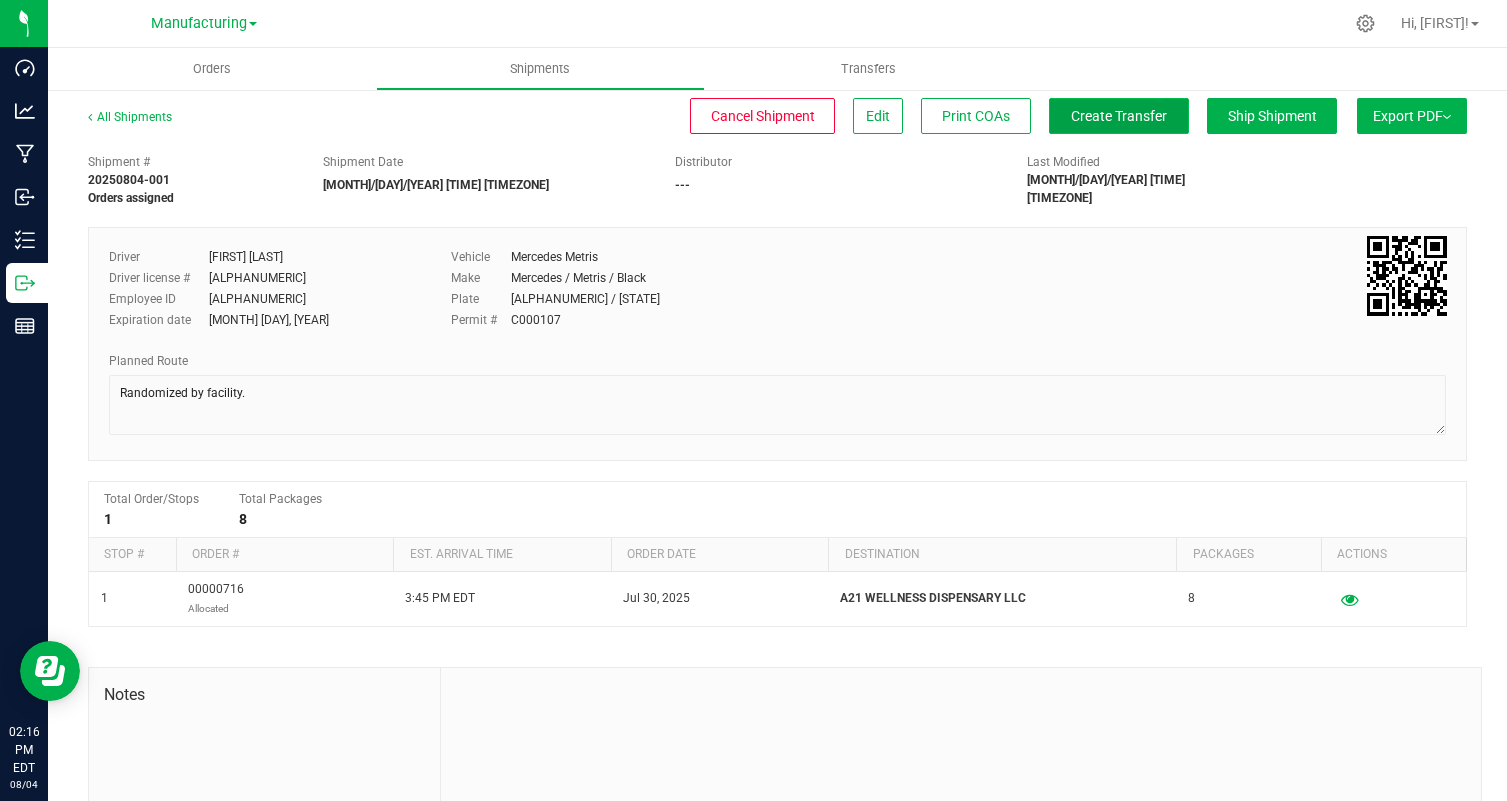 click on "Create Transfer" at bounding box center (1119, 116) 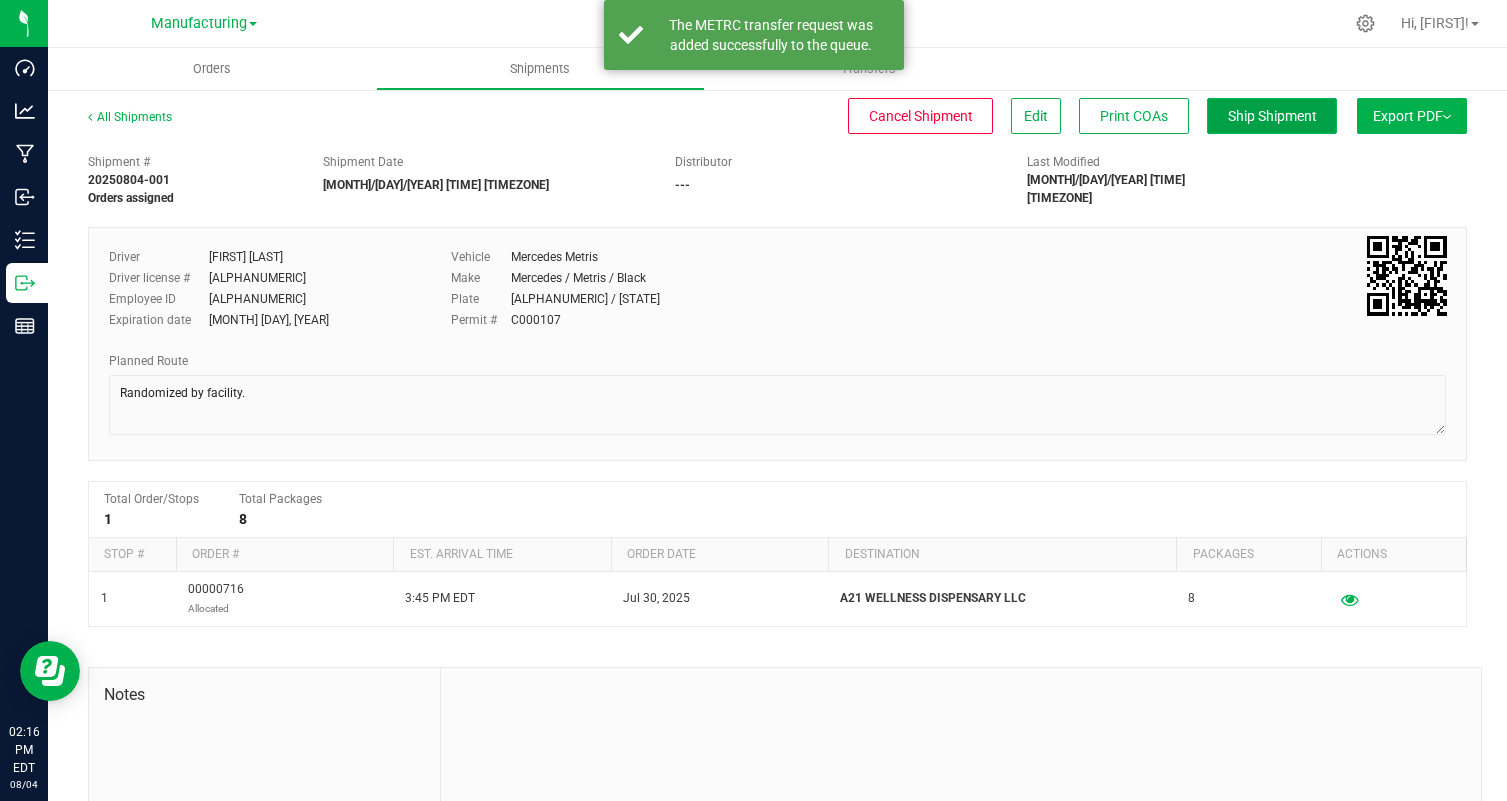 click on "Ship Shipment" at bounding box center (1272, 116) 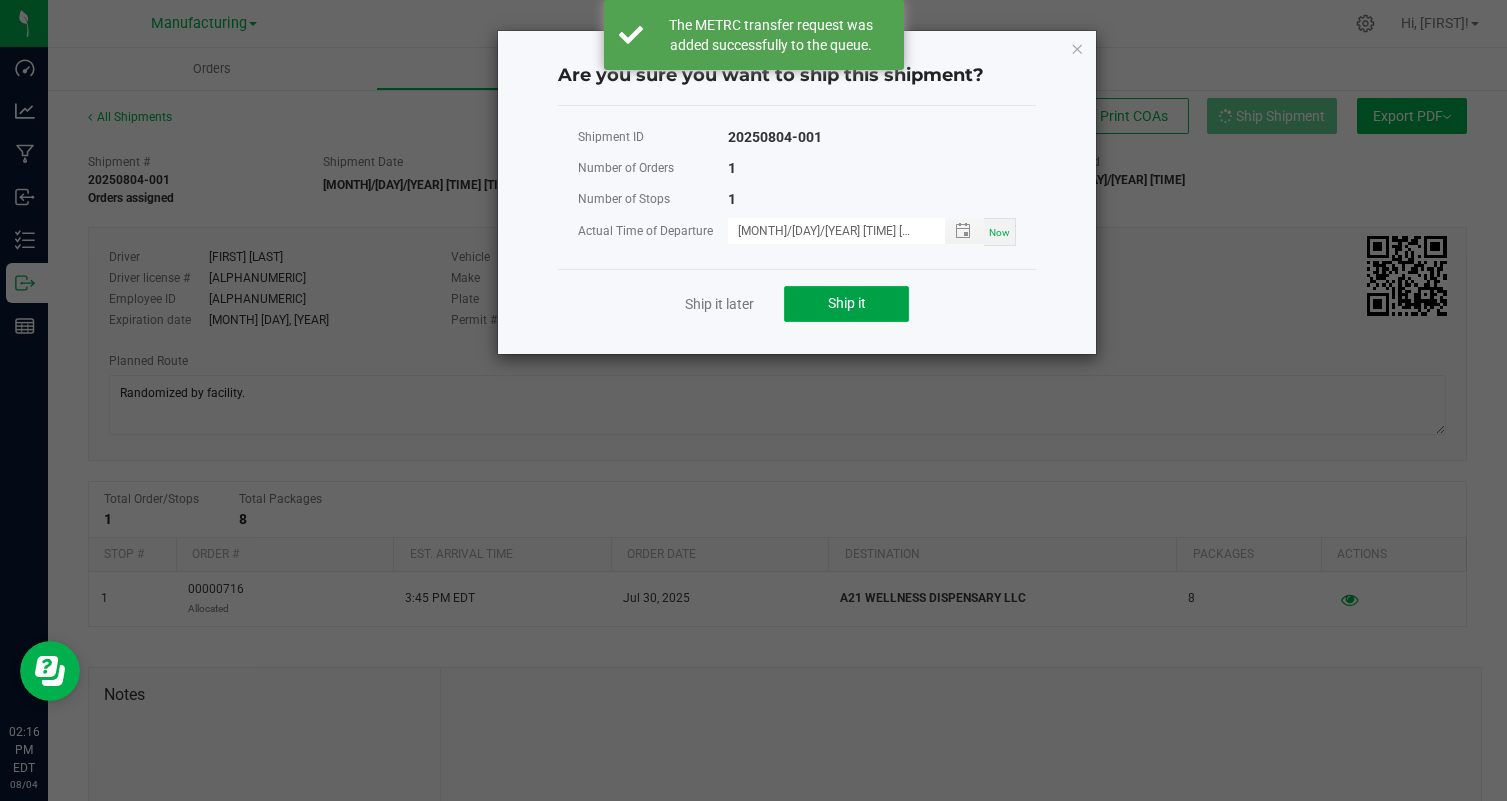 click on "Ship it" 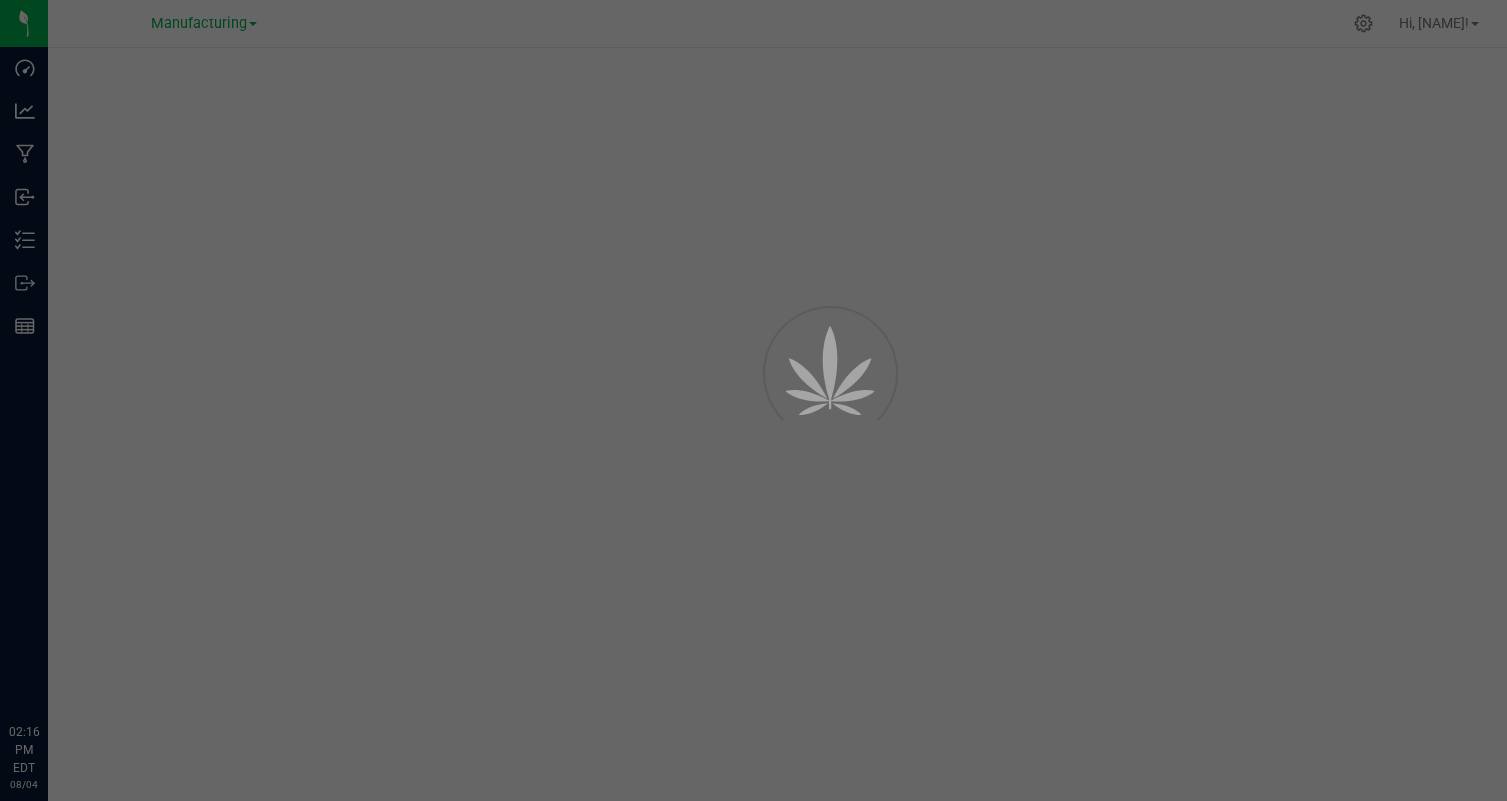 scroll, scrollTop: 0, scrollLeft: 0, axis: both 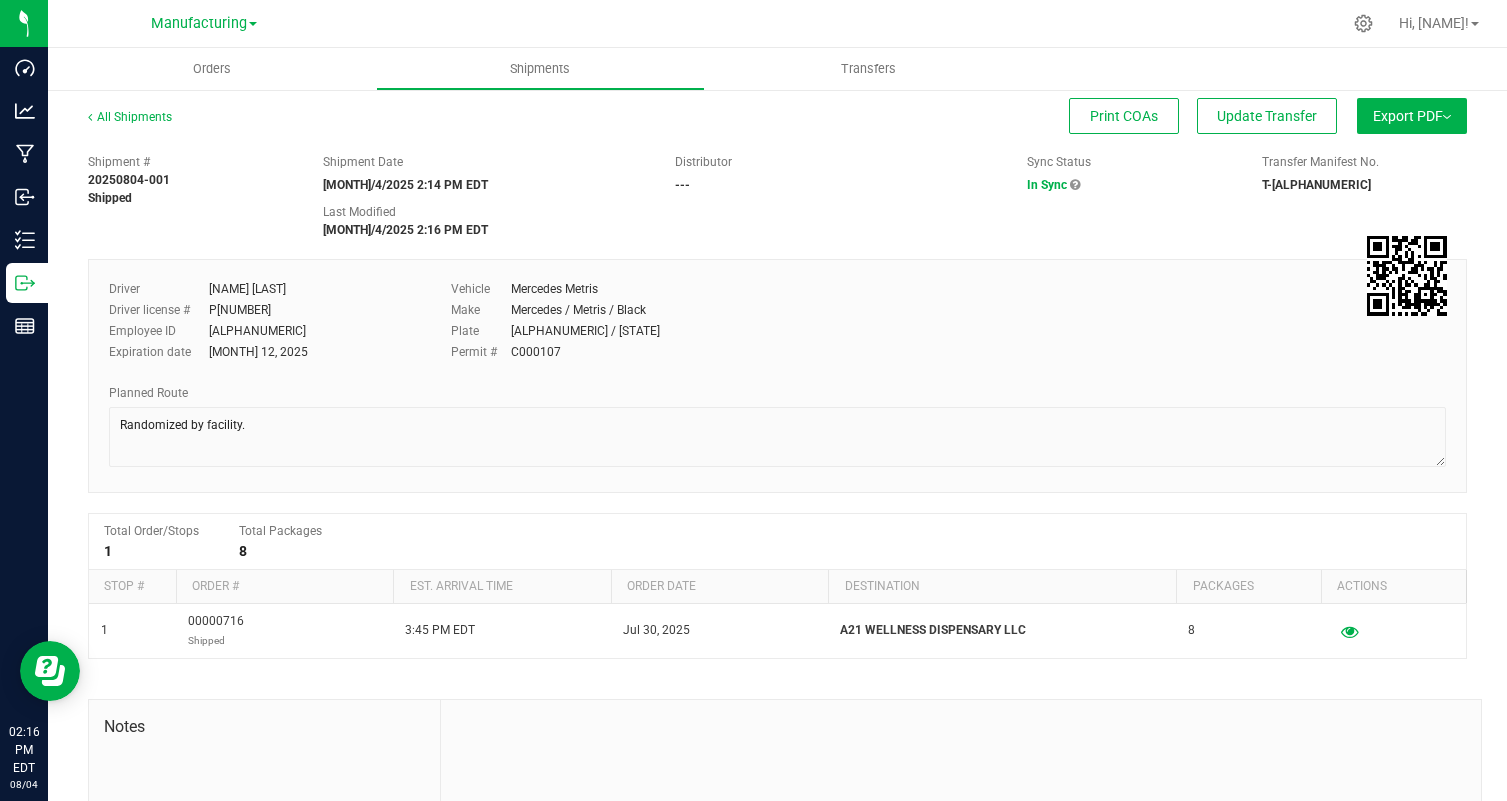 click on "All Shipments" at bounding box center [148, 123] 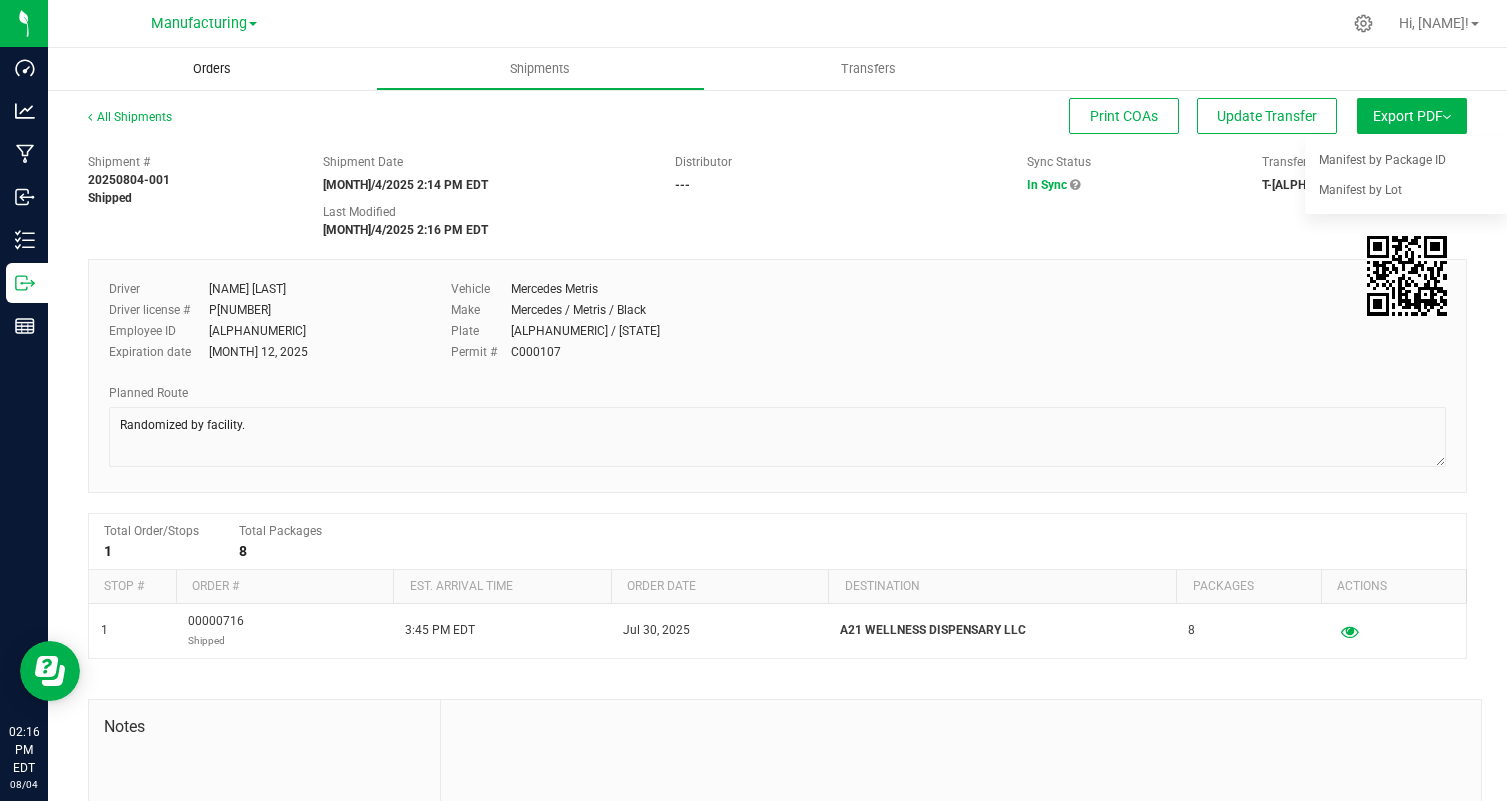 click on "Orders" at bounding box center [212, 69] 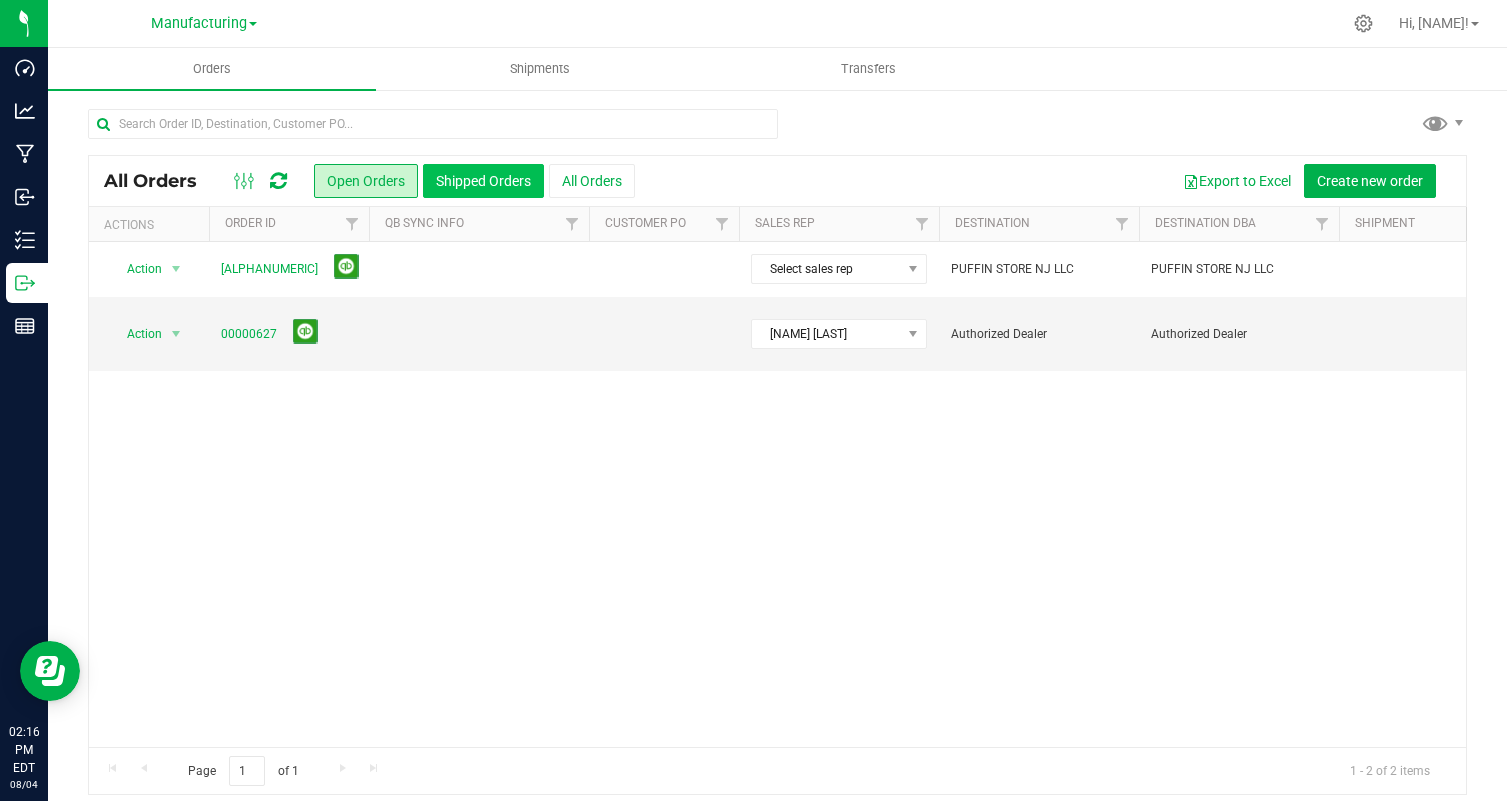 click on "Shipped Orders" at bounding box center [483, 181] 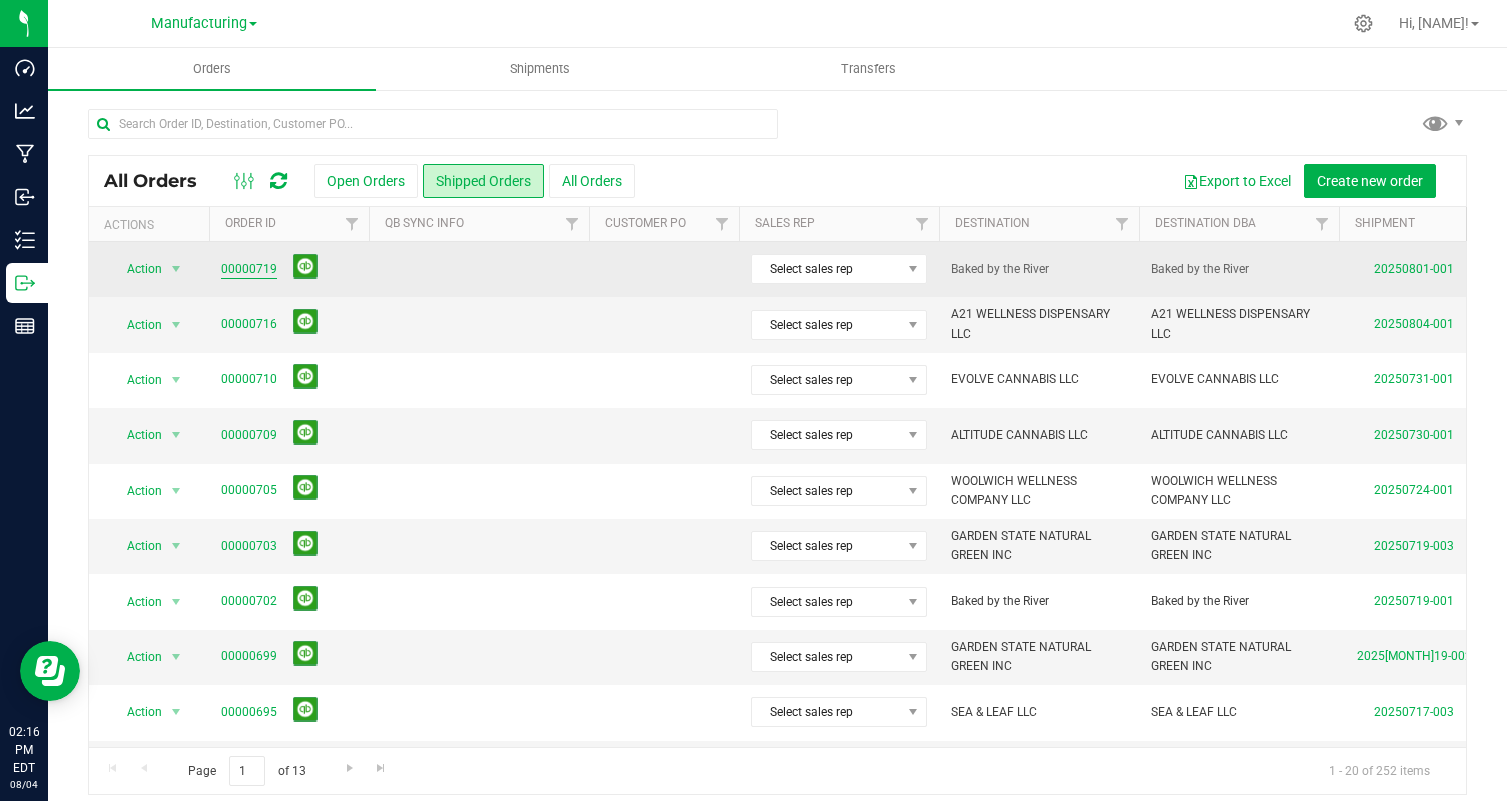 click on "00000719" at bounding box center (249, 269) 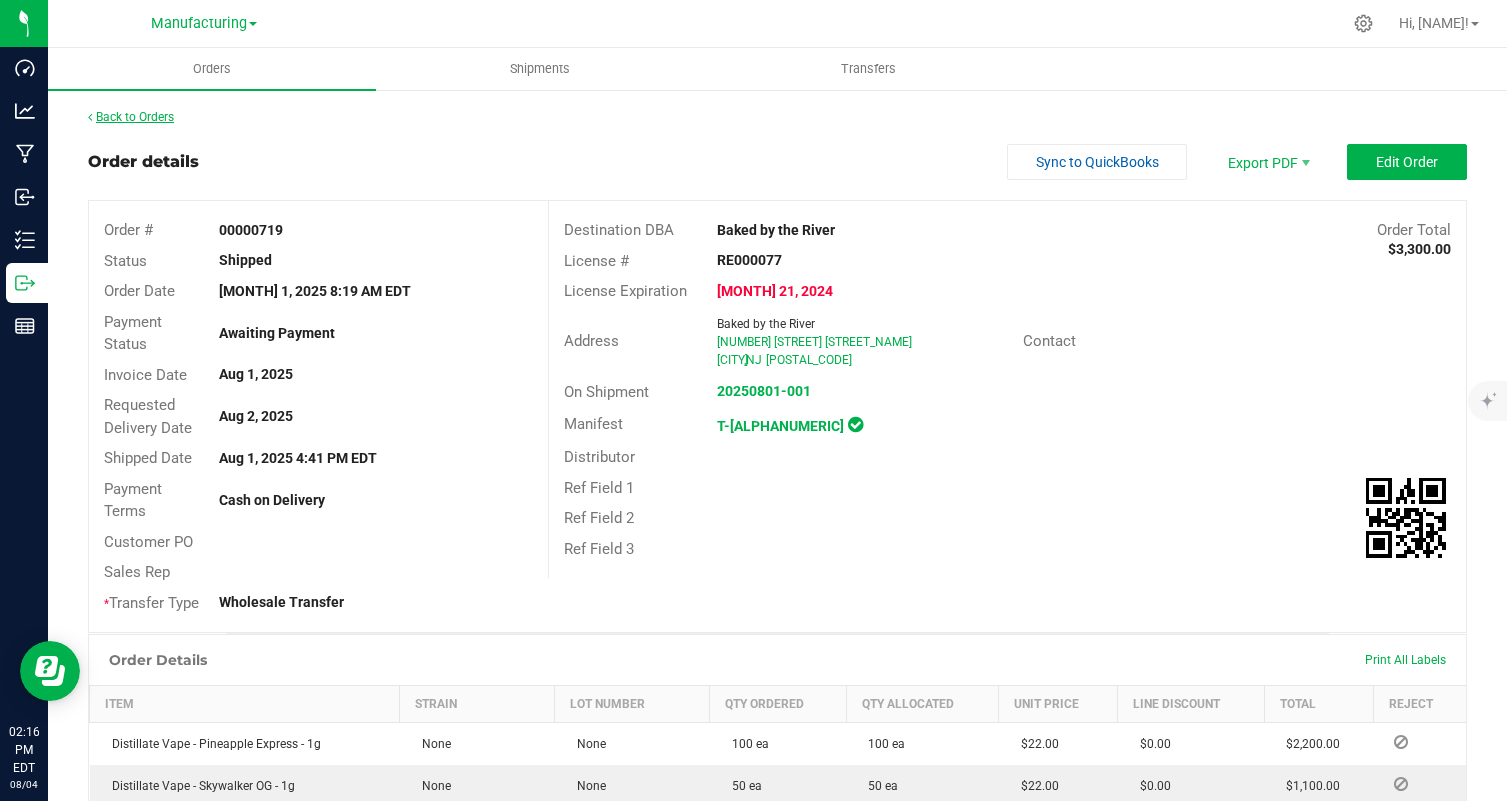 click on "Back to Orders" at bounding box center (131, 117) 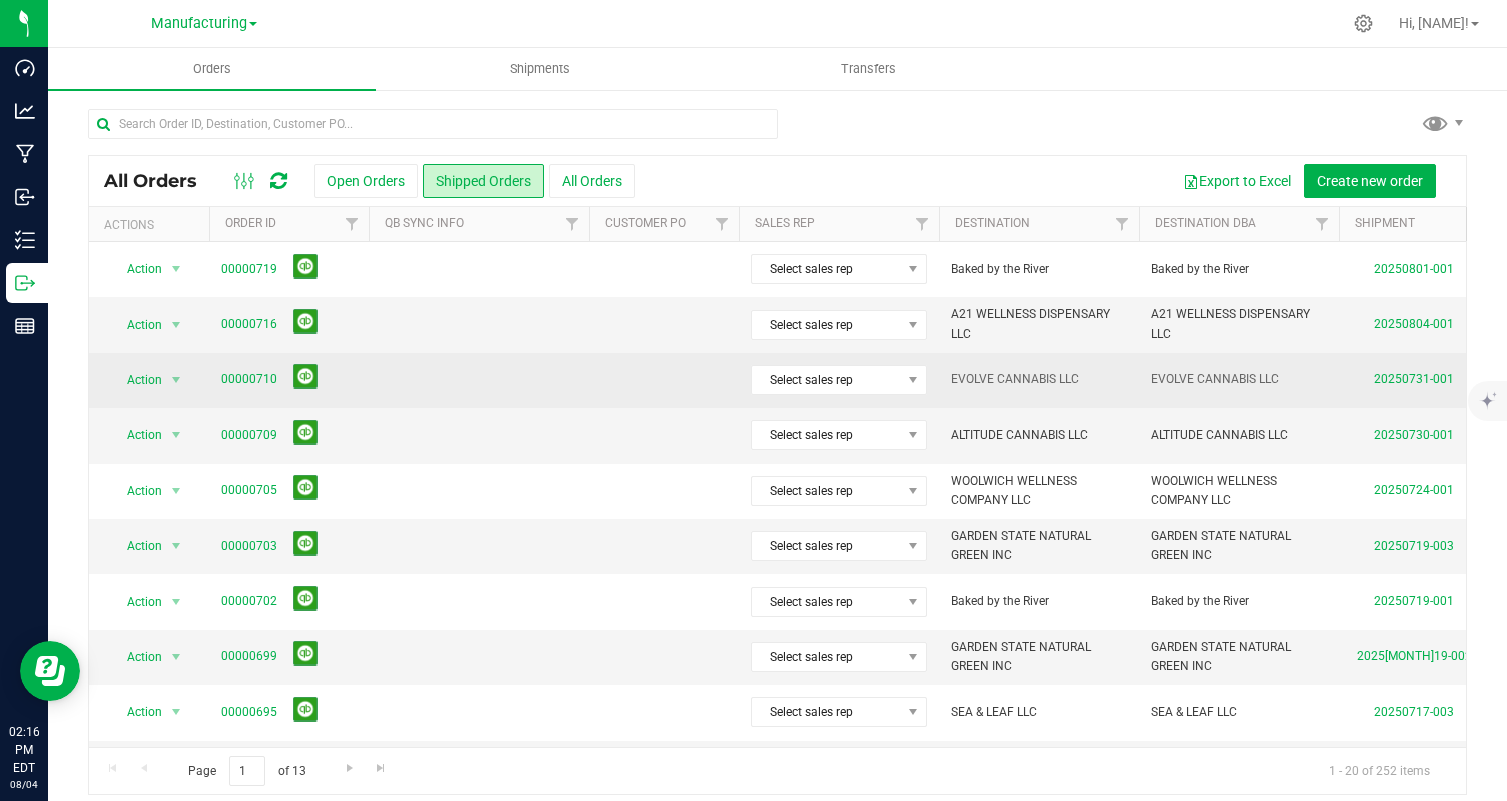 scroll, scrollTop: 0, scrollLeft: 43, axis: horizontal 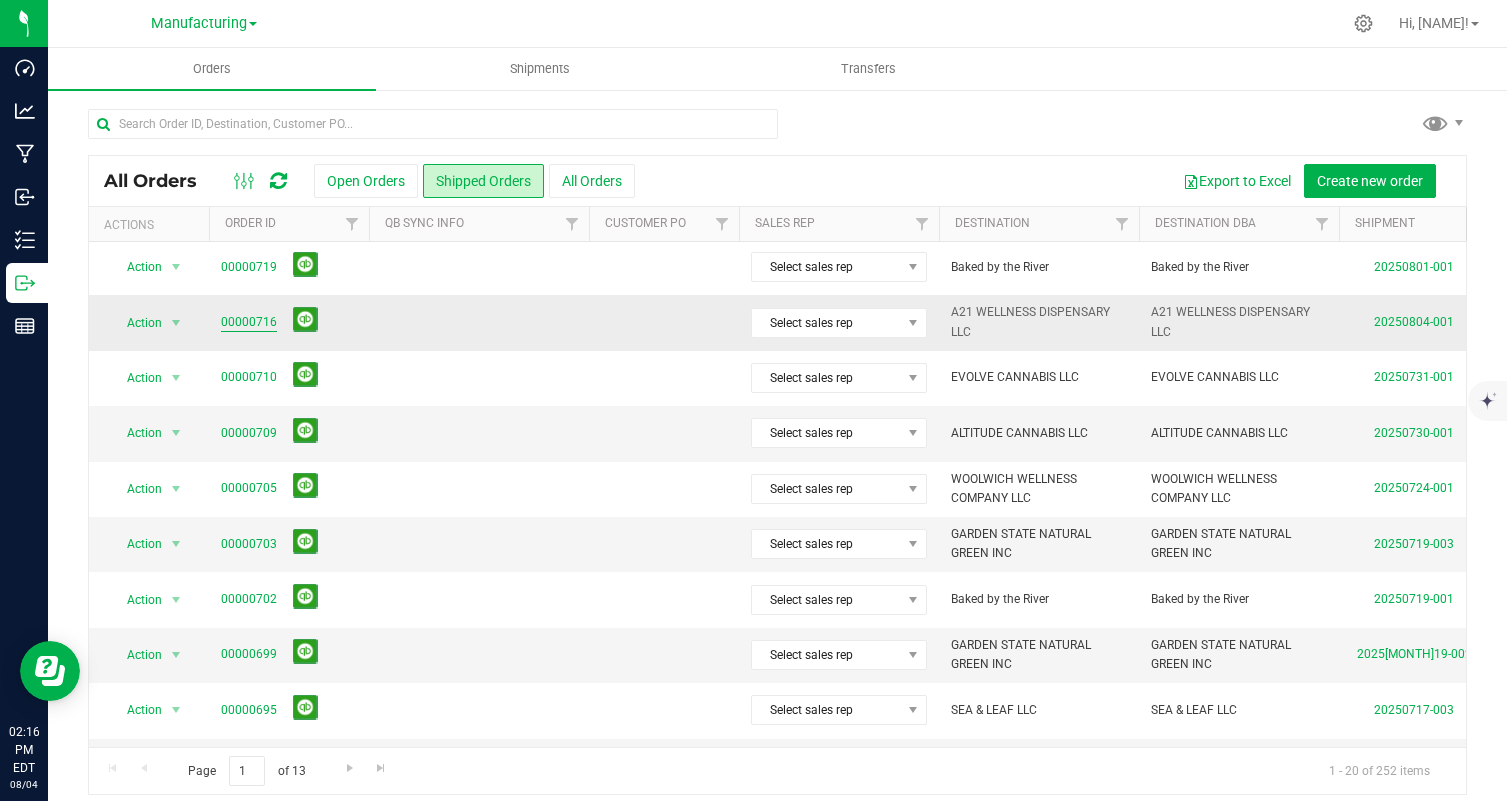 click on "00000716" at bounding box center [249, 322] 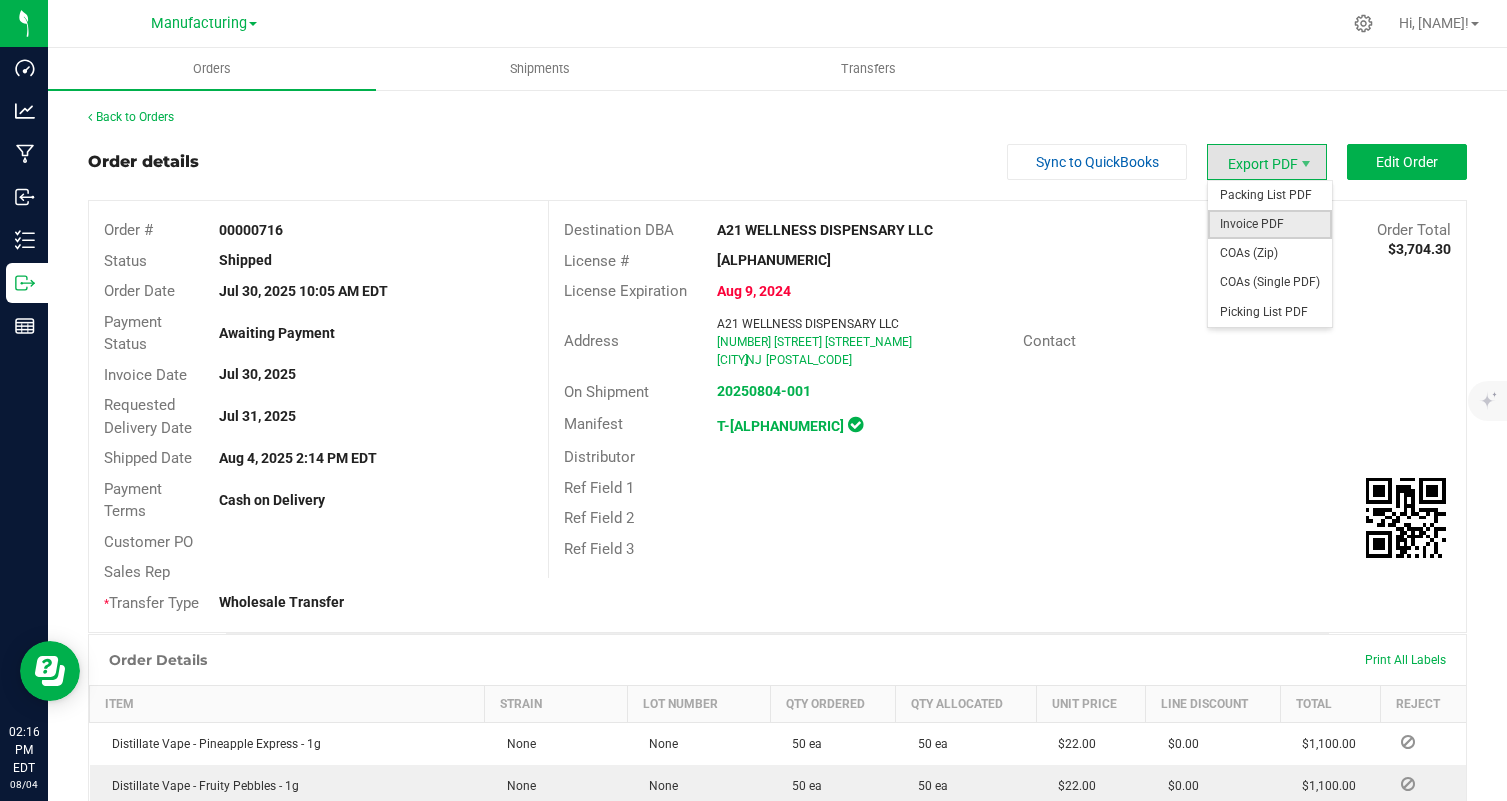 click on "Invoice PDF" at bounding box center [1270, 224] 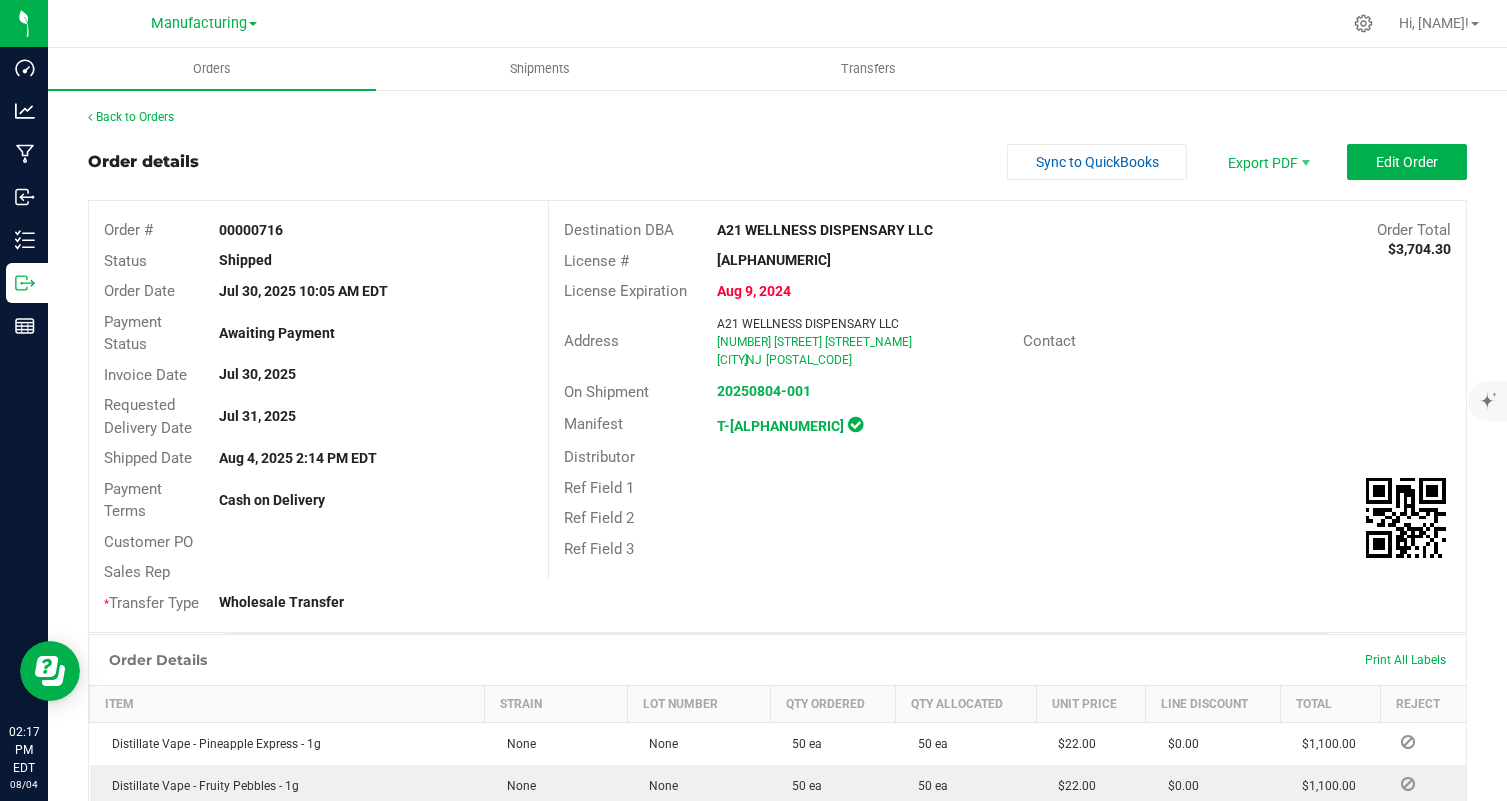 click on "Manufacturing" at bounding box center [204, 23] 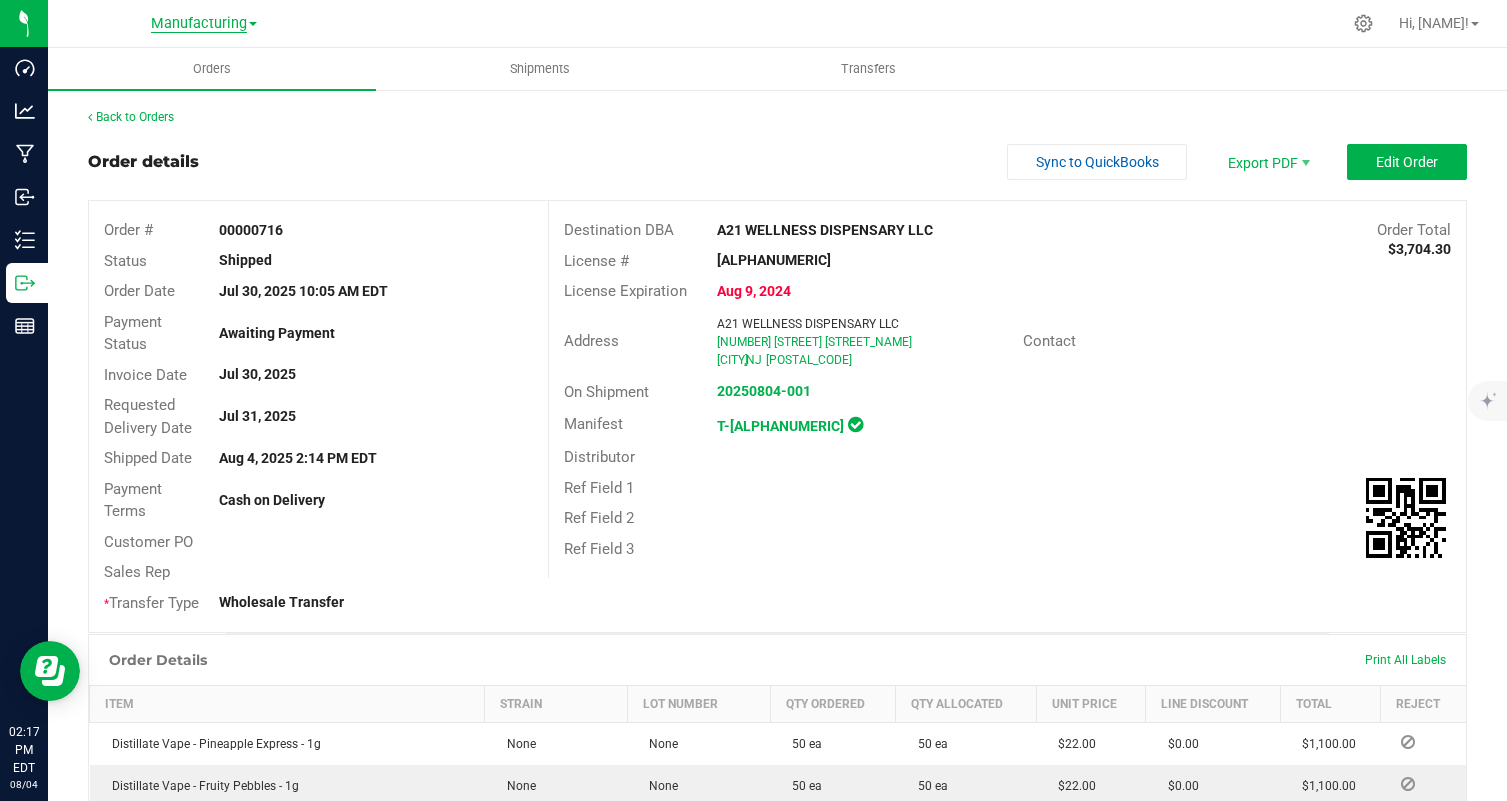 click on "Manufacturing" at bounding box center (199, 24) 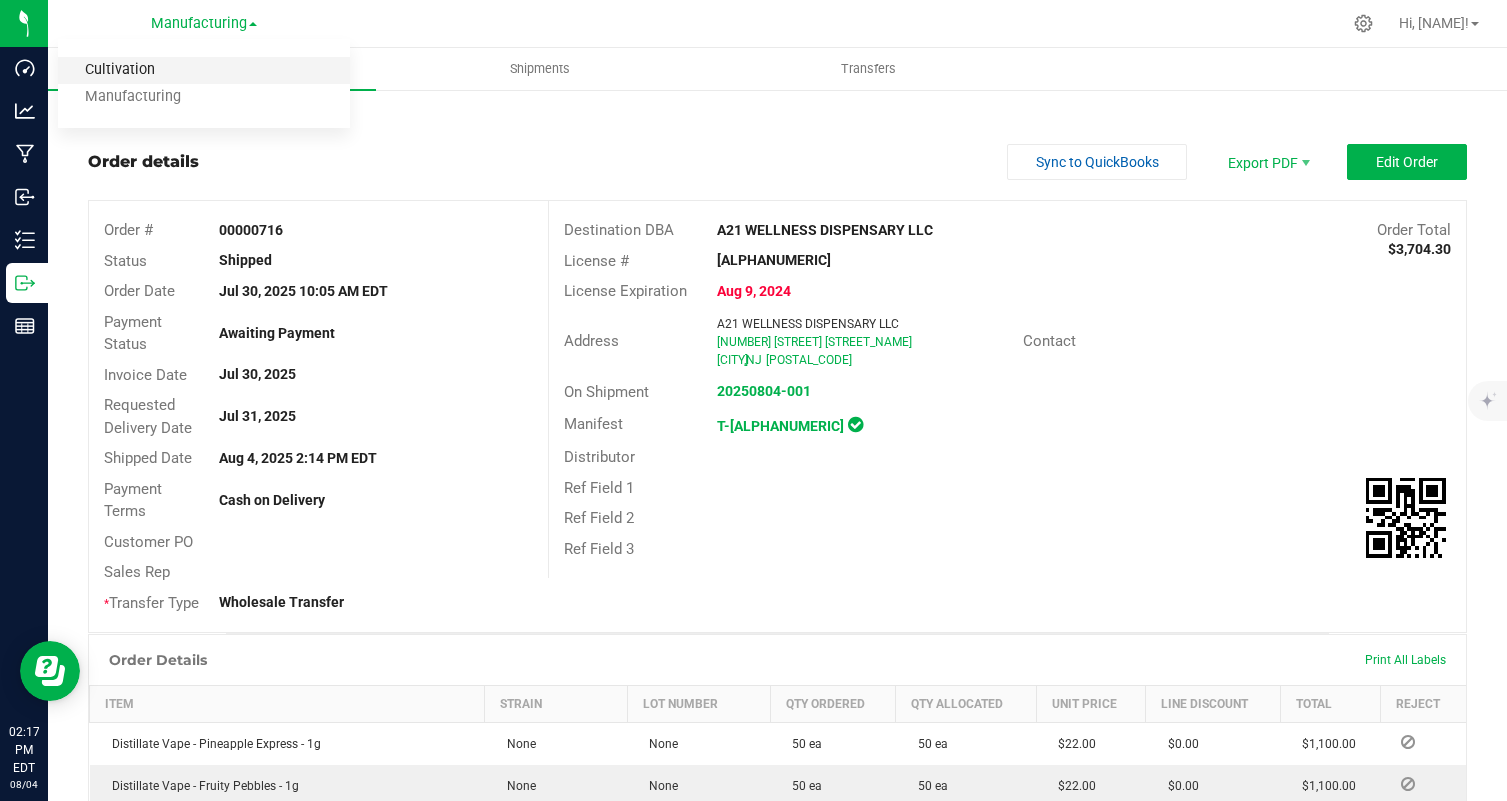 click on "Cultivation" at bounding box center [204, 70] 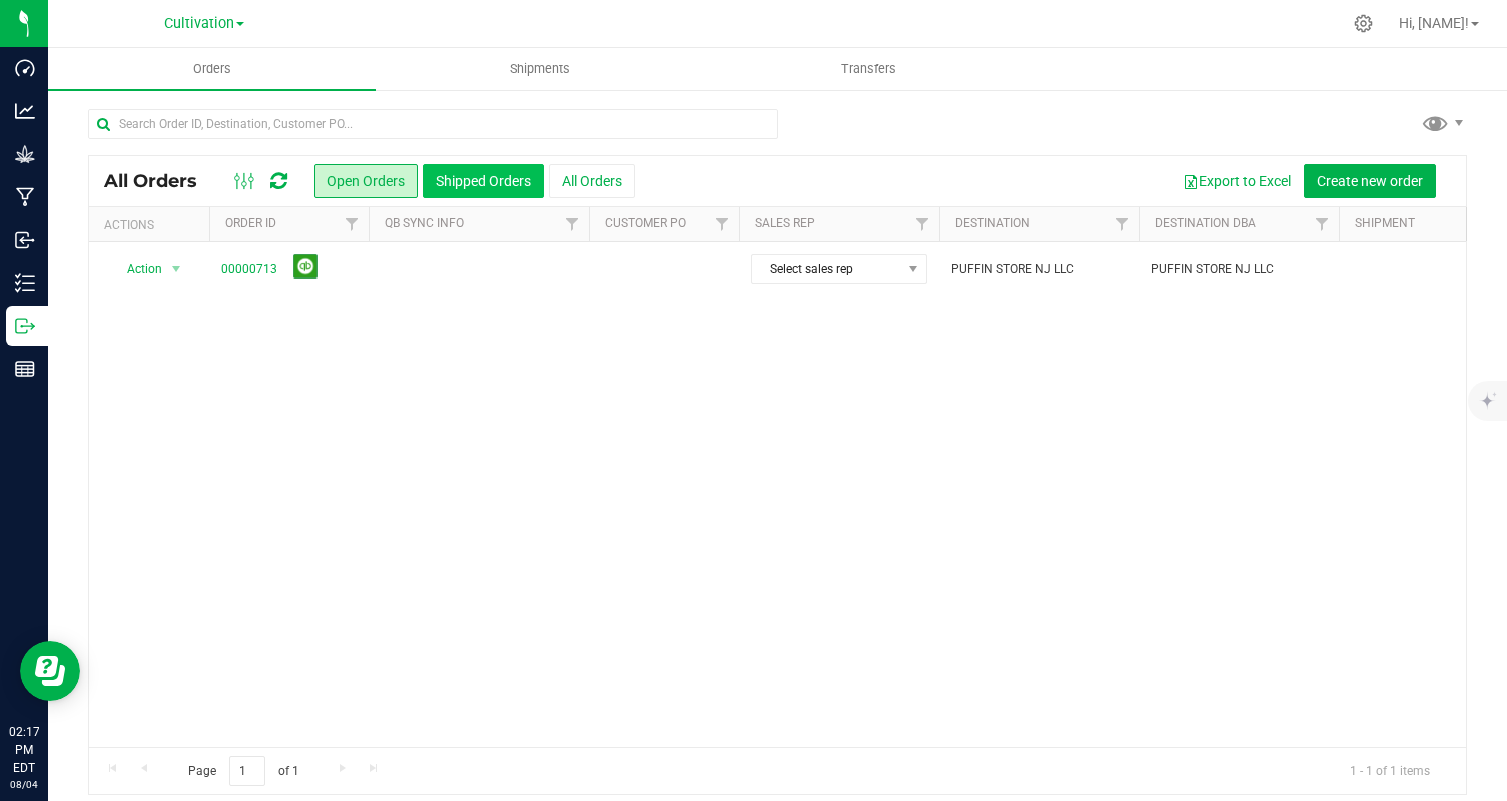 click on "Shipped Orders" at bounding box center [483, 181] 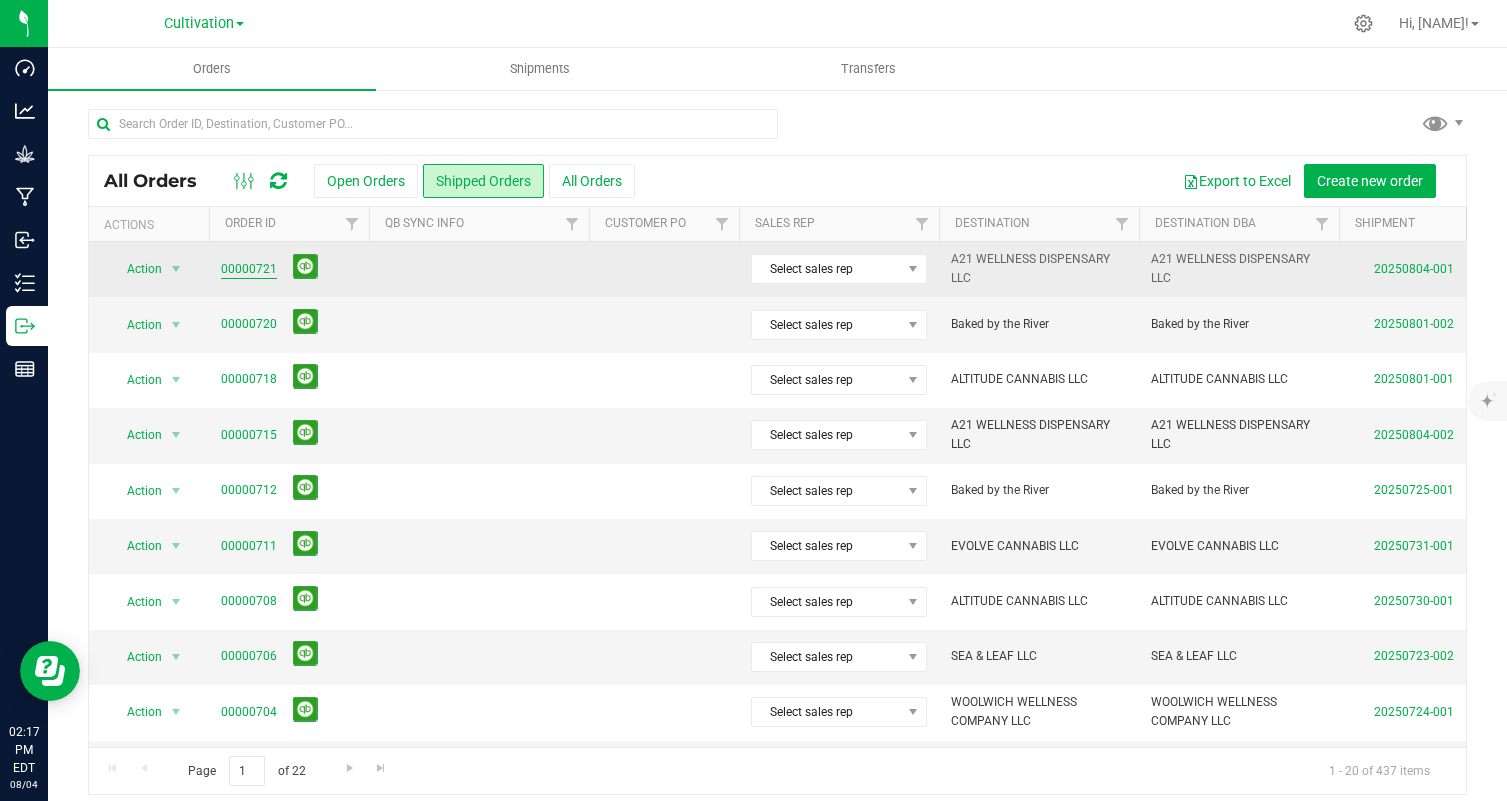 click on "00000721" at bounding box center [249, 269] 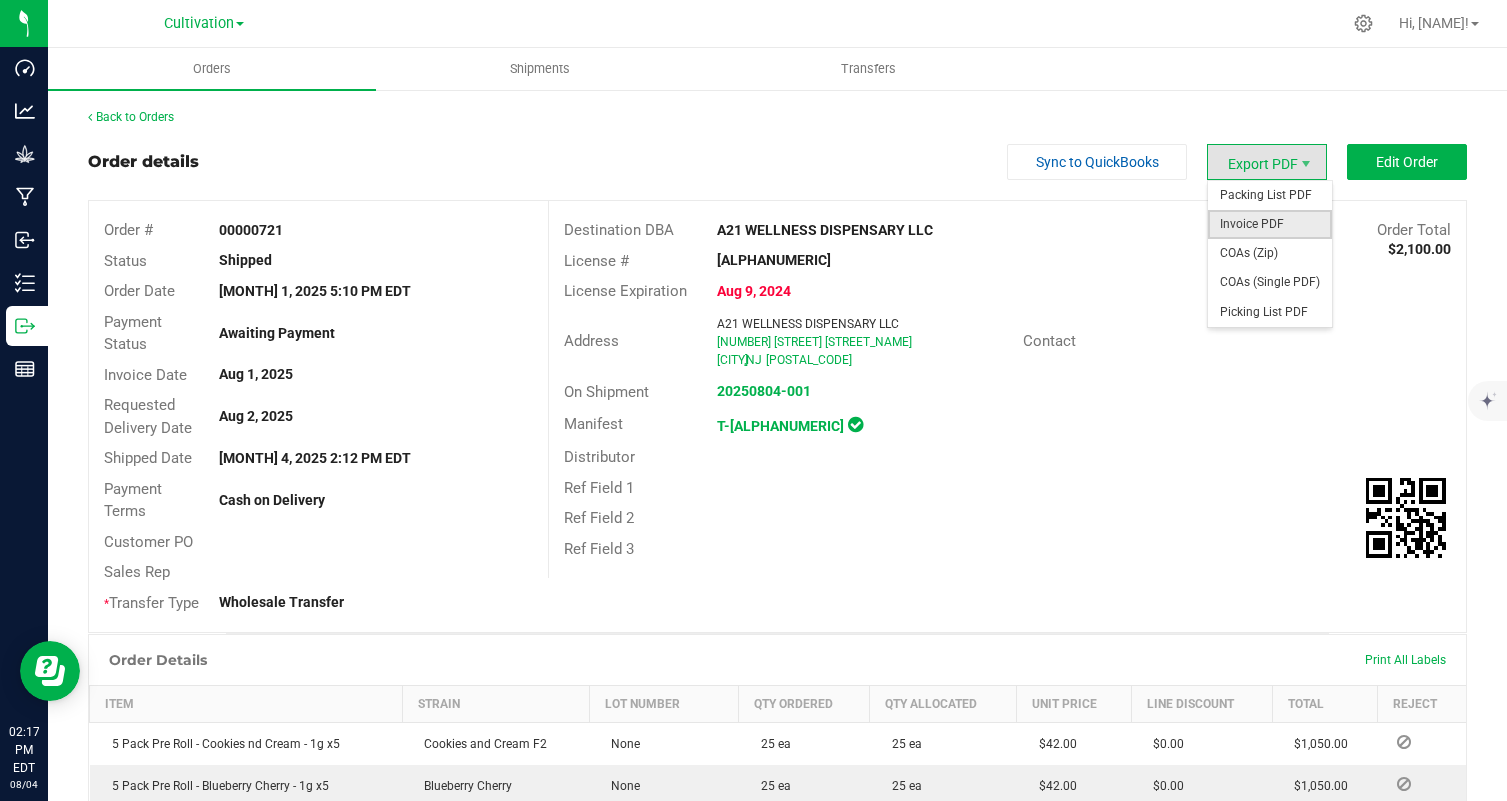 click on "Invoice PDF" at bounding box center (1270, 224) 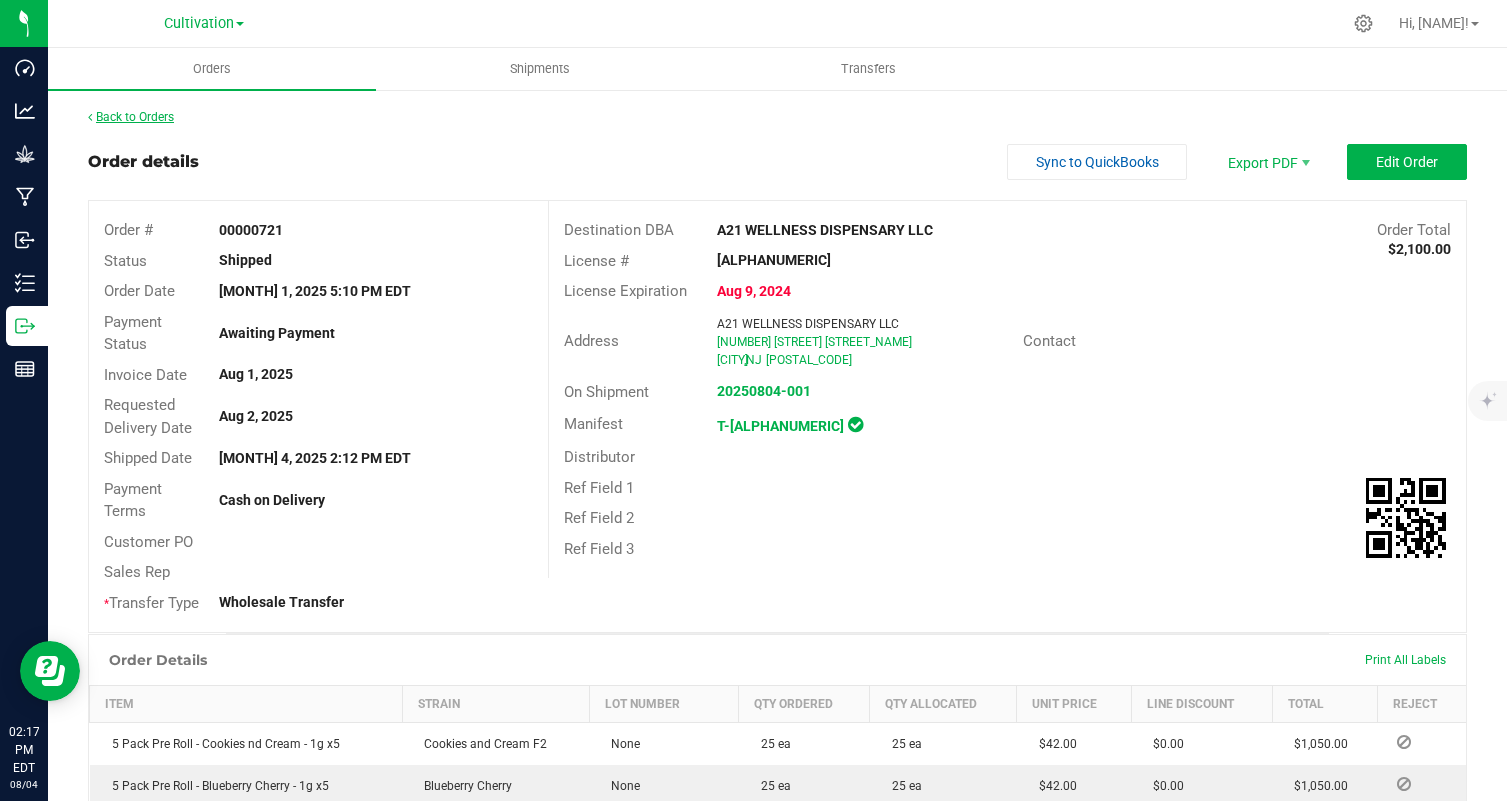 click on "Back to Orders" at bounding box center (131, 117) 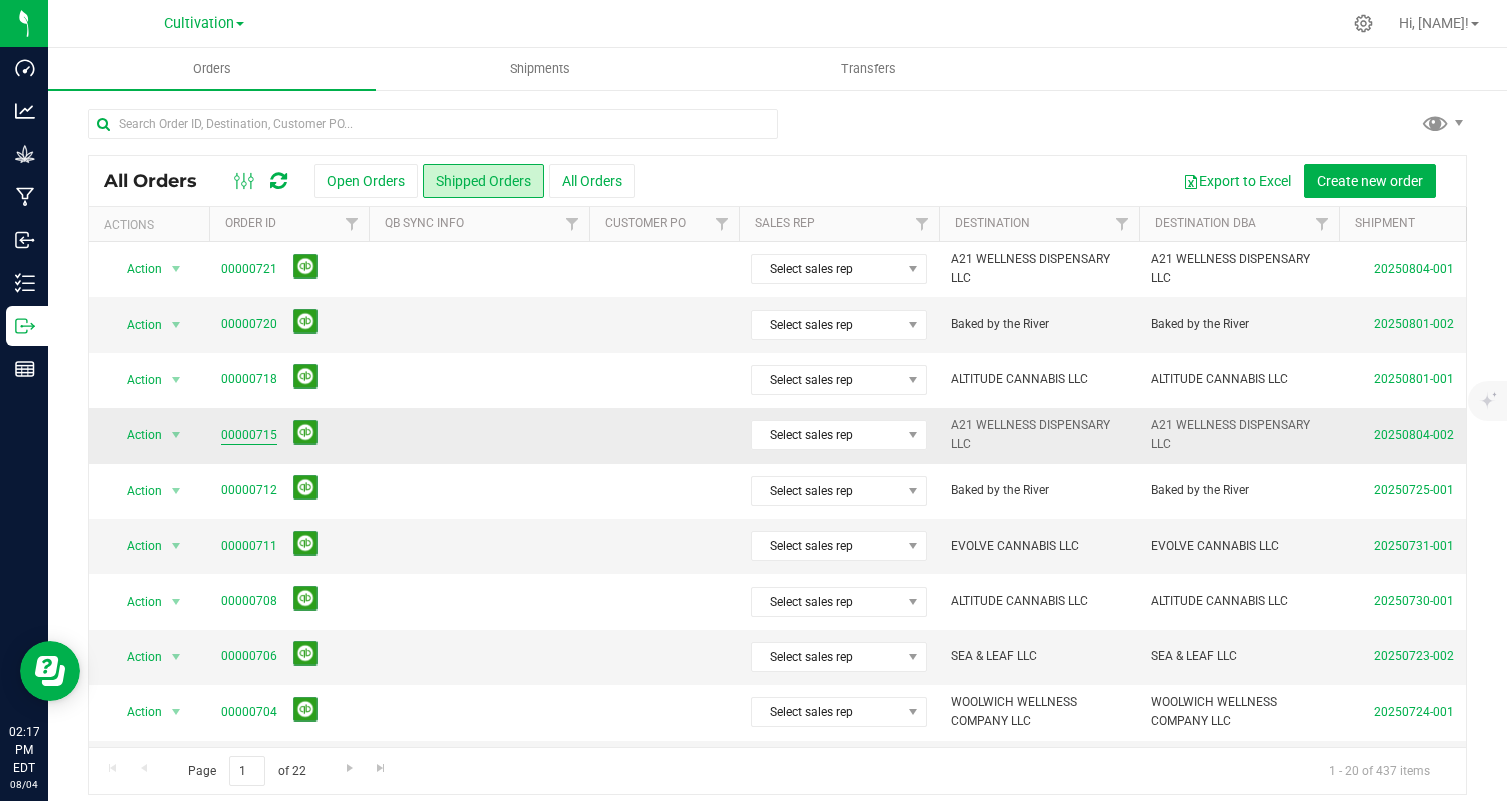 click on "00000715" at bounding box center [249, 435] 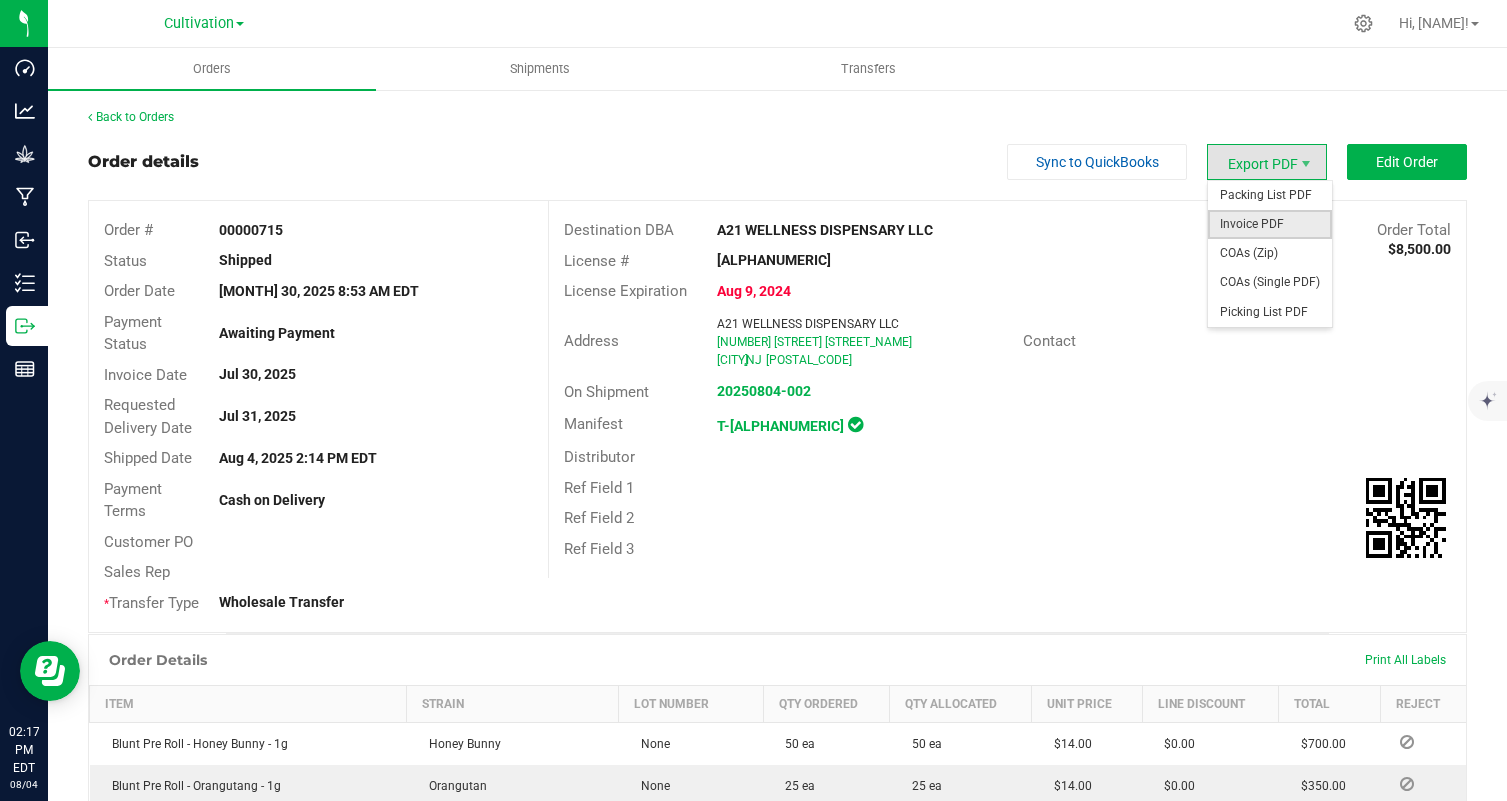 click on "Invoice PDF" at bounding box center (1270, 224) 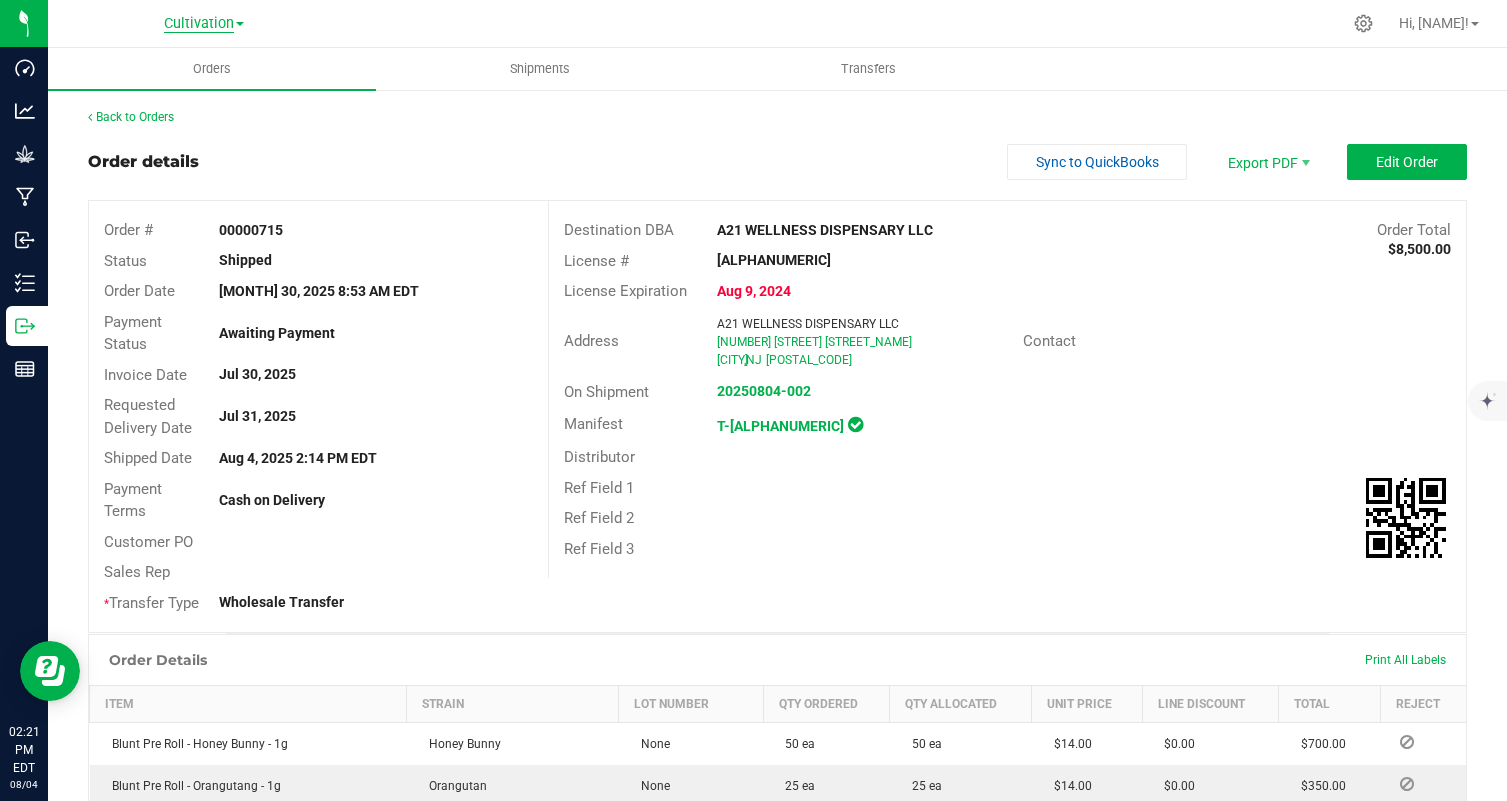 click on "Cultivation" at bounding box center [199, 24] 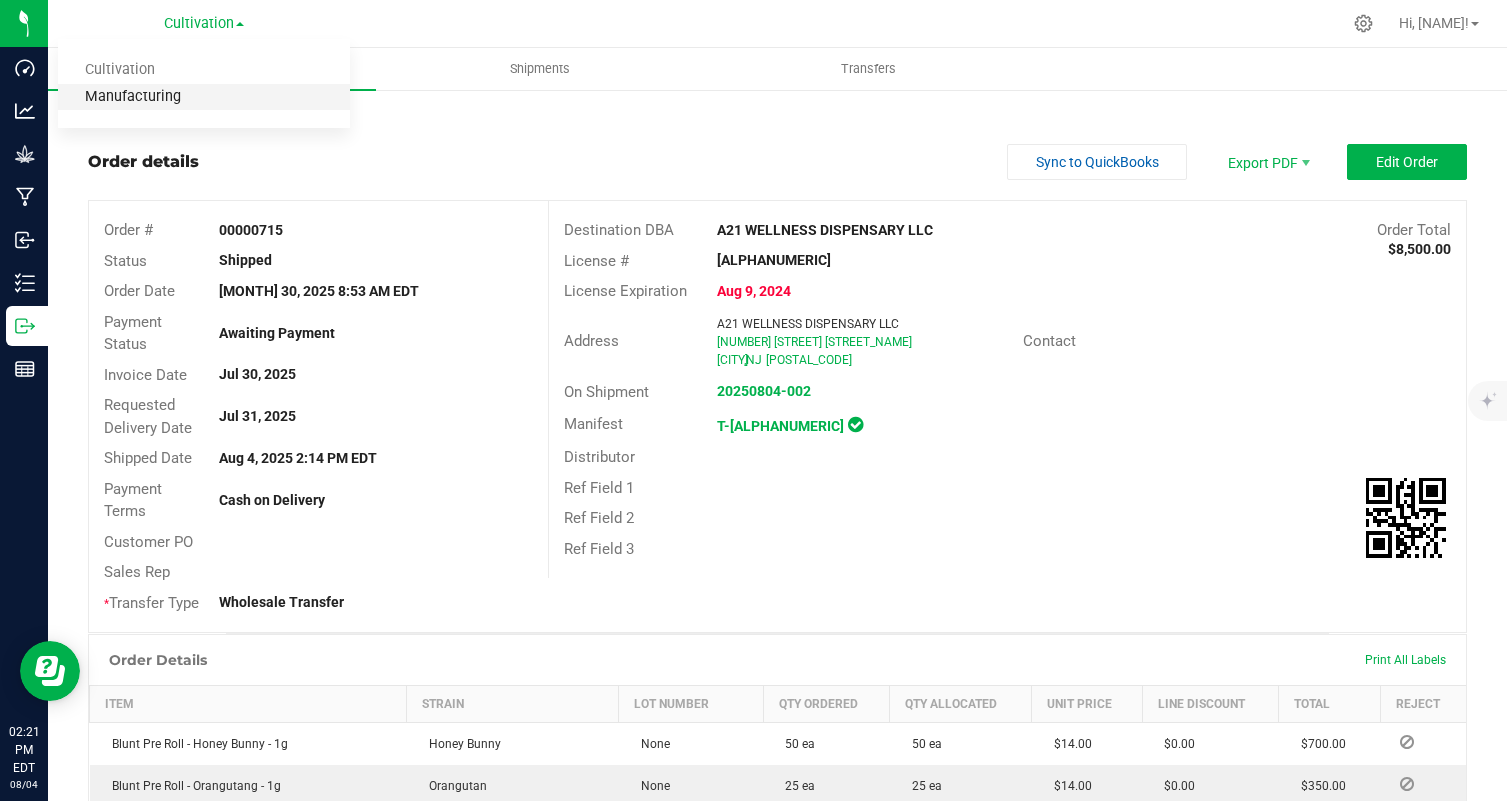 click on "Manufacturing" at bounding box center (204, 97) 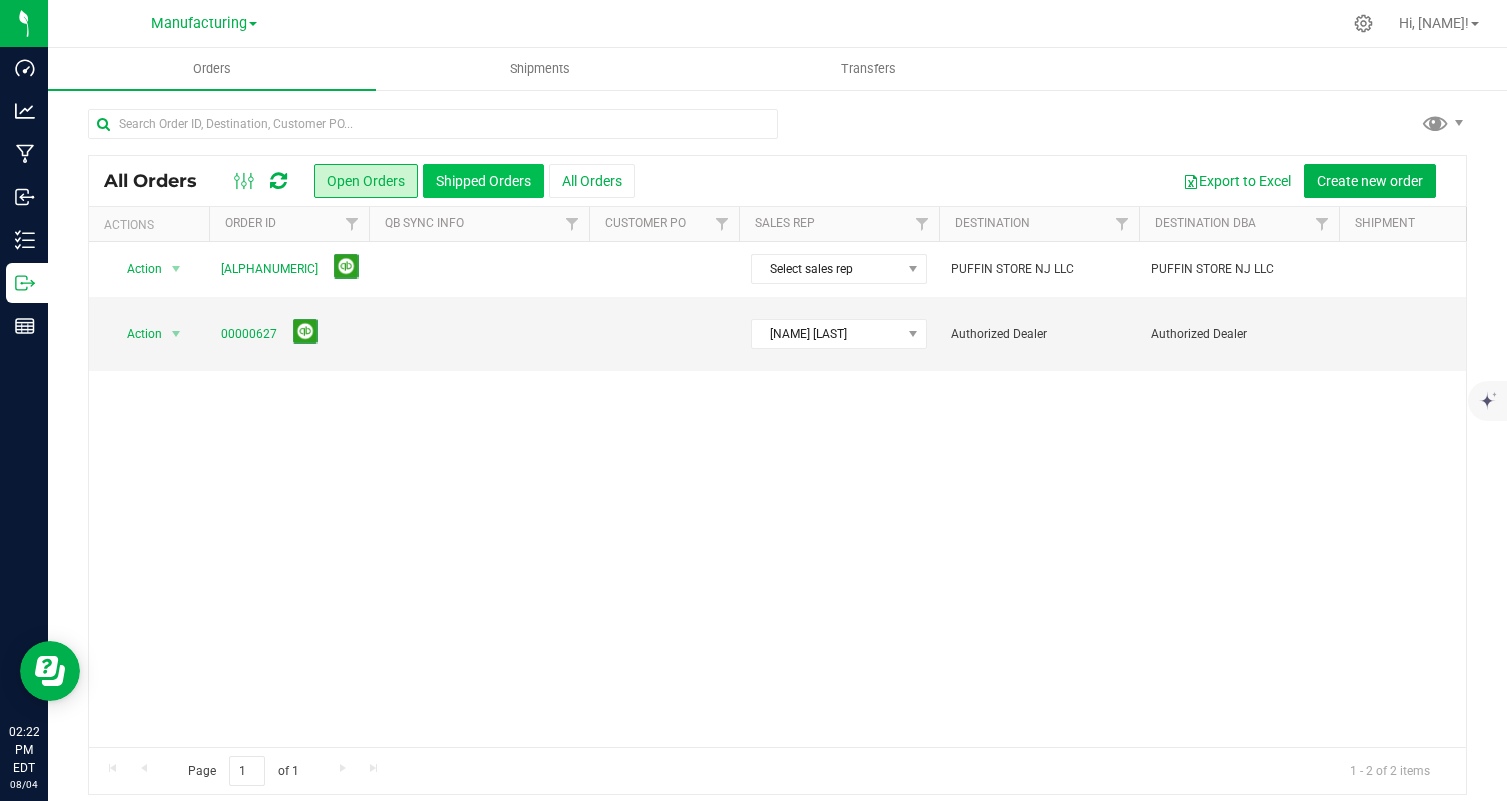 click on "Shipped Orders" at bounding box center (483, 181) 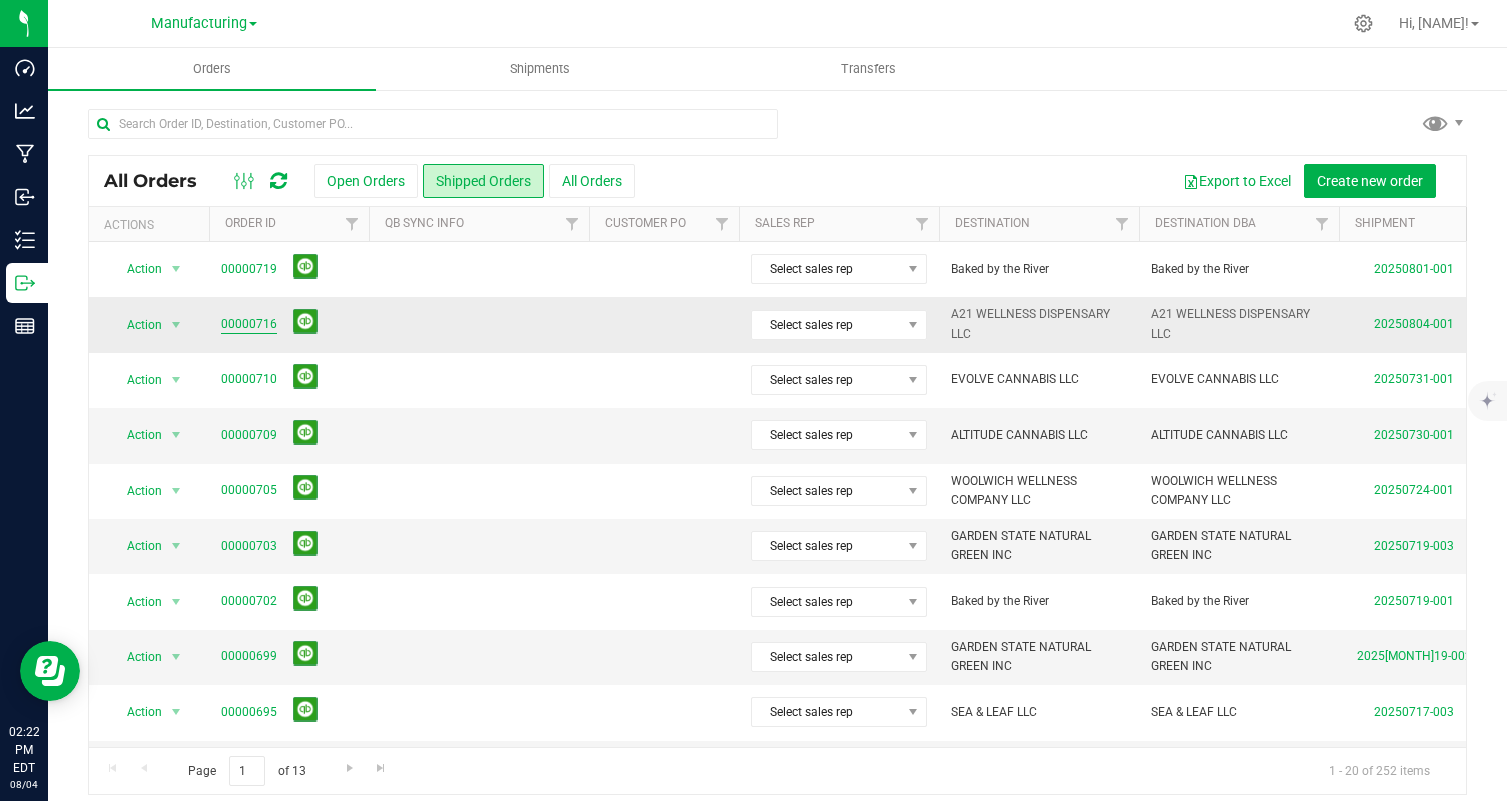 click on "00000716" at bounding box center (249, 324) 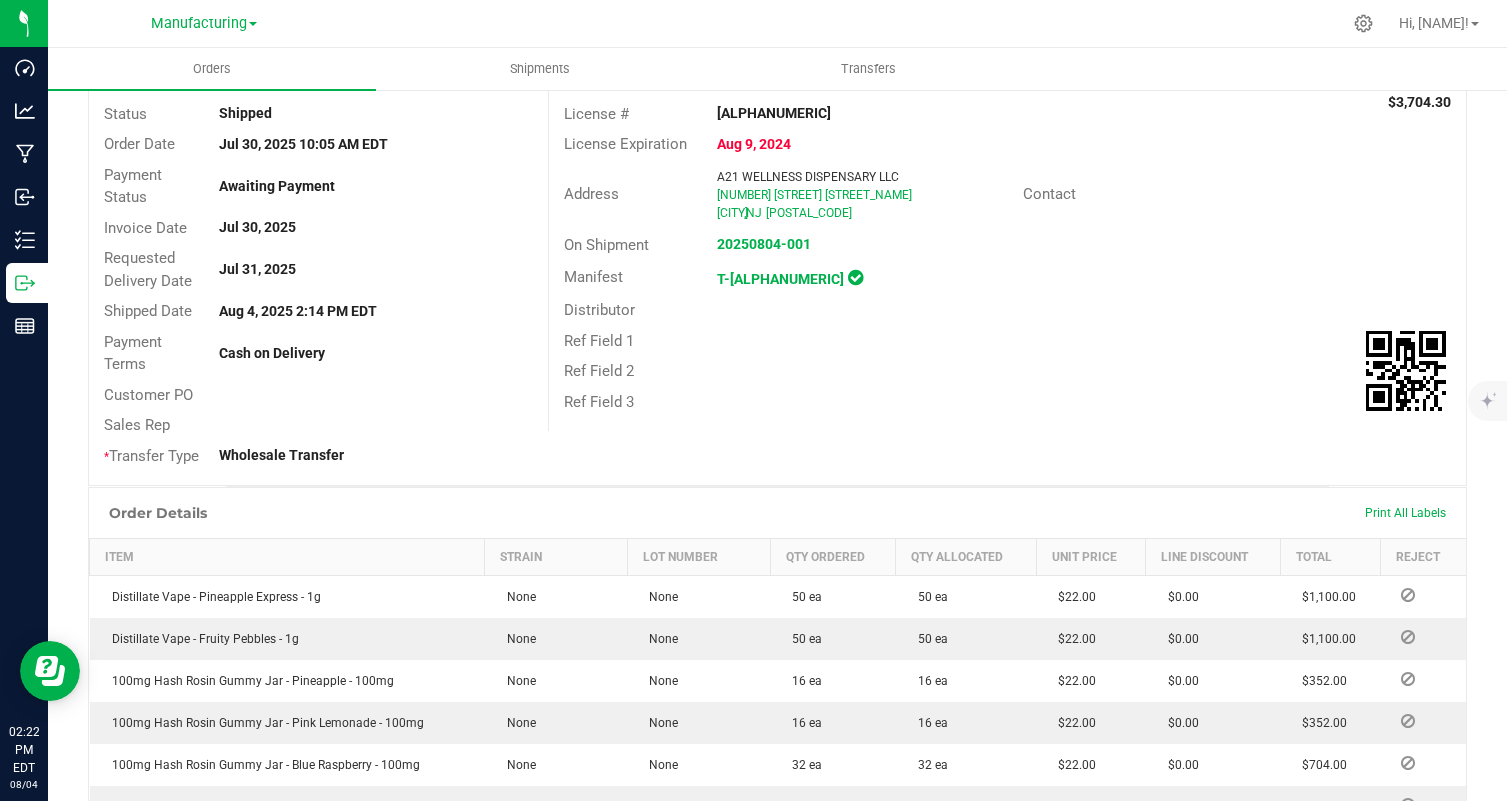 scroll, scrollTop: 0, scrollLeft: 0, axis: both 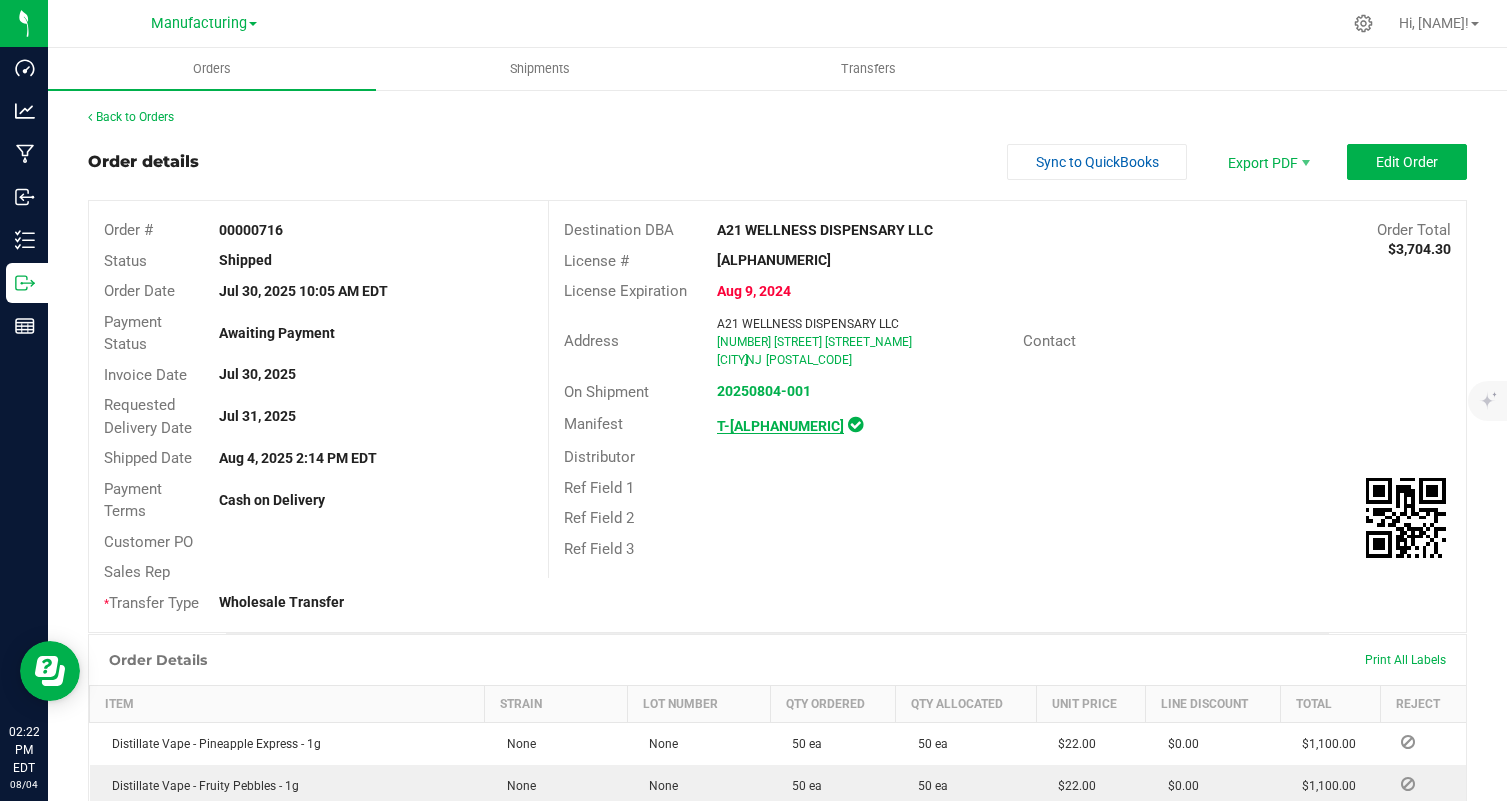 click on "T-0000495539" at bounding box center [780, 426] 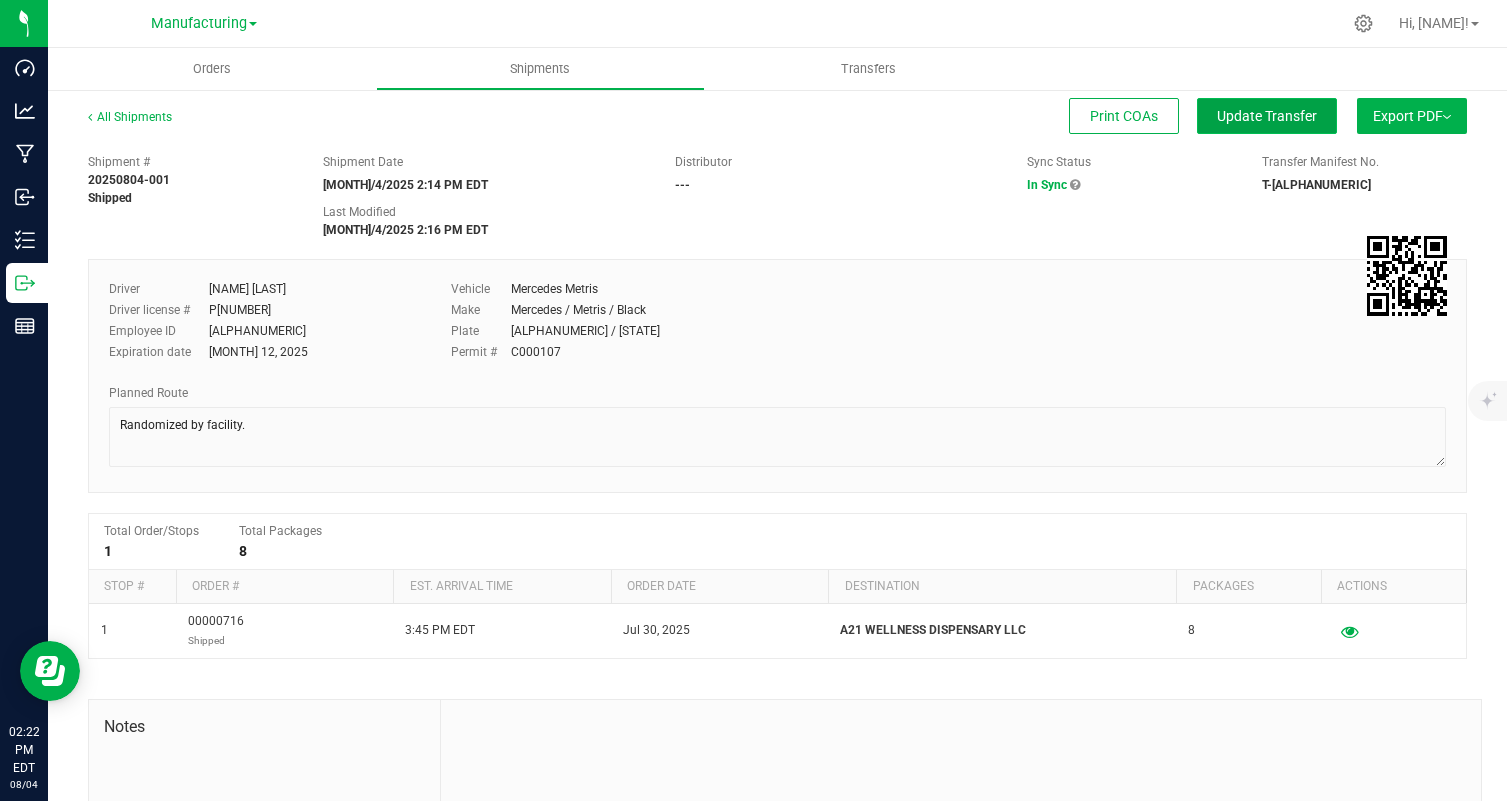 click on "Update Transfer" at bounding box center [1267, 116] 